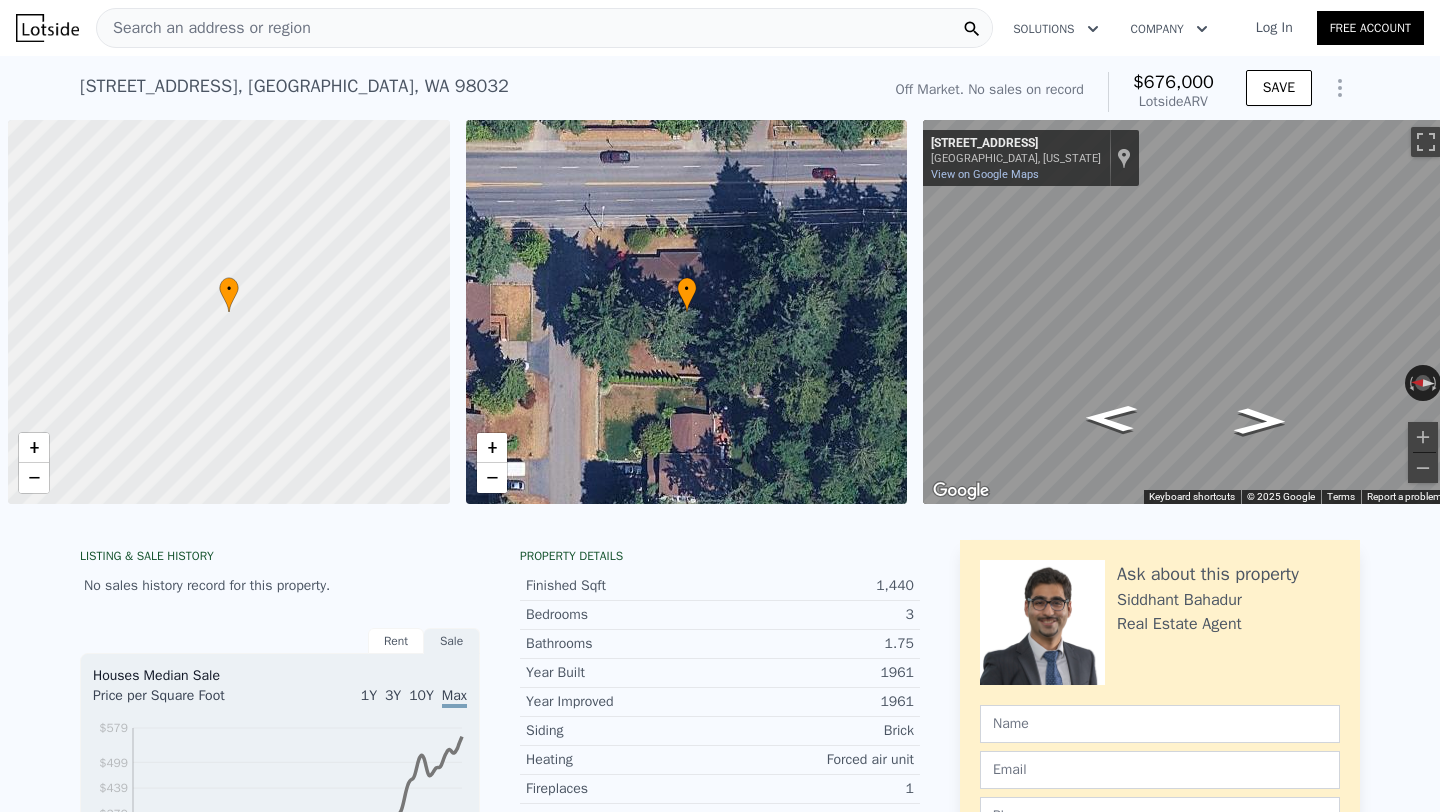 scroll, scrollTop: 0, scrollLeft: 0, axis: both 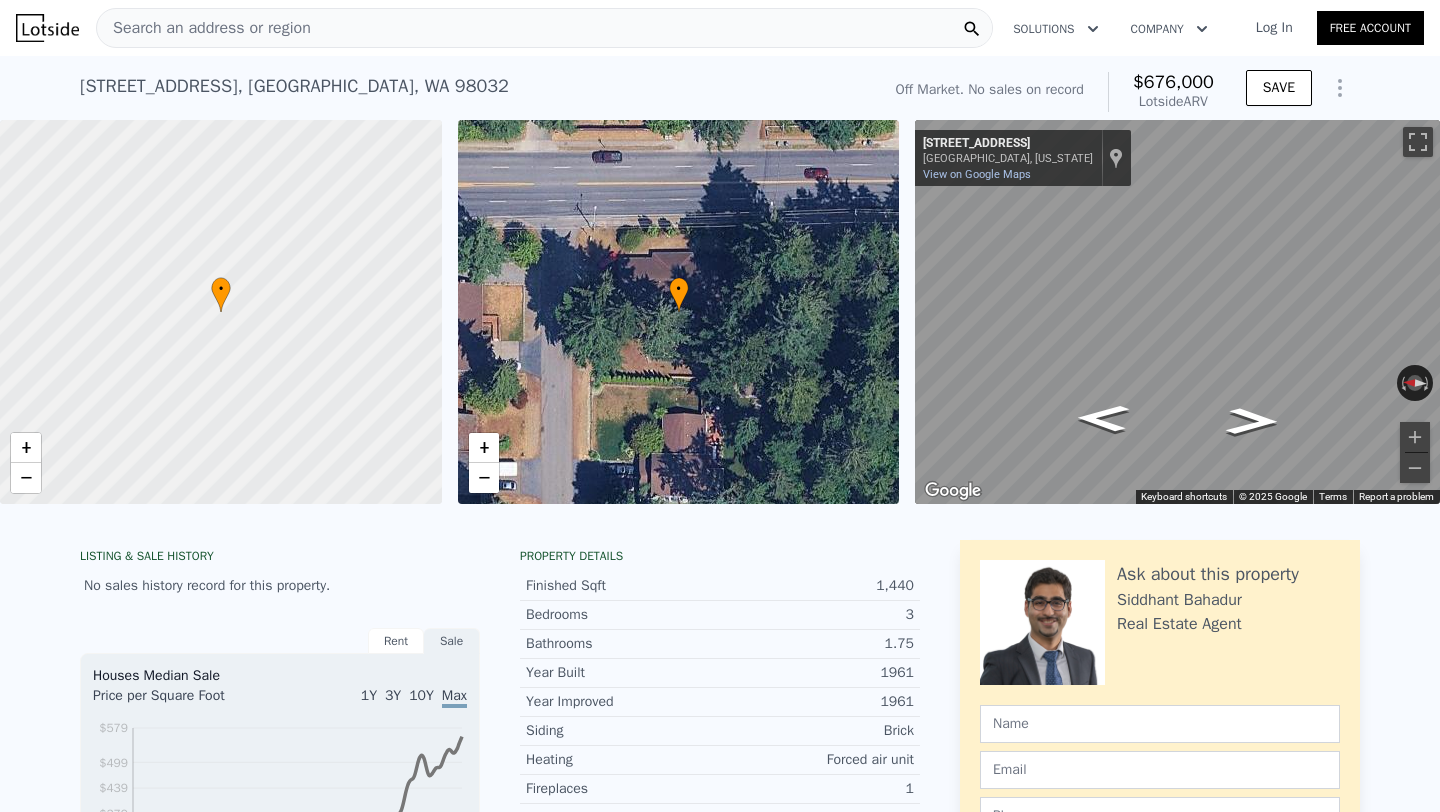 click on "Search an address or region" at bounding box center [544, 28] 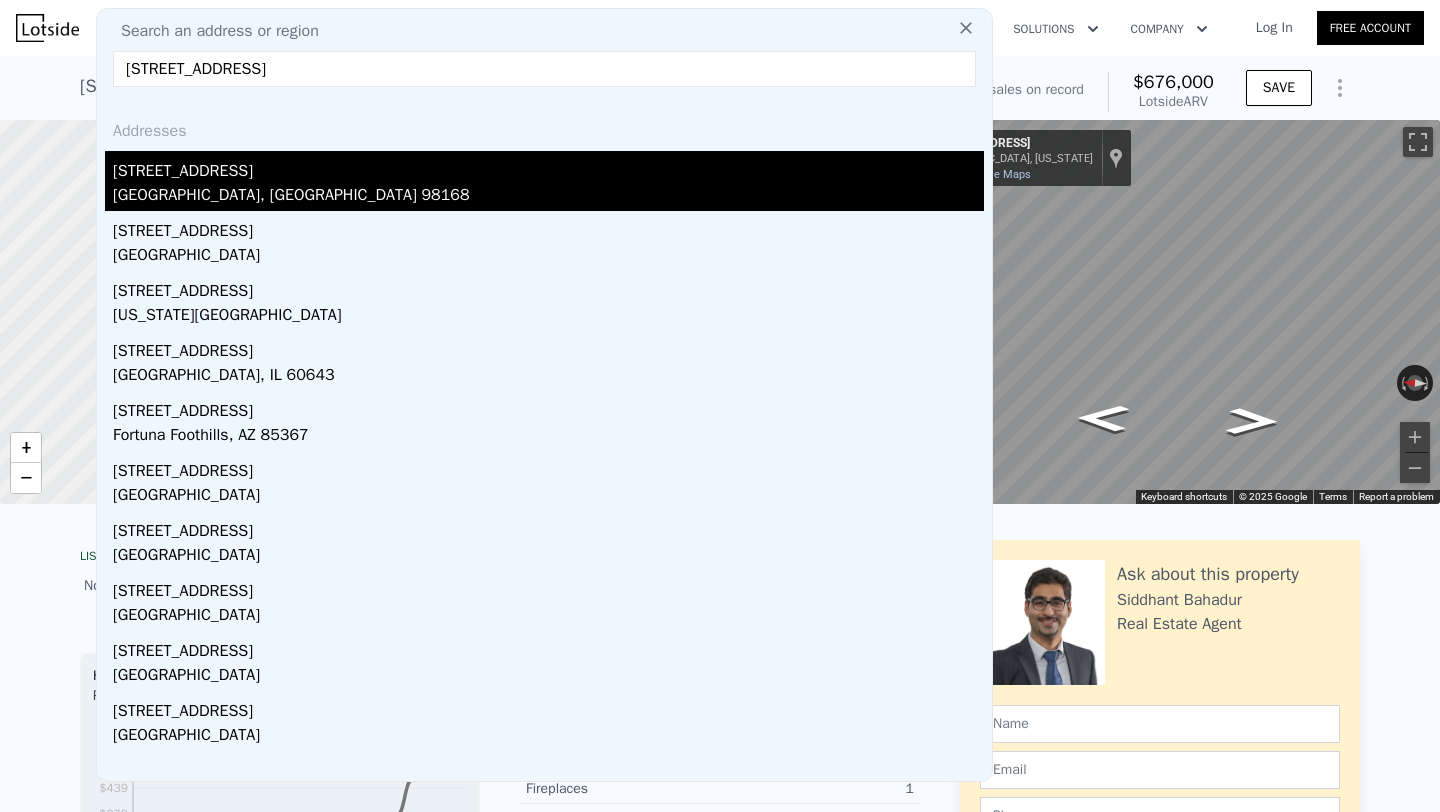 type on "[STREET_ADDRESS]" 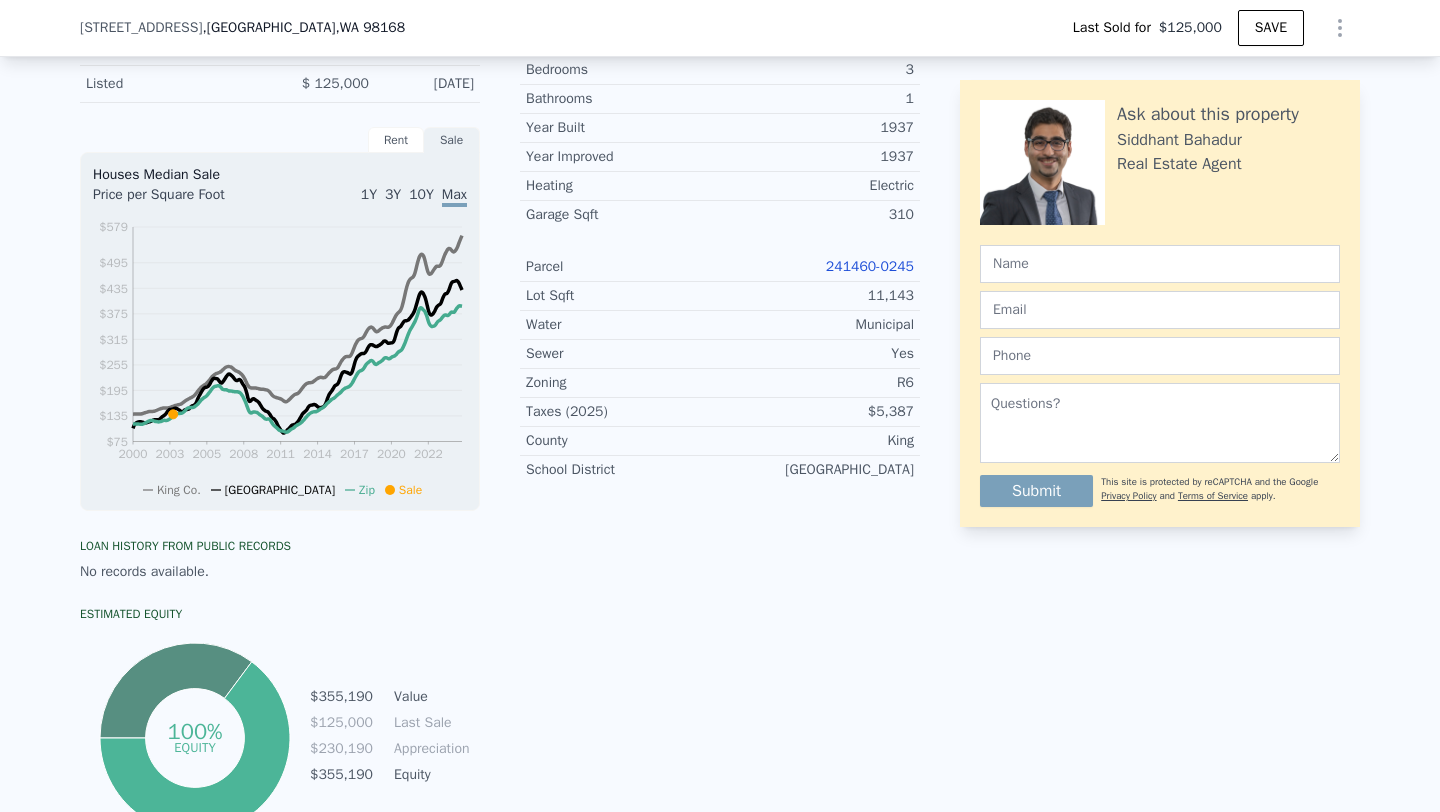 scroll, scrollTop: 580, scrollLeft: 0, axis: vertical 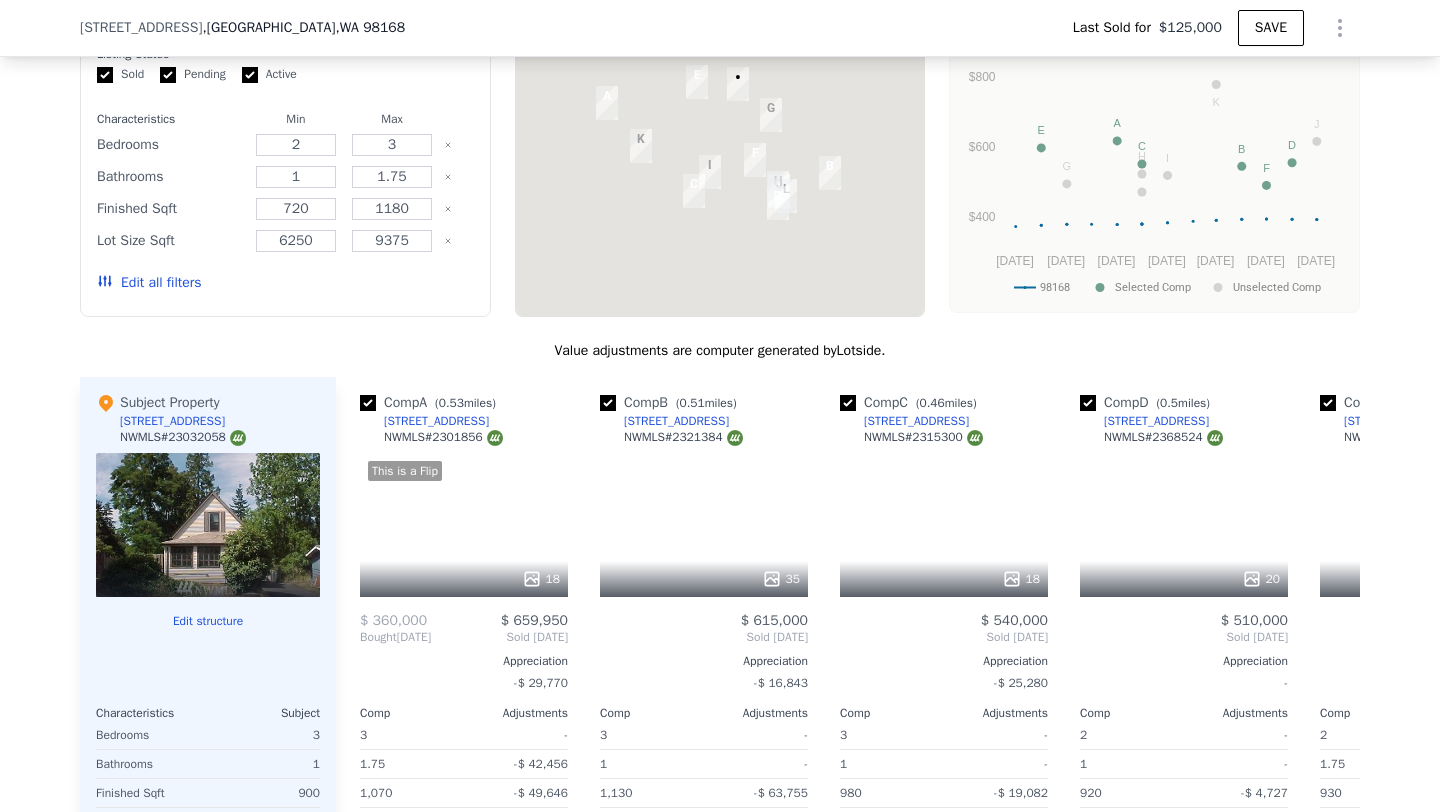 type on "$ 535,000" 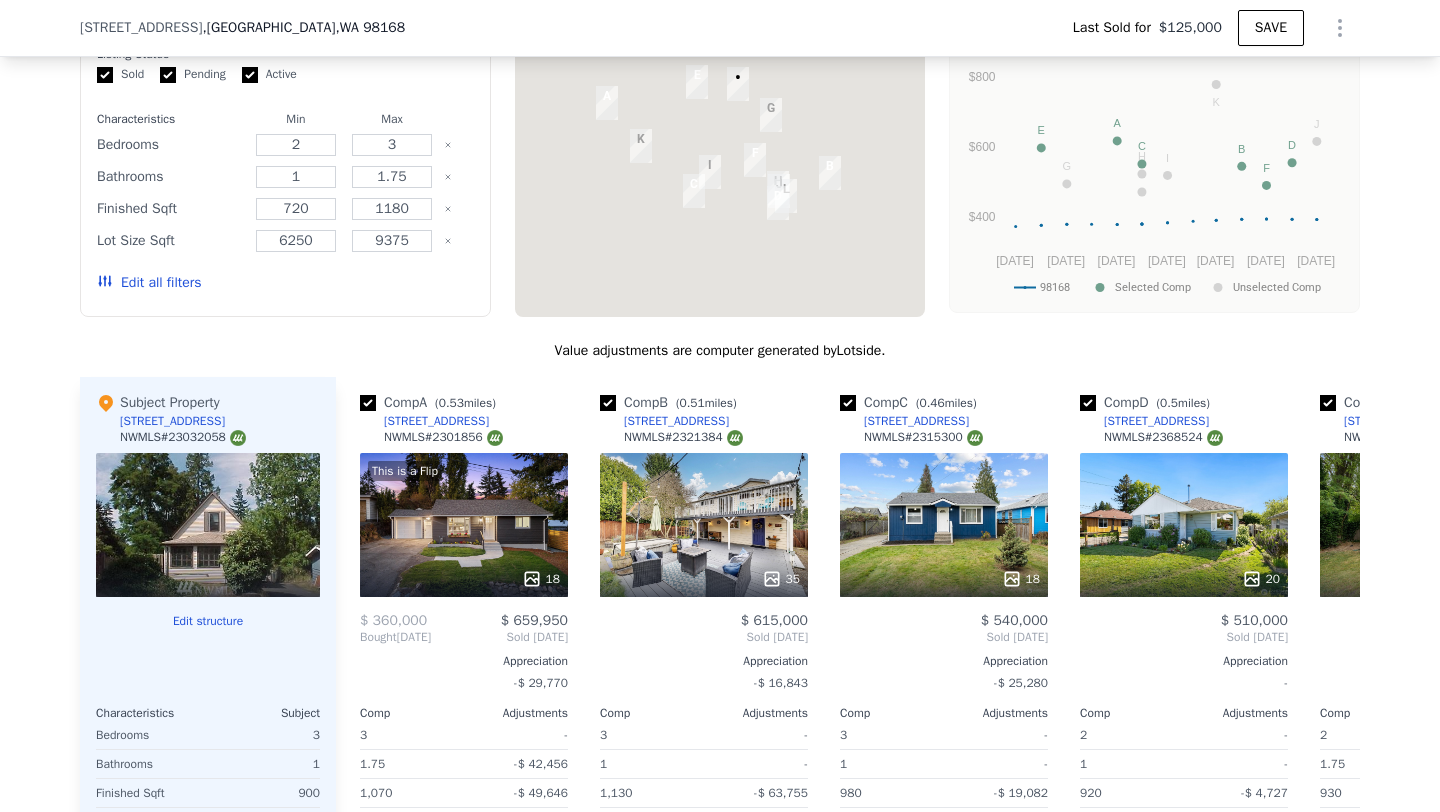 type on "$ 359,757" 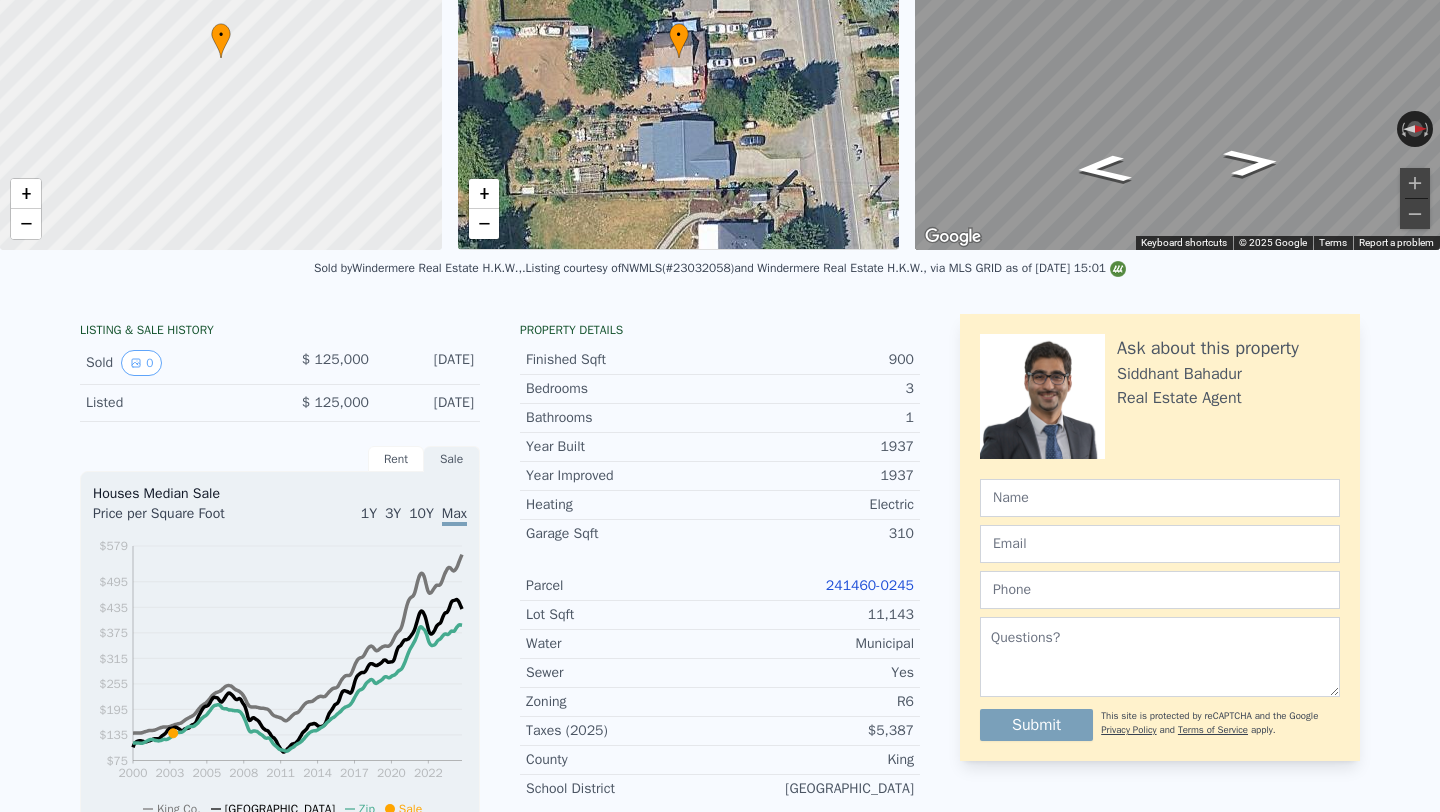 scroll, scrollTop: 0, scrollLeft: 0, axis: both 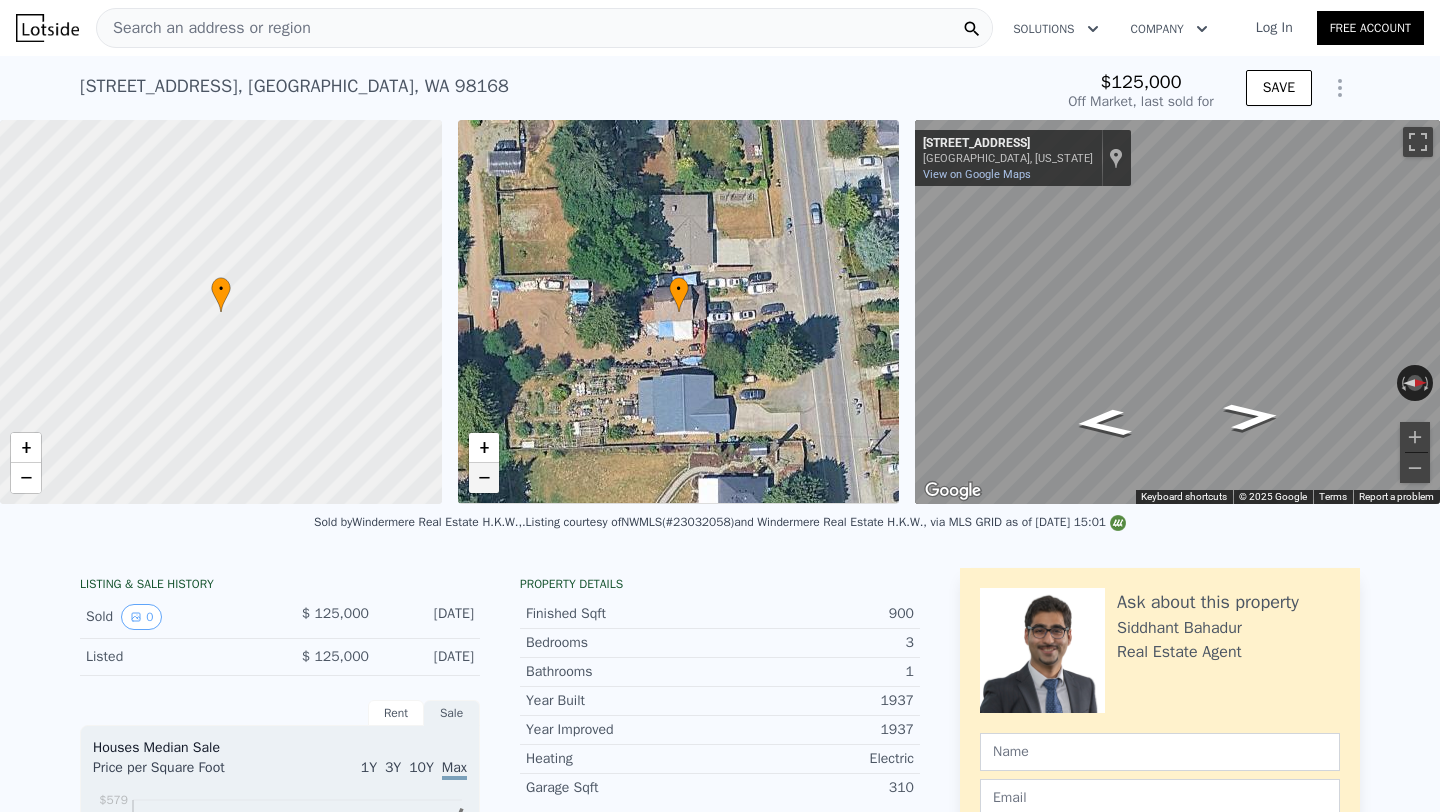 click on "−" at bounding box center [484, 478] 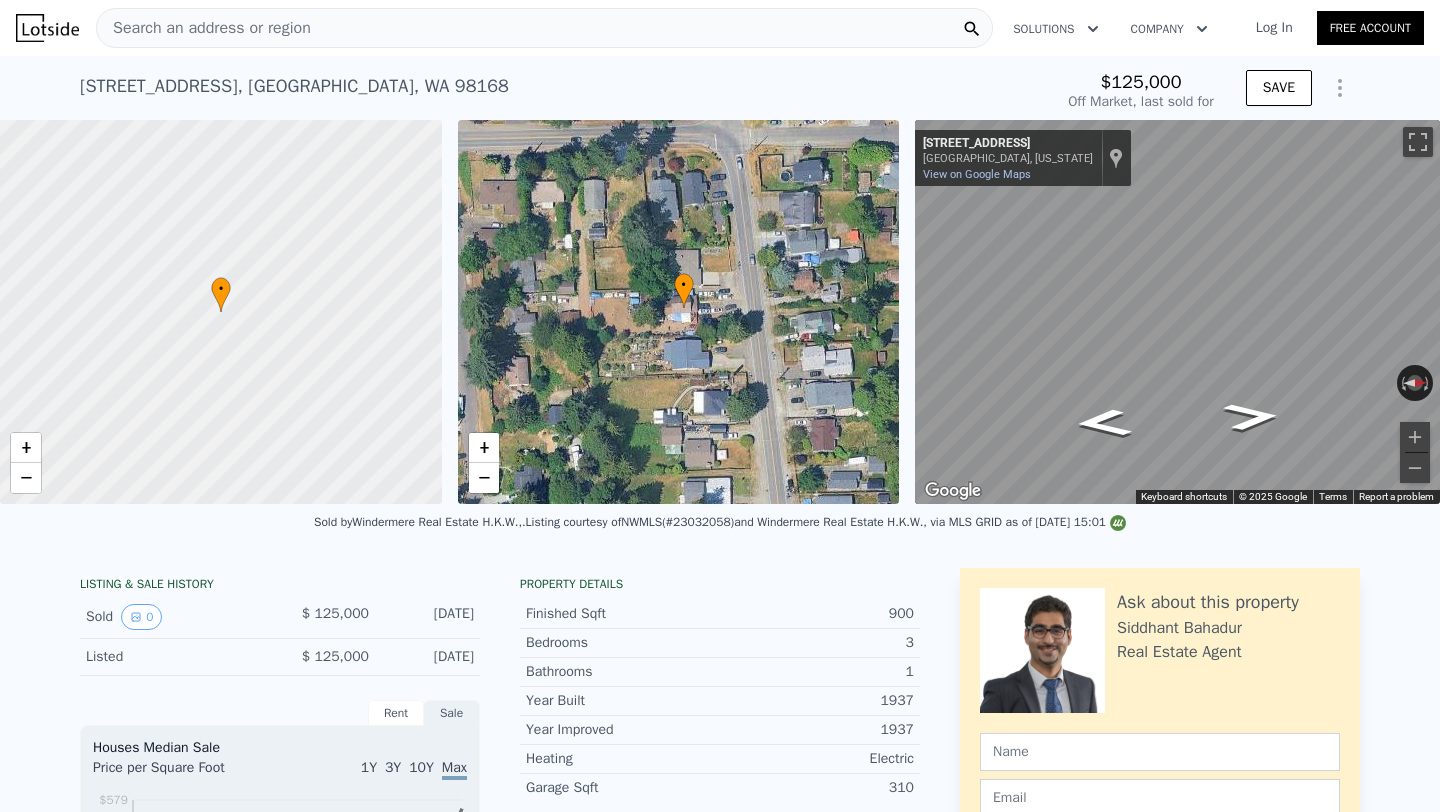 click on "•
+ −" at bounding box center [679, 312] 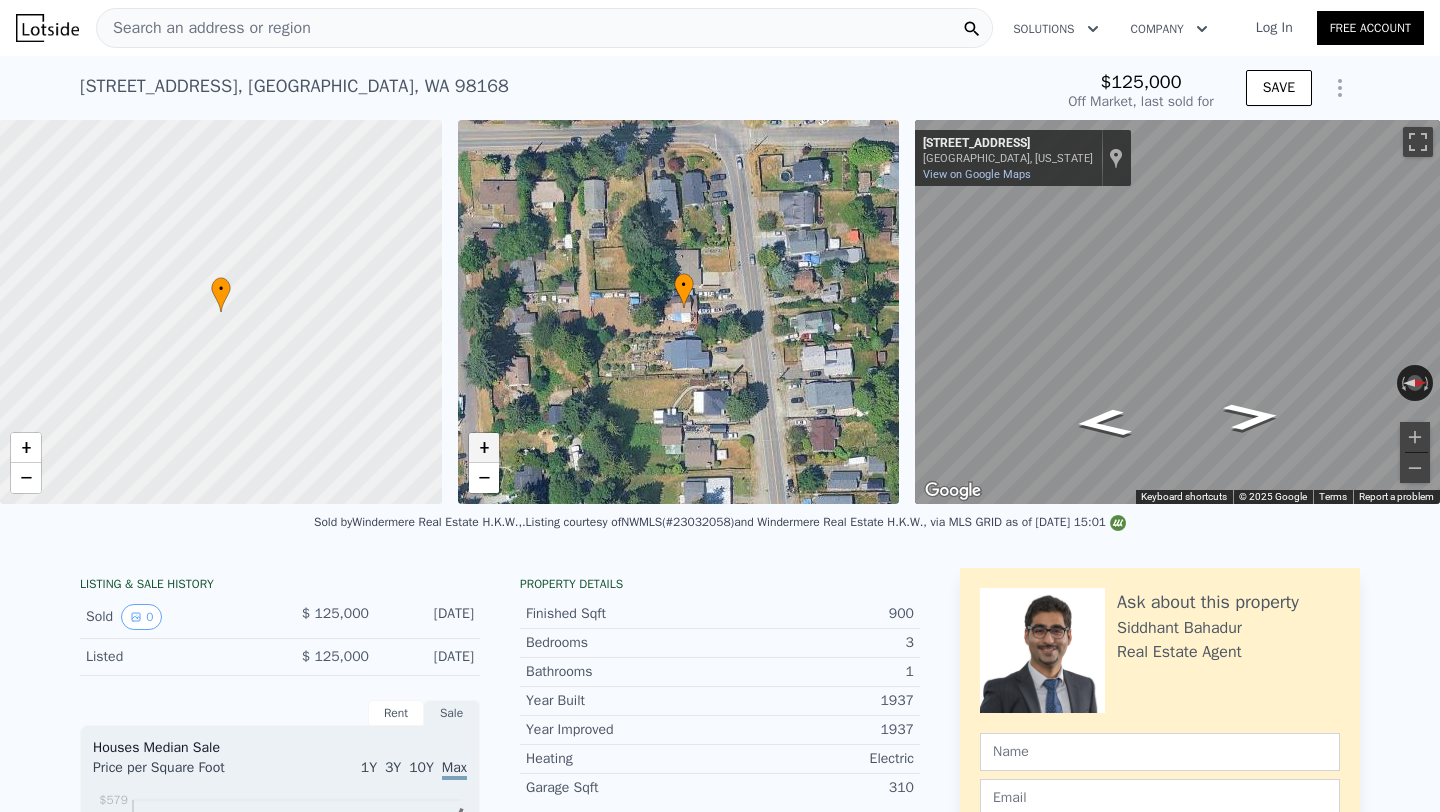 click on "+" at bounding box center [484, 448] 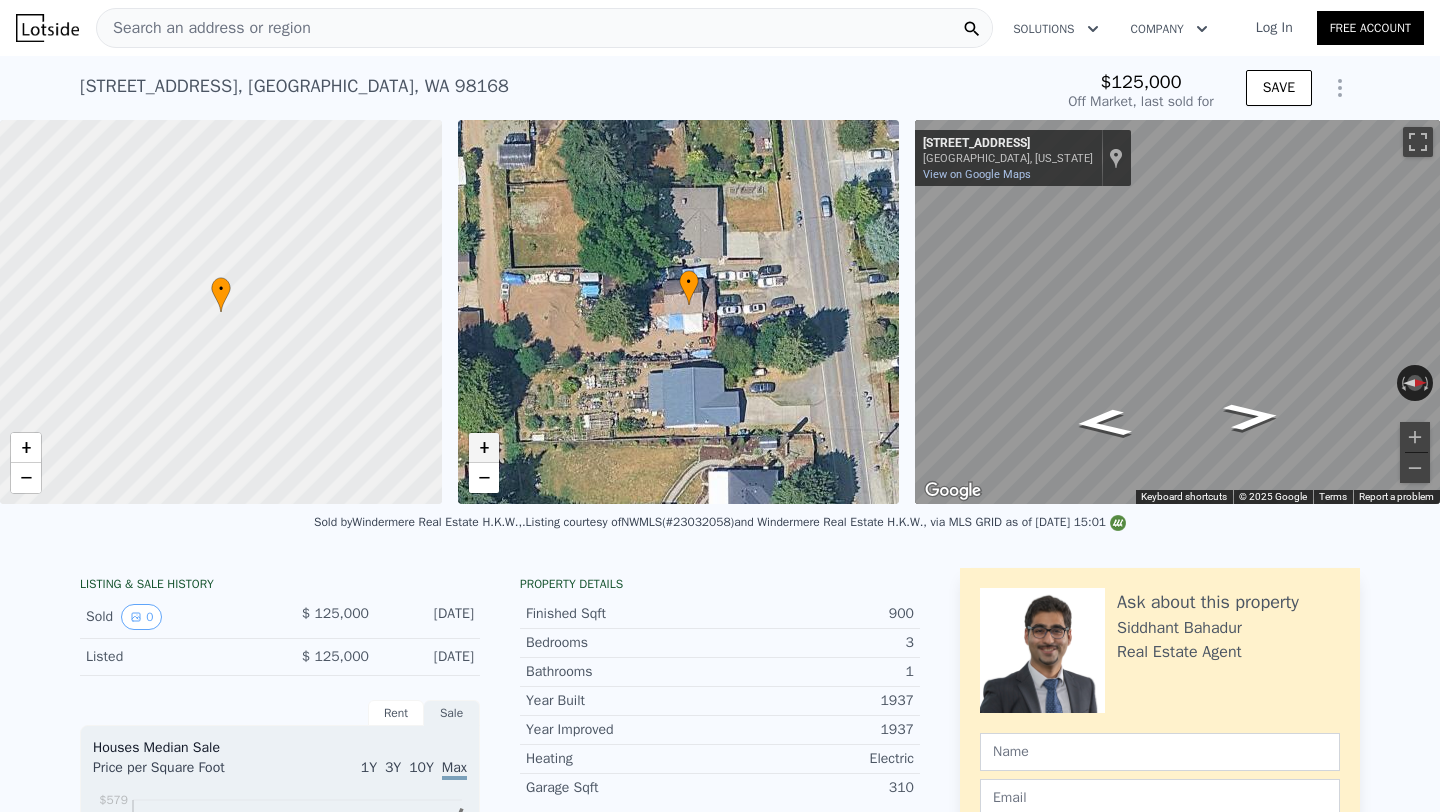 click on "+" at bounding box center (484, 448) 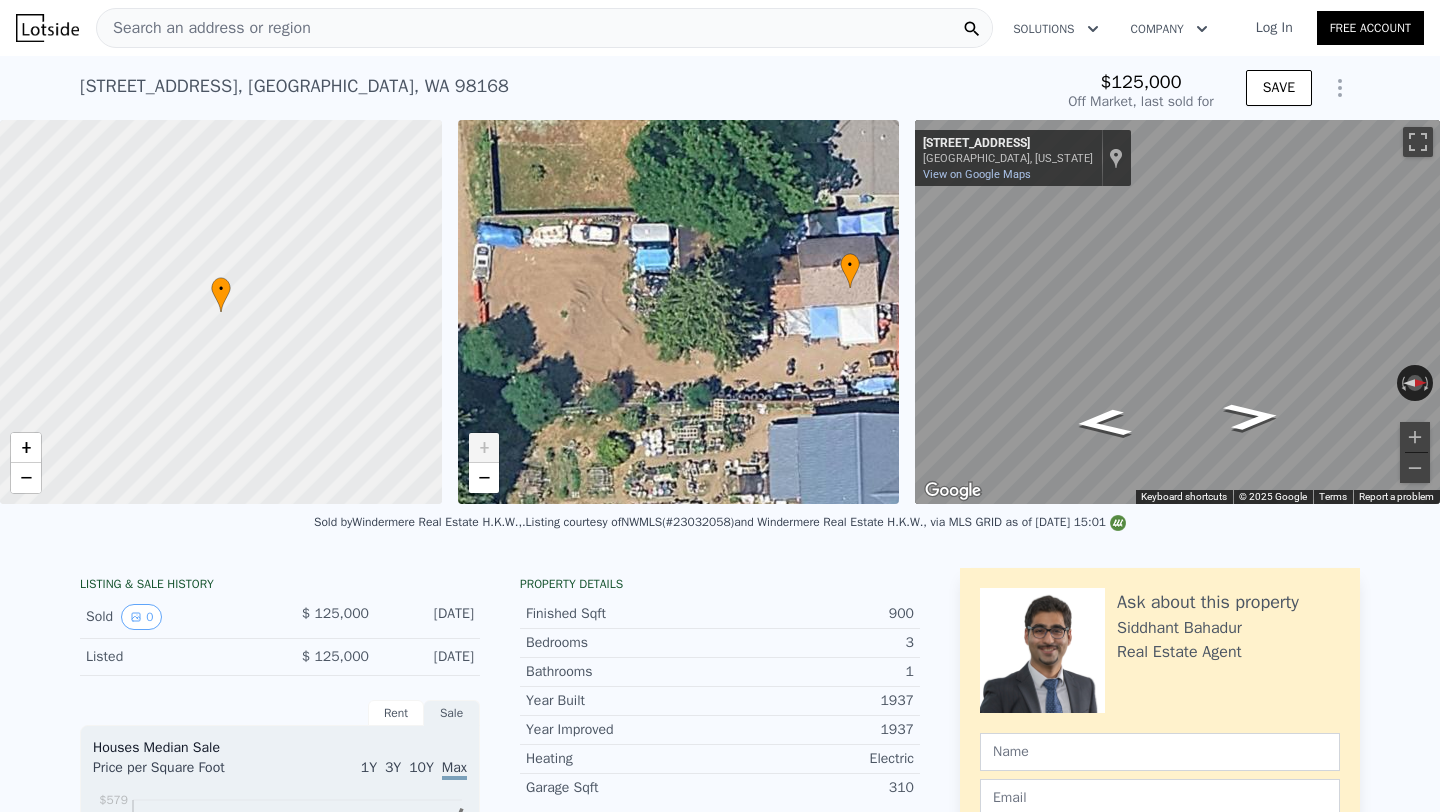 drag, startPoint x: 700, startPoint y: 373, endPoint x: 788, endPoint y: 365, distance: 88.362885 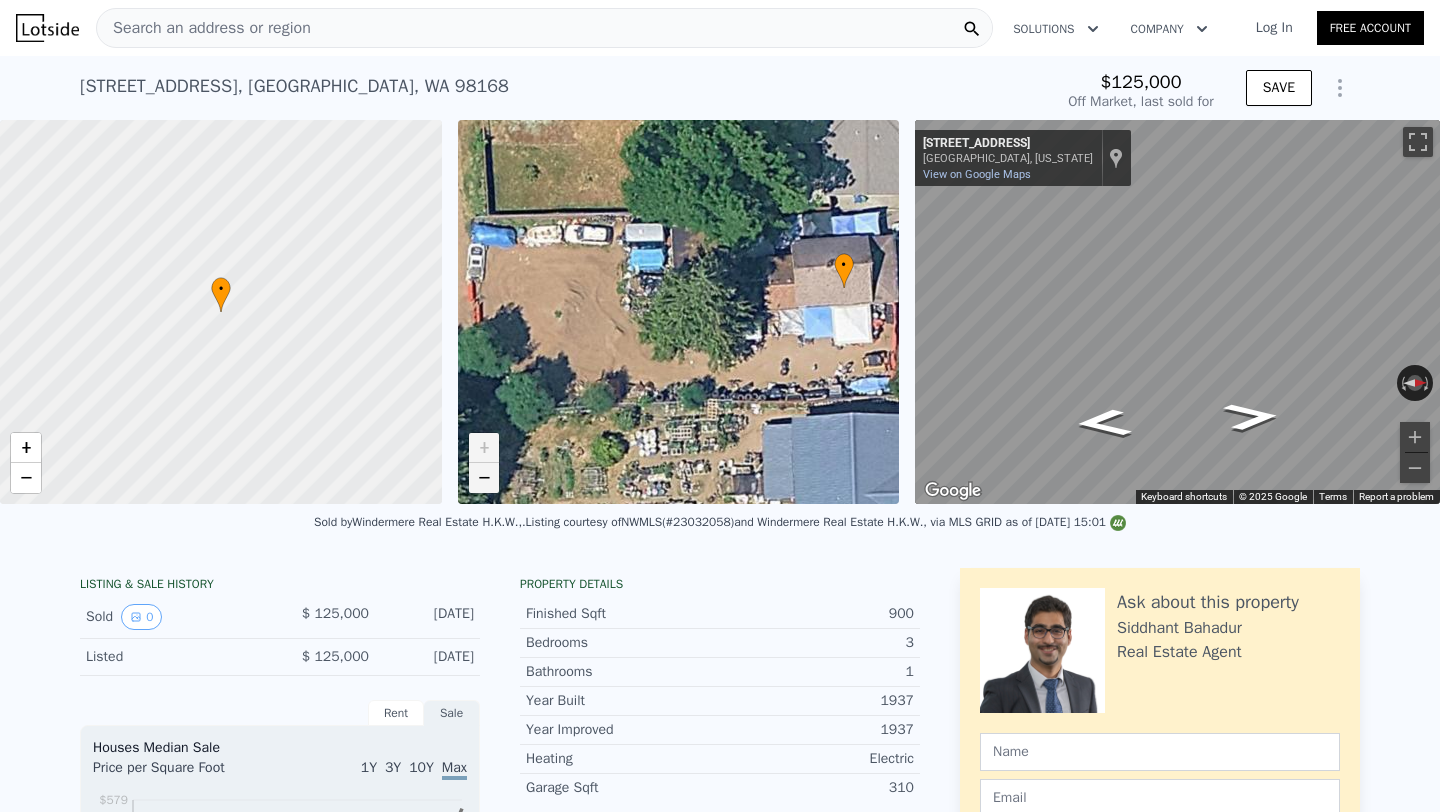click on "−" at bounding box center [484, 478] 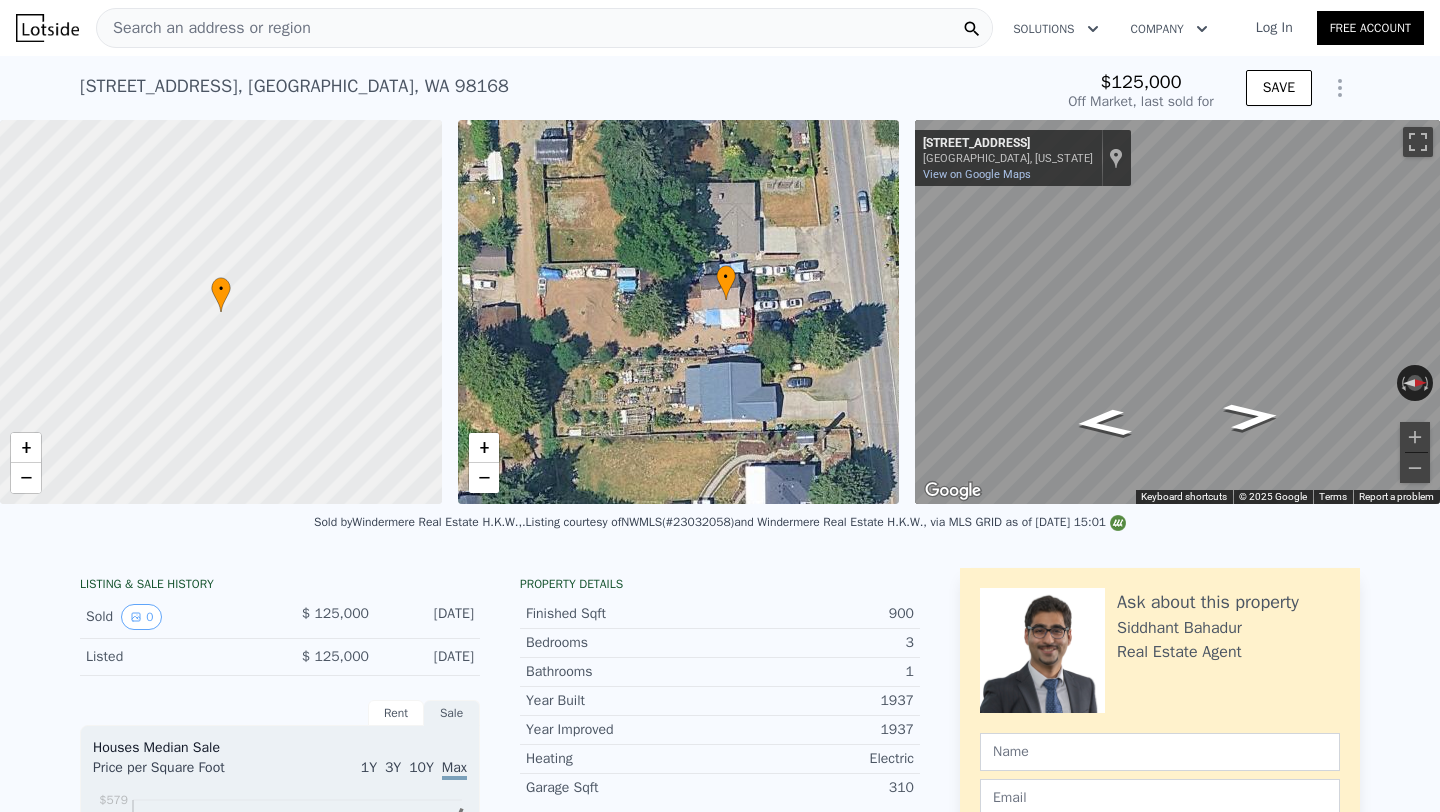 drag, startPoint x: 694, startPoint y: 416, endPoint x: 659, endPoint y: 416, distance: 35 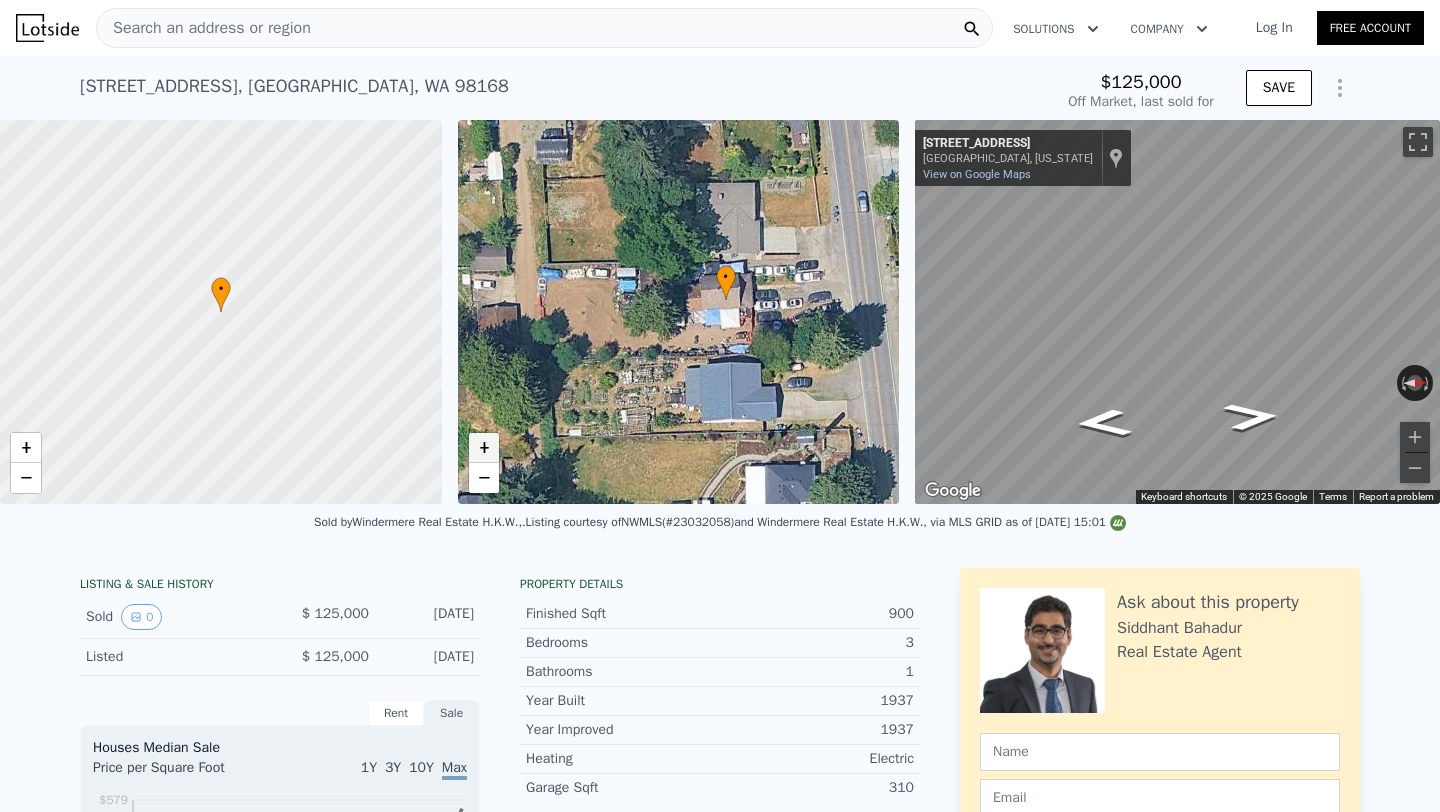 click on "+" at bounding box center (484, 448) 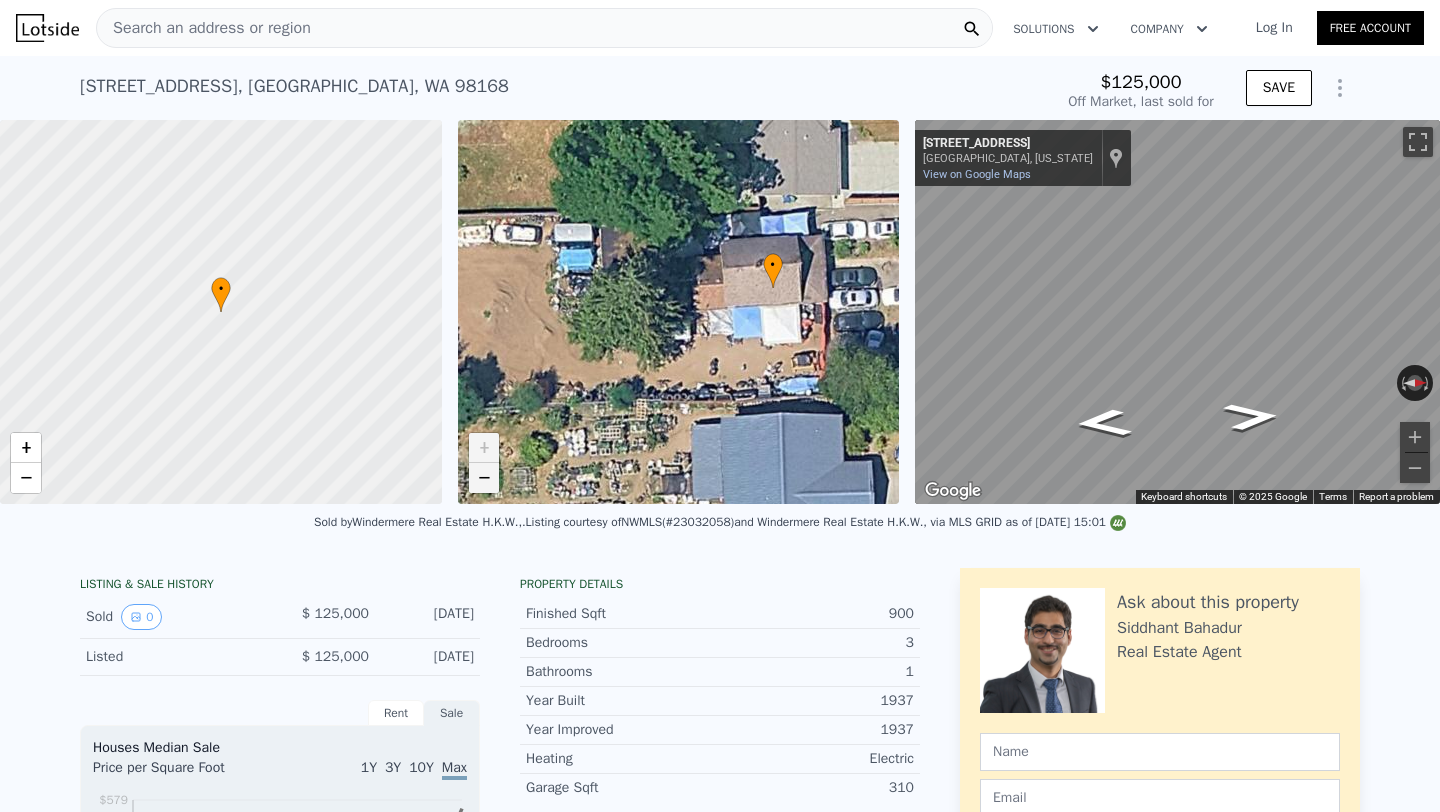 click on "−" at bounding box center [484, 478] 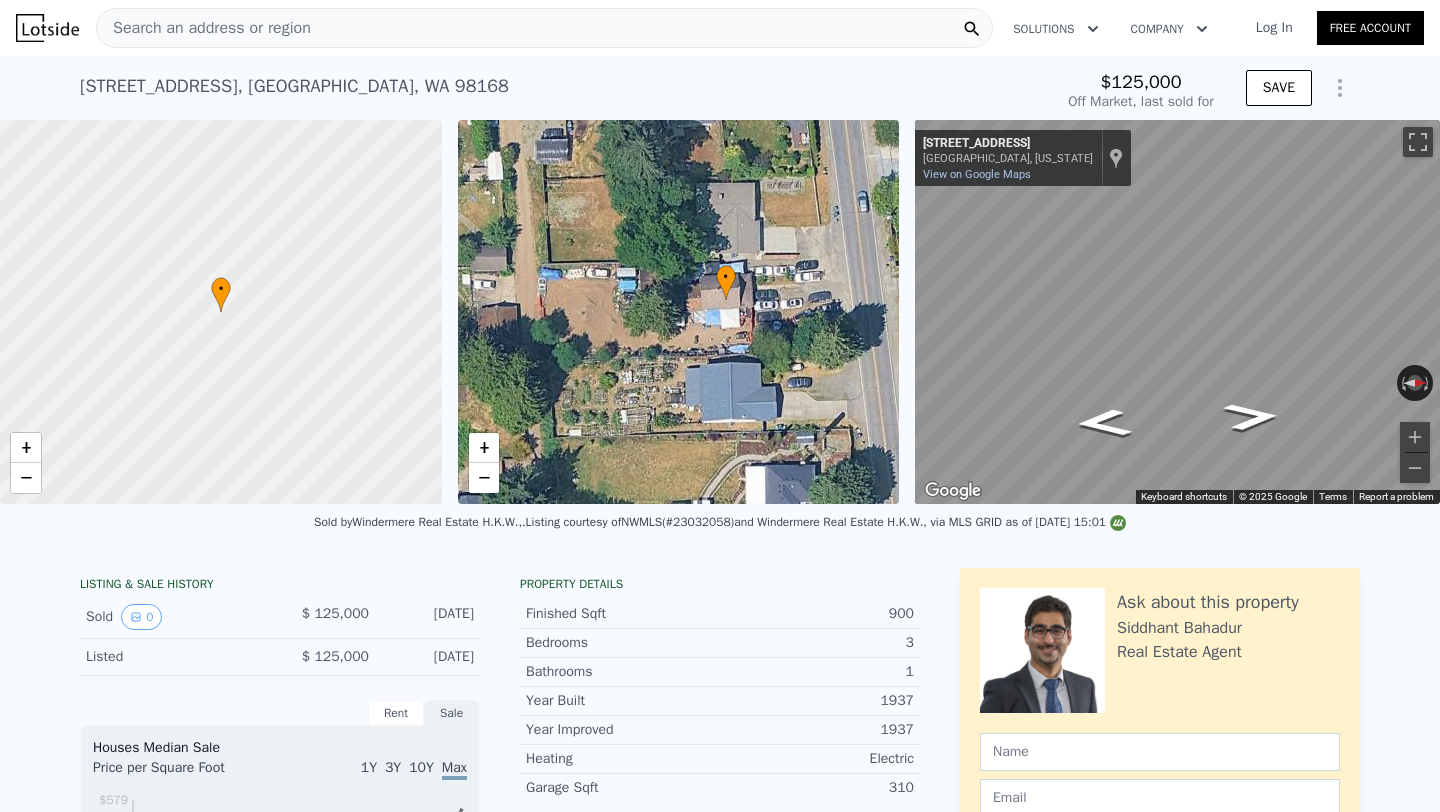 click on "[STREET_ADDRESS] Sold [DATE] for  $125k" at bounding box center (552, 92) 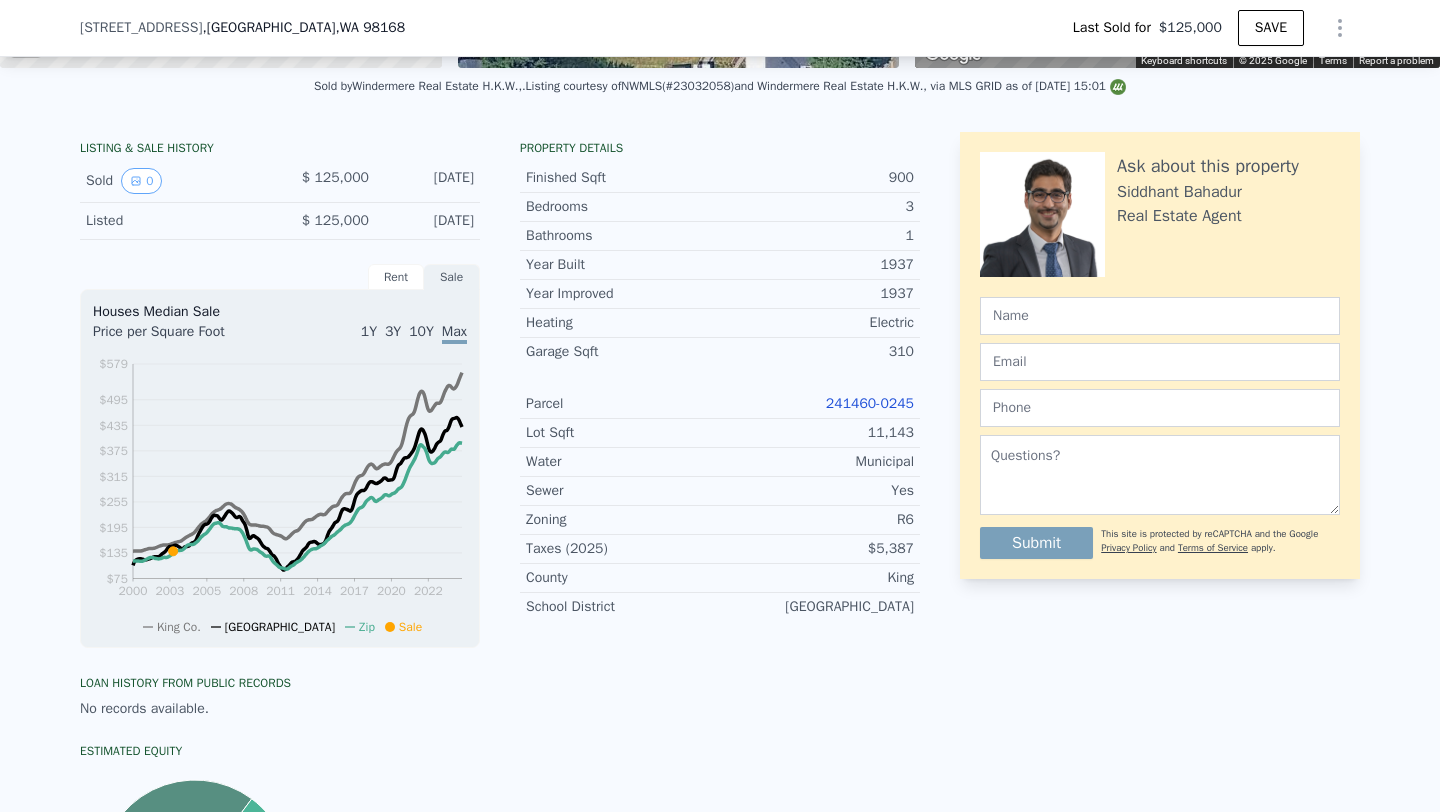 click on "LISTING & SALE HISTORY Sold 0 $ 125,000 [DATE] Listed $ 125,000 [DATE] Rent Sale Rent over time Price per Square Foot 1Y 3Y 10Y Max 1998 2000 2003 2006 2009 2012 2015 2018 2021 2024 $0.72 $0.92 $1.12 $1.32 $1.52 $1.72 $1.92 $2.12 $2.48 King Co. Metro [DATE] Houses Median Sale Price per Square Foot 1Y 3Y 10Y Max 2000 2003 2005 2008 2011 2014 2017 2020 2022 $75 $135 $195 $255 $315 $375 $435 $495 $579 King Co. White Center Zip Sale [DATE] Loan history from public records No records available. Estimated Equity 100% equity $355,190 Value $125,000 Last Sale $230,190 Appreciation $355,190 Equity Property details Finished Sqft 900 Bedrooms 3 Bathrooms 1 Year Built 1937 Year Improved 1937 Heating Electric Garage Sqft 310 Parcel 241460-0245 Lot Sqft 11,143 Water Municipal Sewer Yes Zoning R6 Taxes (2025) $5,387 County [GEOGRAPHIC_DATA] Ask about this property [PERSON_NAME] Real Estate Agent Submit This site is protected by reCAPTCHA and the Google   Privacy Policy" at bounding box center [720, 553] 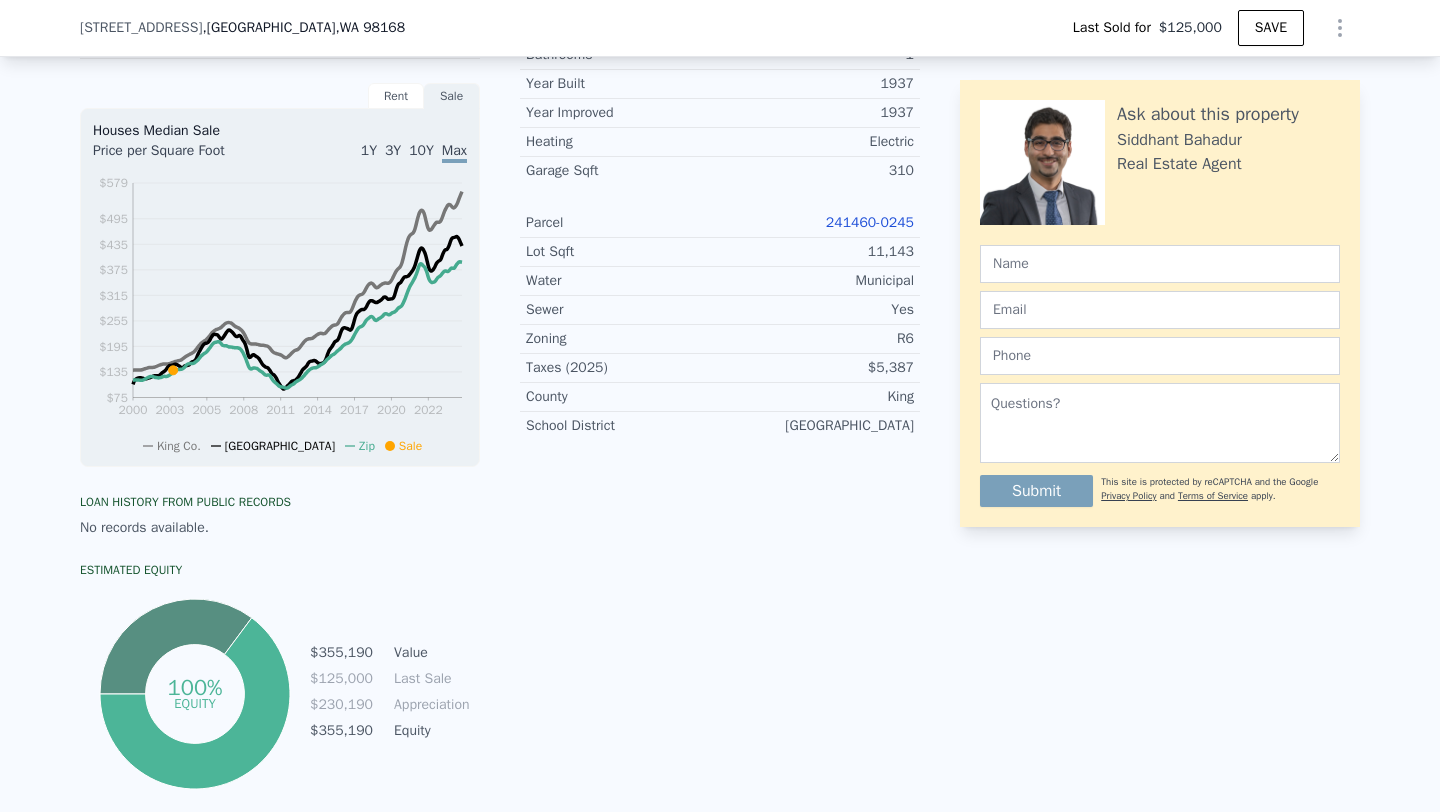 click on "LISTING & SALE HISTORY Sold 0 $ 125,000 [DATE] Listed $ 125,000 [DATE] Rent Sale Rent over time Price per Square Foot 1Y 3Y 10Y Max 1998 2000 2003 2006 2009 2012 2015 2018 2021 2024 $0.72 $0.92 $1.12 $1.32 $1.52 $1.72 $1.92 $2.12 $2.48 King Co. Metro [DATE] Houses Median Sale Price per Square Foot 1Y 3Y 10Y Max 2000 2003 2005 2008 2011 2014 2017 2020 2022 $75 $135 $195 $255 $315 $375 $435 $495 $579 King Co. White Center Zip Sale [DATE] Loan history from public records No records available. Estimated Equity 100% equity $355,190 Value $125,000 Last Sale $230,190 Appreciation $355,190 Equity Property details Finished Sqft 900 Bedrooms 3 Bathrooms 1 Year Built 1937 Year Improved 1937 Heating Electric Garage Sqft 310 Parcel 241460-0245 Lot Sqft 11,143 Water Municipal Sewer Yes Zoning R6 Taxes (2025) $5,387 County [GEOGRAPHIC_DATA] Ask about this property [PERSON_NAME] Real Estate Agent Submit This site is protected by reCAPTCHA and the Google   Privacy Policy" at bounding box center [720, 372] 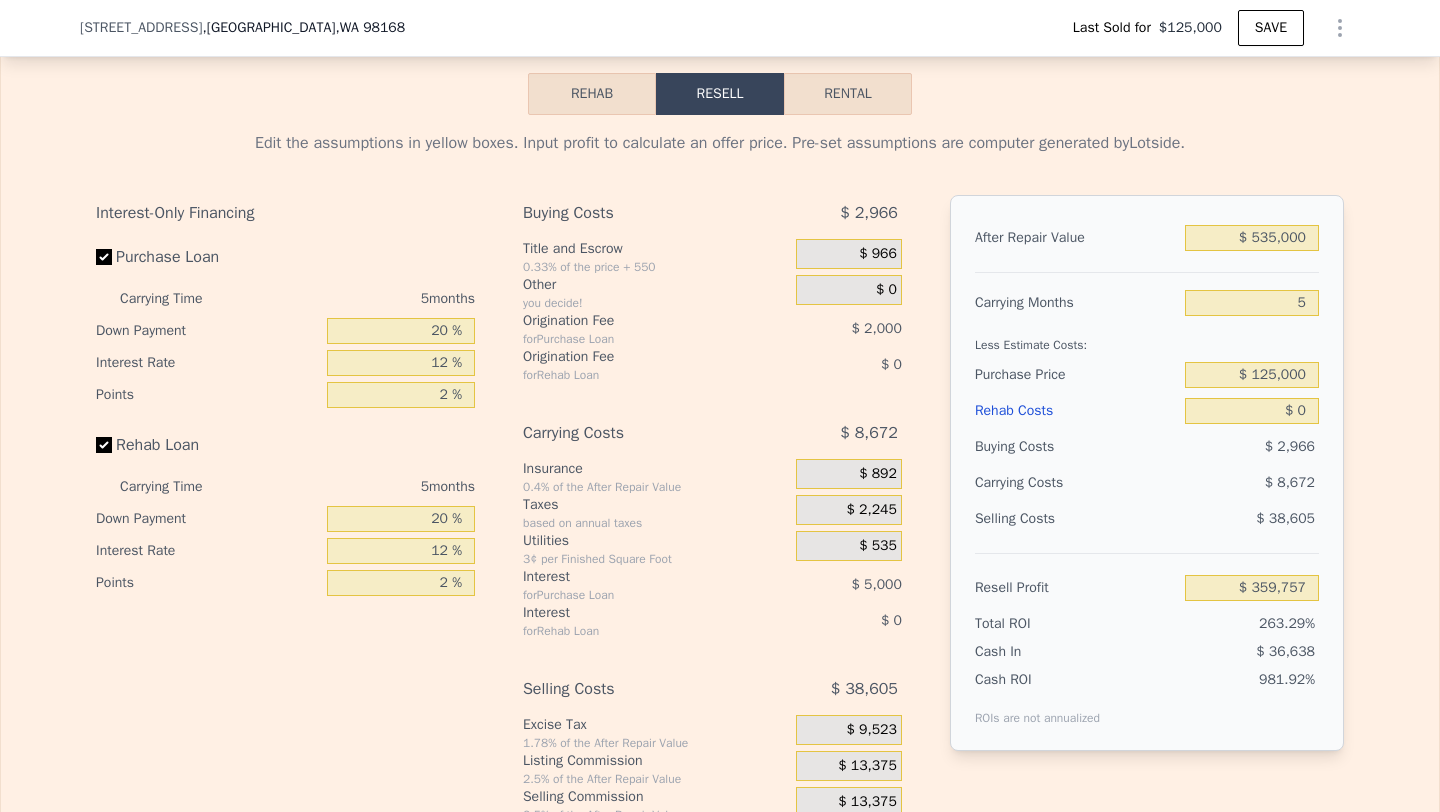 scroll, scrollTop: 2888, scrollLeft: 0, axis: vertical 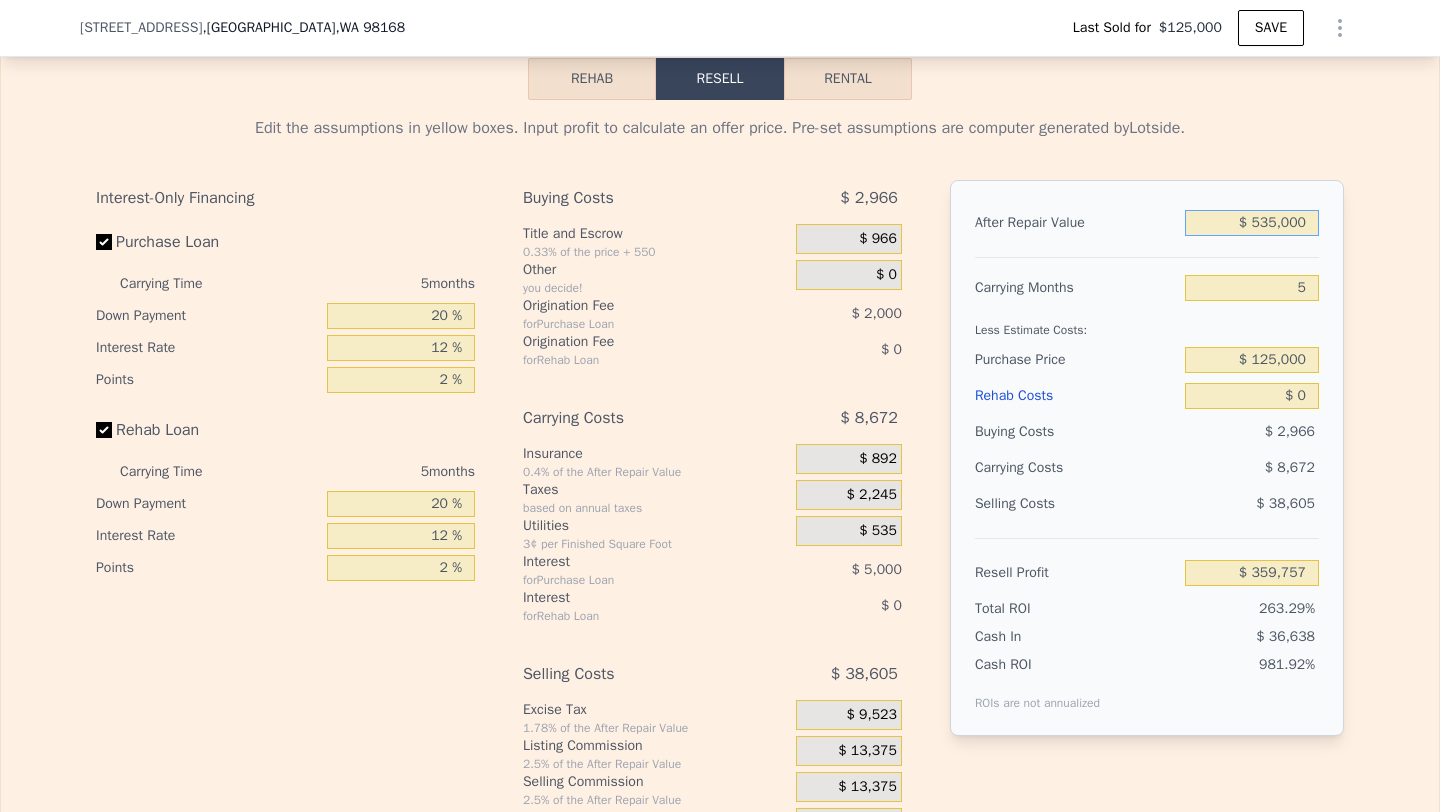 click on "$ 535,000" at bounding box center [1252, 223] 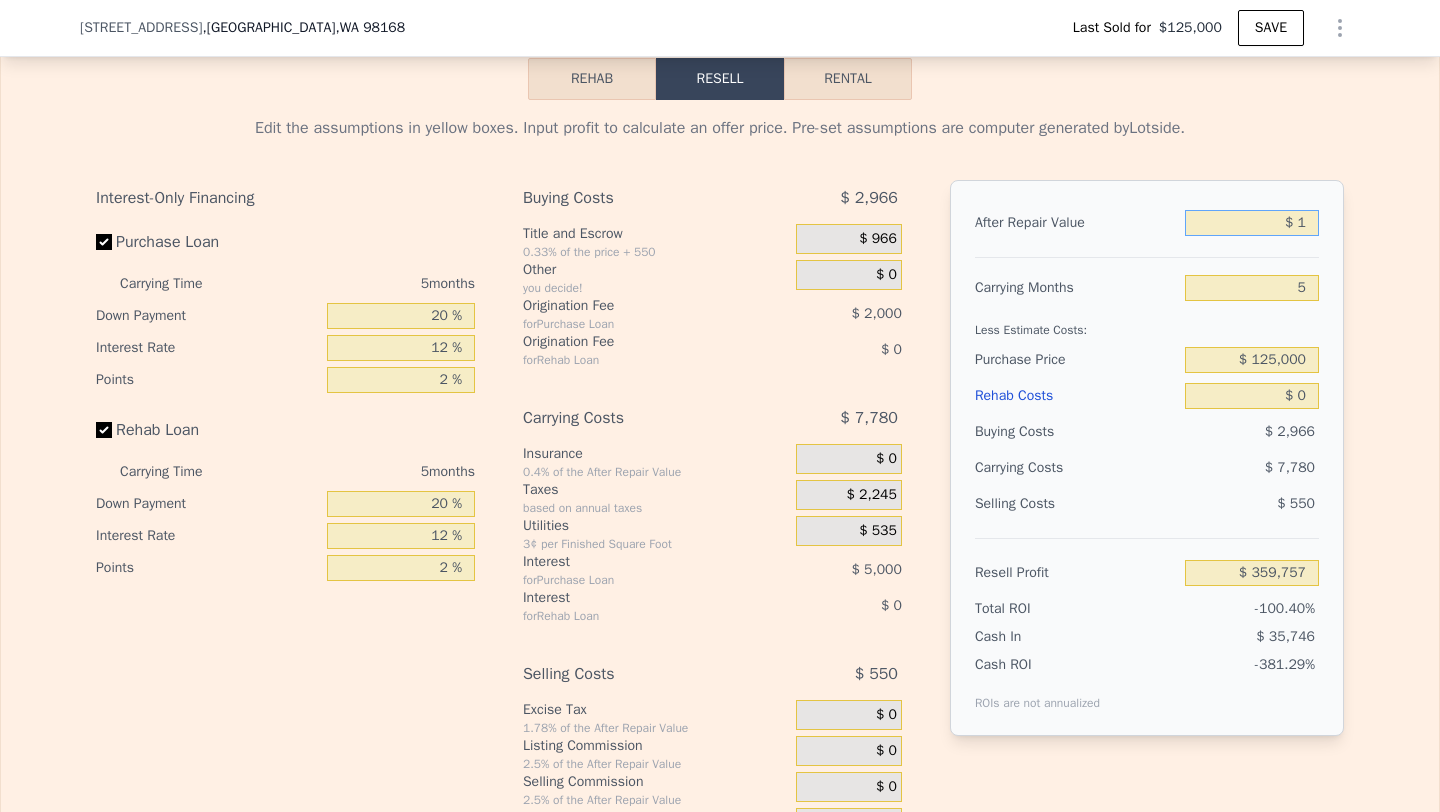 type on "-$ 136,295" 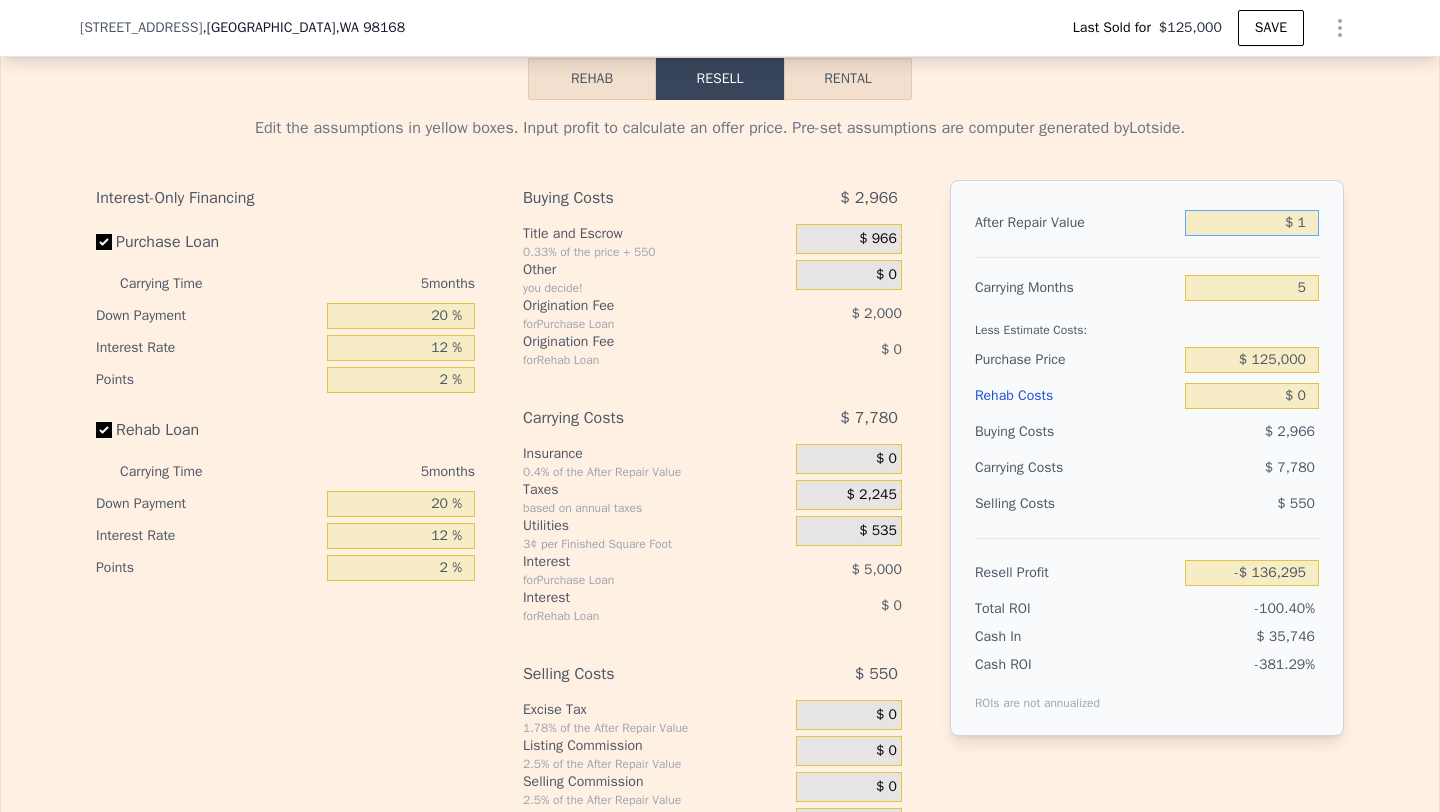 type on "$ 10" 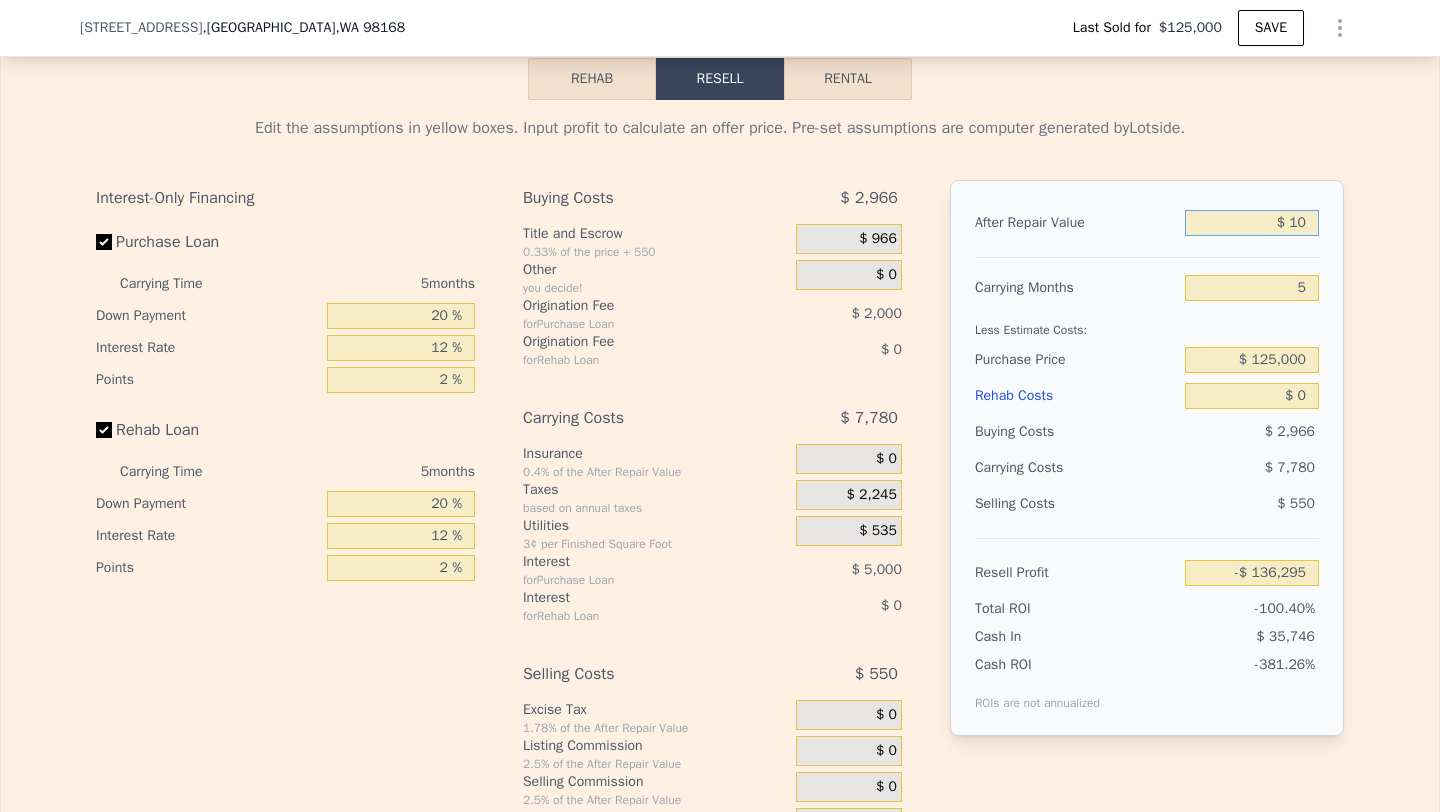 type on "-$ 136,286" 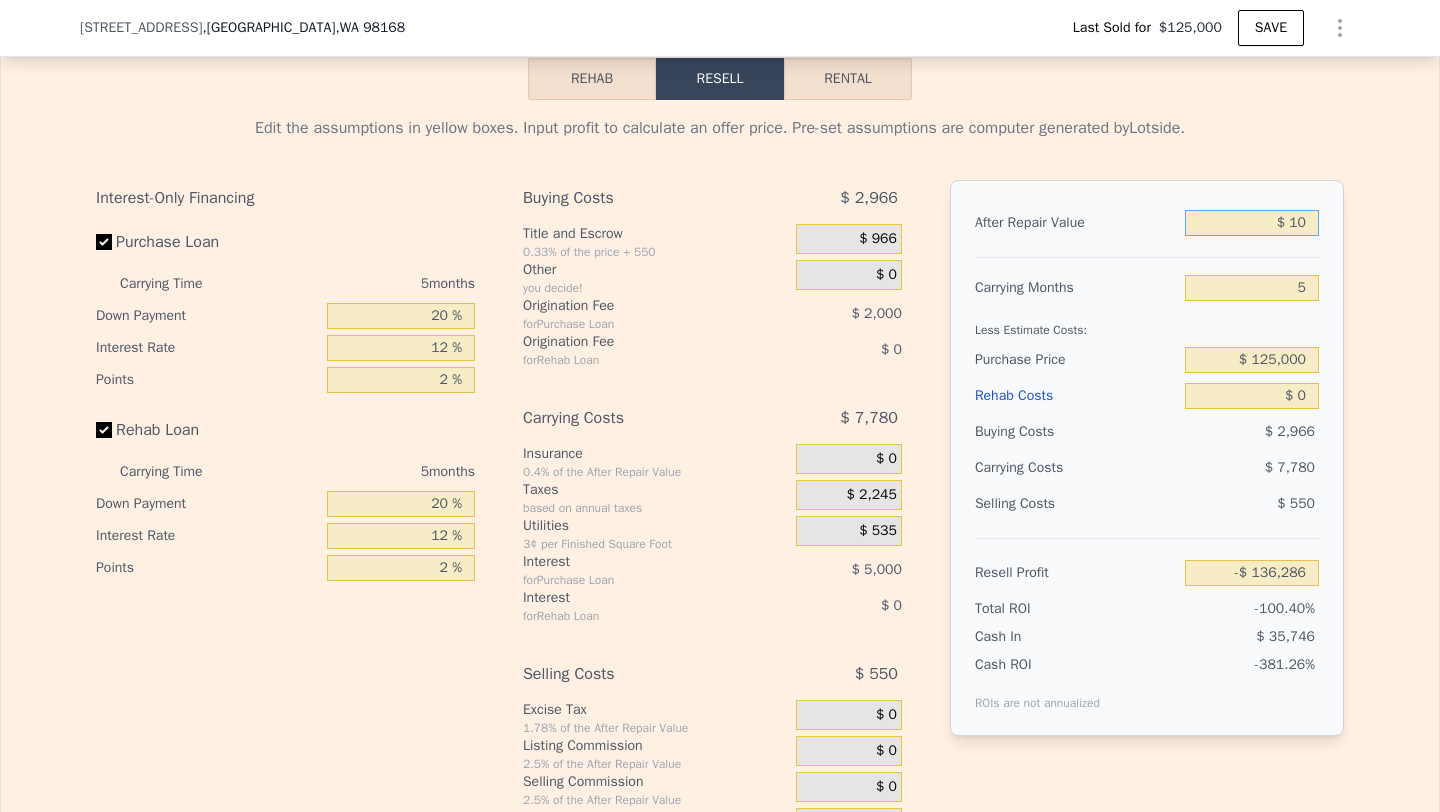 type on "$ 100" 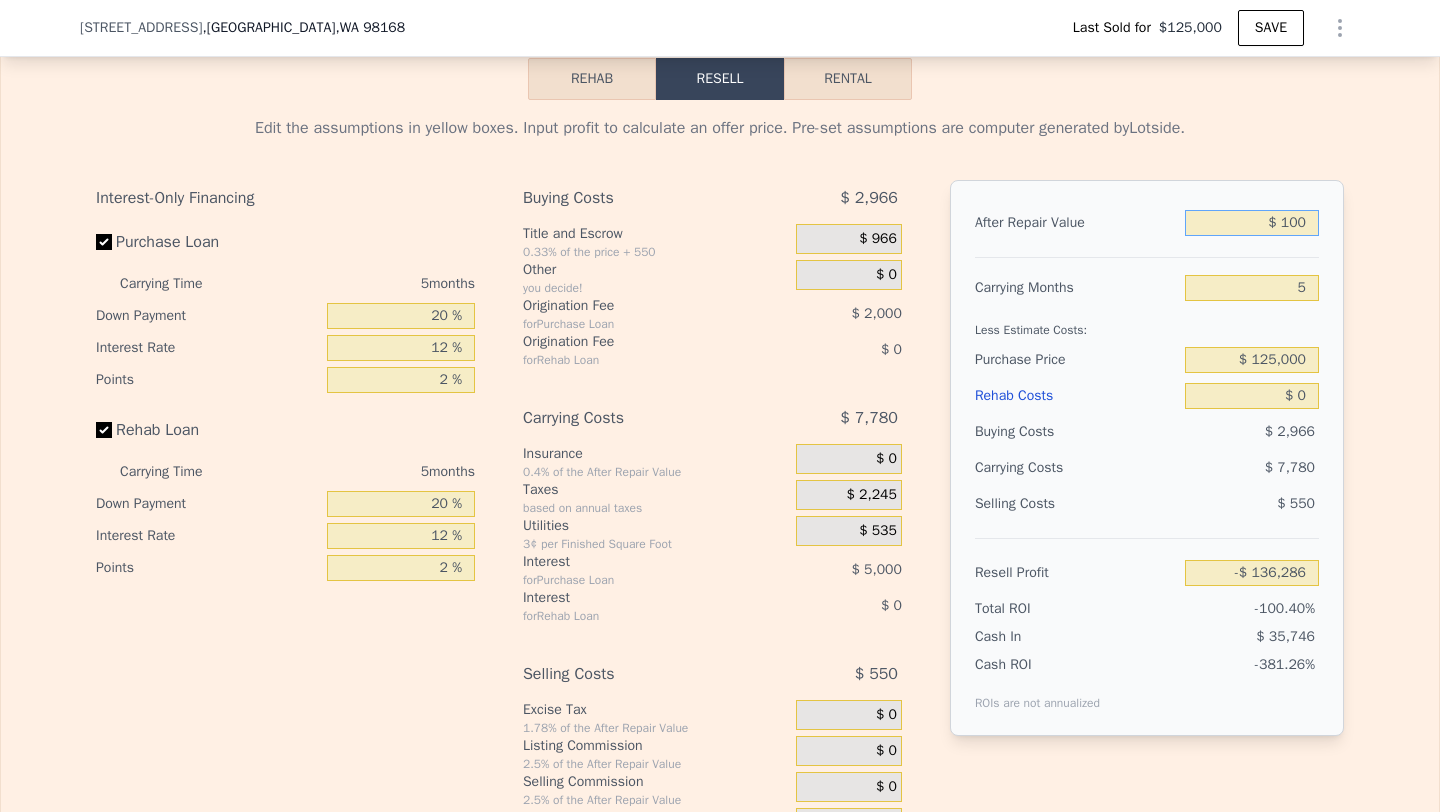 type on "-$ 136,204" 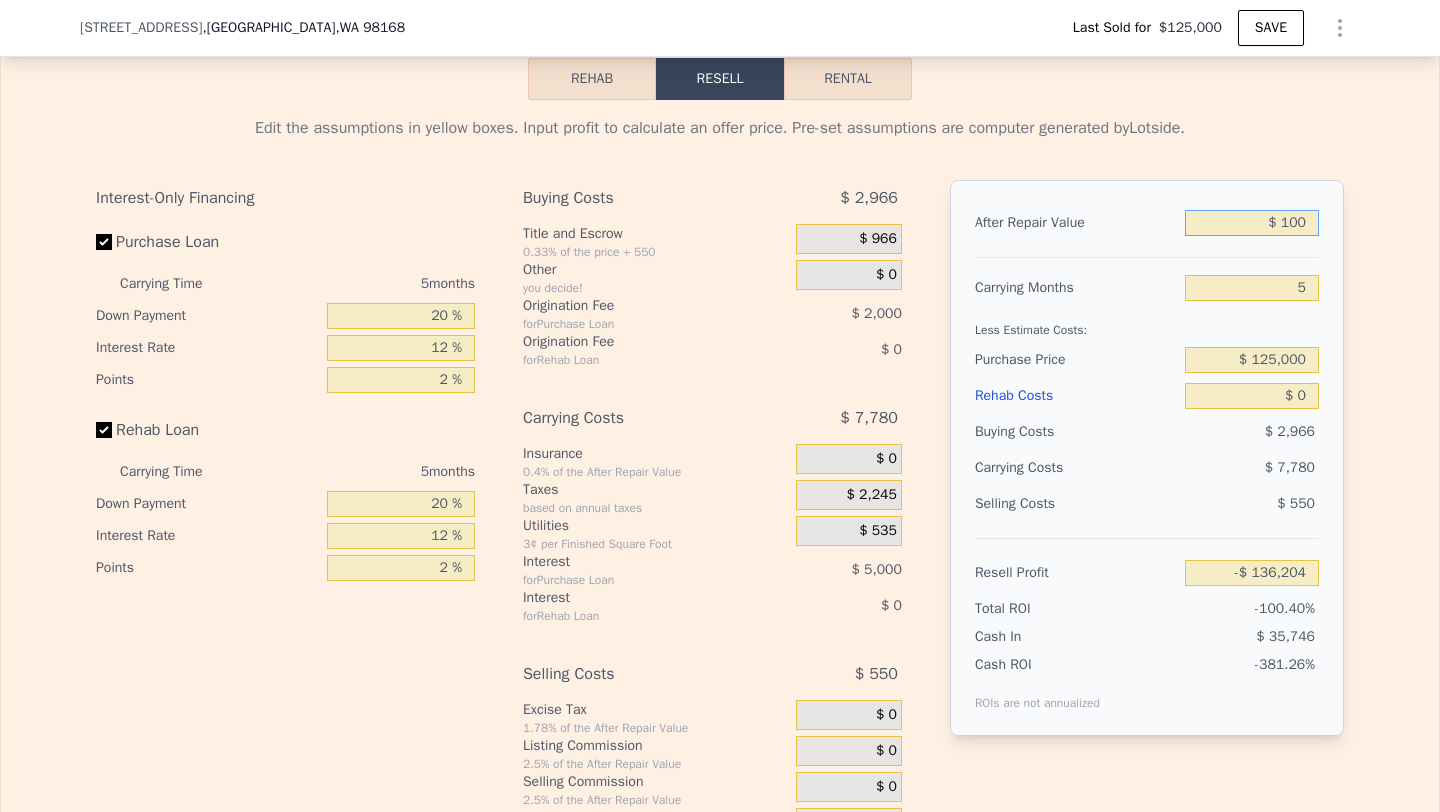 type on "$ 1,000" 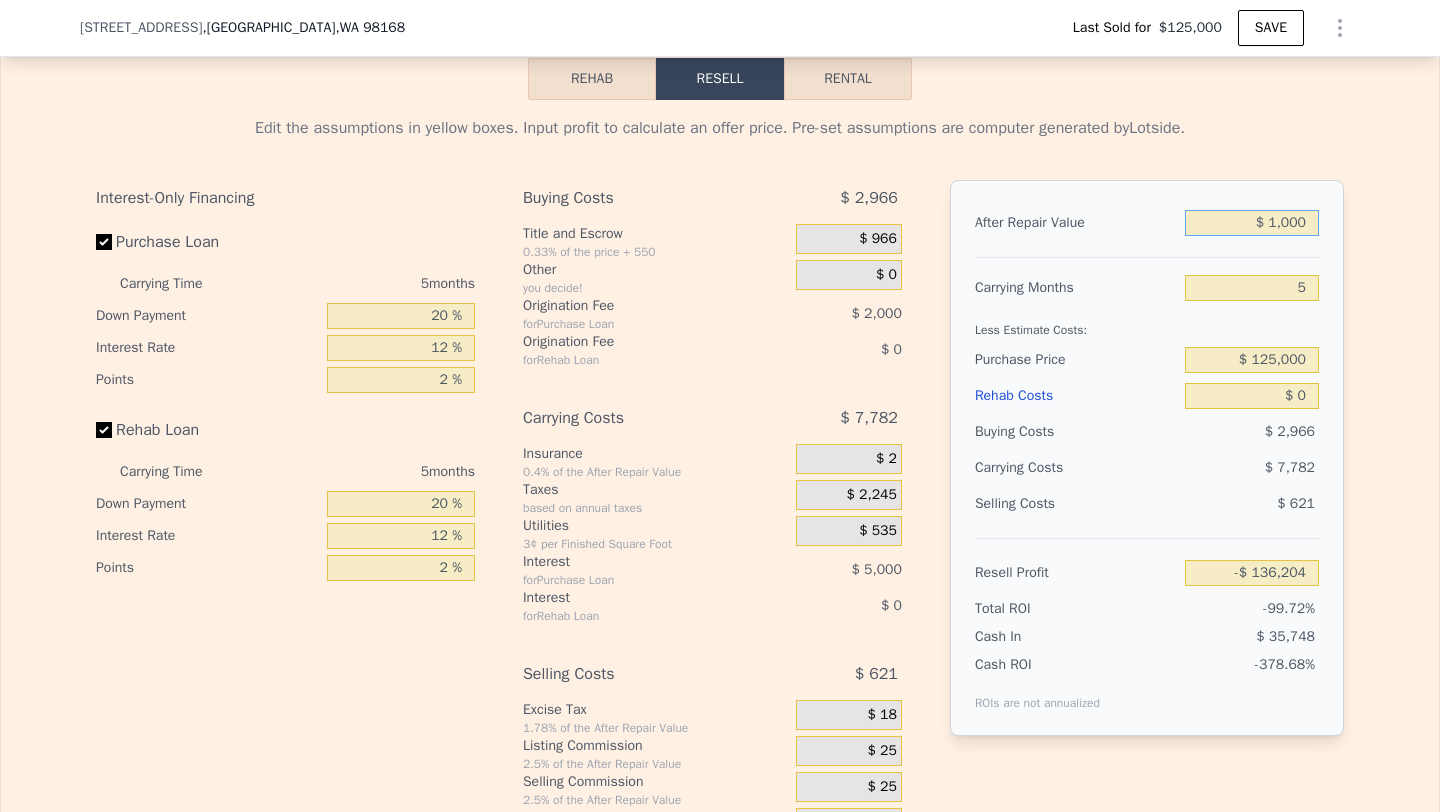 type on "-$ 135,369" 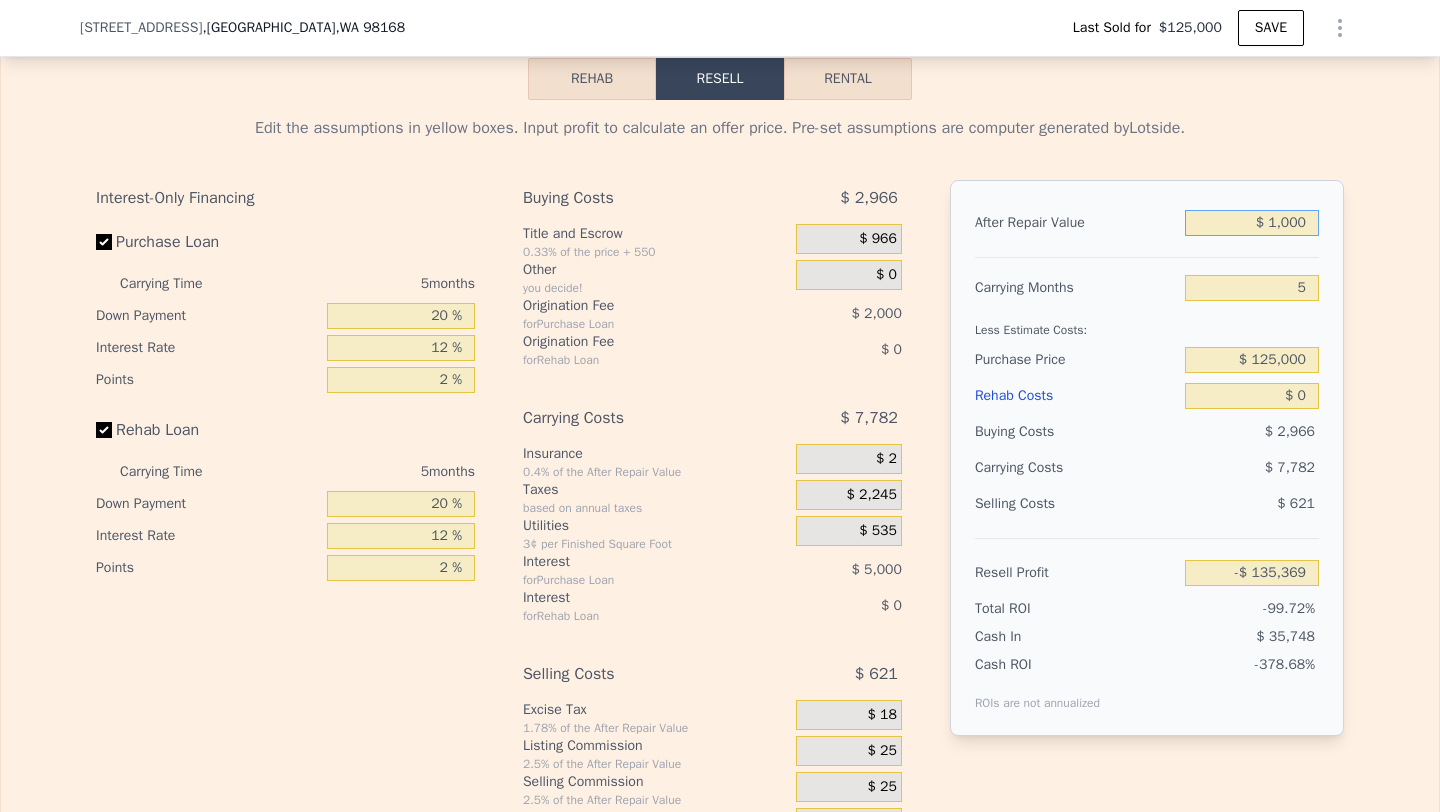 type on "$ 100" 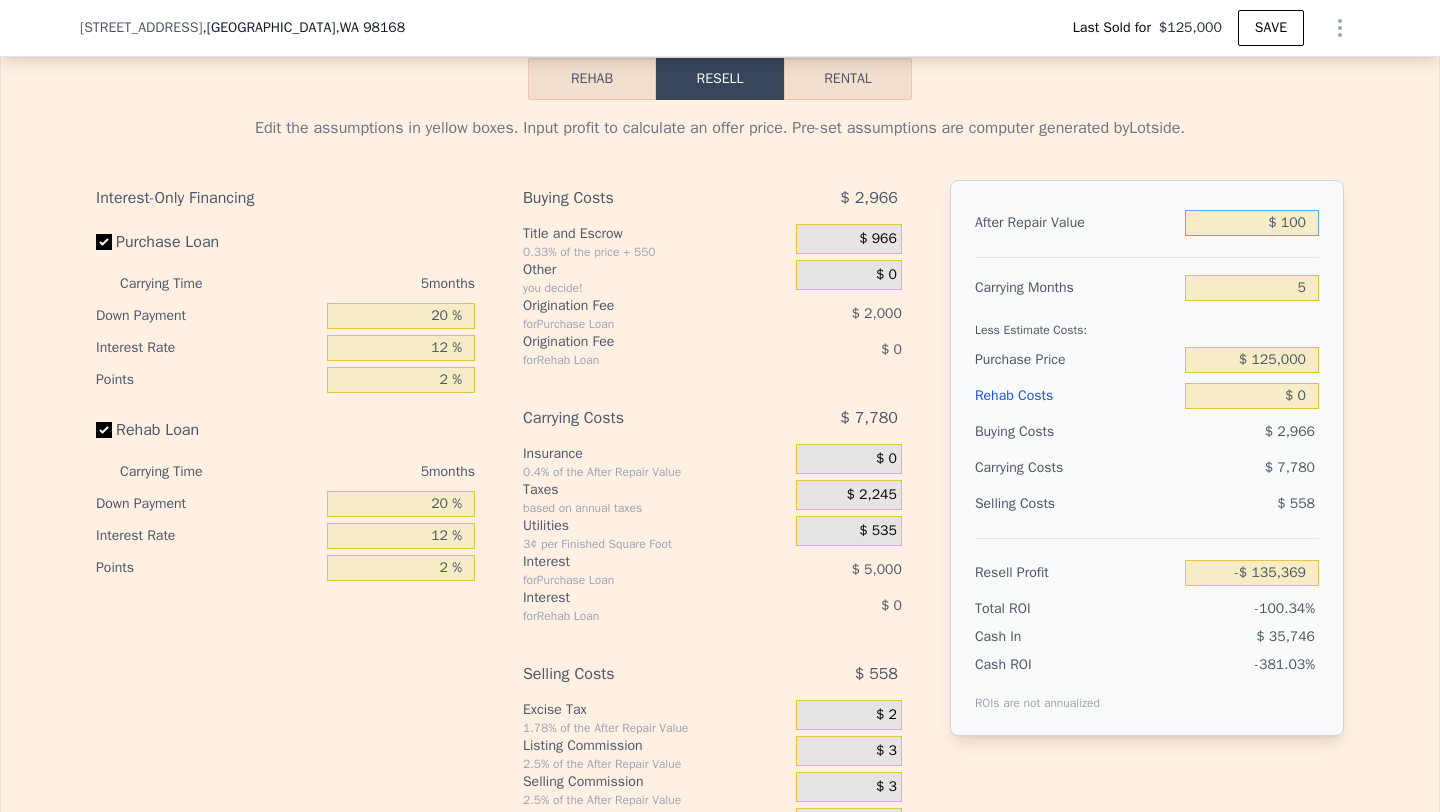 type on "-$ 136,204" 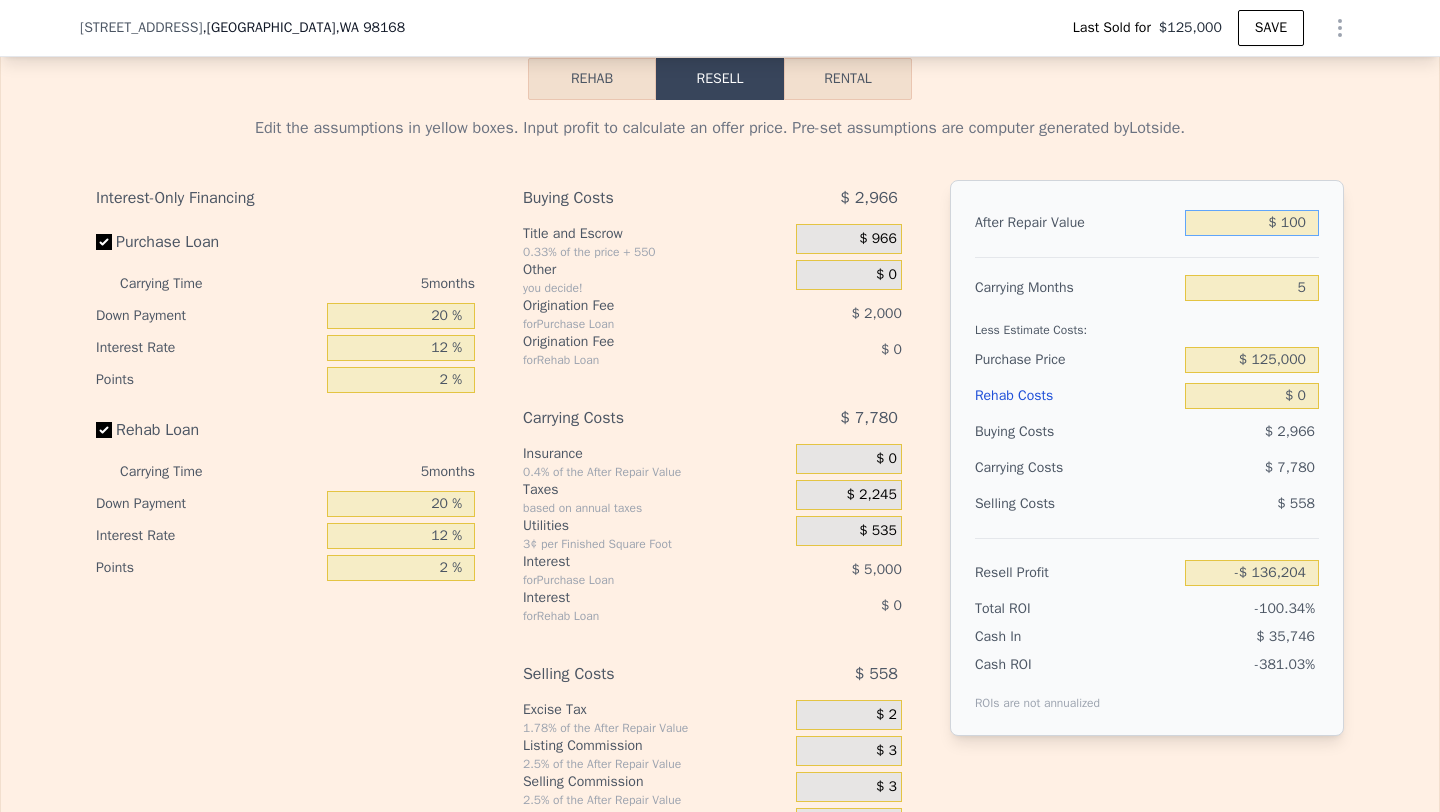 type on "$ 10" 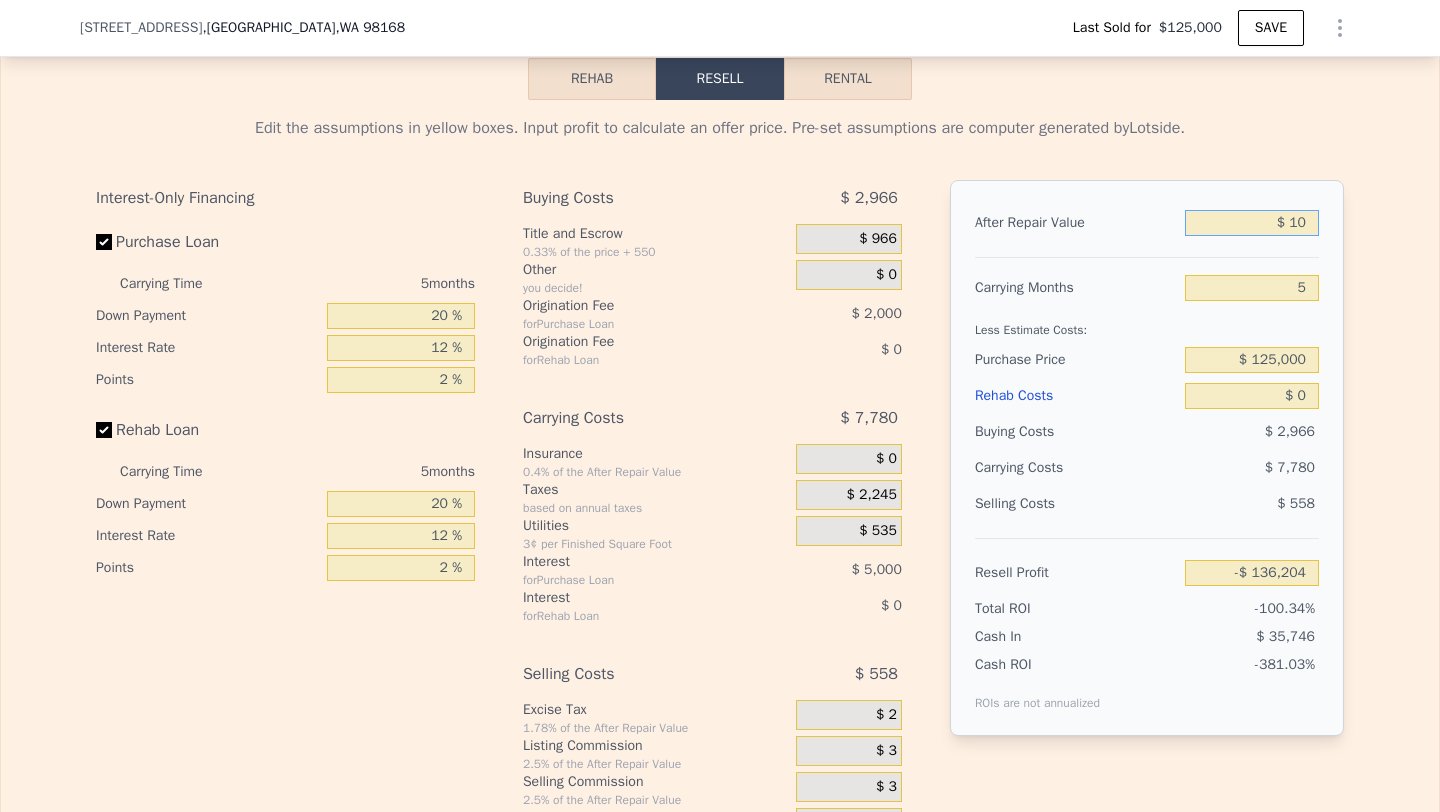 type on "-$ 136,286" 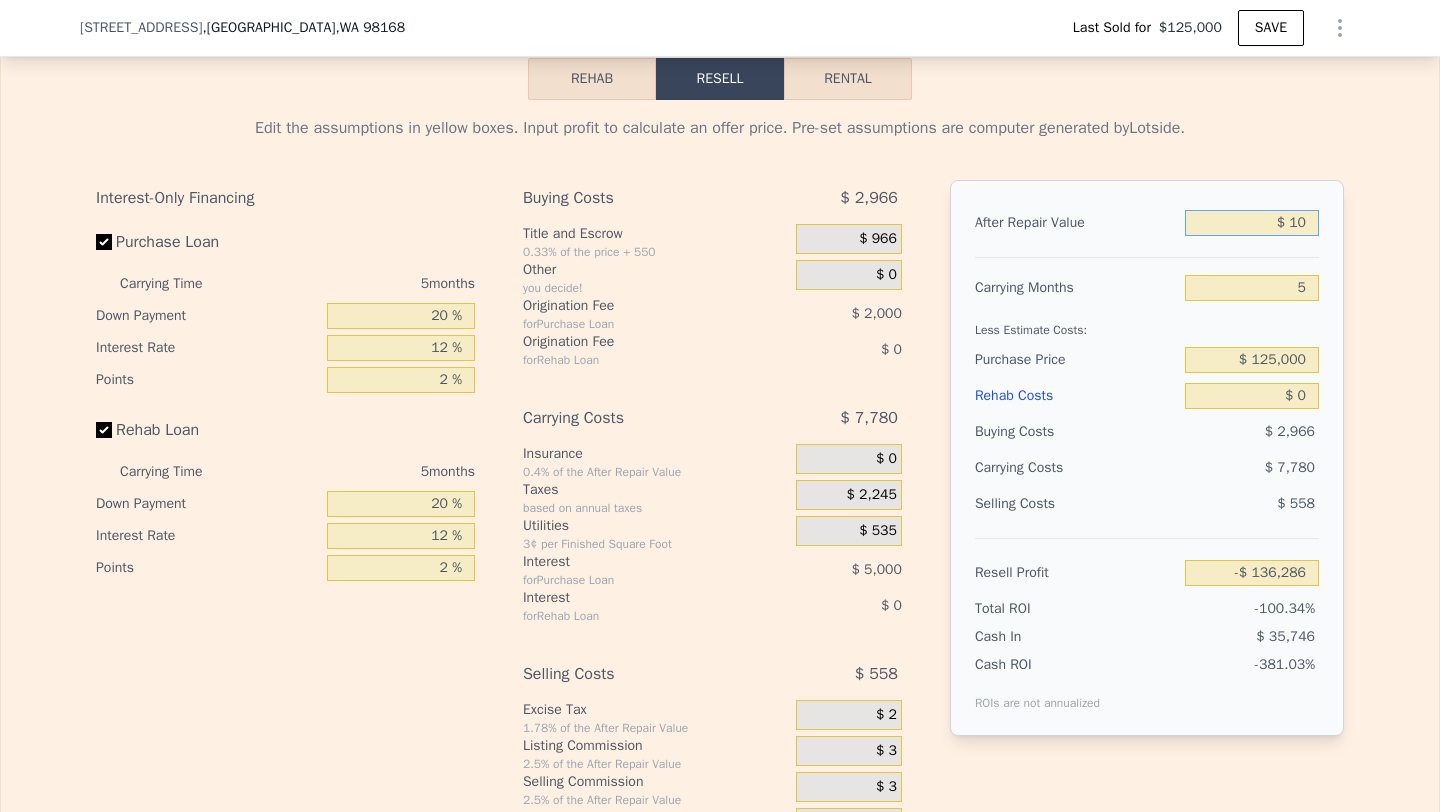 type on "$ 1" 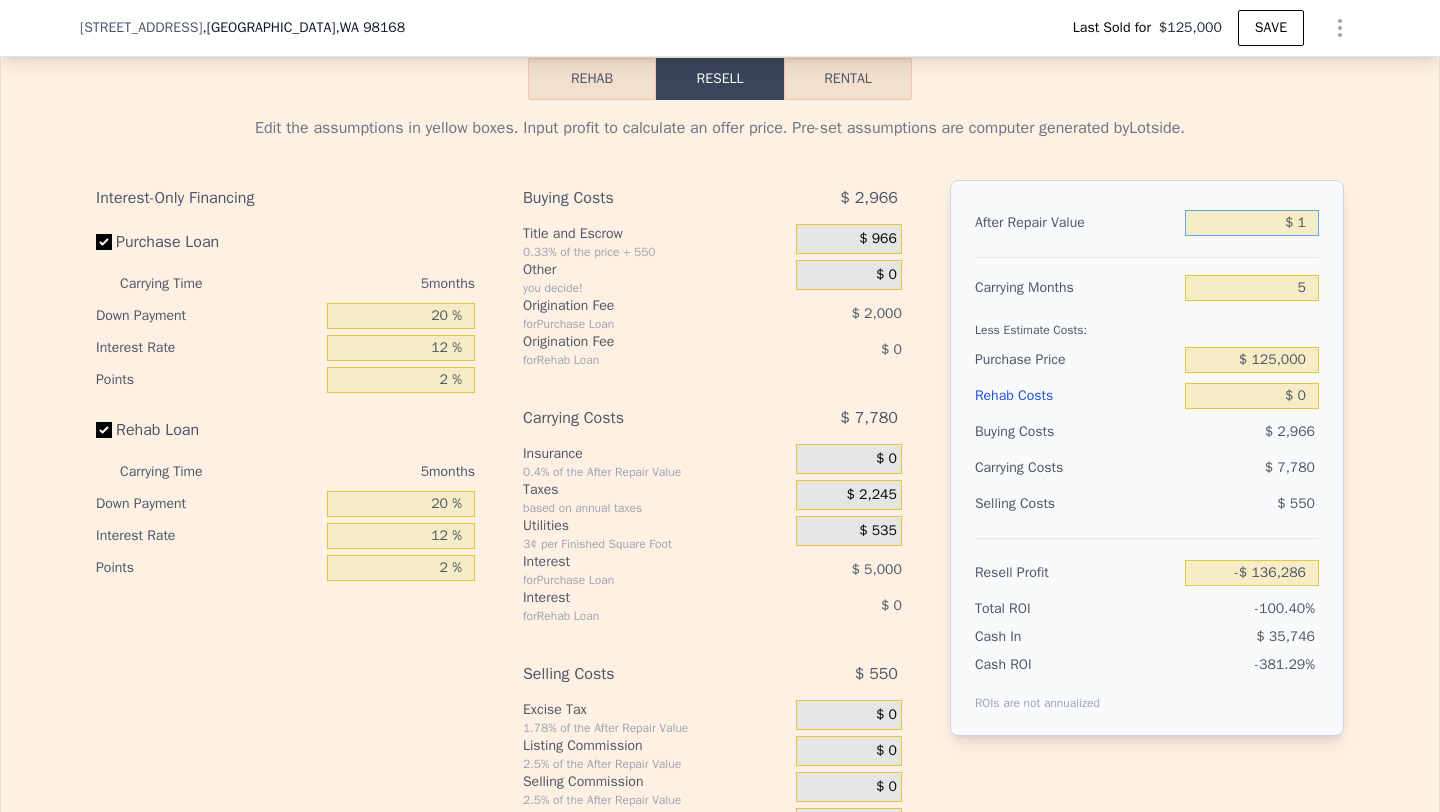 type on "-$ 136,295" 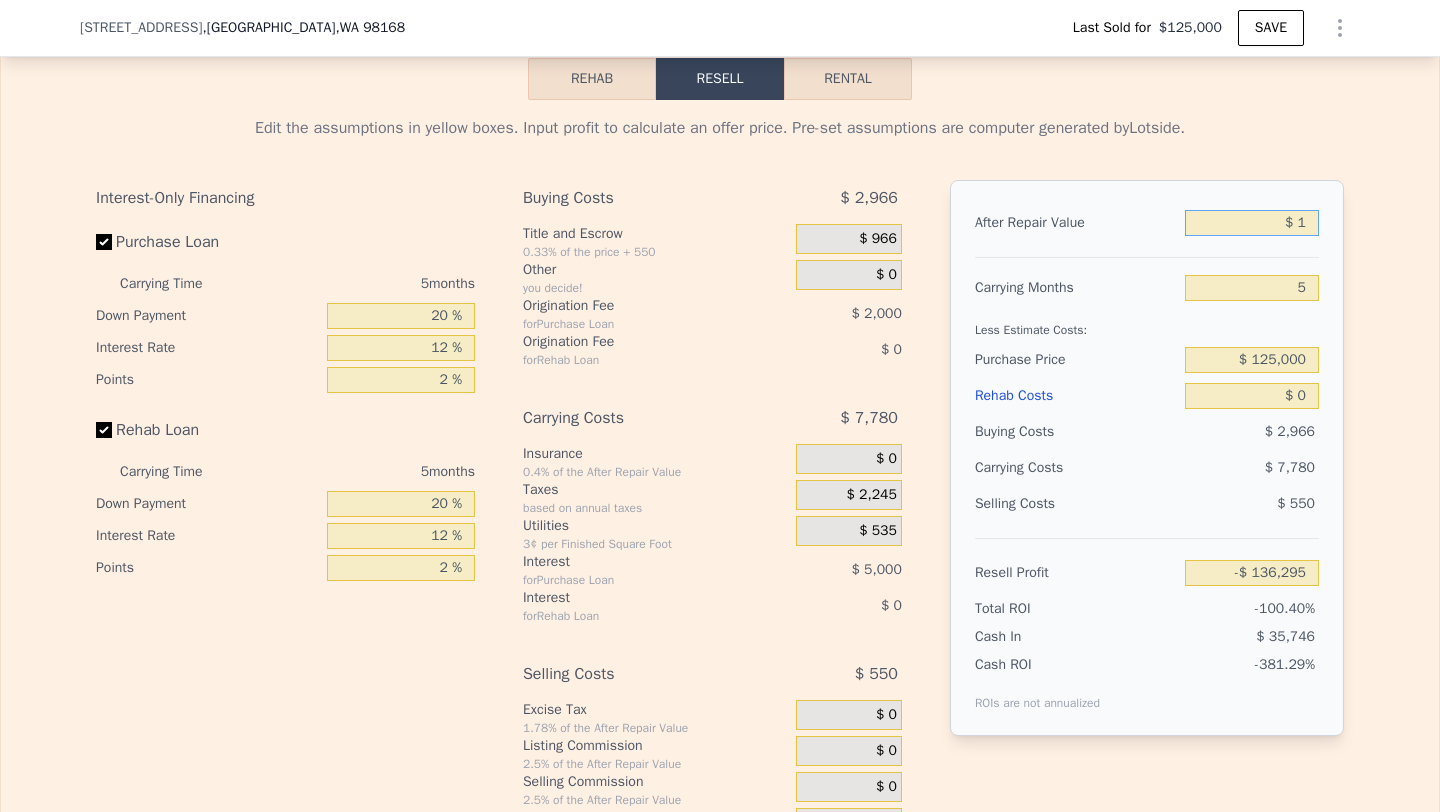type on "$ 15" 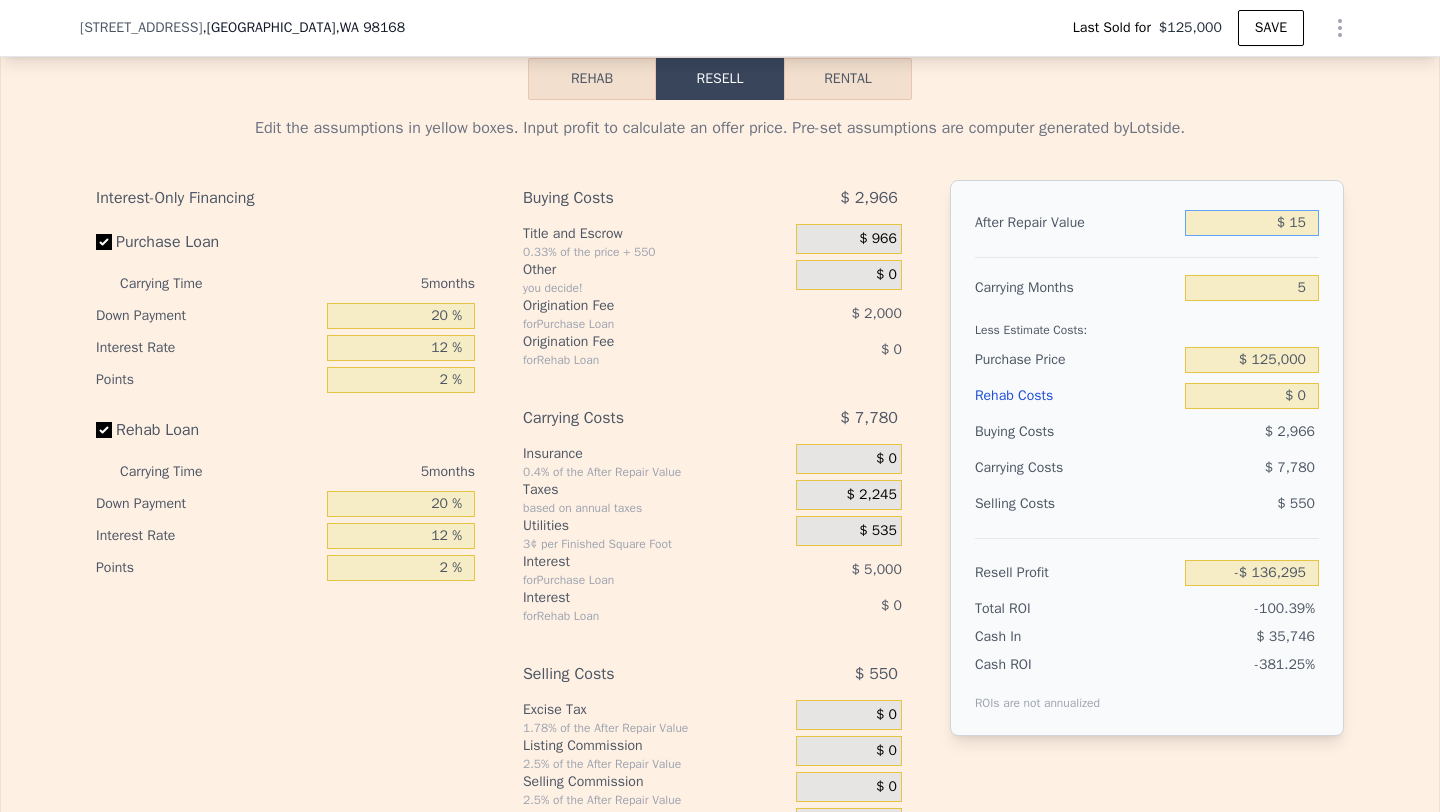 type on "-$ 136,281" 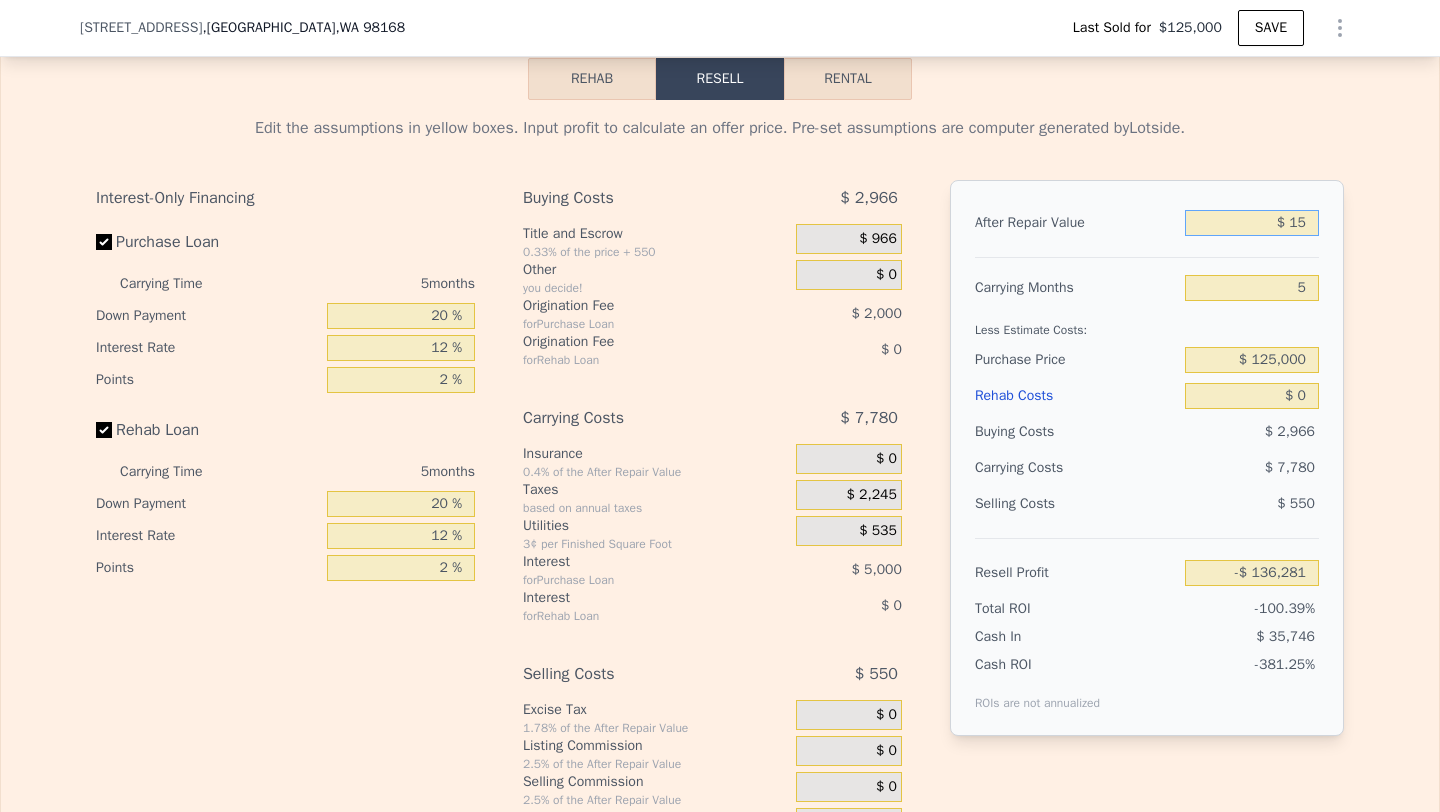 type on "$ 150" 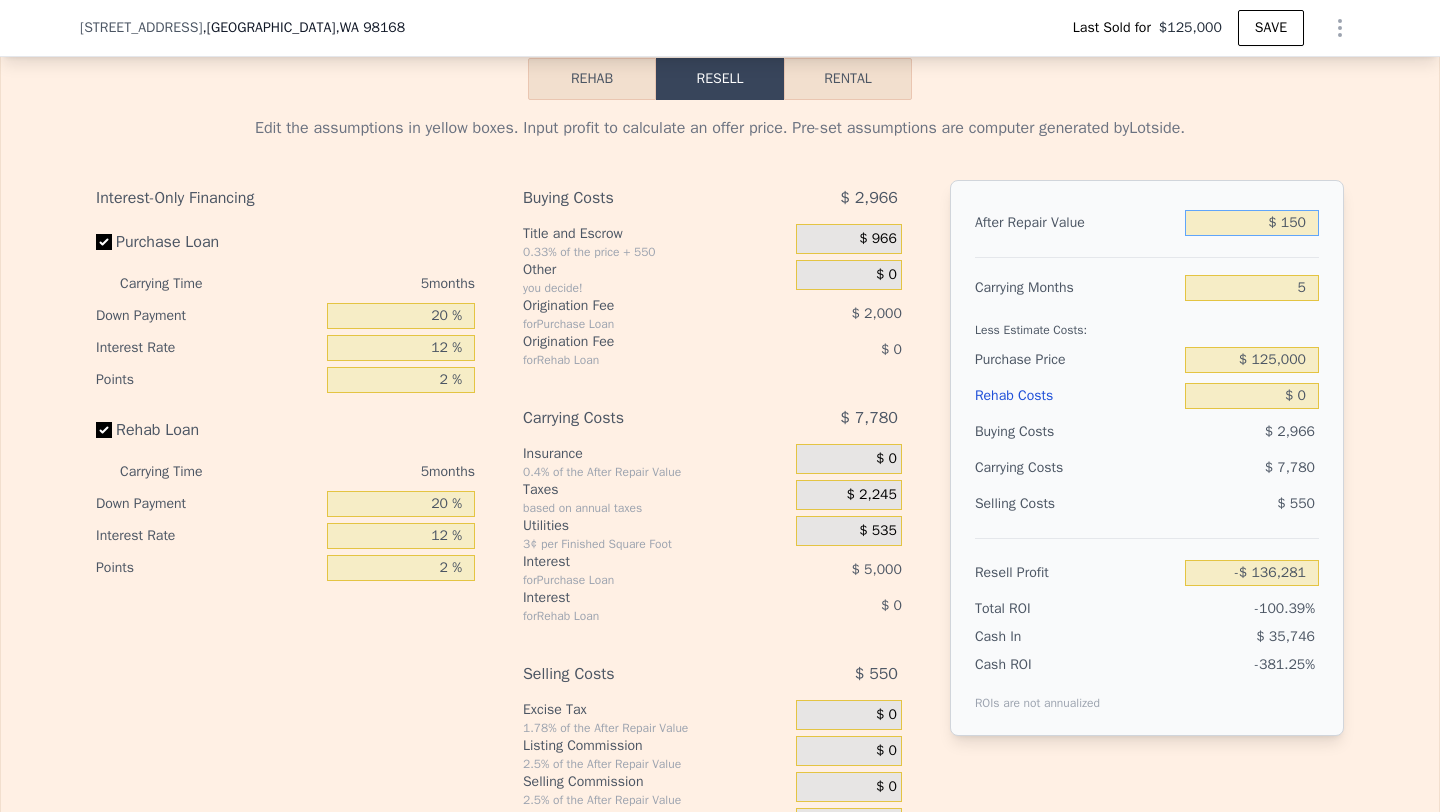 type on "-$ 136,157" 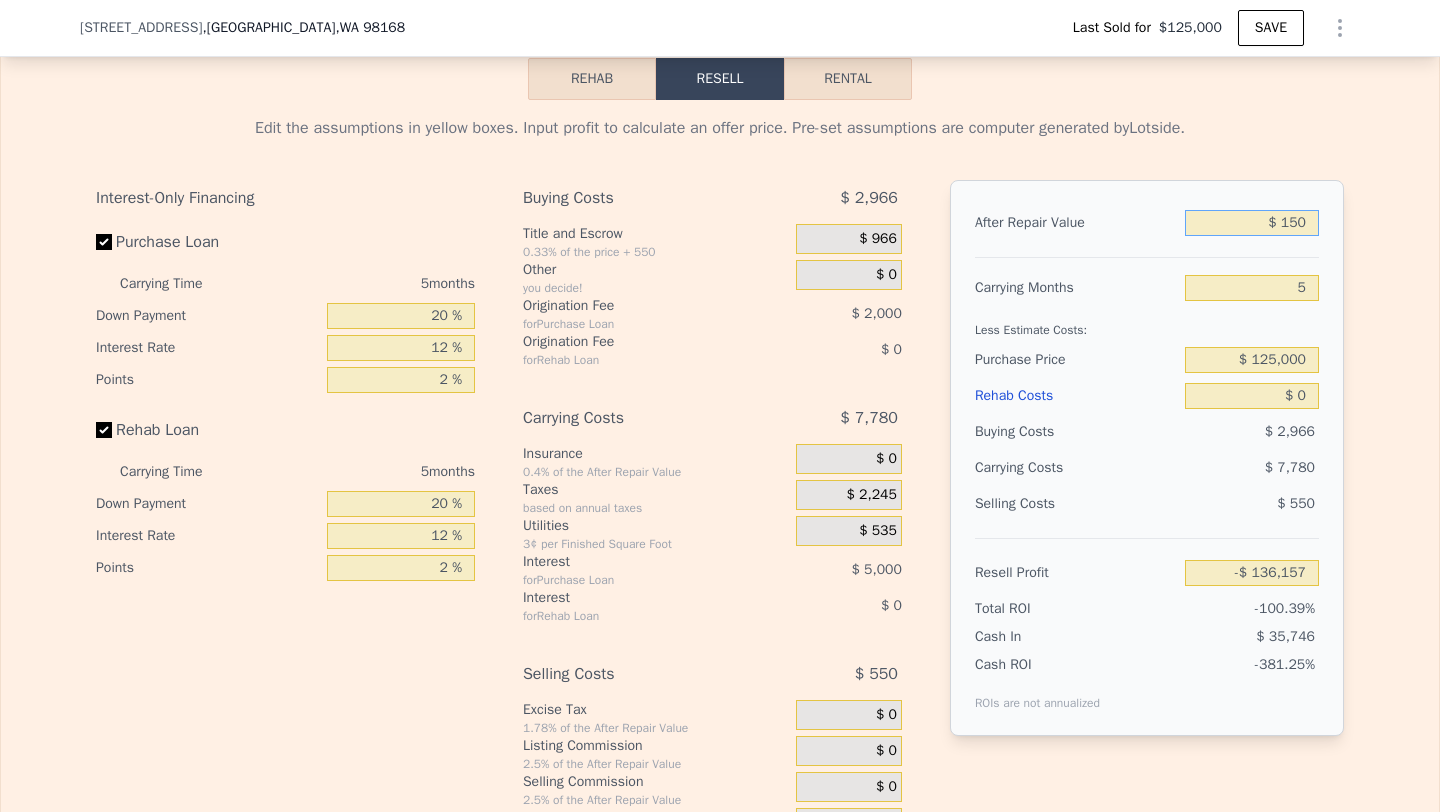 type on "$ 1,500" 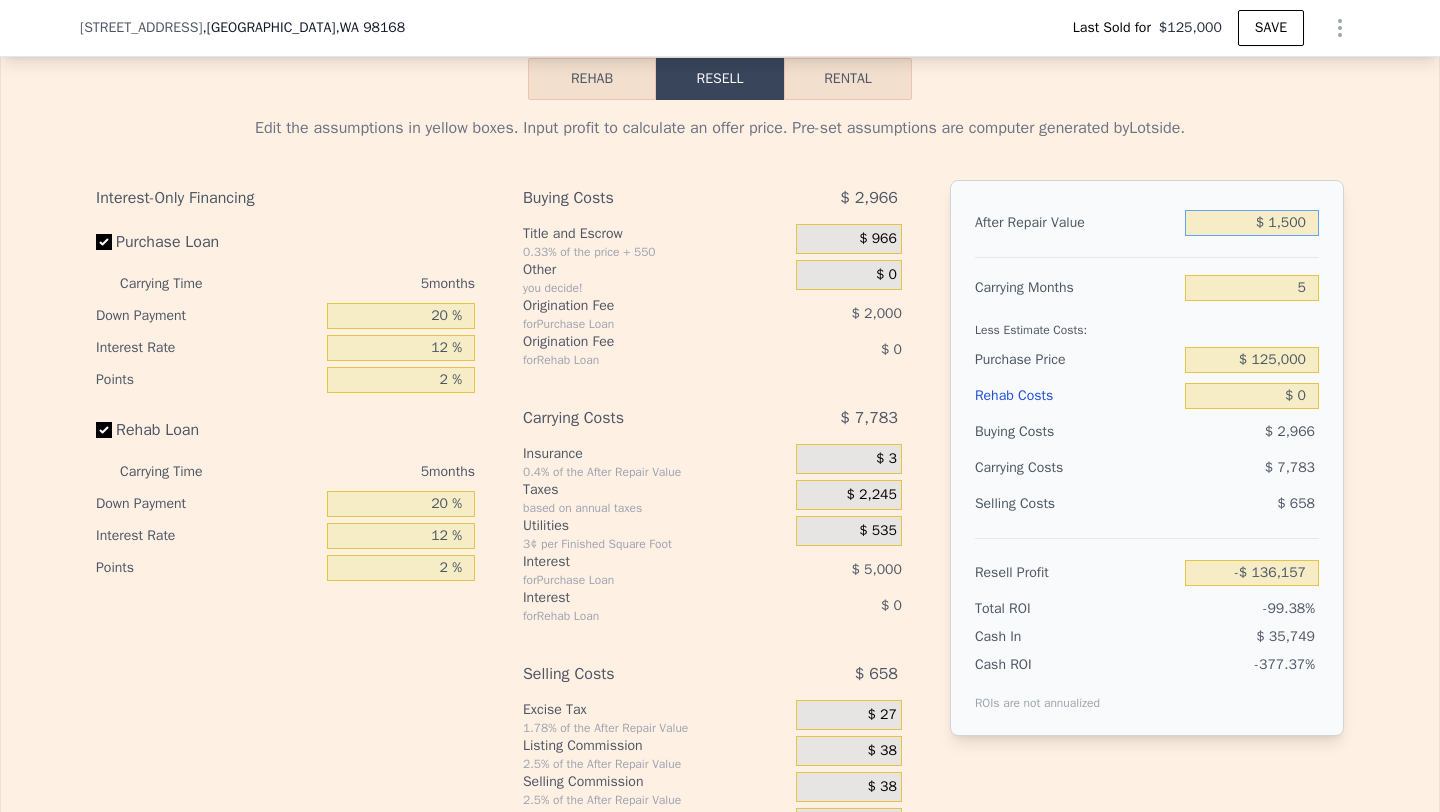 type on "-$ 134,907" 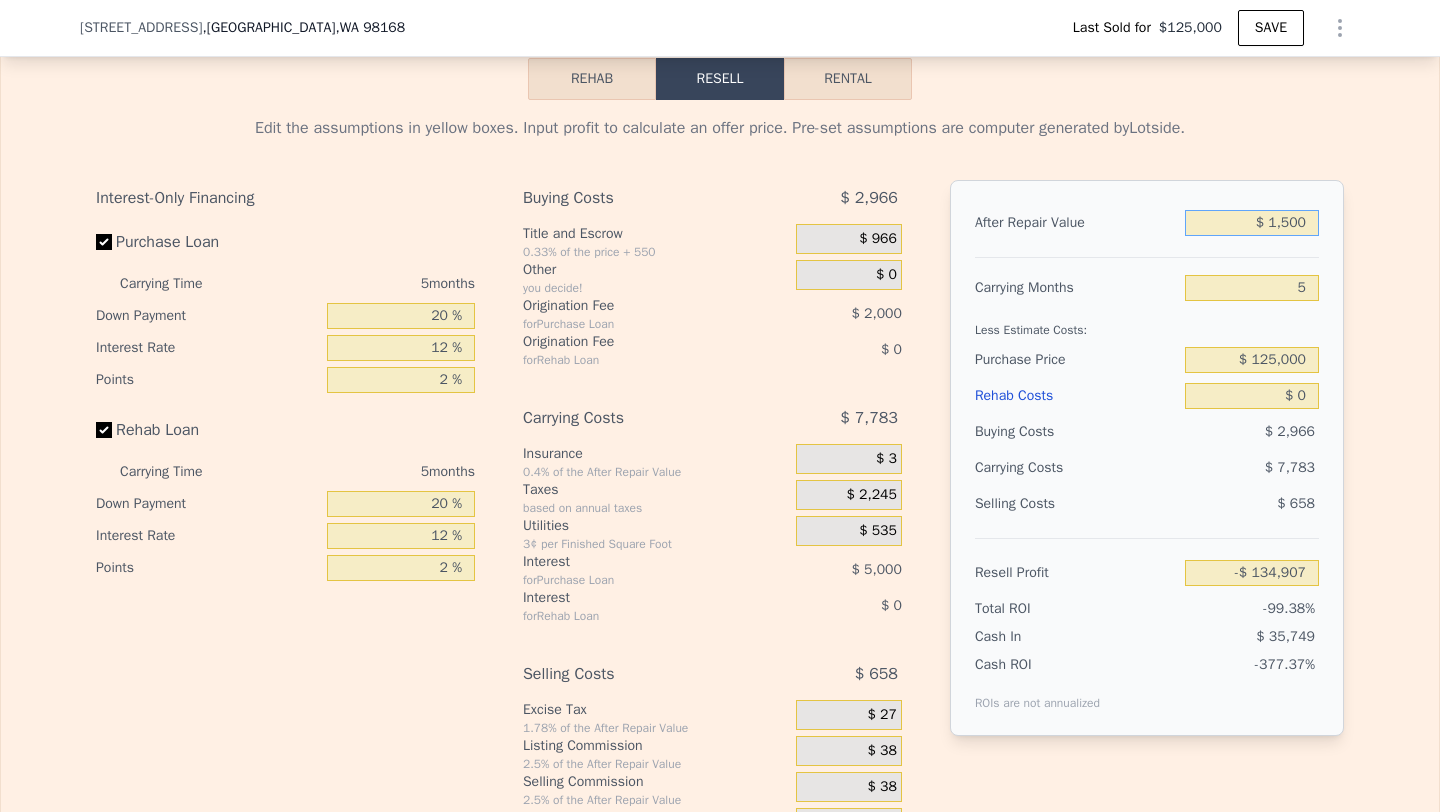 type on "$ 15,000" 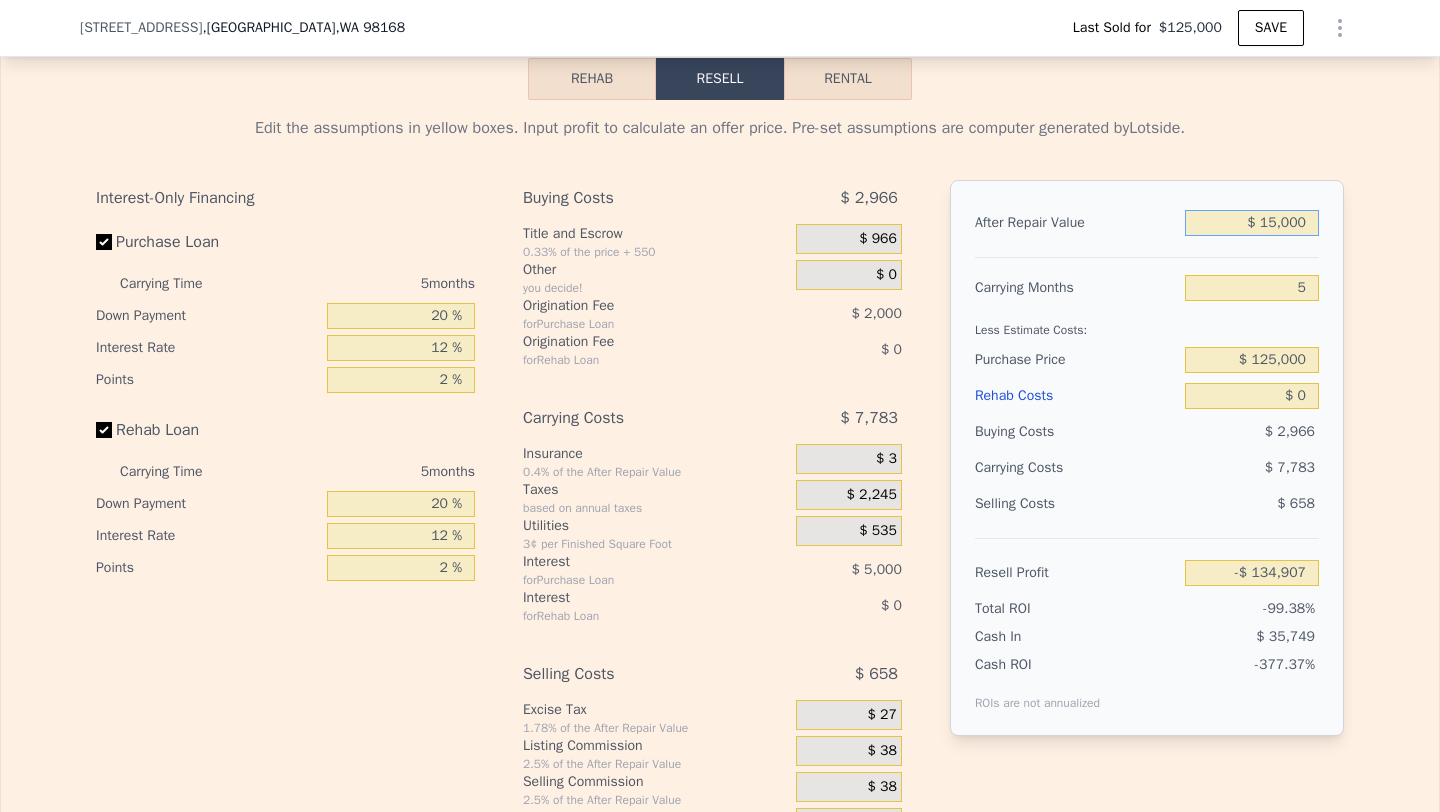 type on "-$ 122,388" 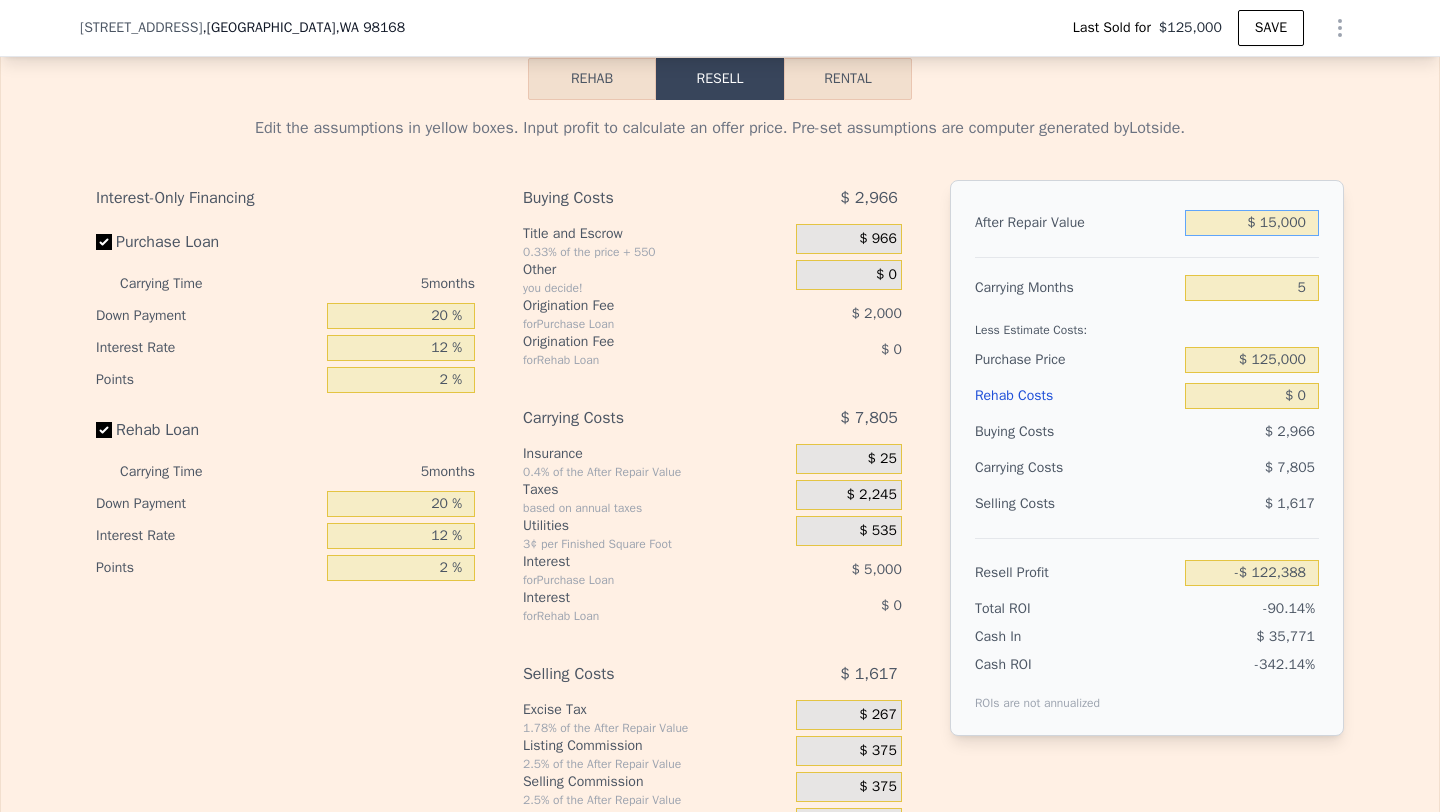 type on "$ 150,000" 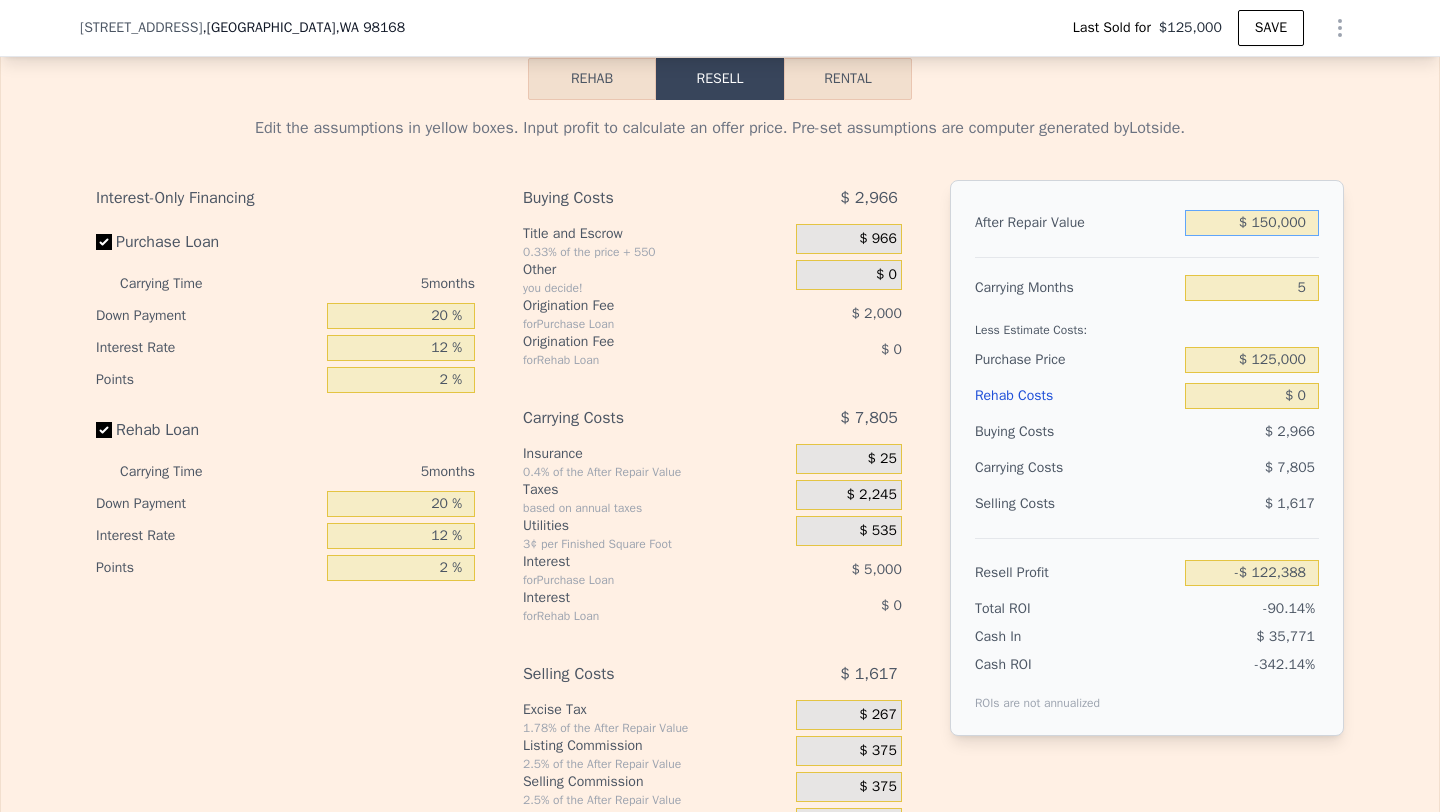 type on "$ 2,784" 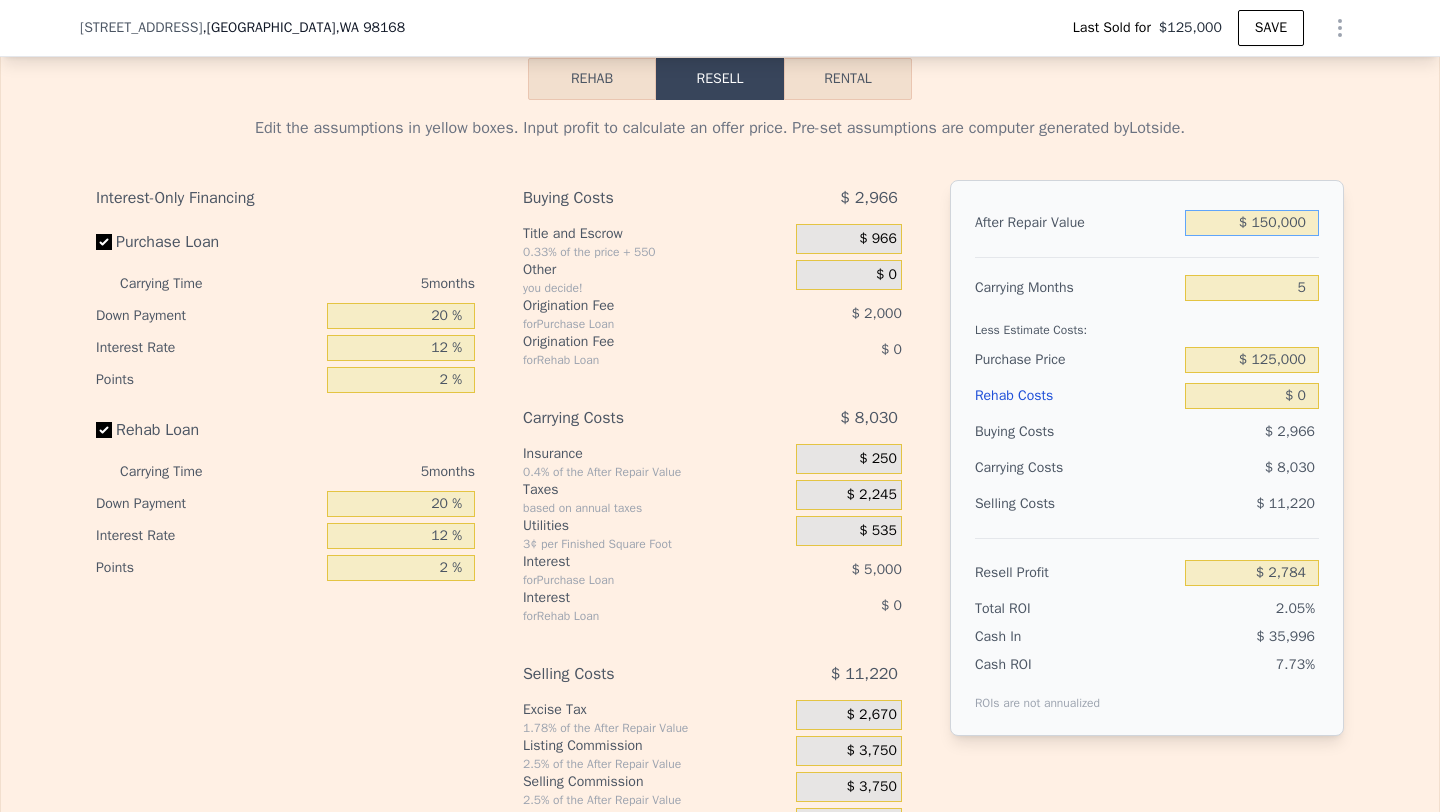 type on "$ 1,500,000" 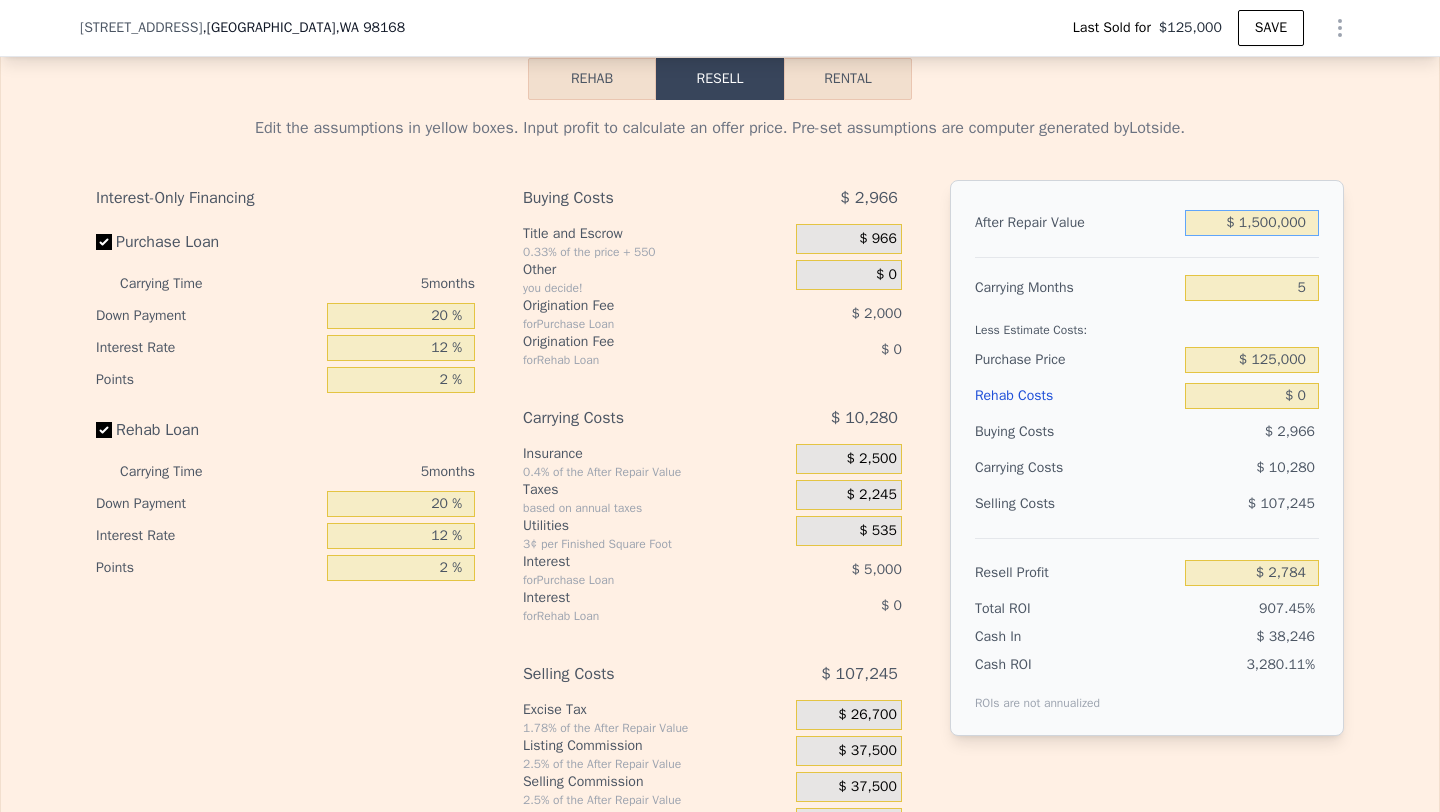 type on "$ 1,254,509" 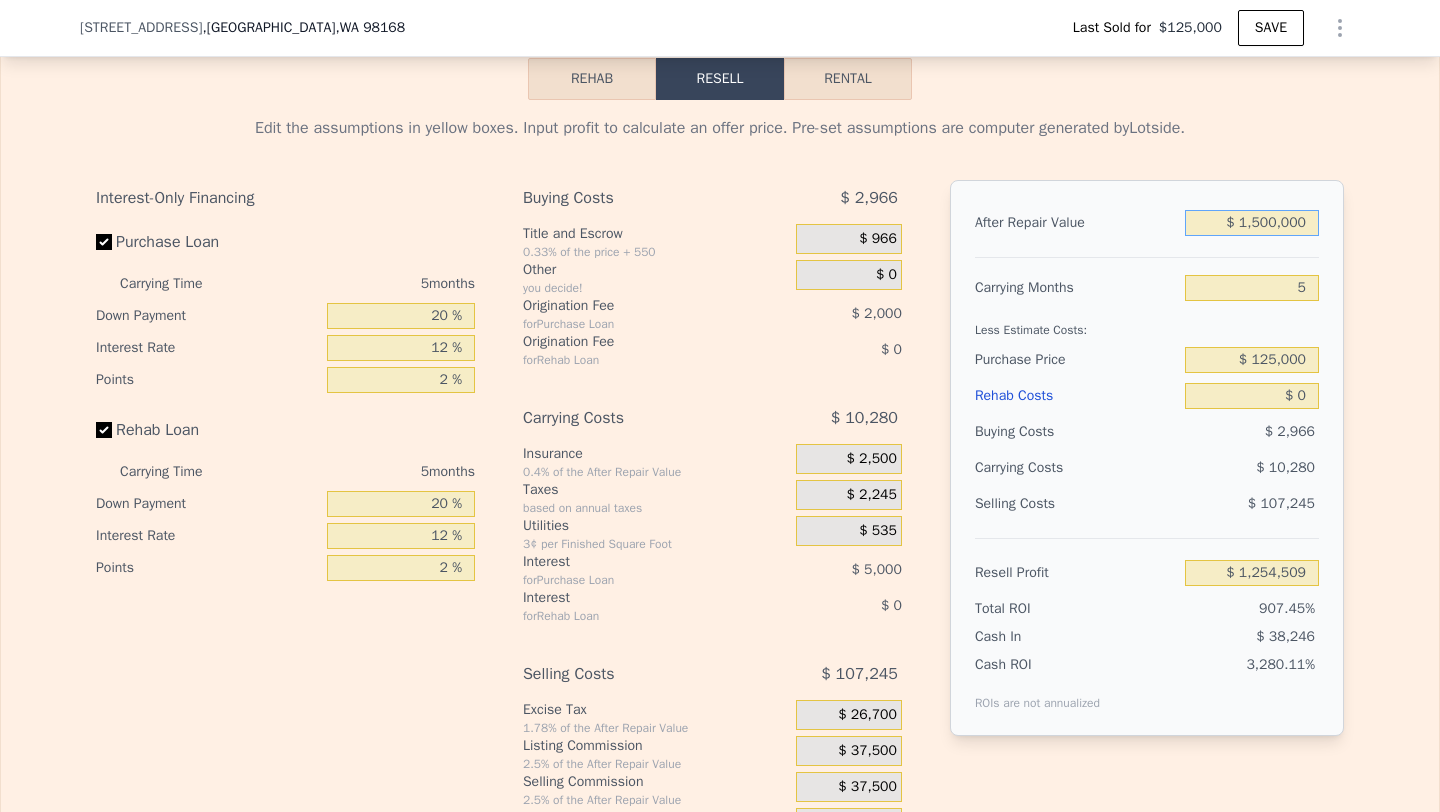type on "$ 1,500,000" 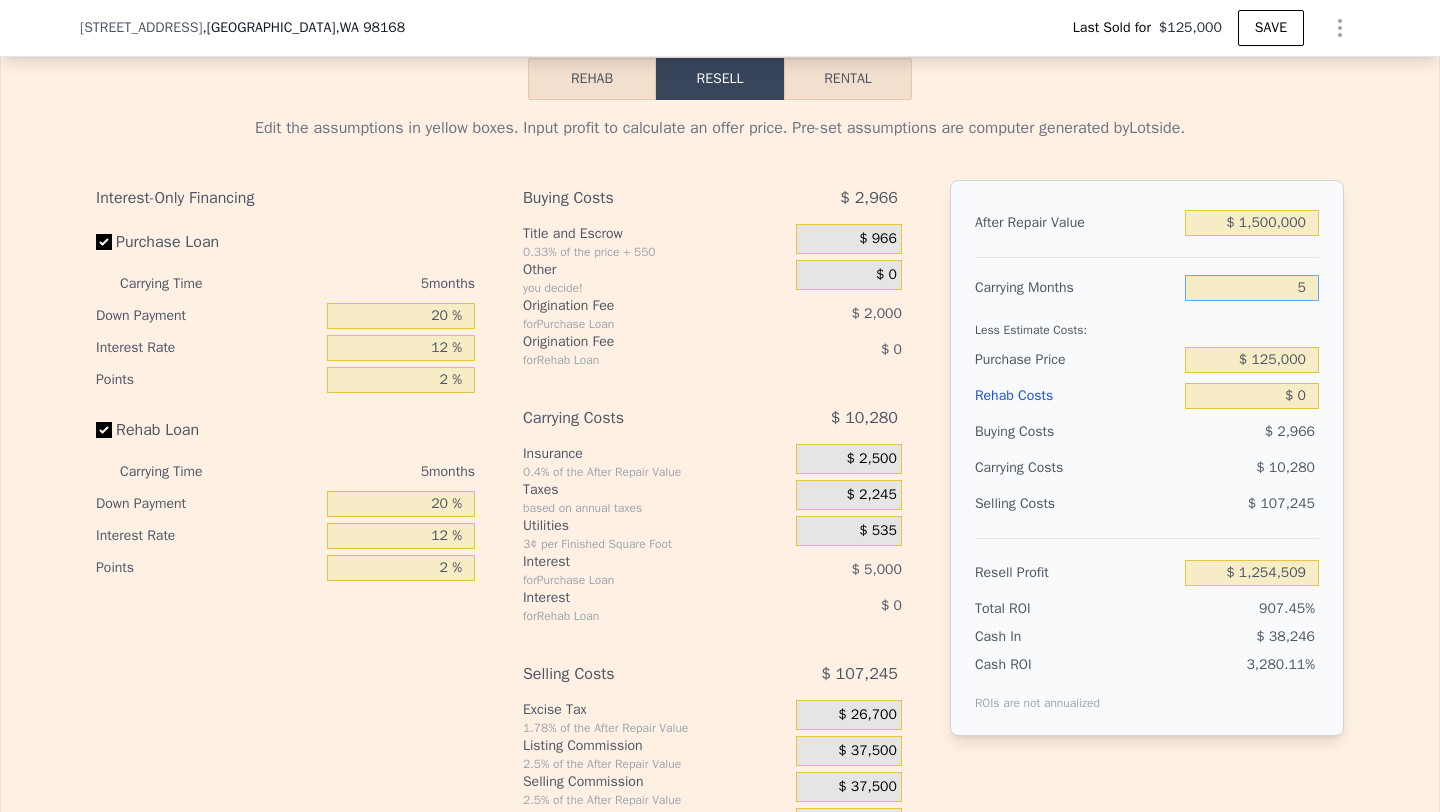 click on "5" at bounding box center (1252, 288) 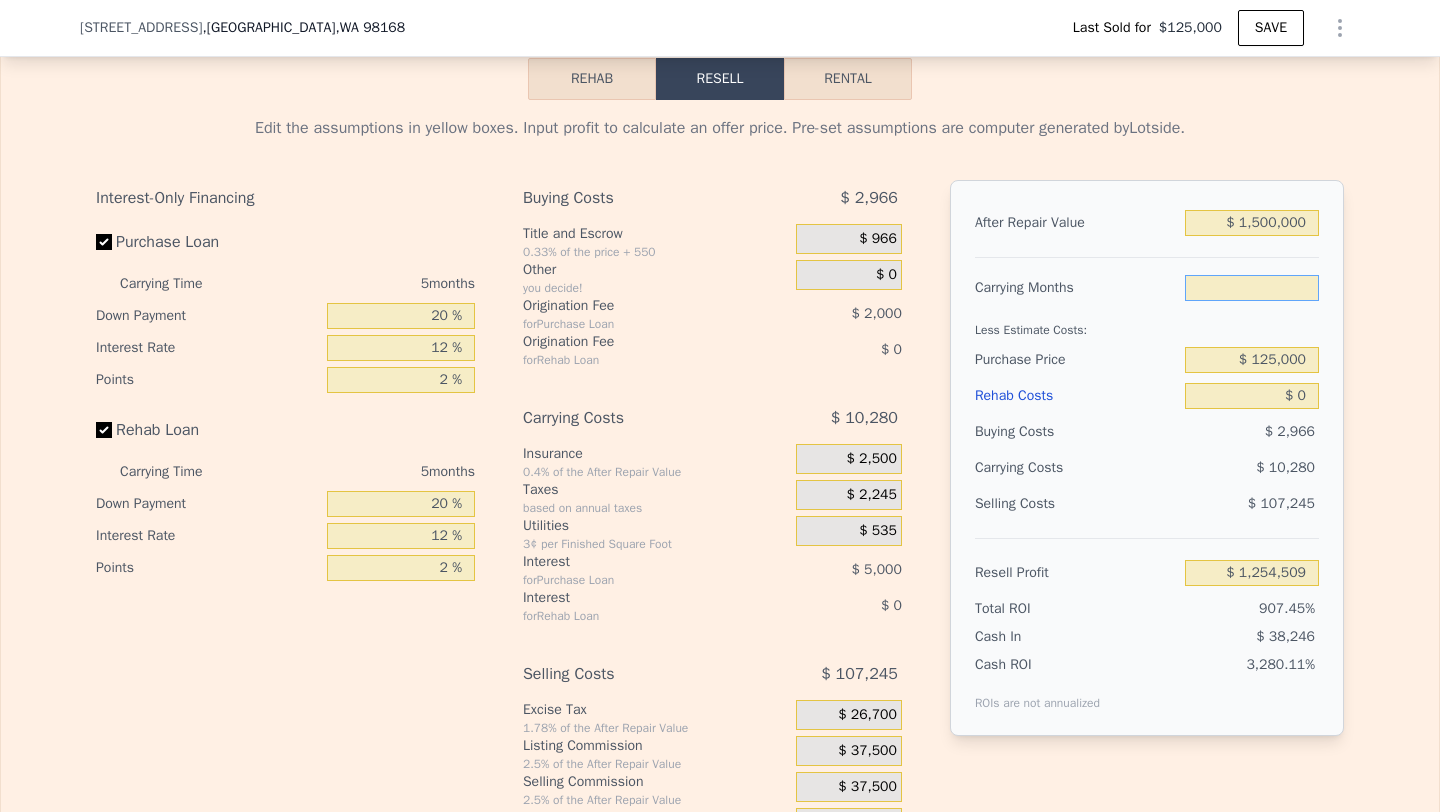 type on "1" 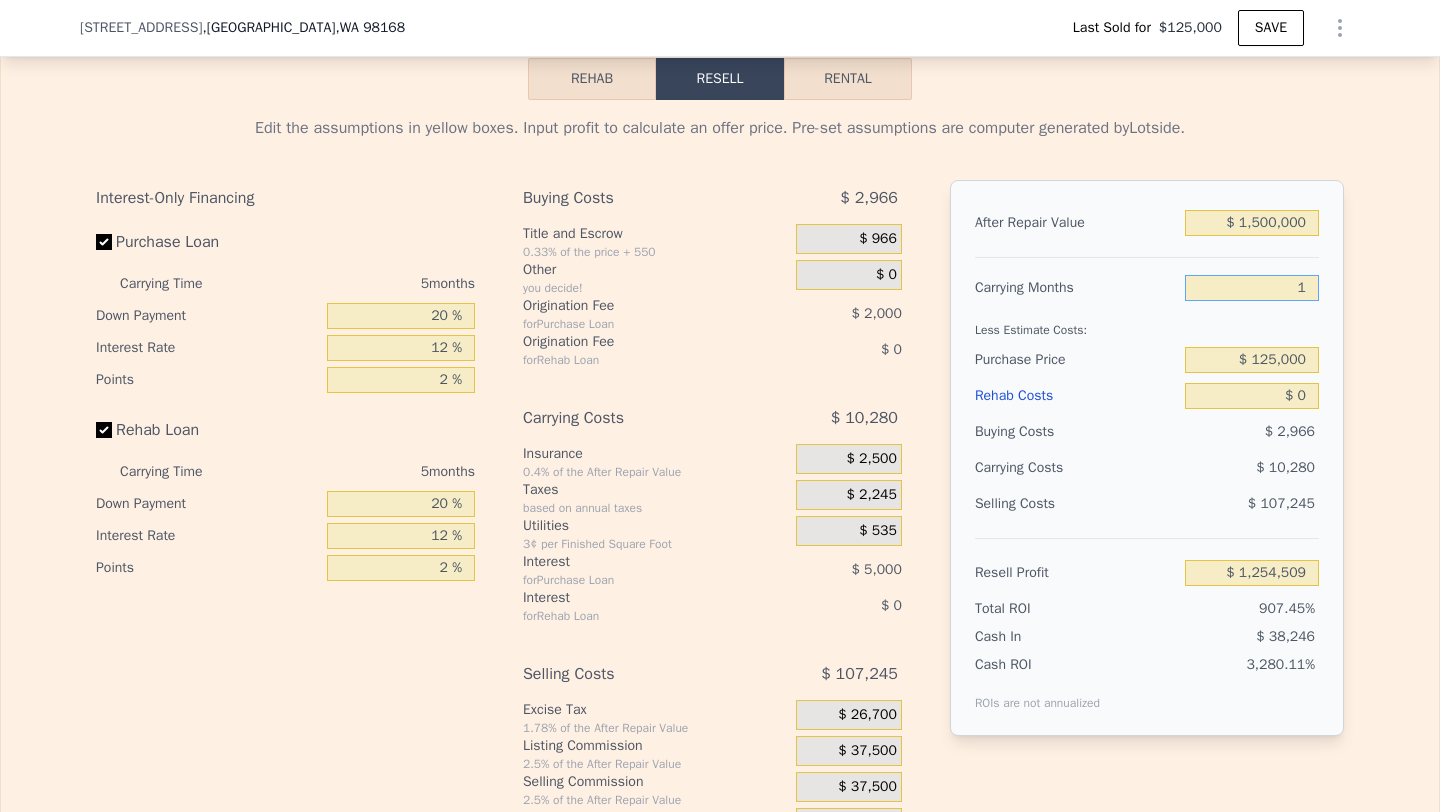 type on "$ 1,262,733" 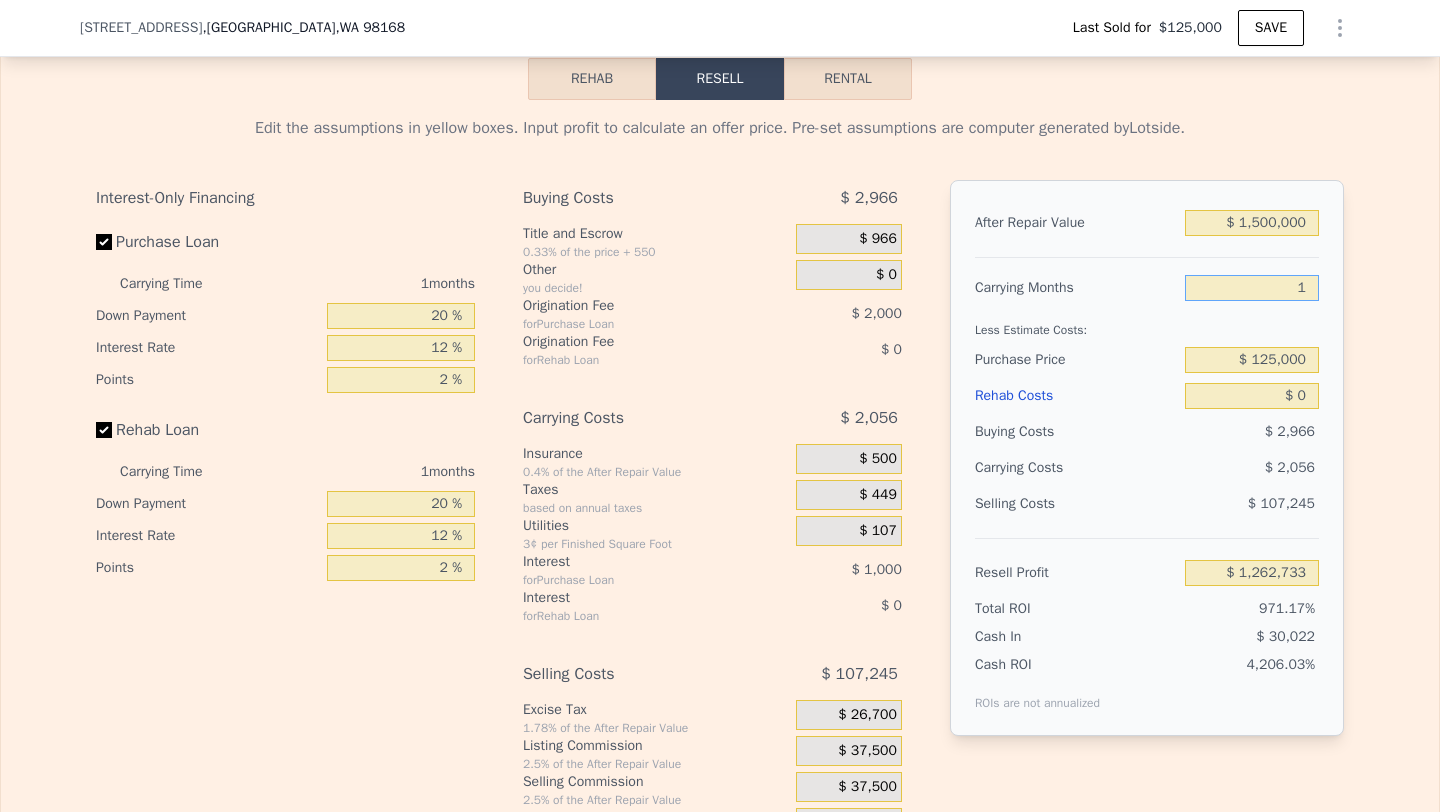 type on "12" 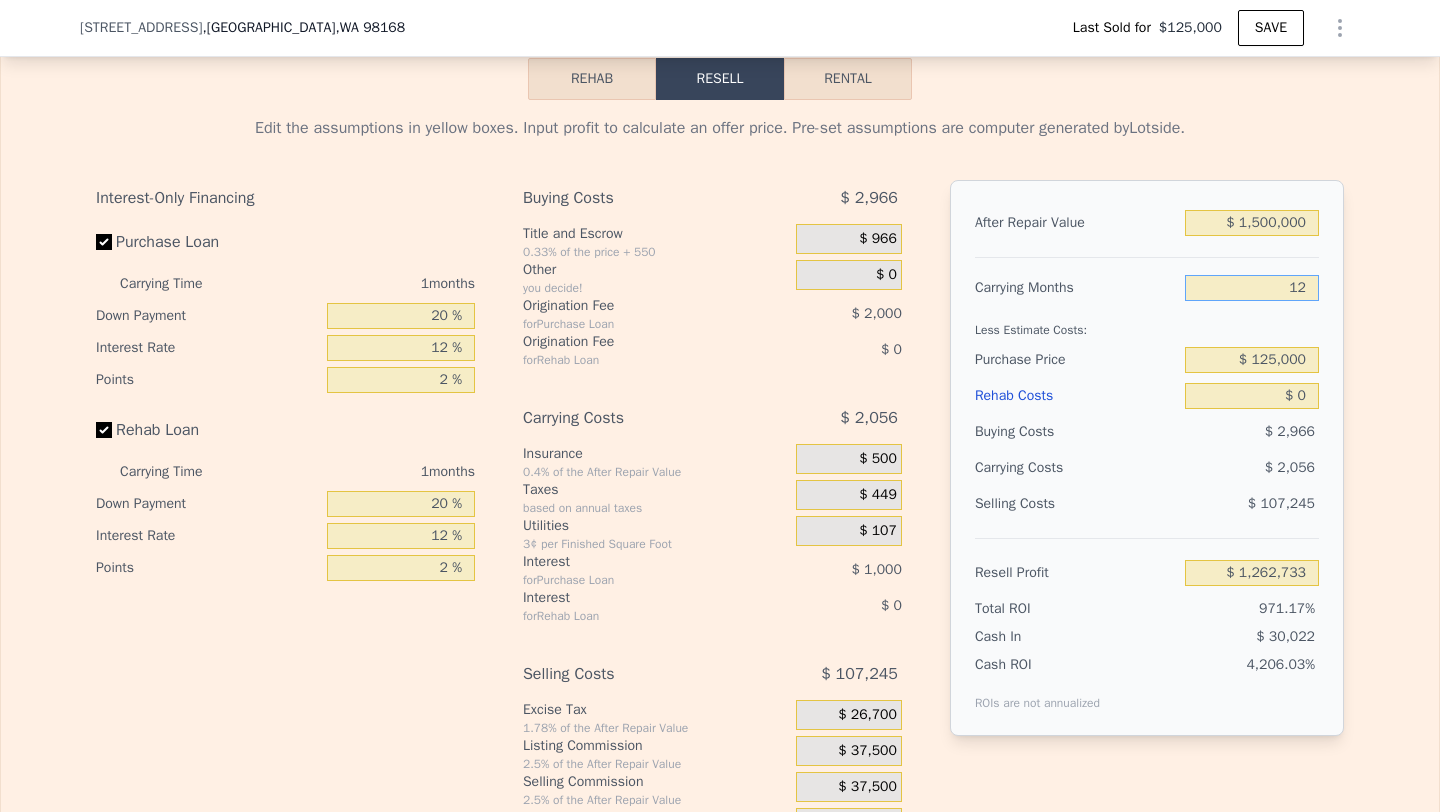 type on "$ 1,240,118" 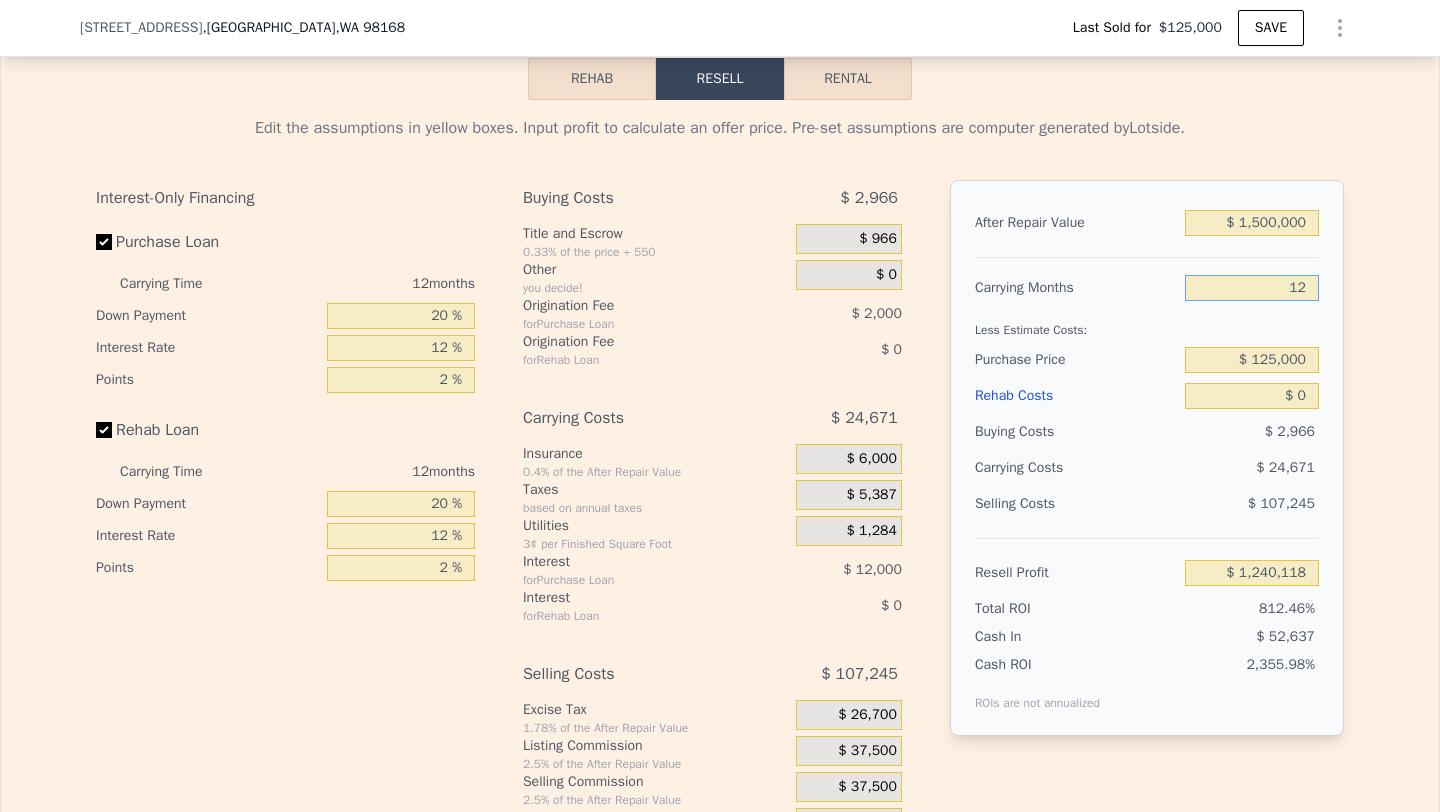 type on "12" 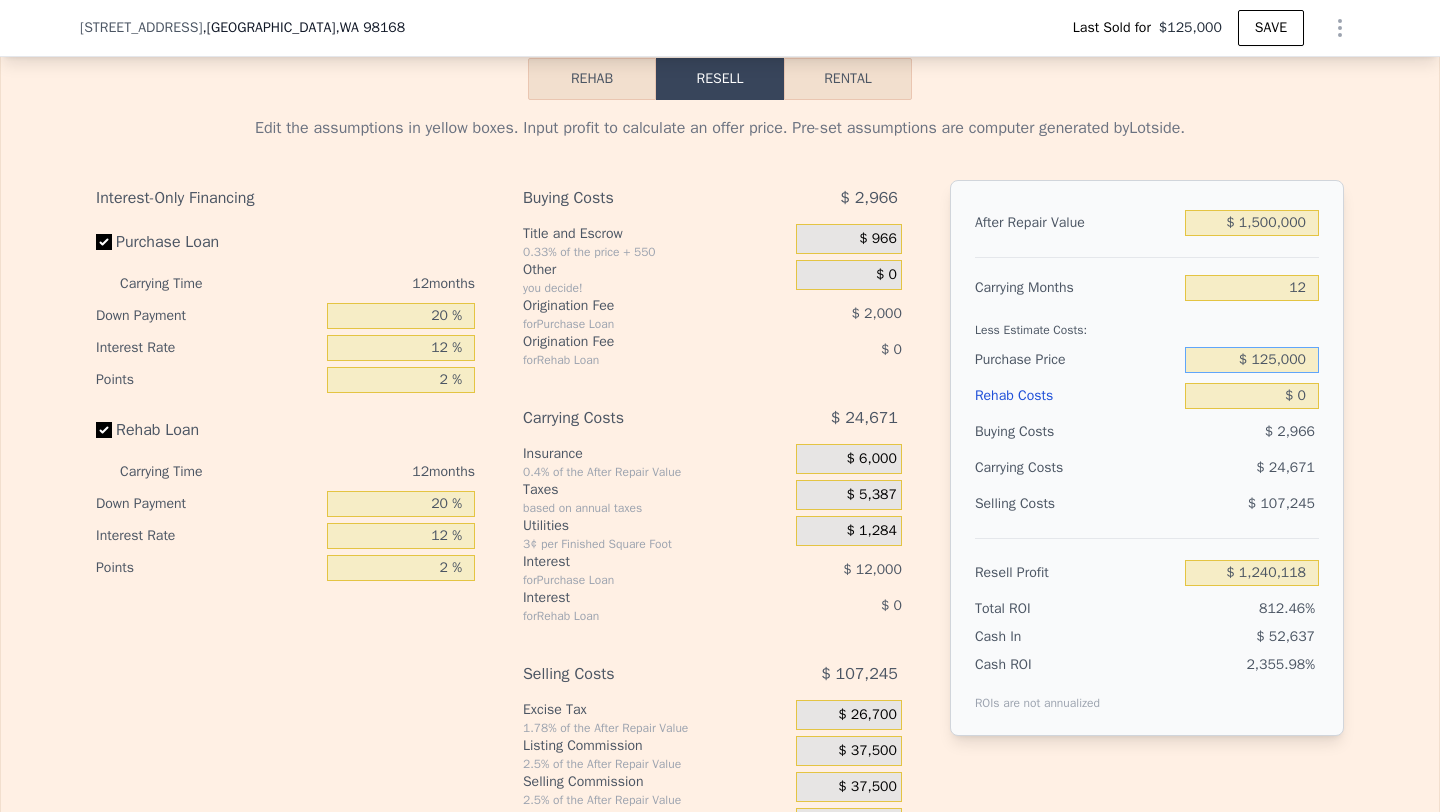 click on "$ 125,000" at bounding box center (1252, 360) 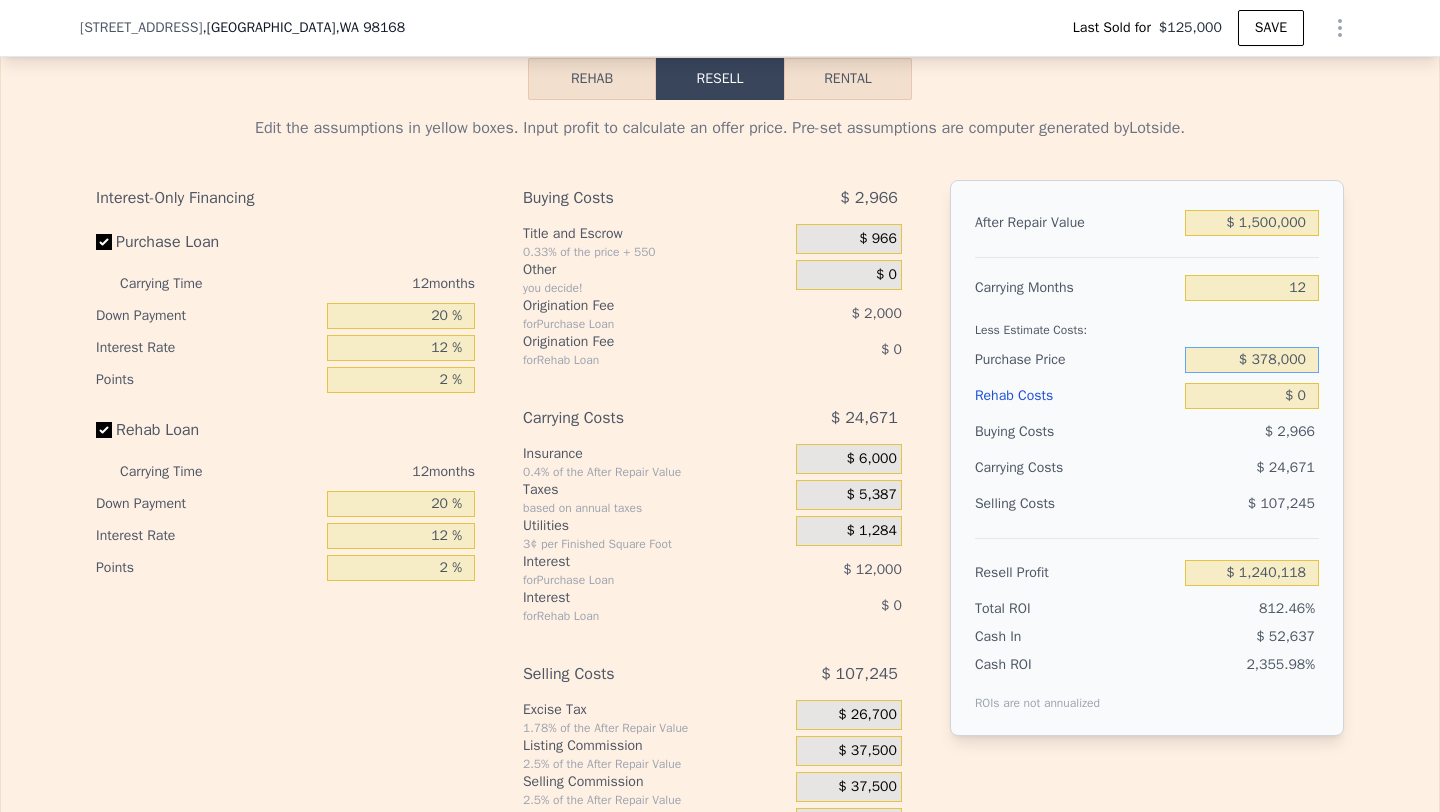 type on "$ 378,000" 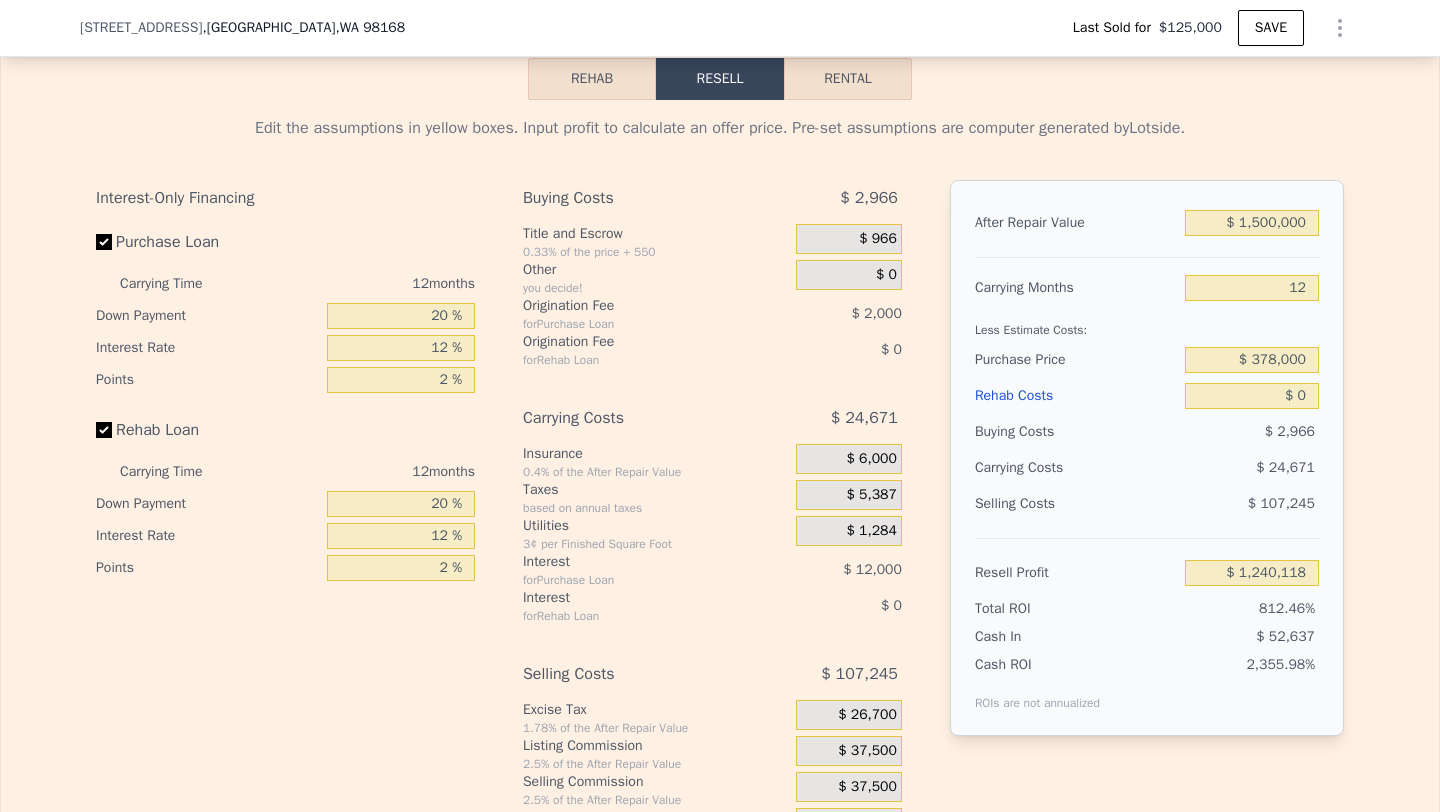 click on "After Repair Value $ 1,500,000 Carrying Months 12 Less Estimate Costs: Purchase Price $ 378,000 Rehab Costs $ 0 Buying Costs $ 2,966 Carrying Costs $ 24,671 Selling Costs $ 107,245 Resell Profit $ 1,240,118 Total ROI 812.46% Cash In $ 52,637 Cash ROI ROIs are not annualized 2,355.98%" at bounding box center [1147, 458] 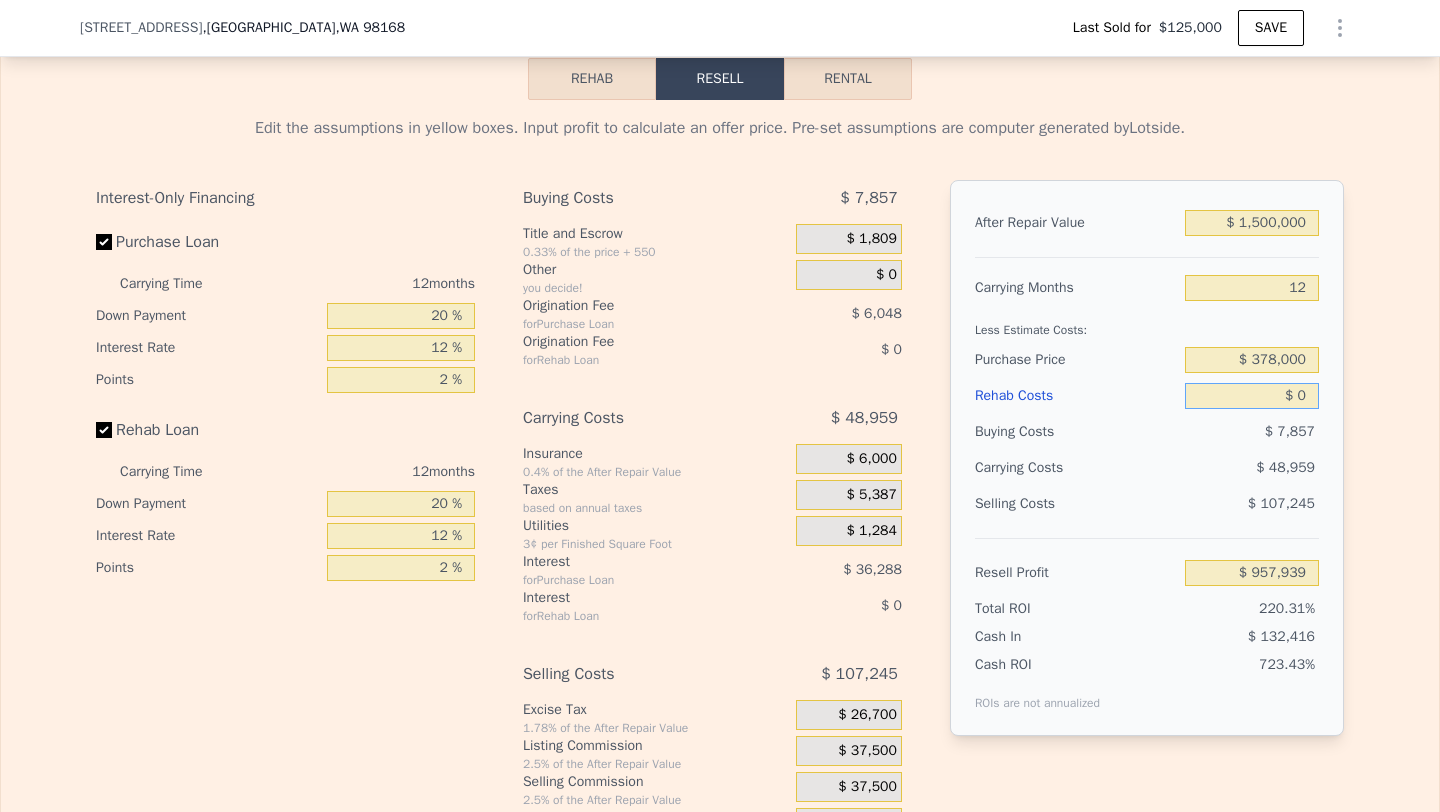 click on "$ 0" at bounding box center (1252, 396) 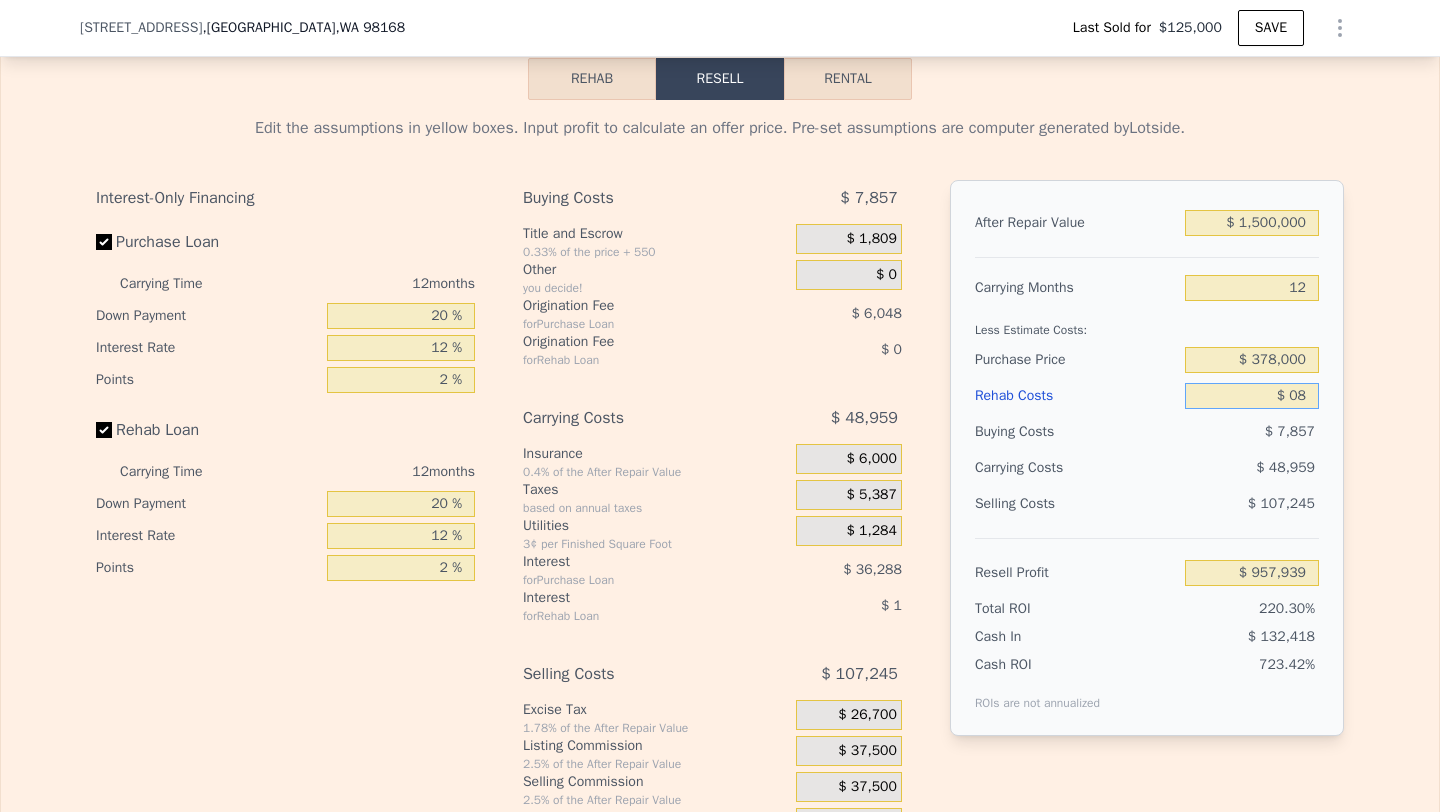type on "$ 957,931" 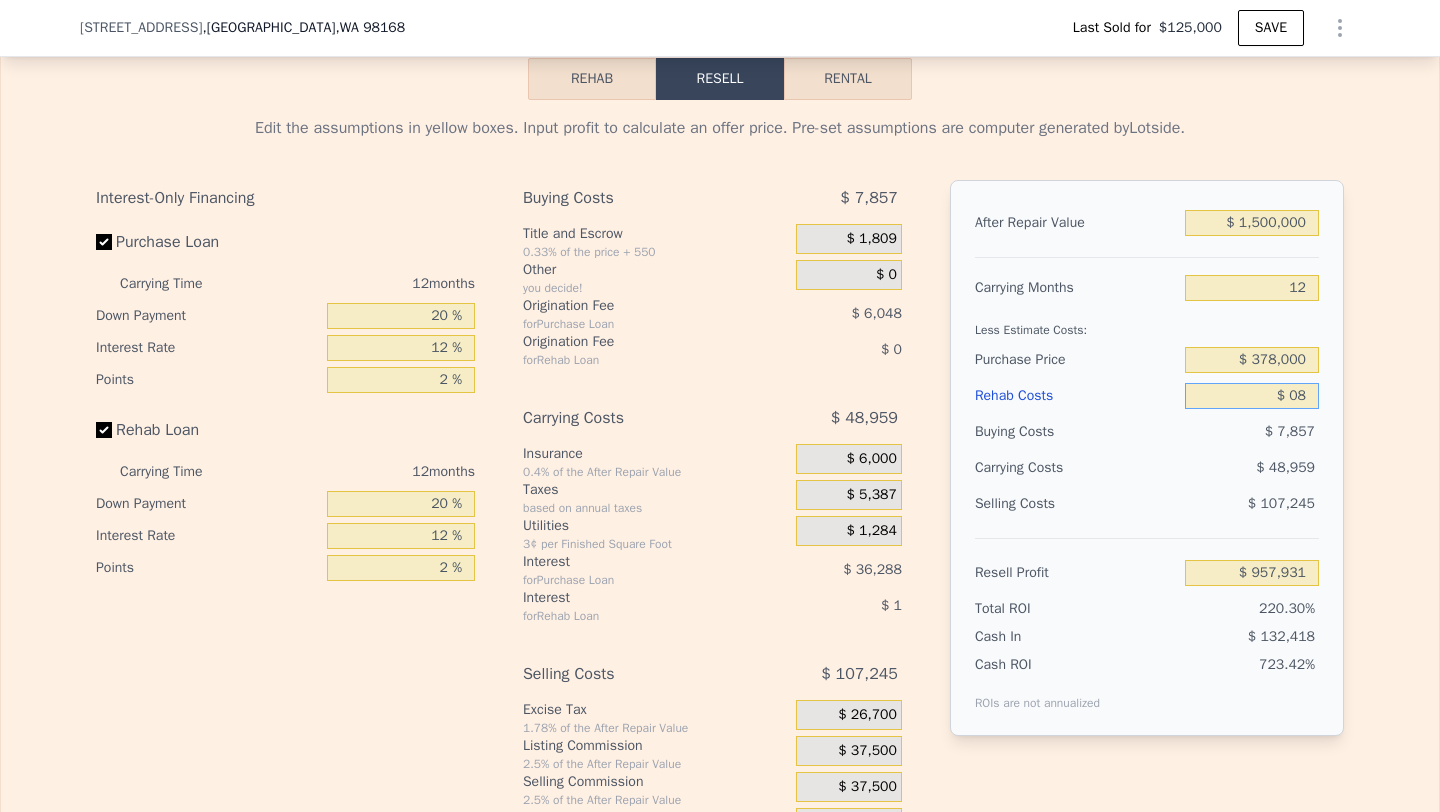 type on "$ 085" 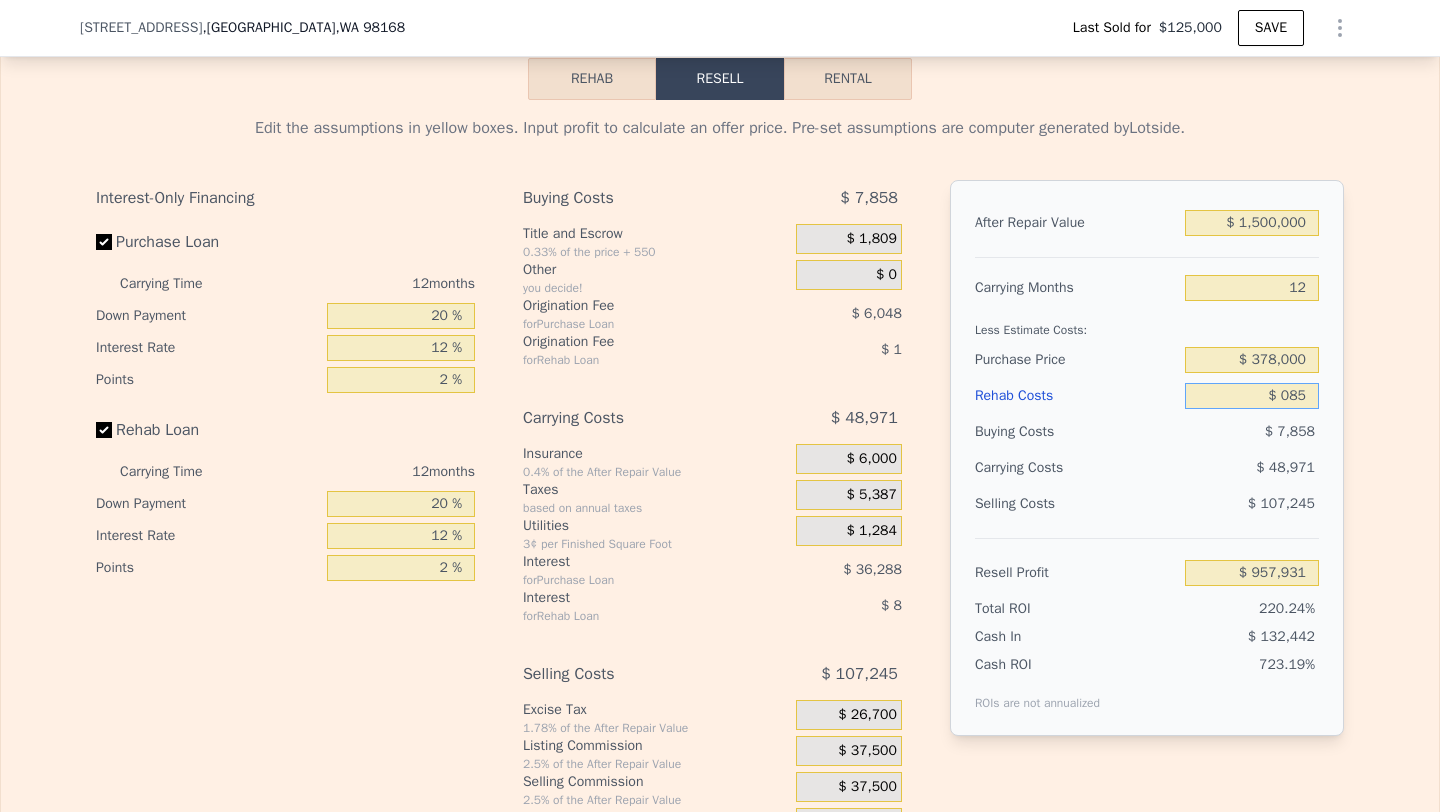 type on "$ 957,841" 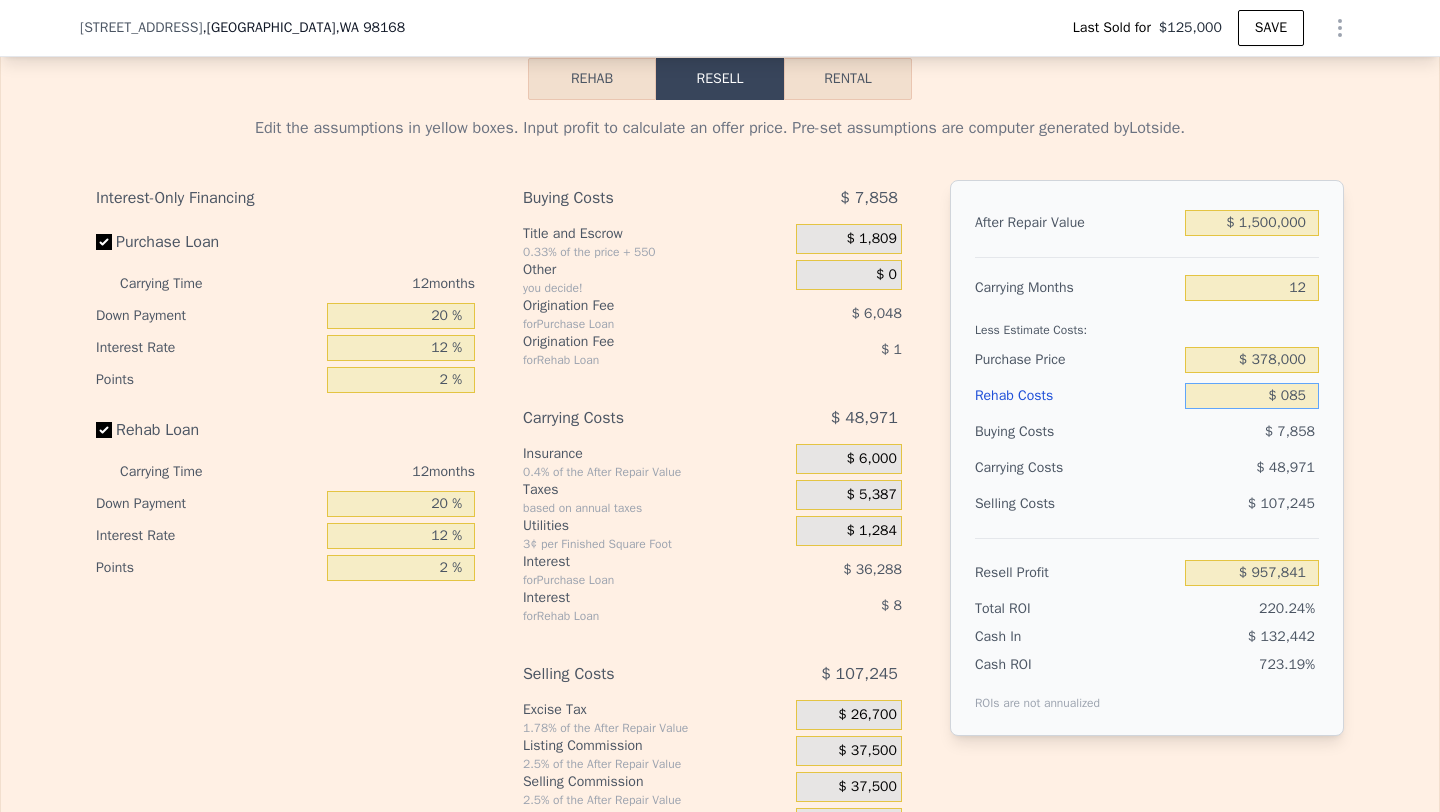 type on "$ 0850" 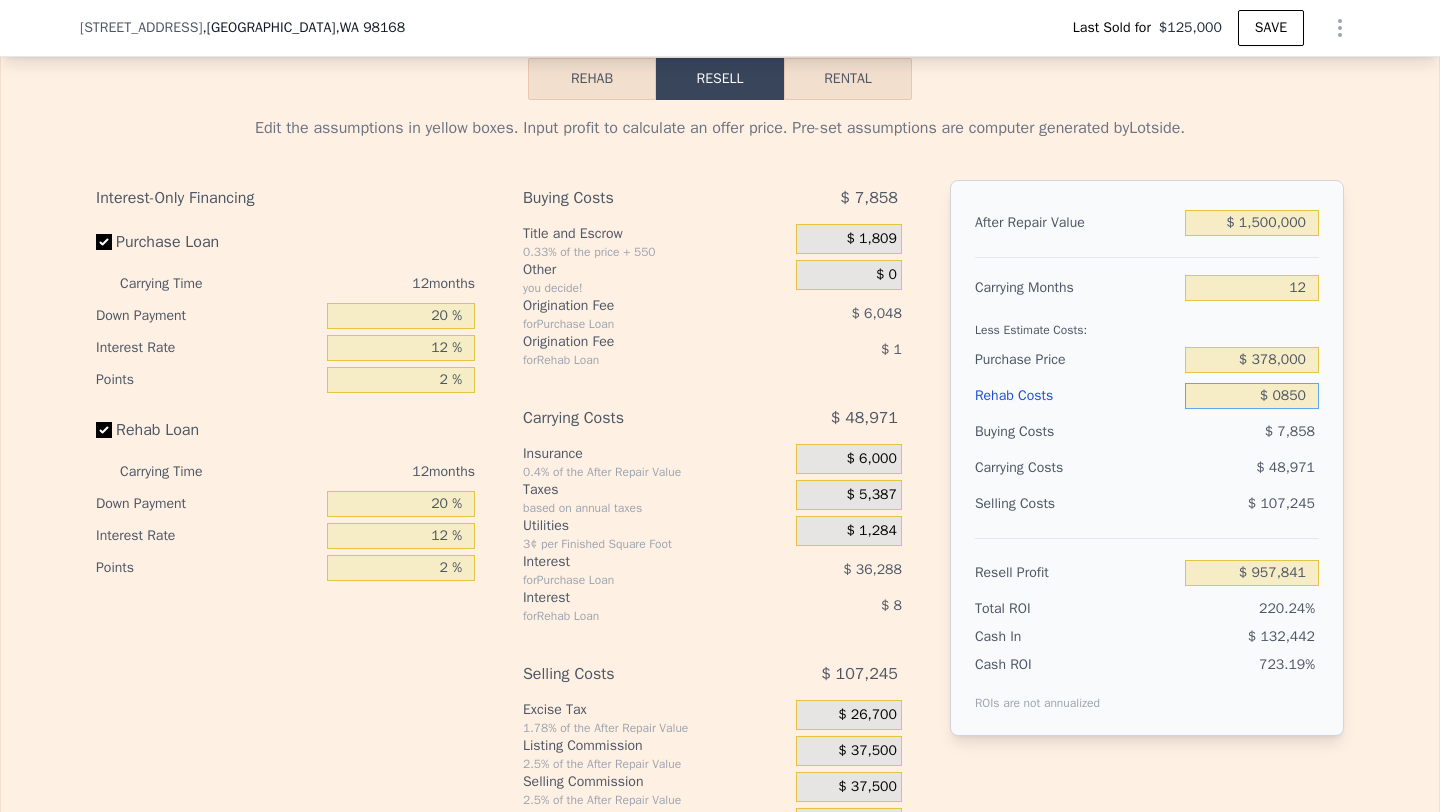 type on "$ 956,991" 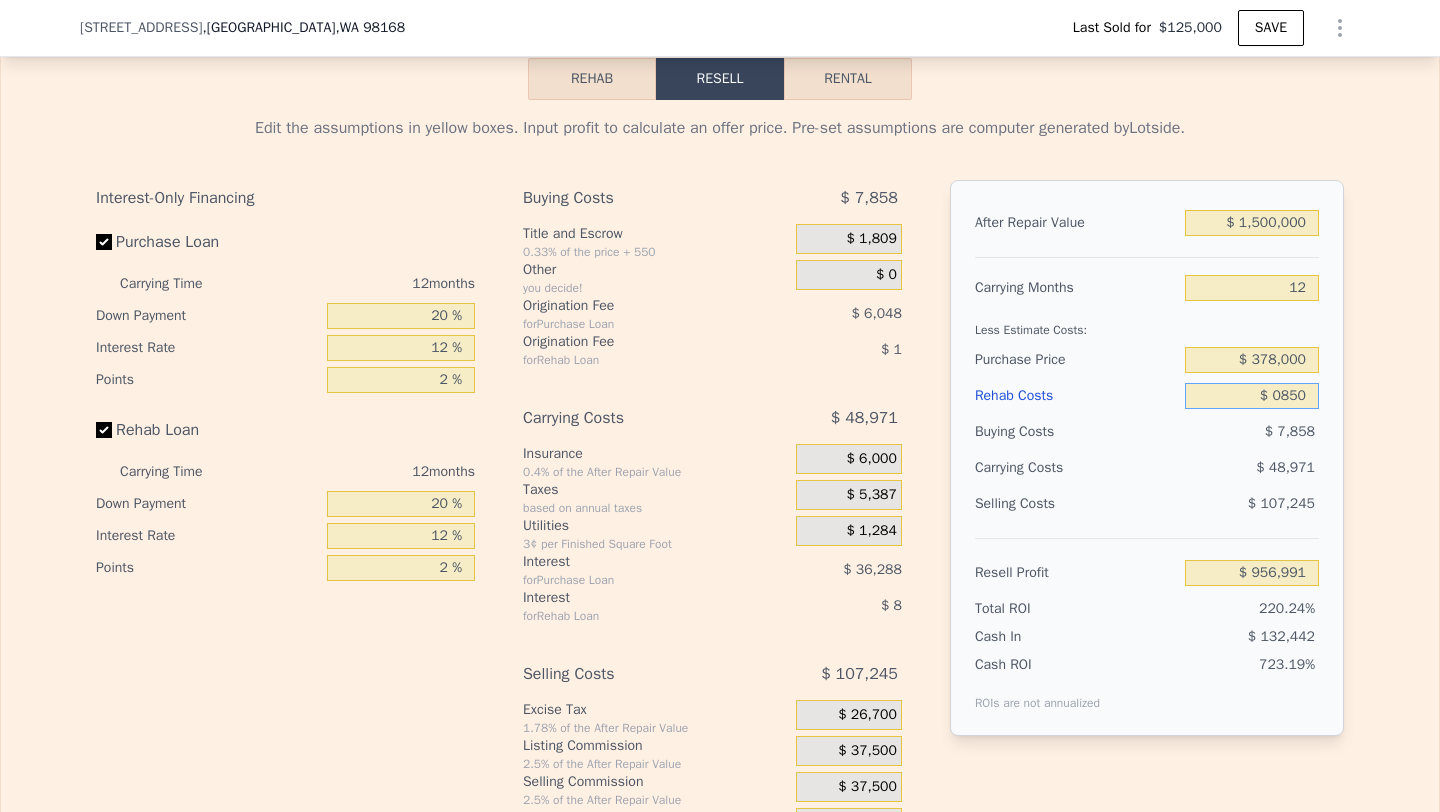 type on "$ 08,500" 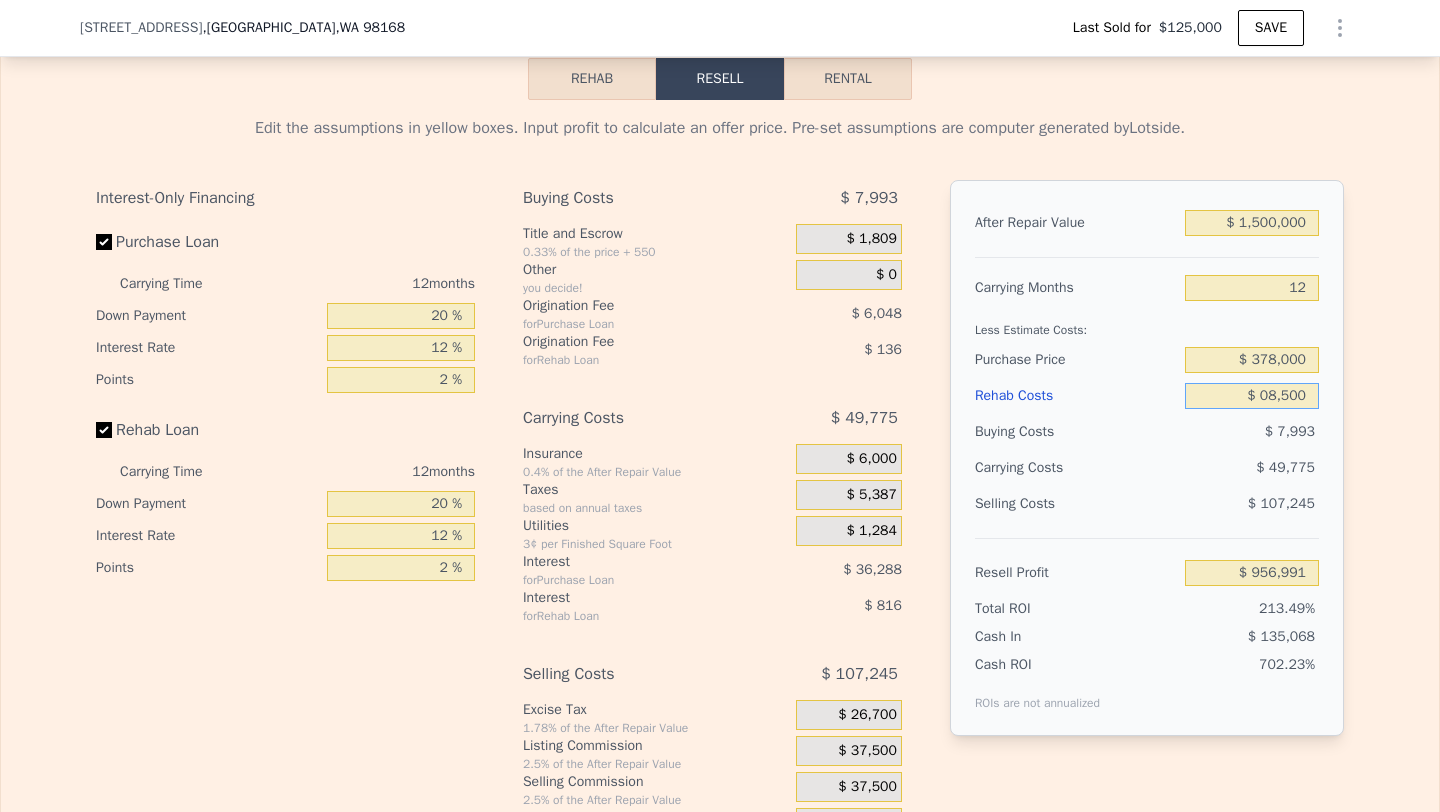 type on "$ 948,487" 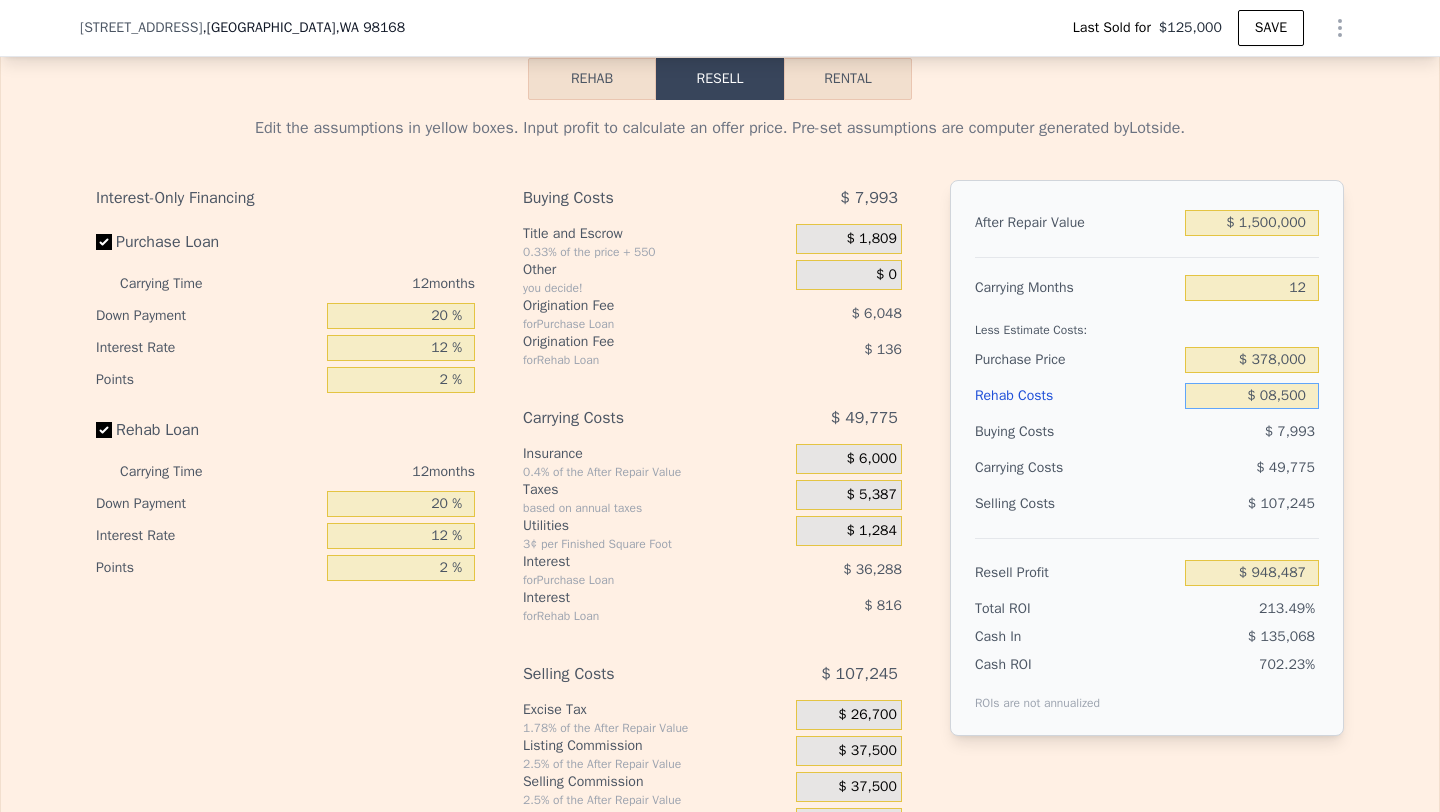 type on "$ 085,000" 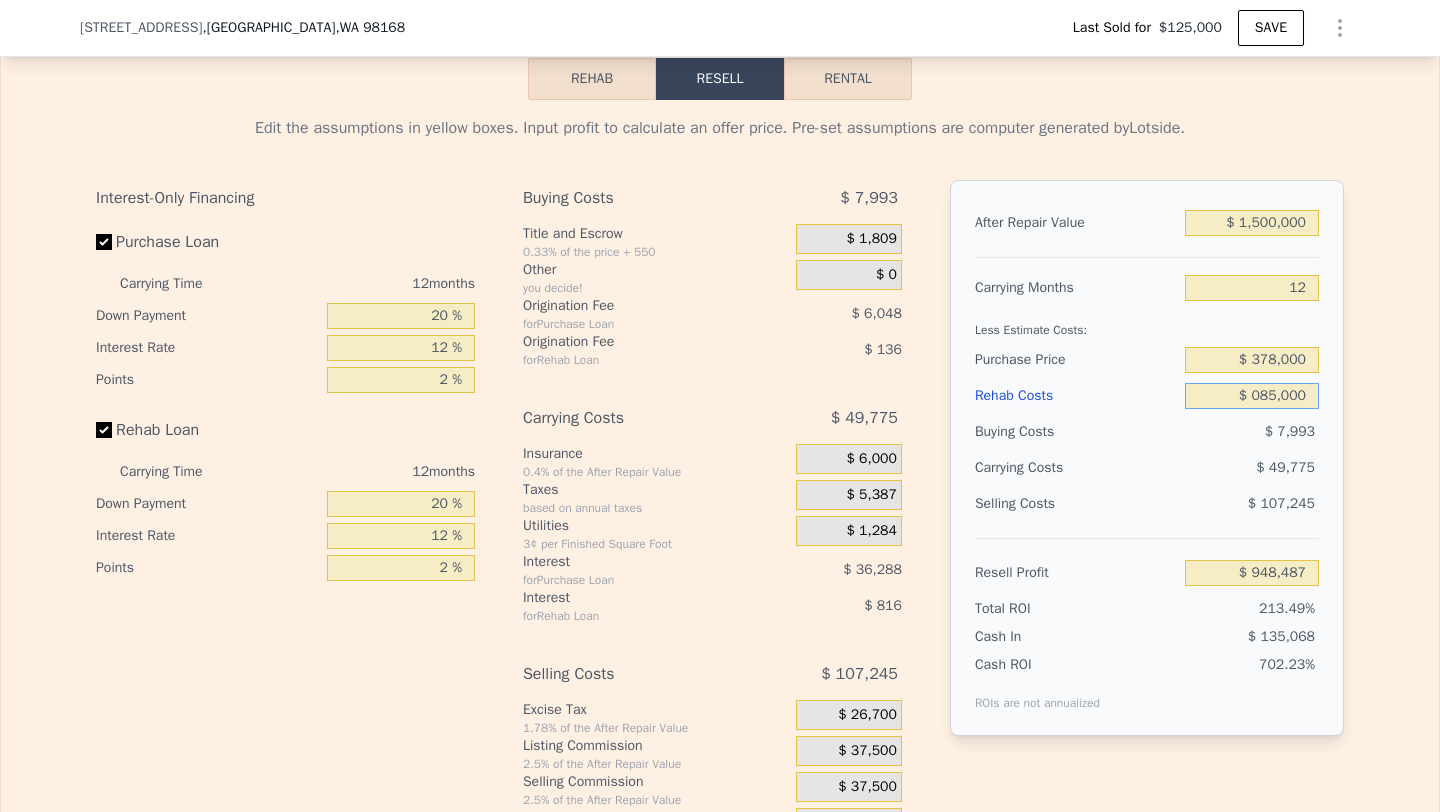 type on "$ 863,419" 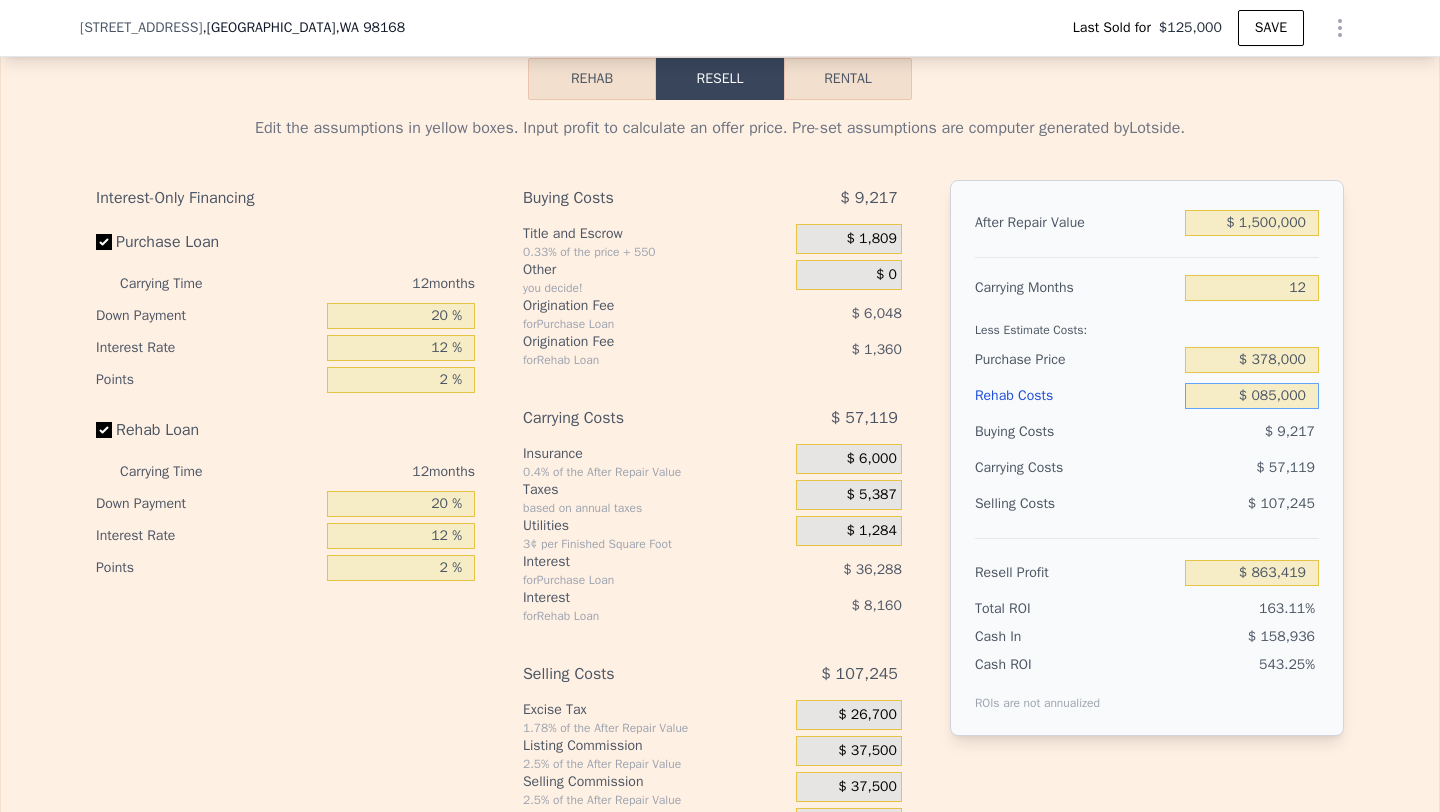 type on "$ 0850,000" 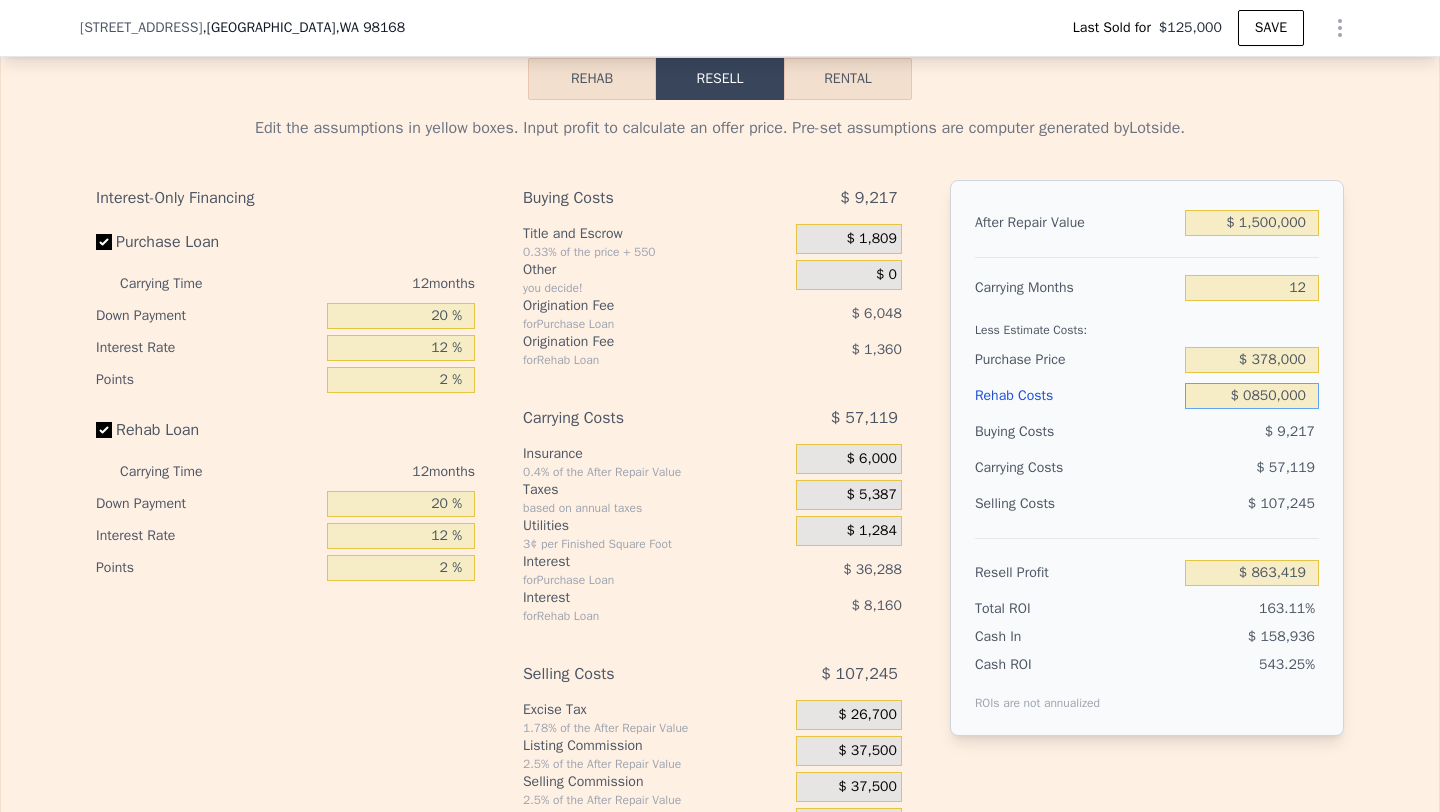 type on "$ 12,739" 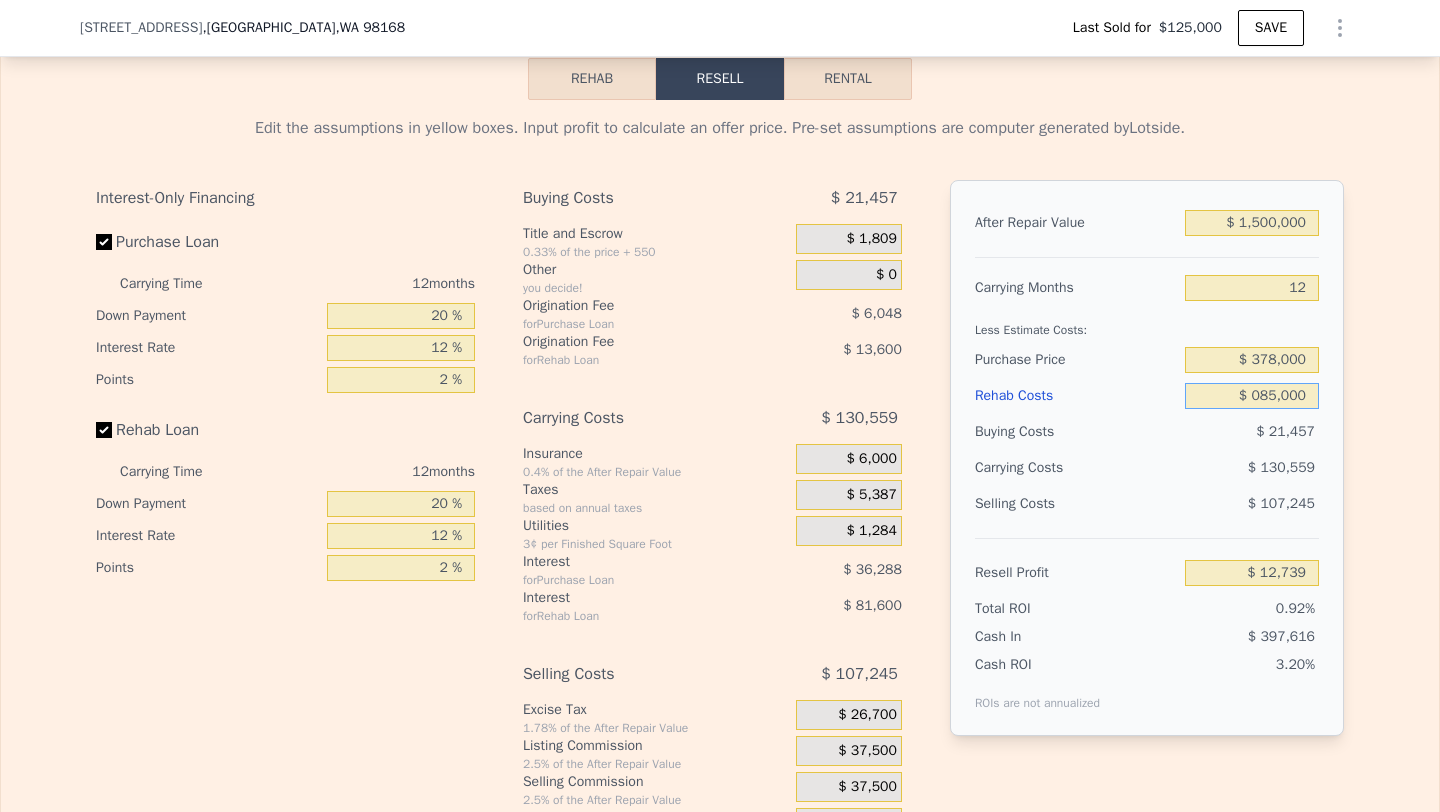 type on "$ 08,500" 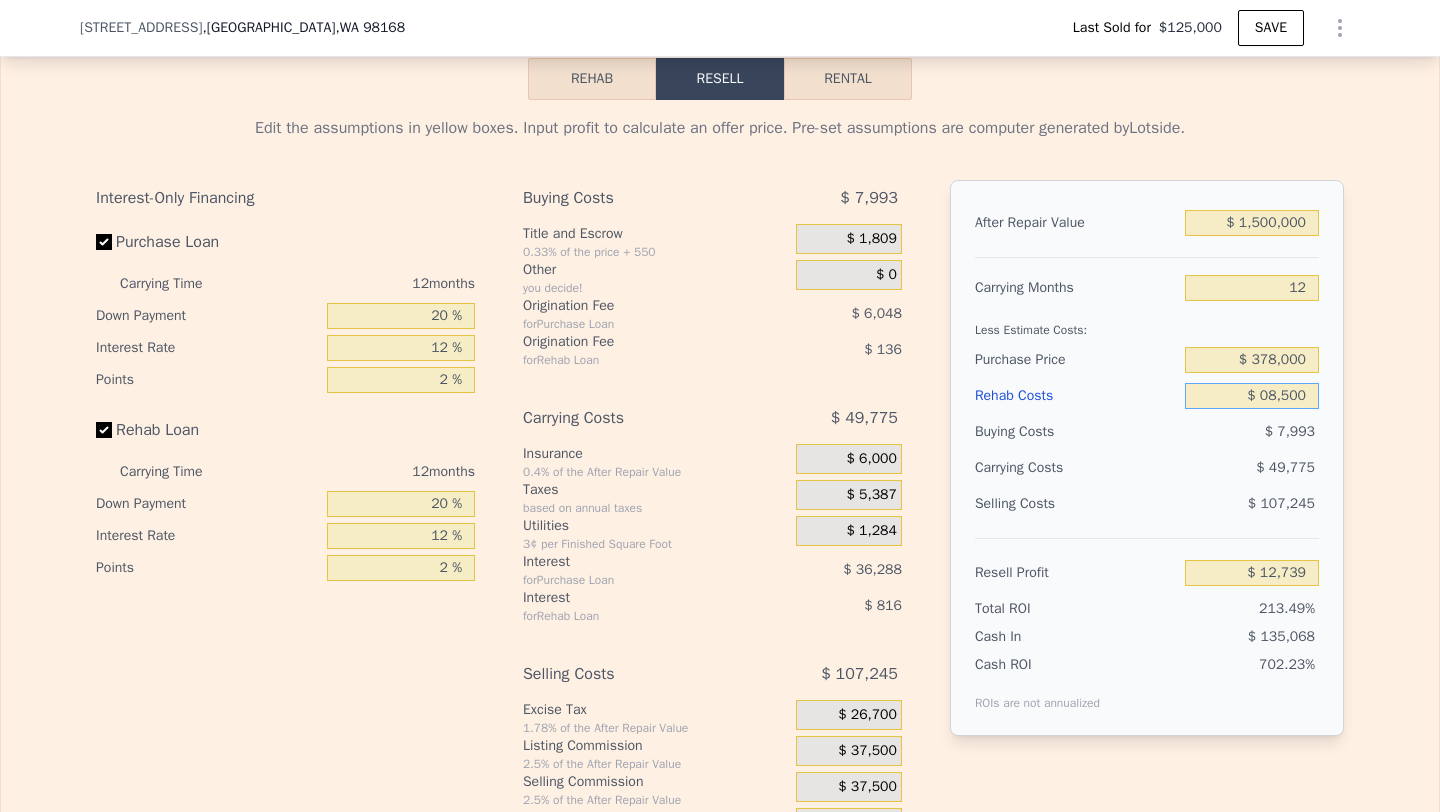type on "$ 948,487" 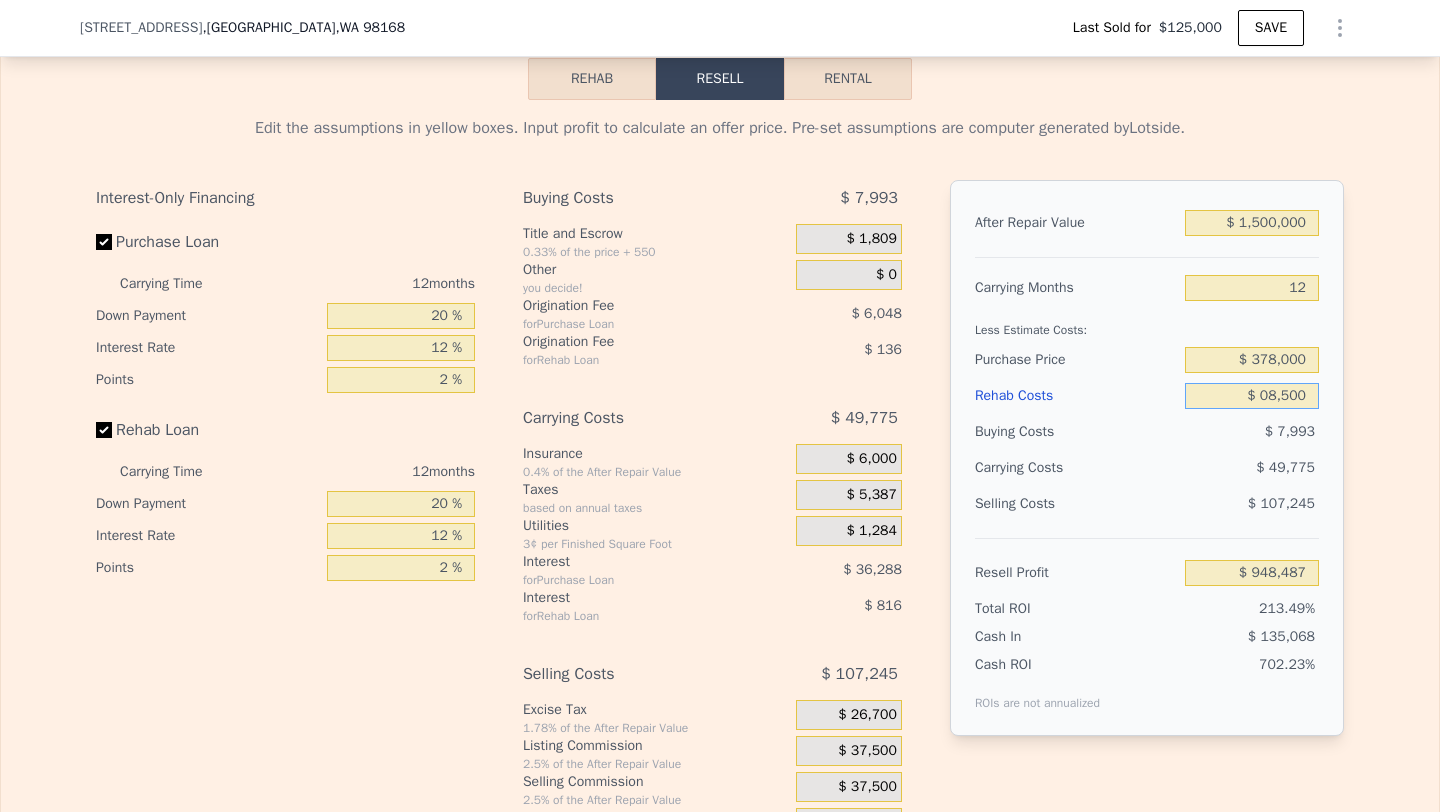 type on "$ 0850" 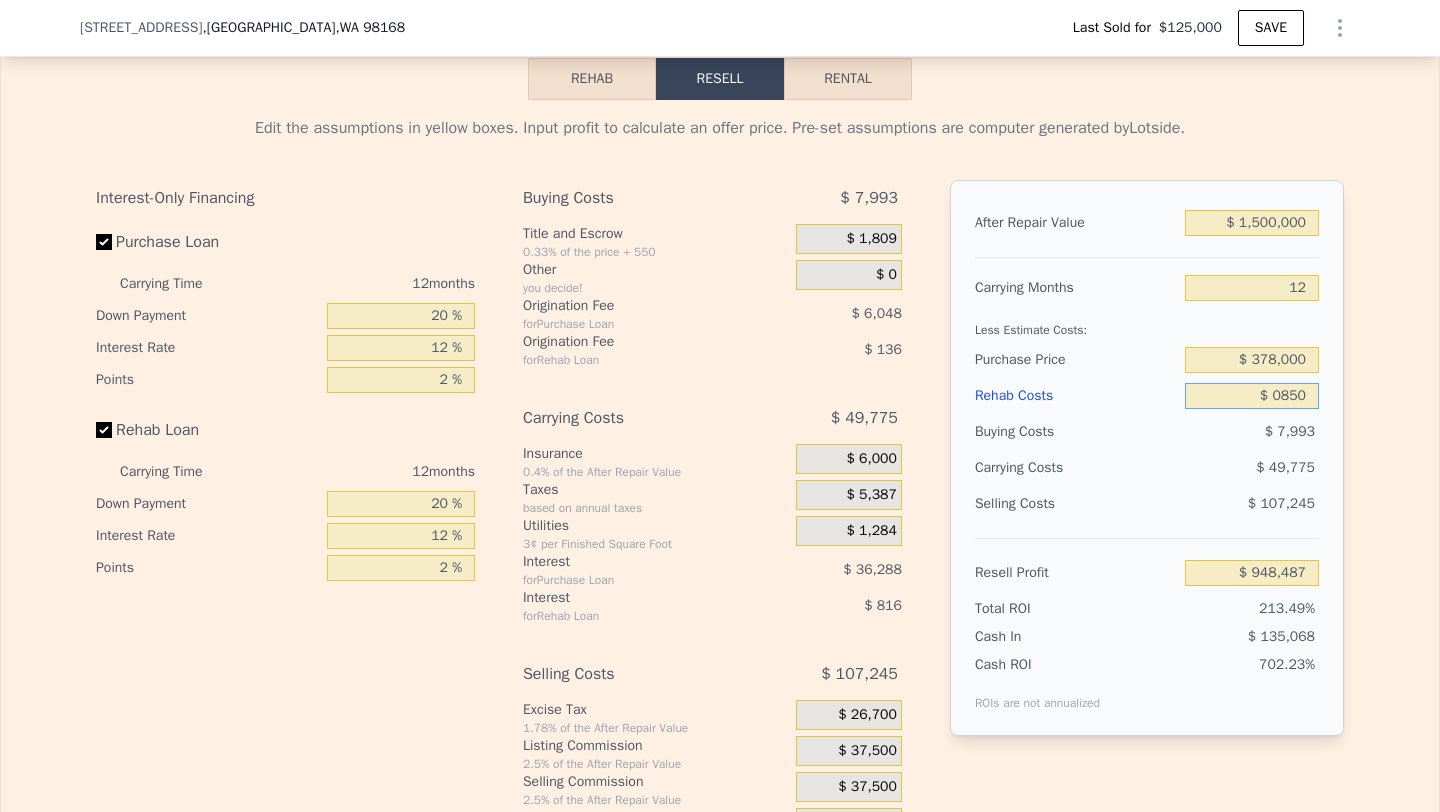 type on "$ 956,991" 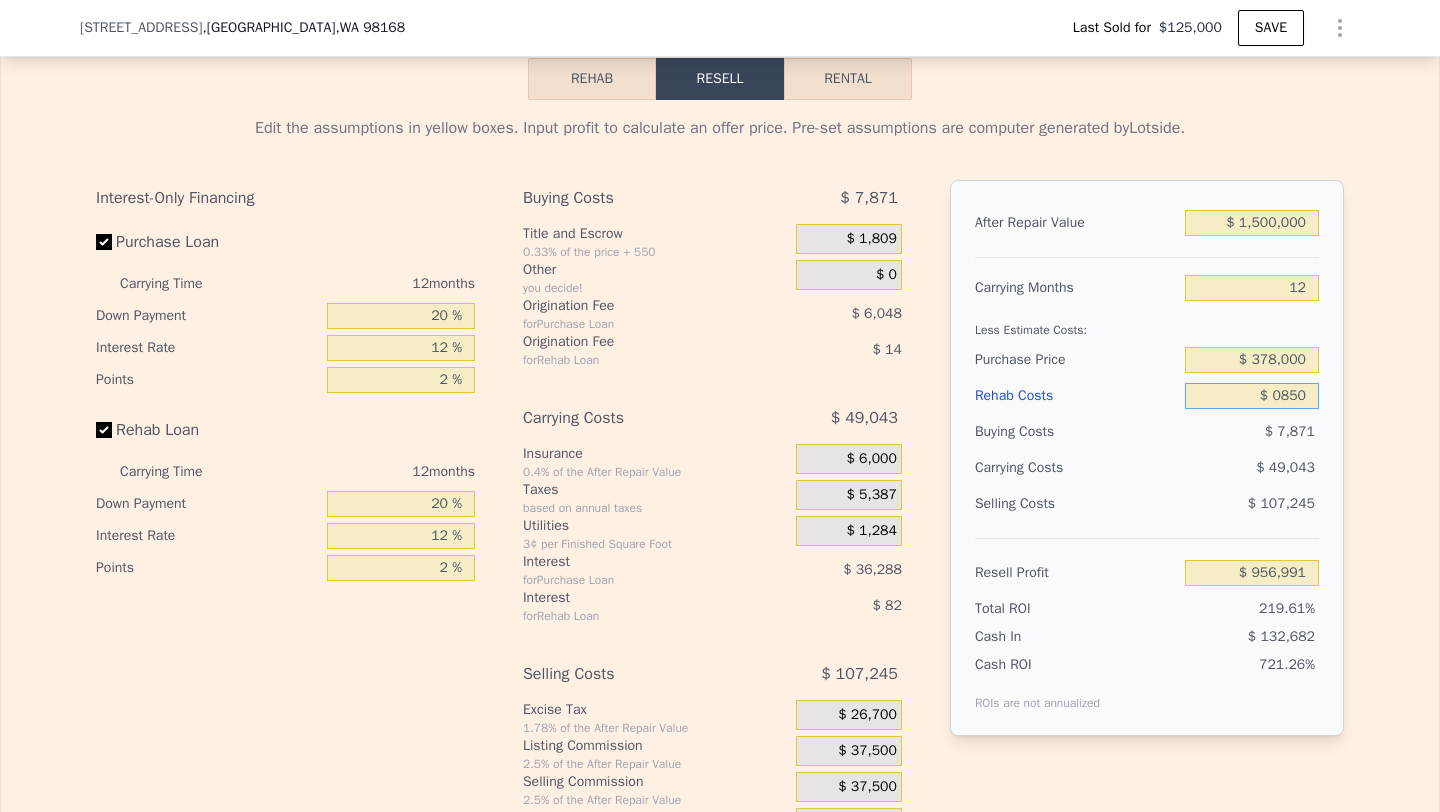 type on "$ 085" 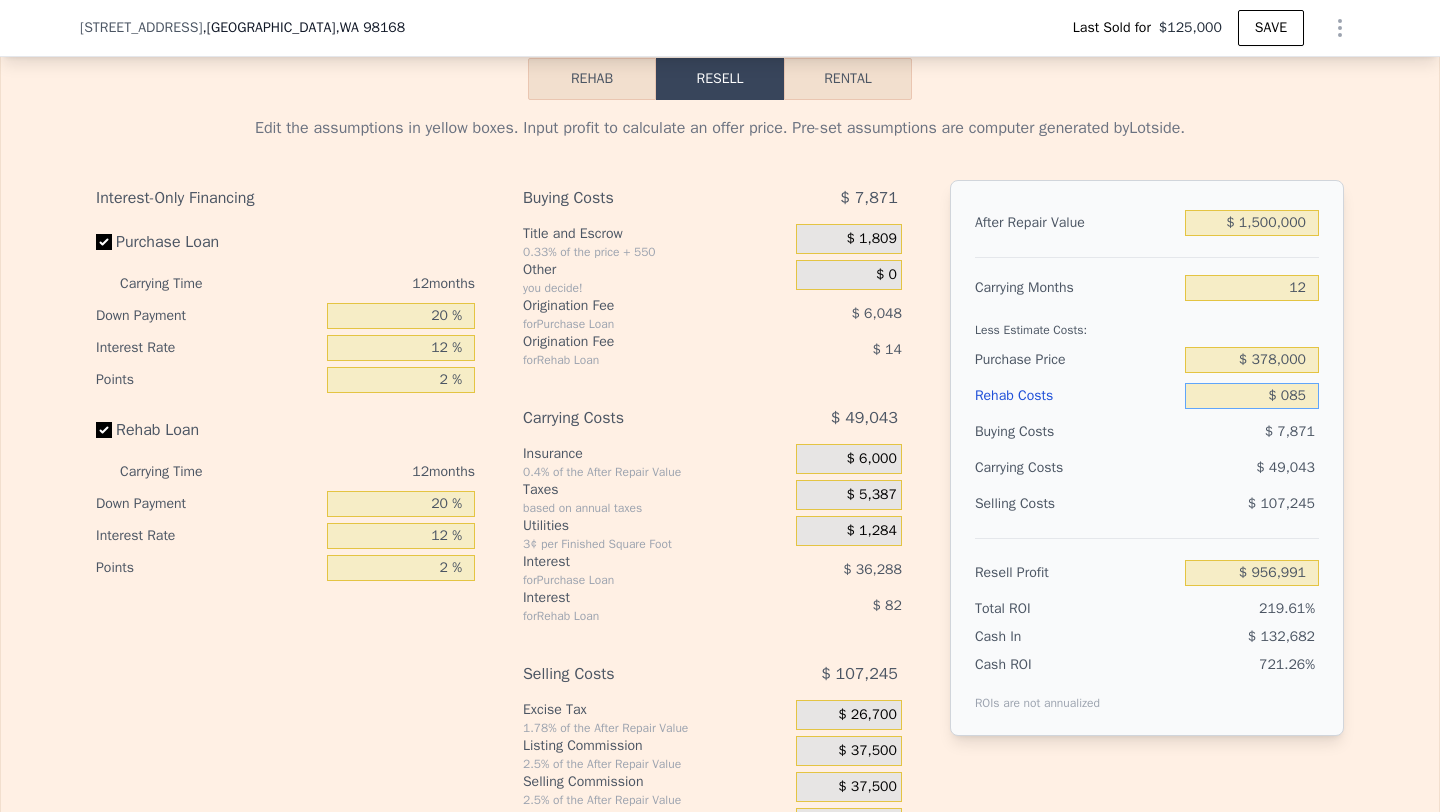 type on "$ 957,841" 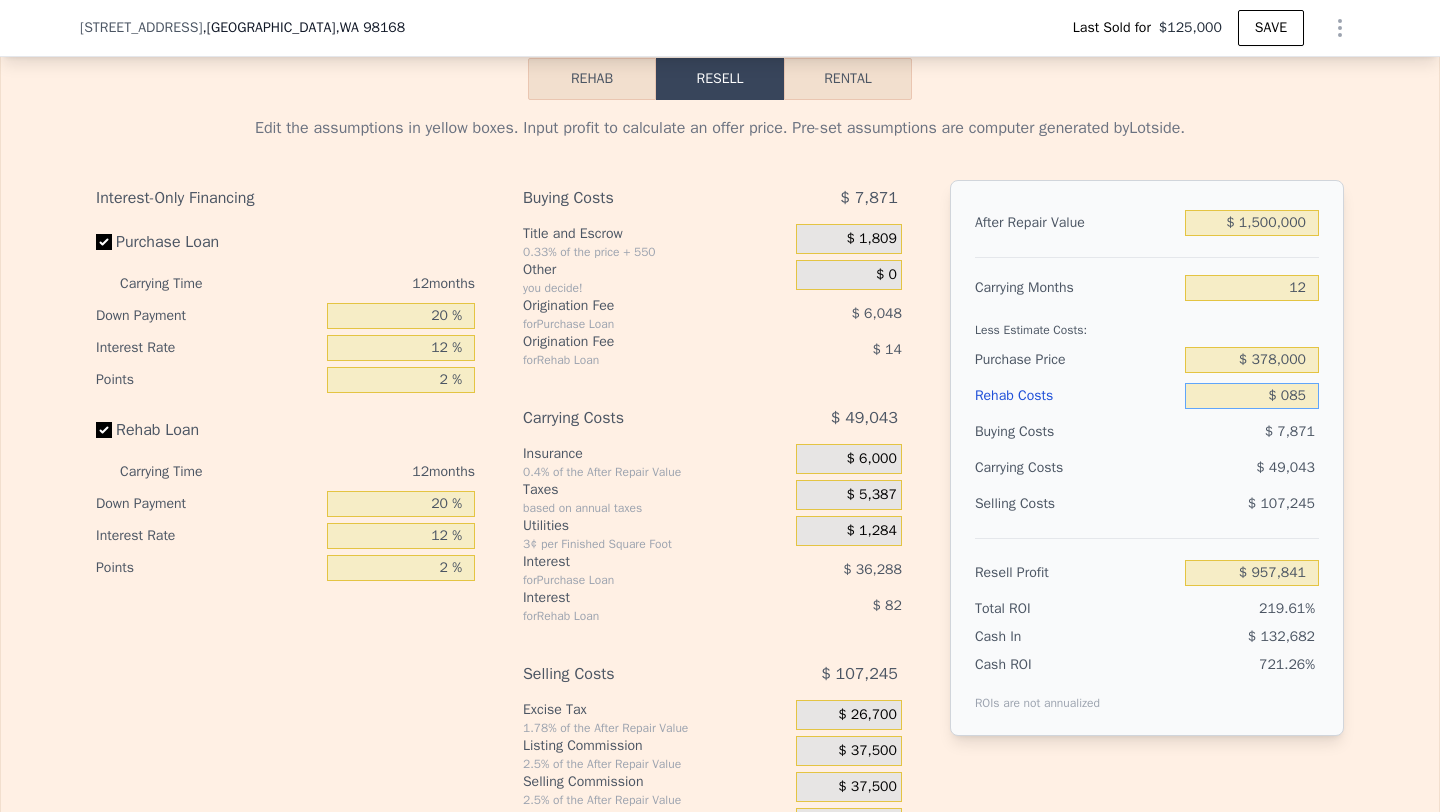 type on "$ 08" 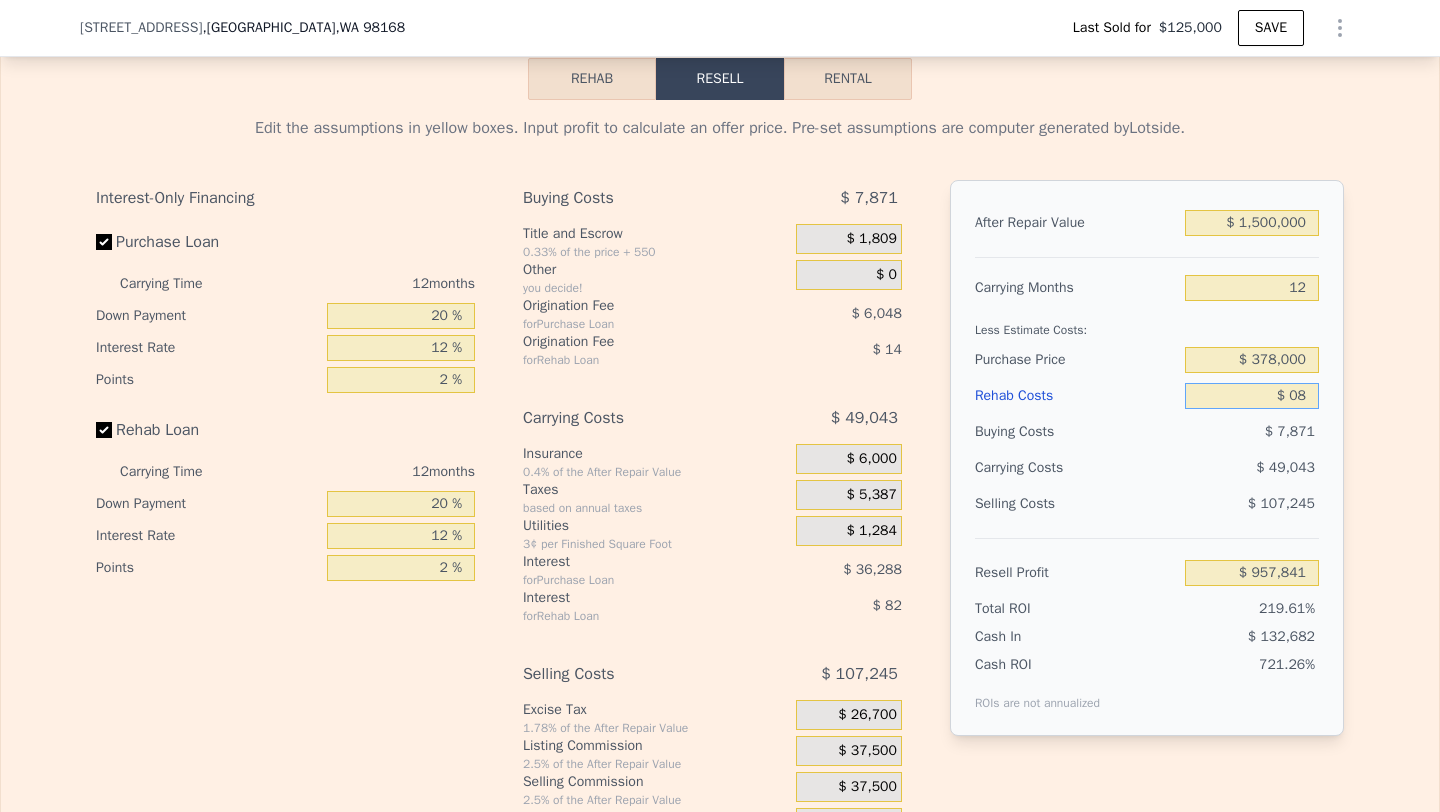 type on "$ 957,931" 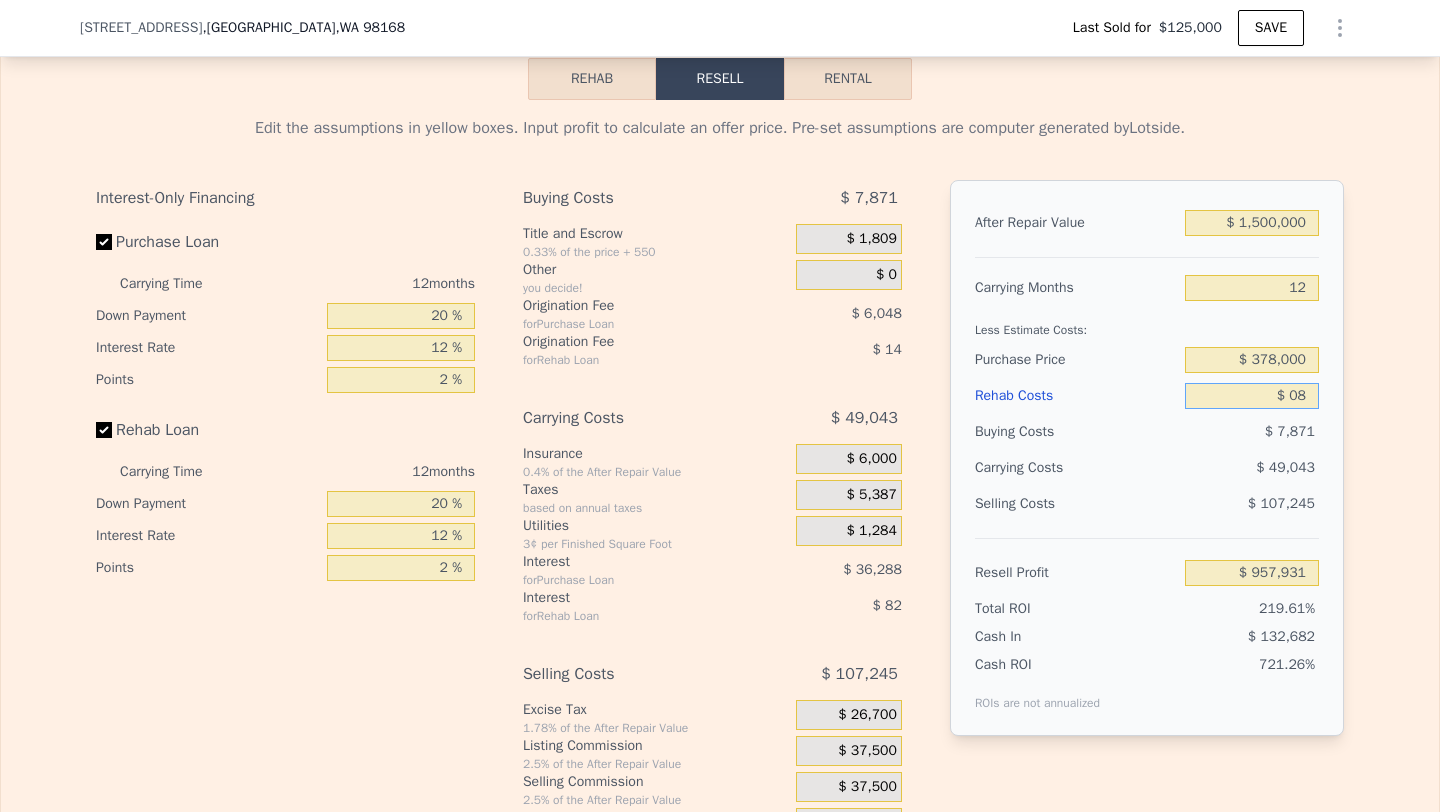 type on "$ 0" 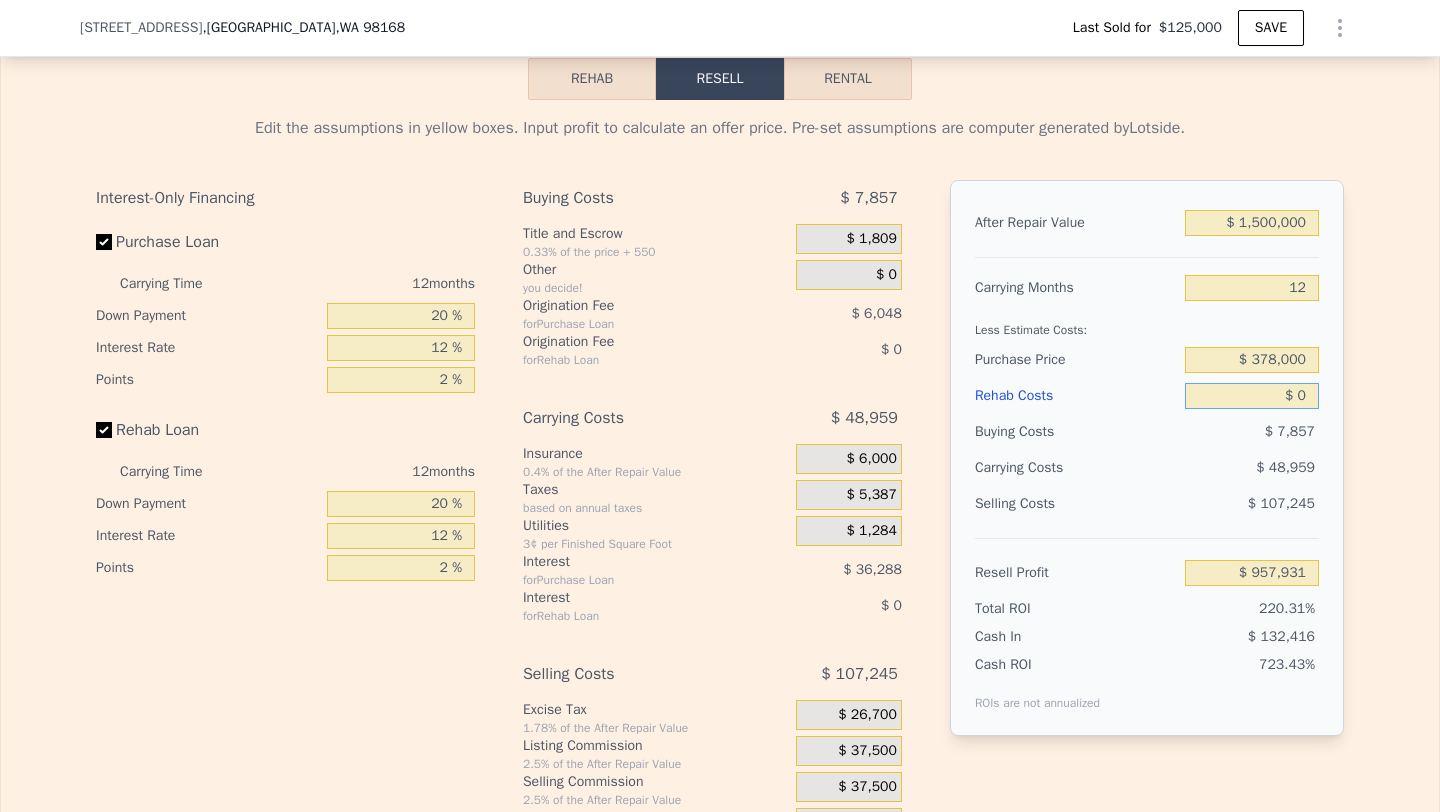 type on "$ 957,939" 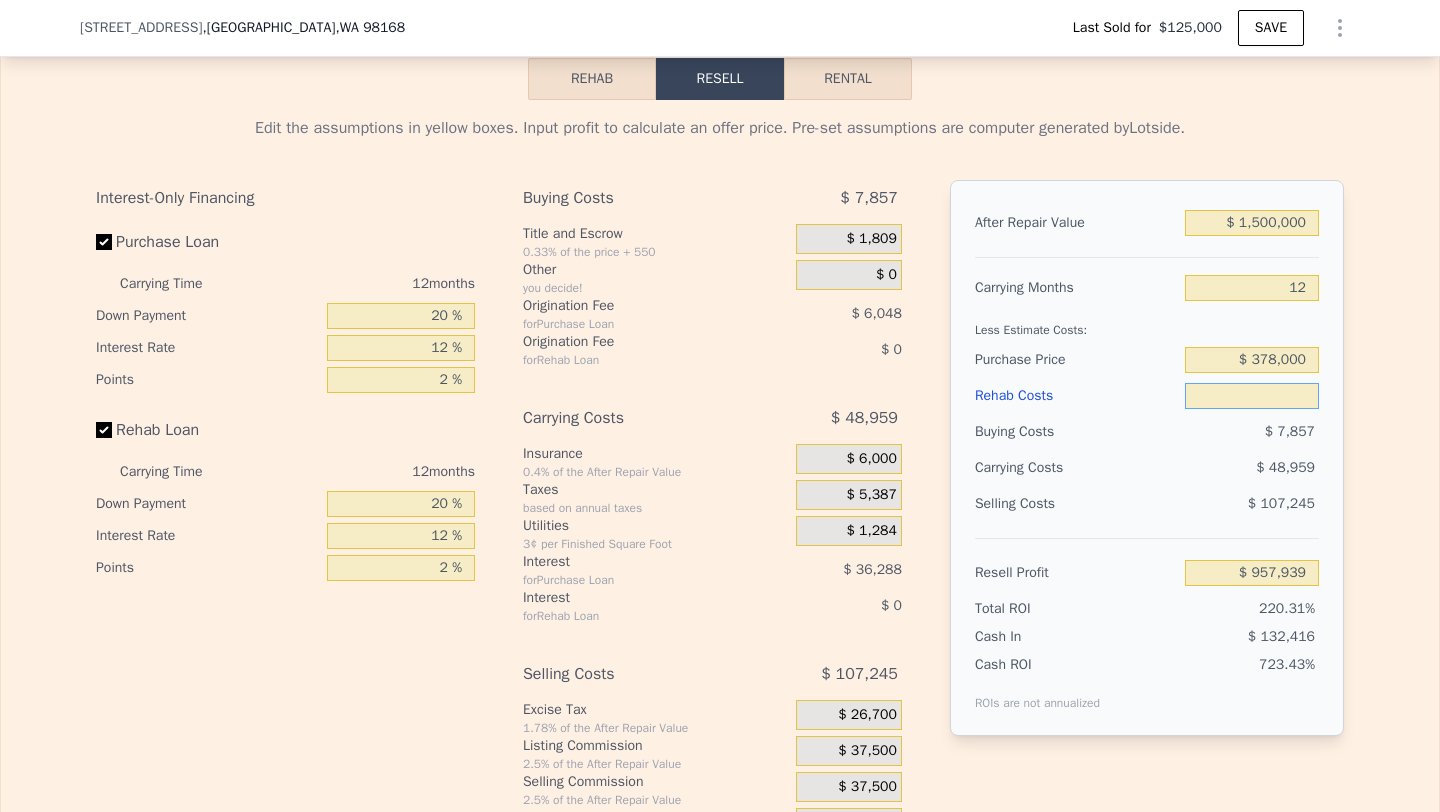 type on "$ 8" 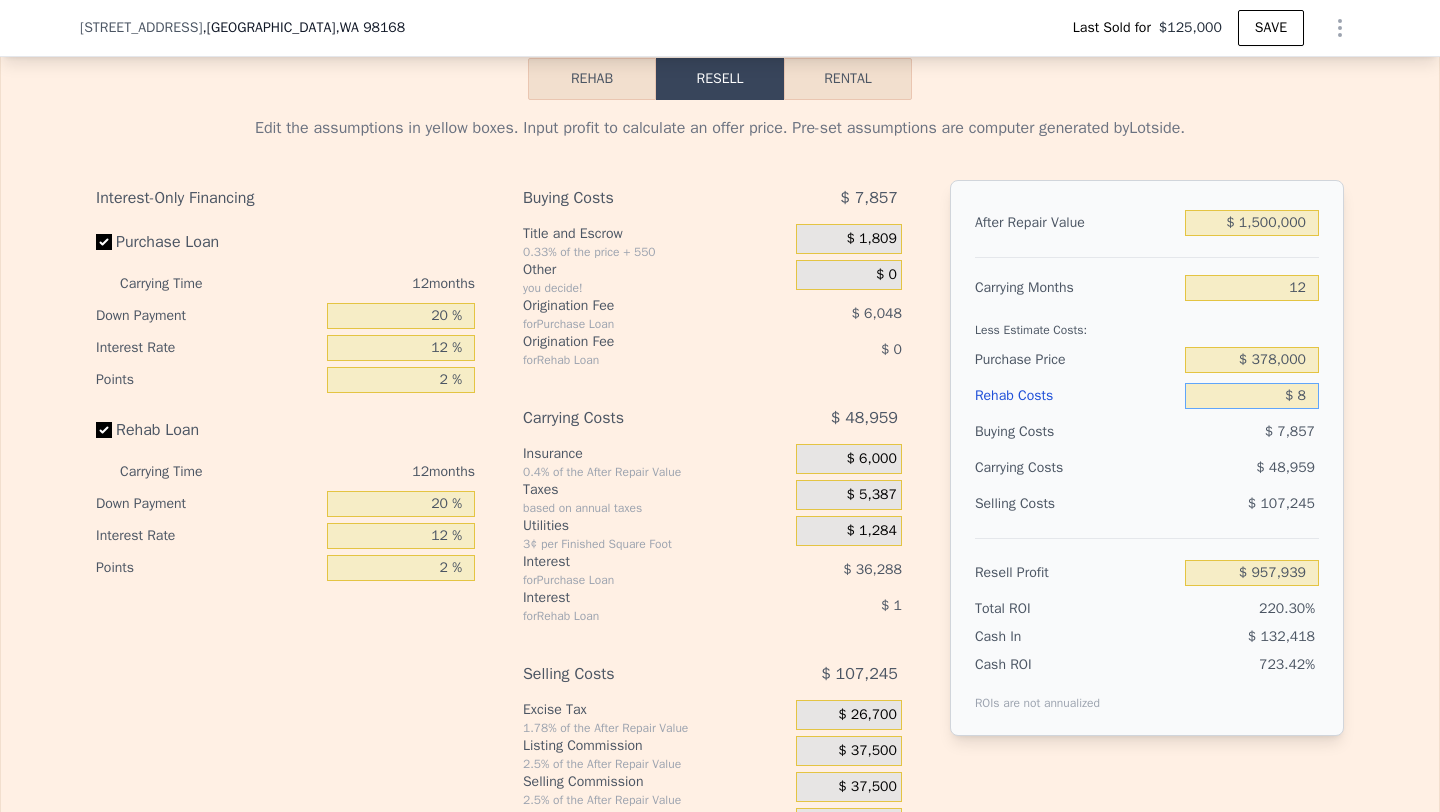 type on "$ 957,931" 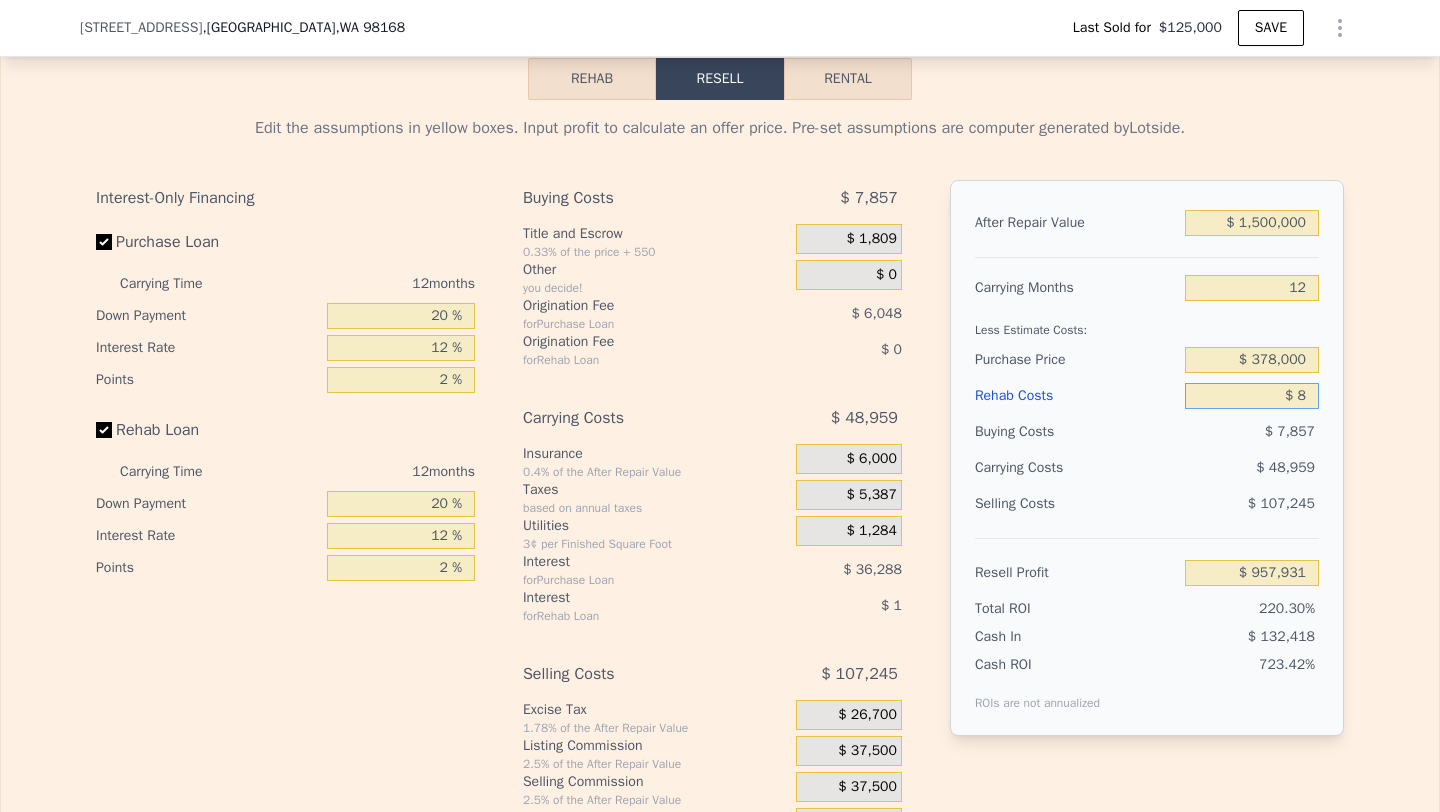 type on "$ 85" 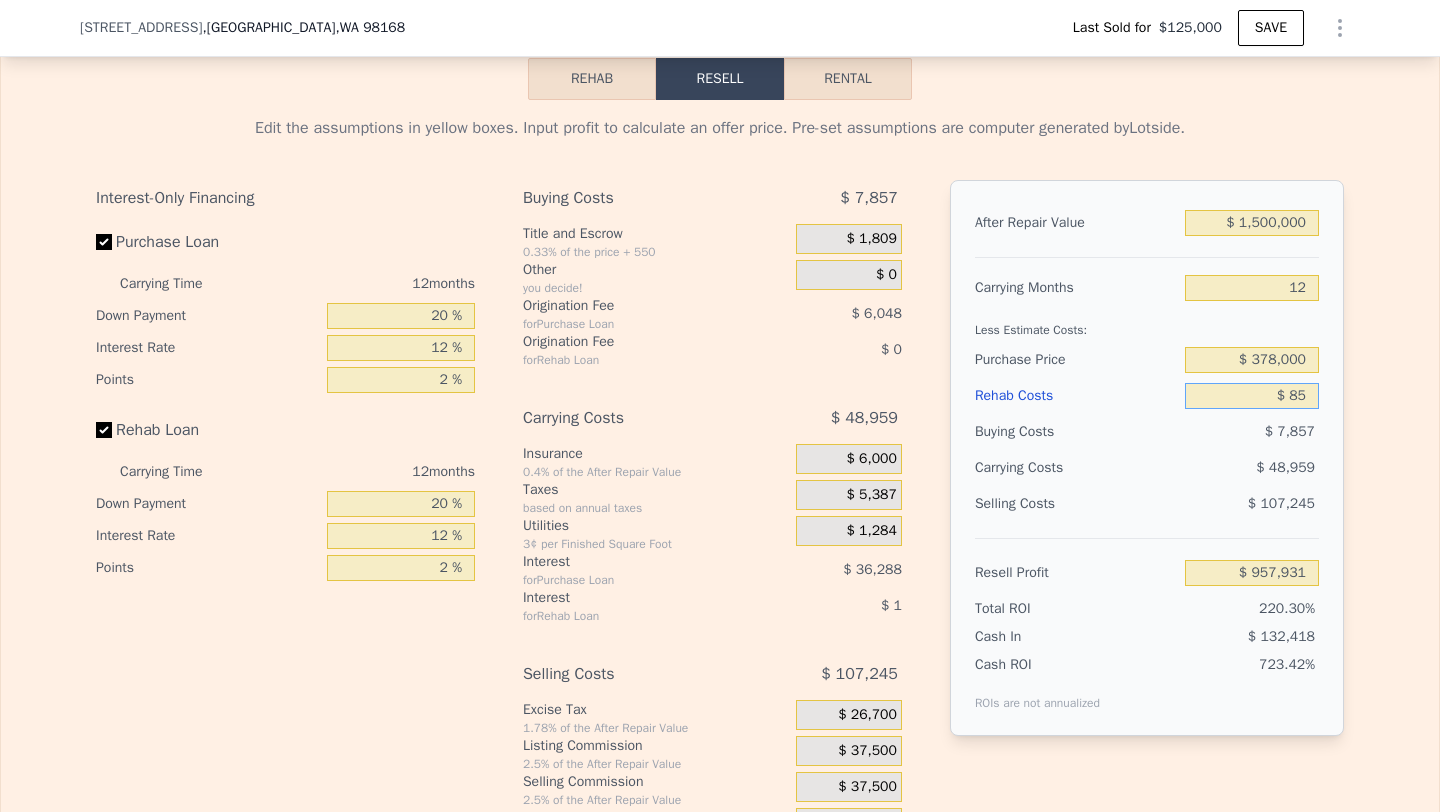 type on "$ 957,841" 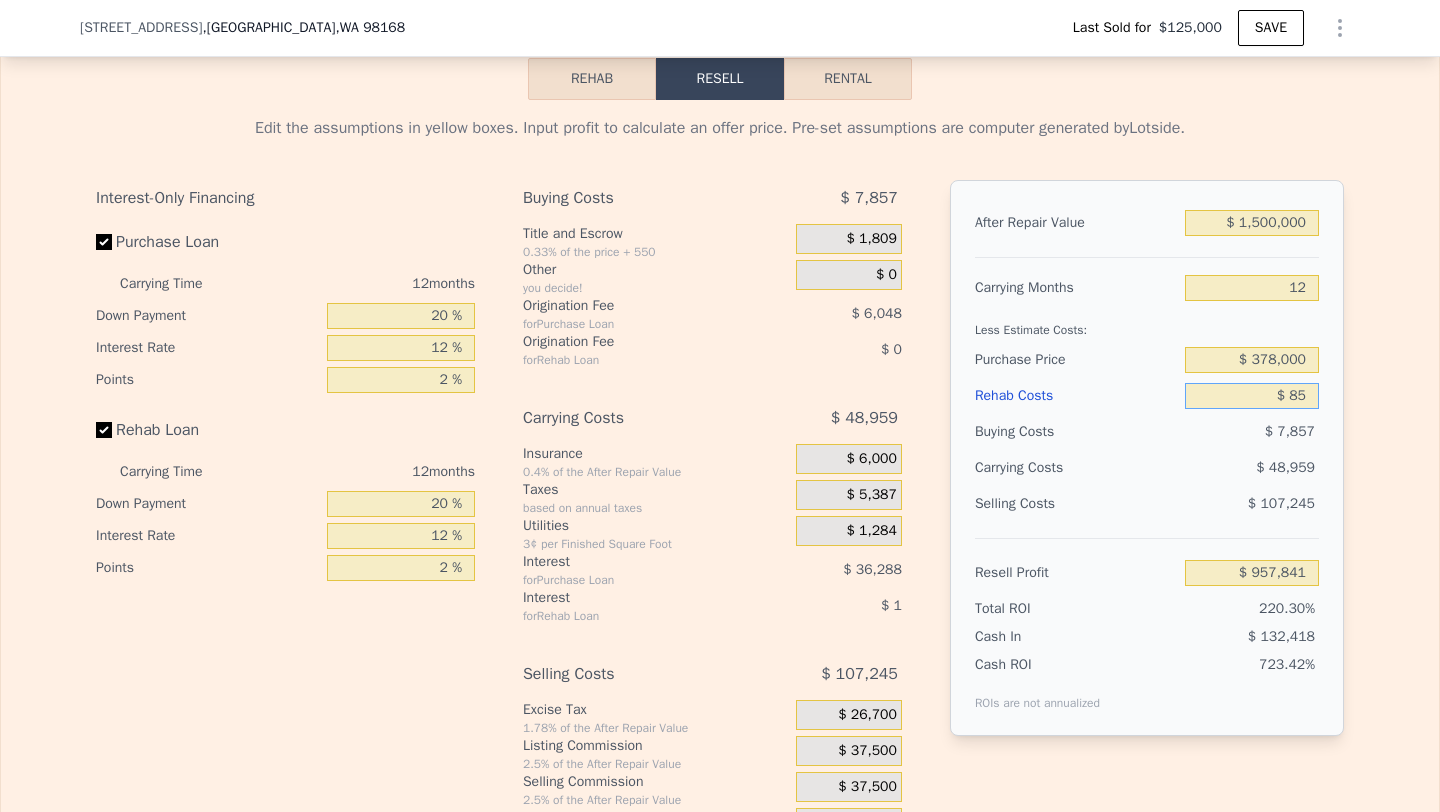 type on "$ 850" 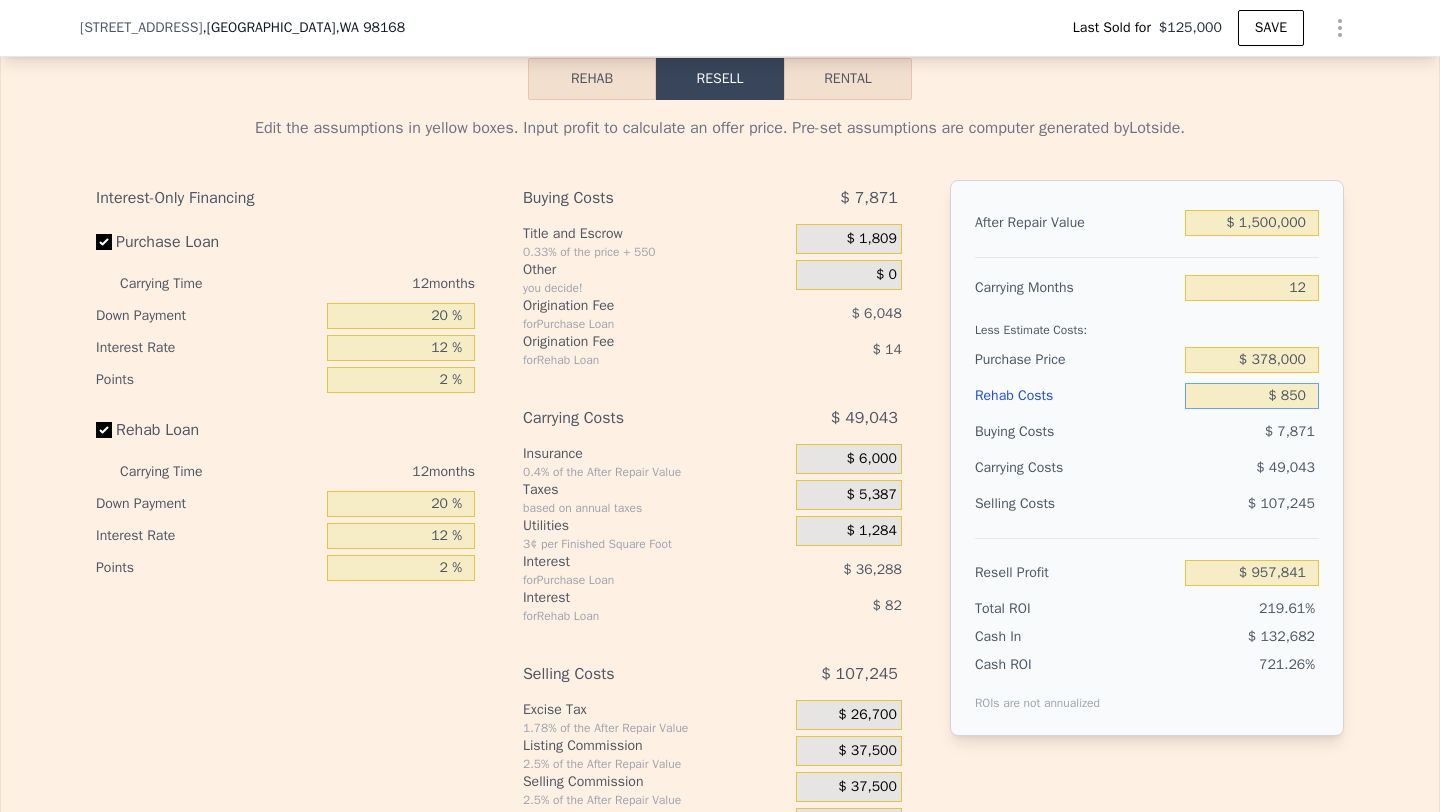 type on "$ 956,991" 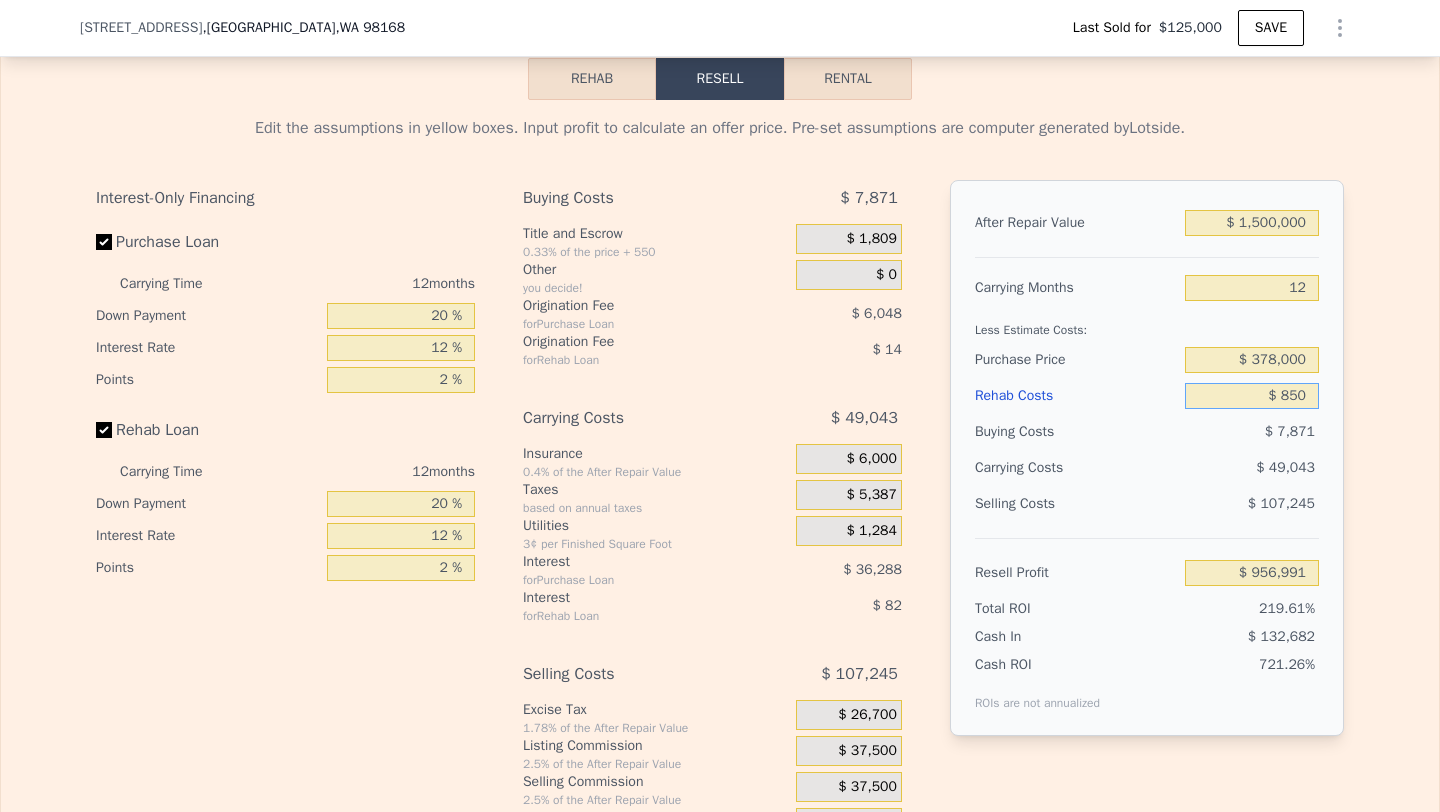 type on "$ 8,500" 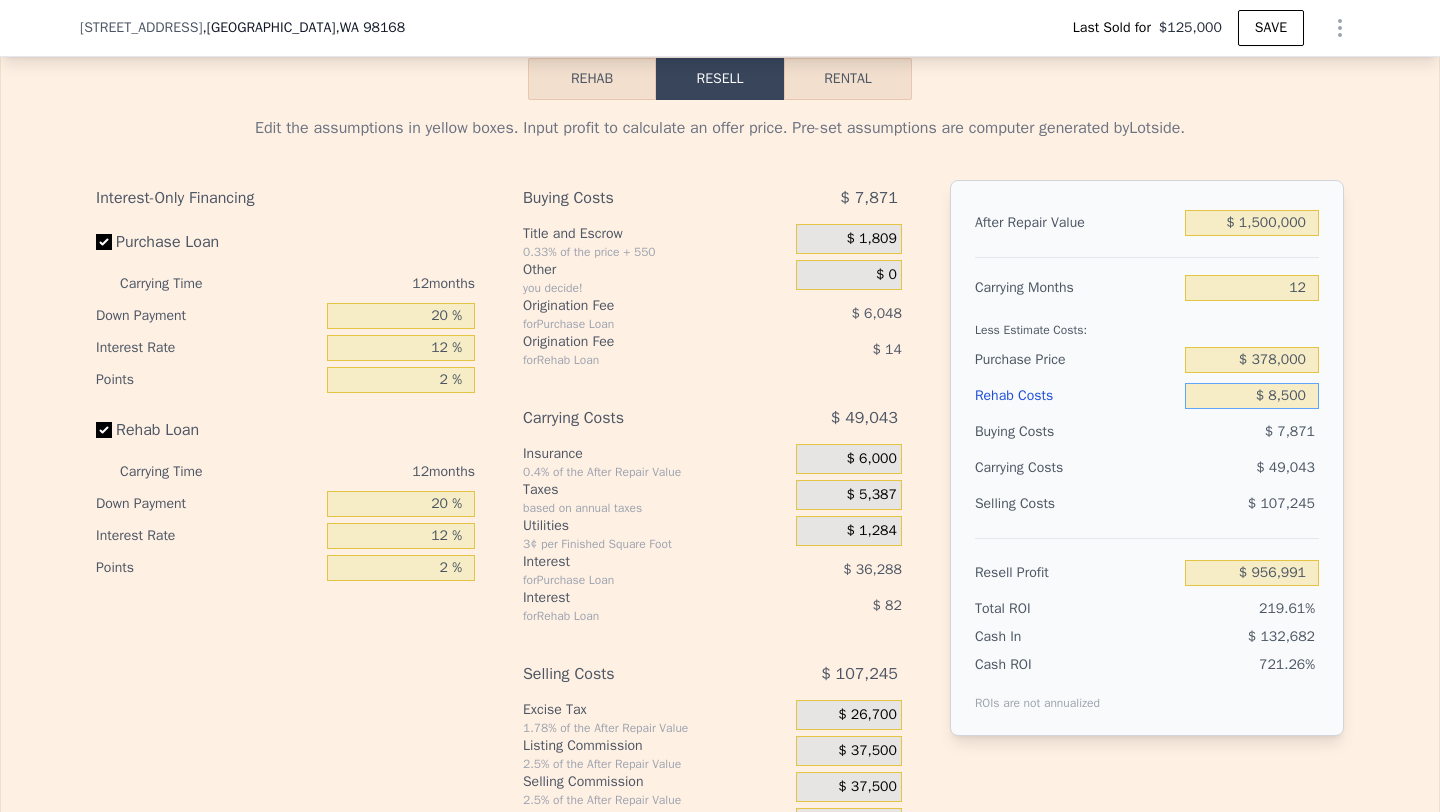 type on "$ 948,487" 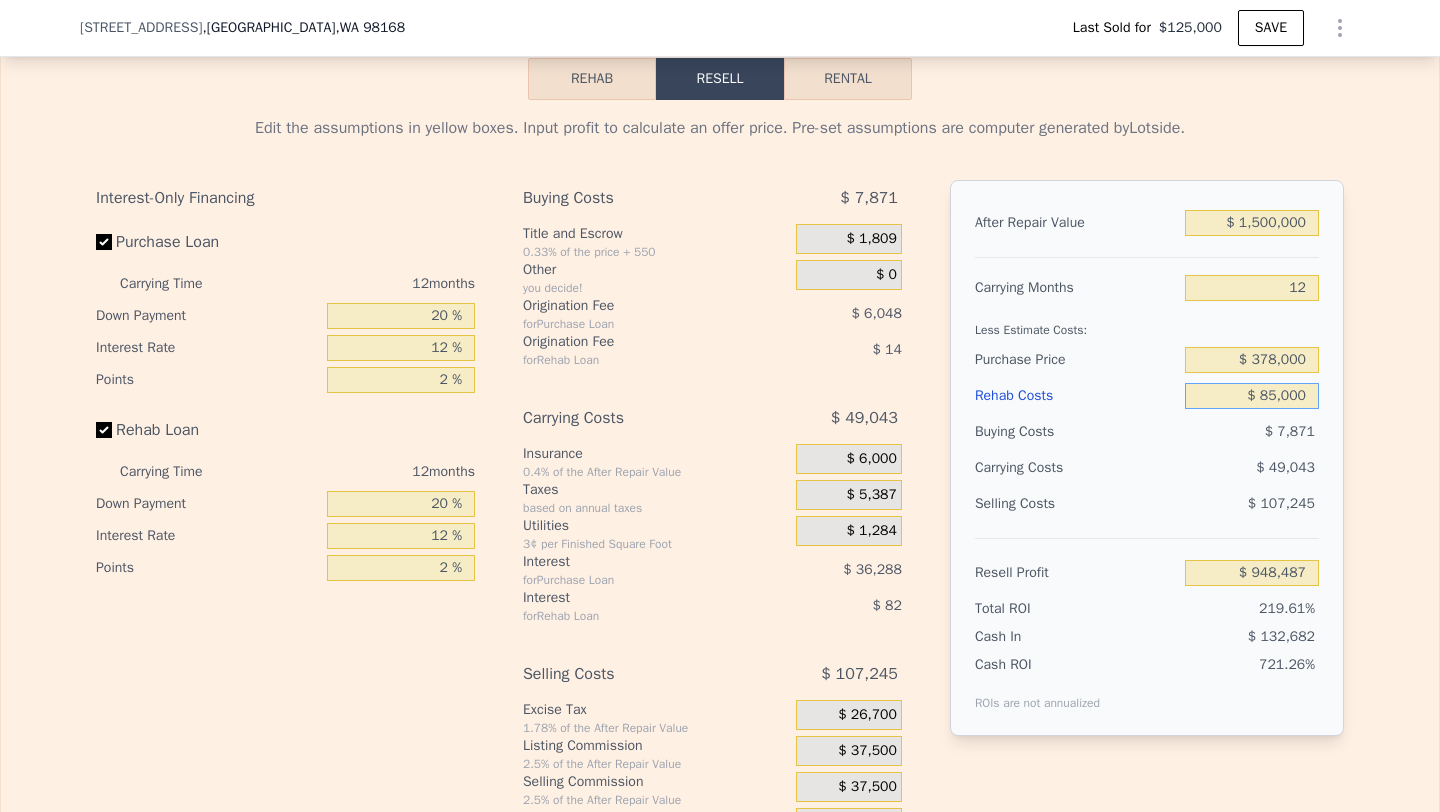 type on "$ 850,000" 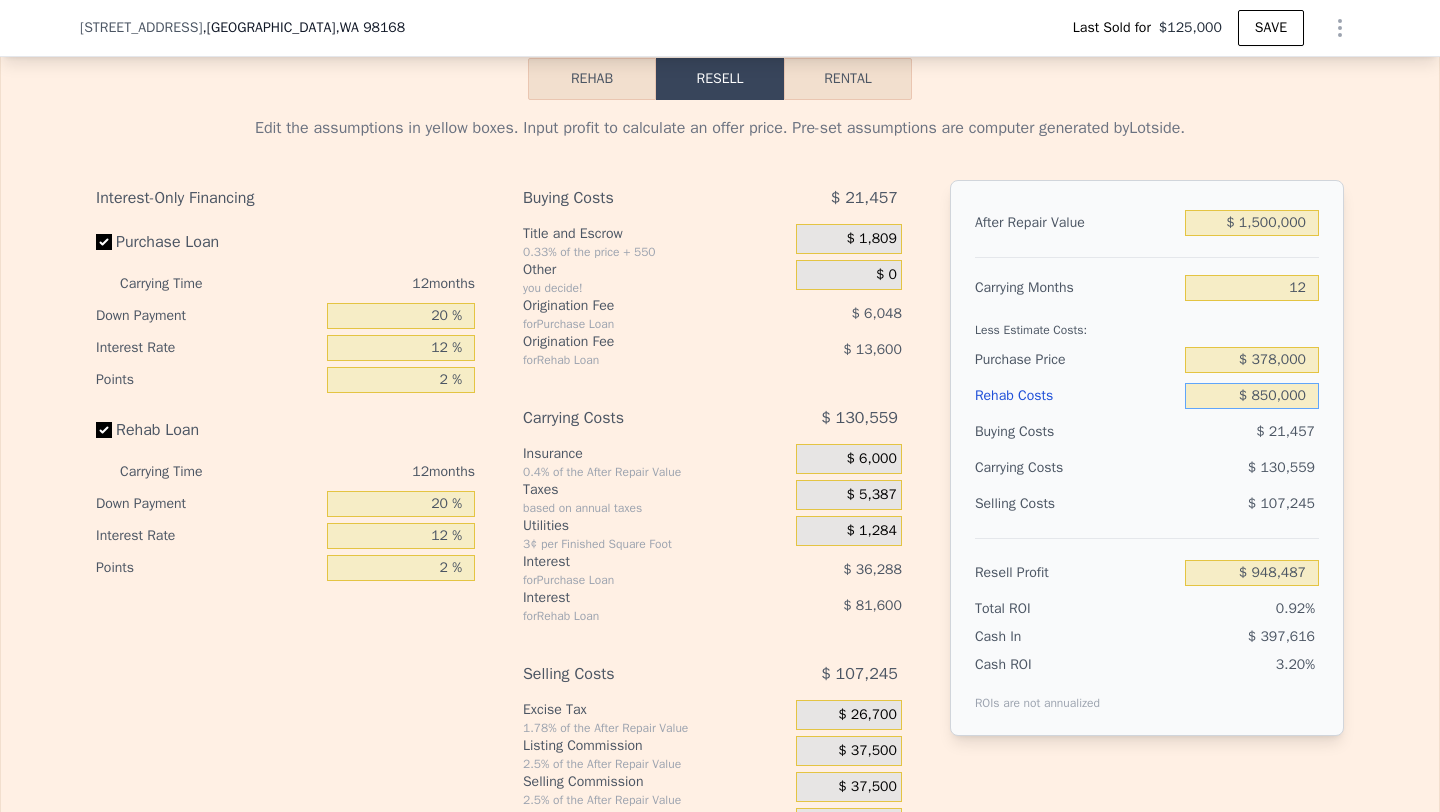 type on "$ 12,739" 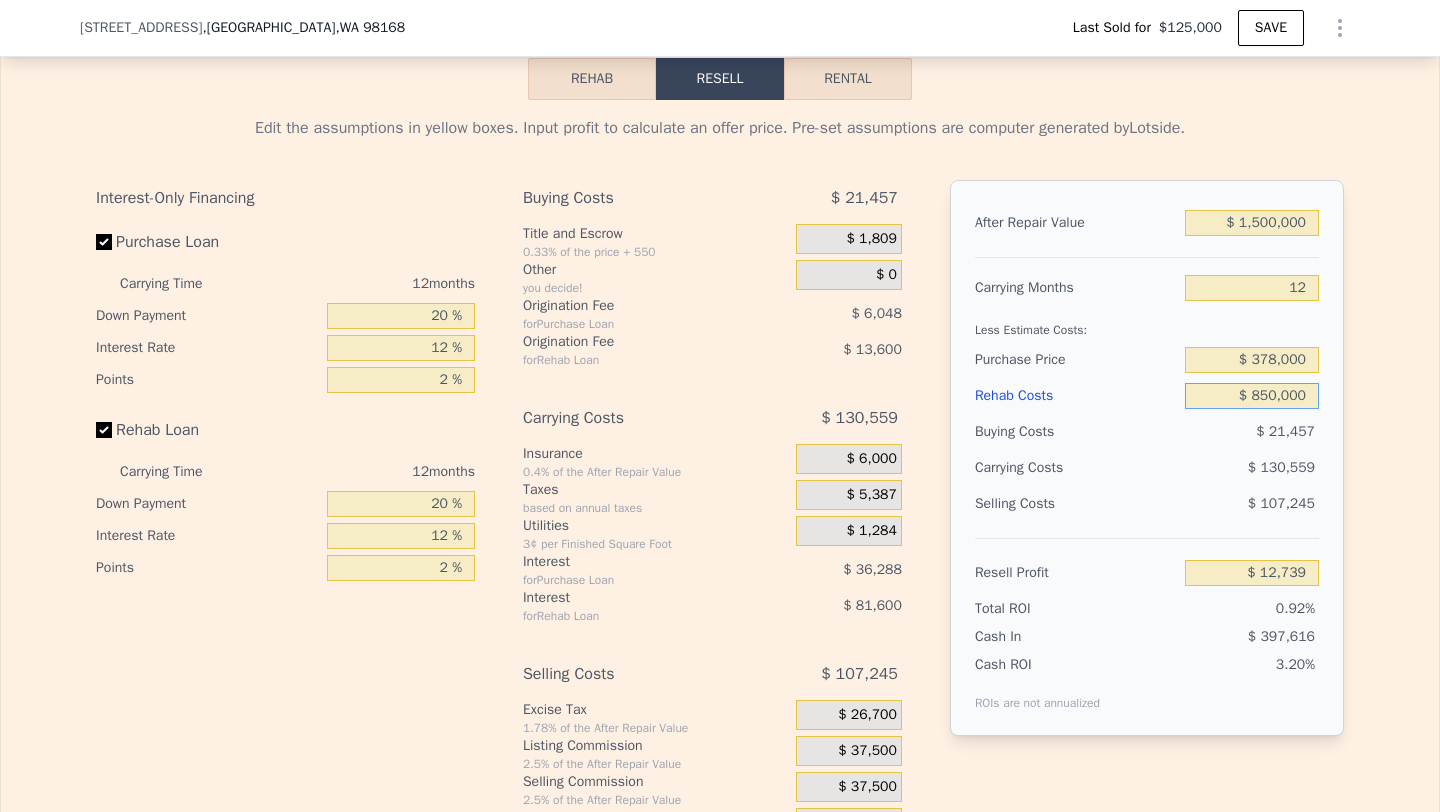 type on "$ 850,000" 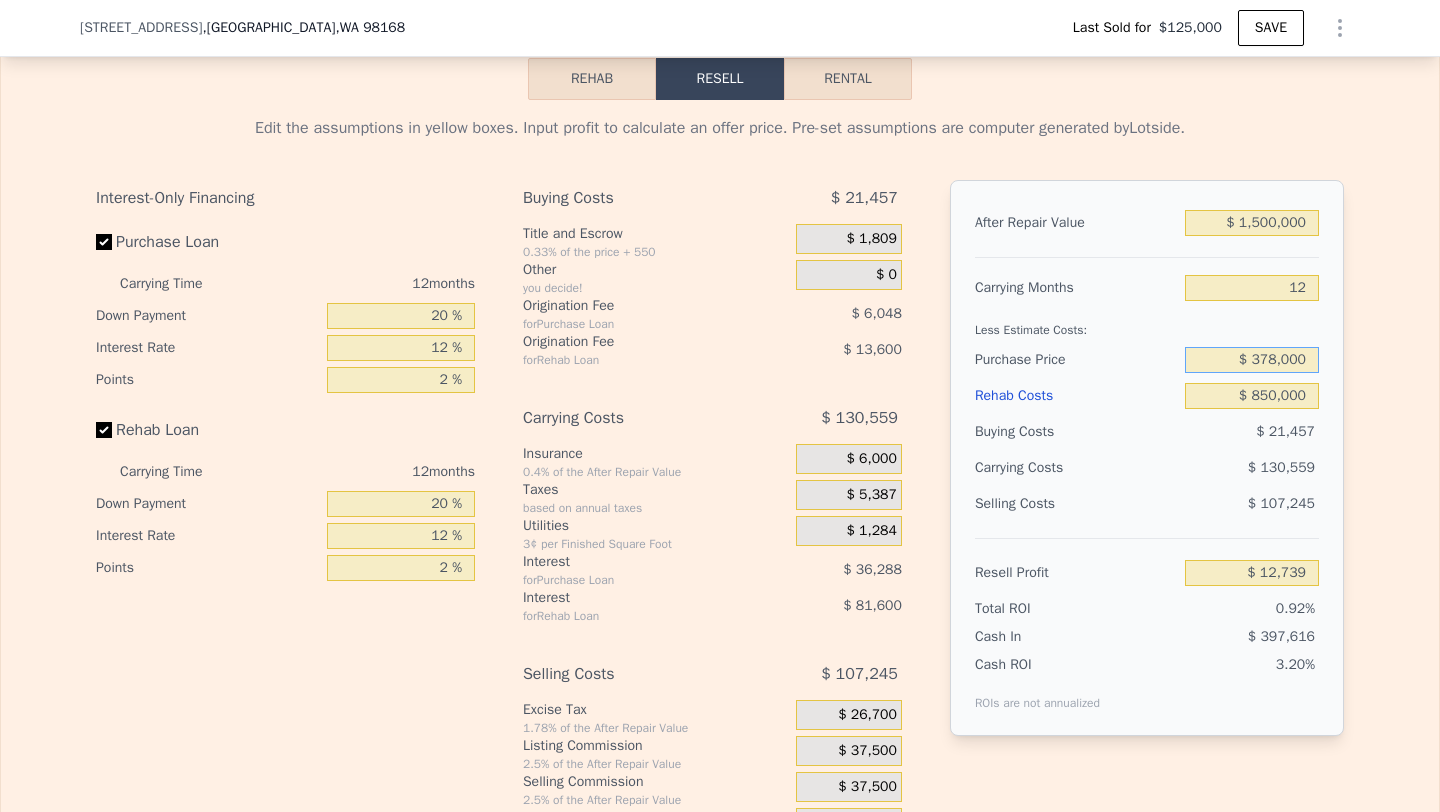 click on "$ 378,000" at bounding box center [1252, 360] 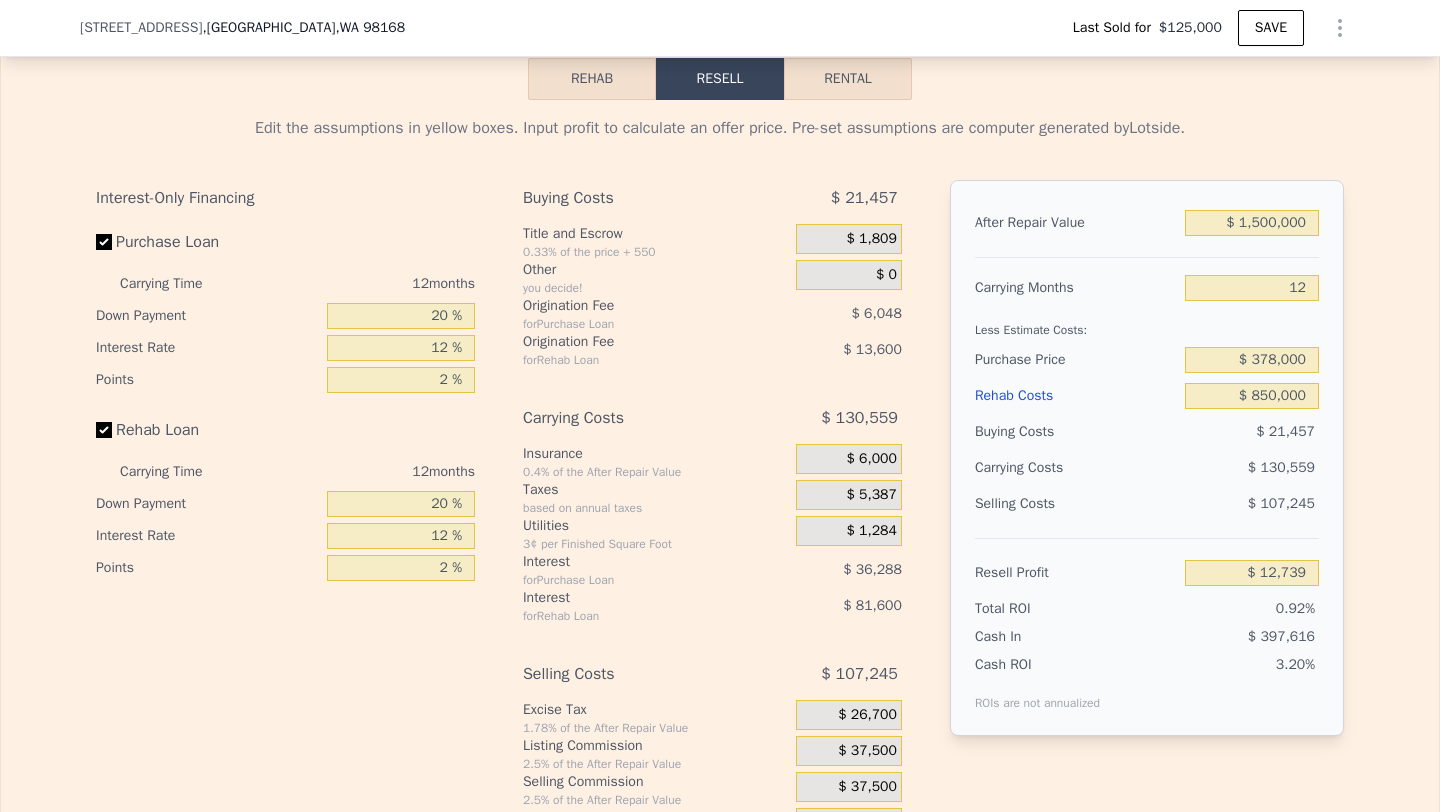 click on "$ 130,559" at bounding box center [1213, 468] 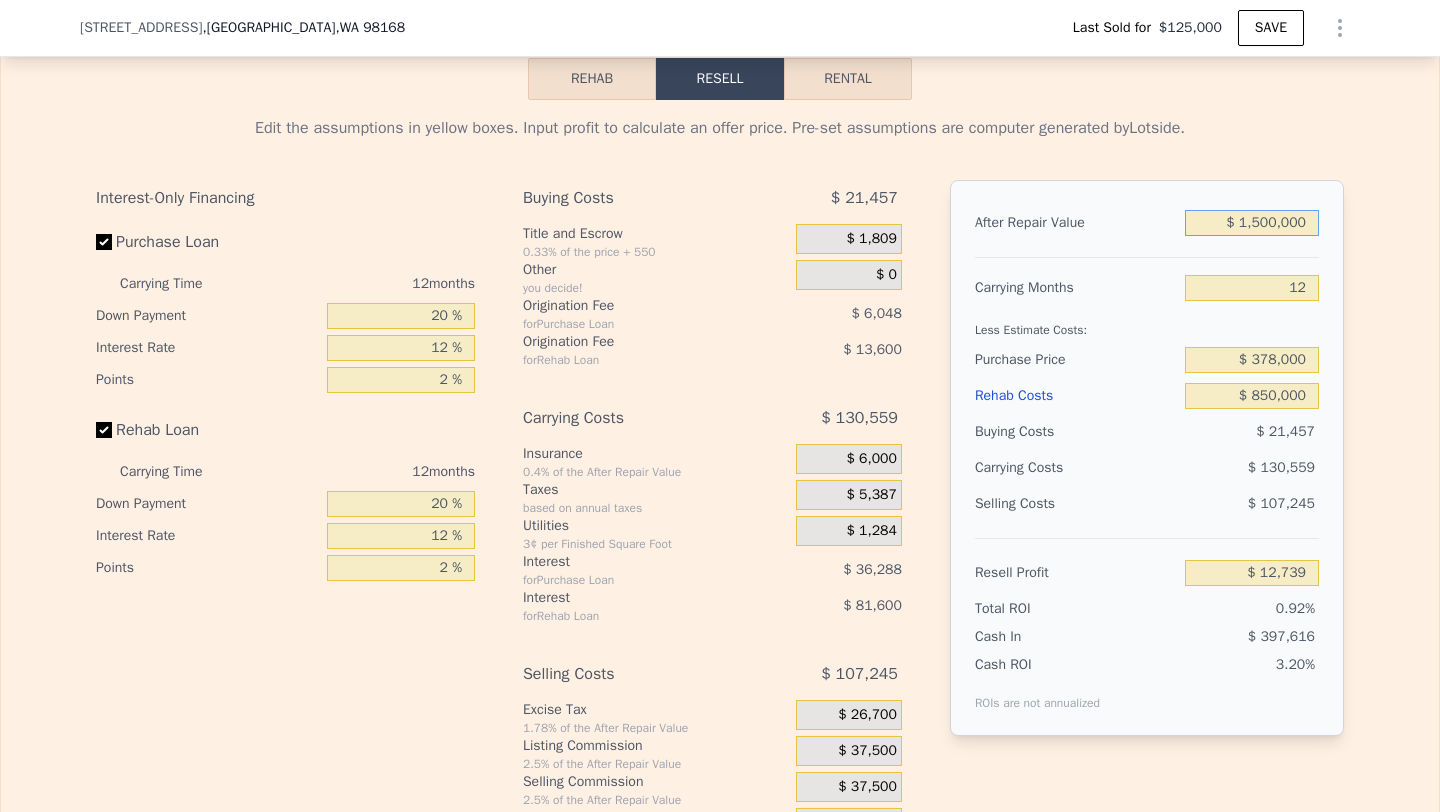 click on "$ 1,500,000" at bounding box center (1252, 223) 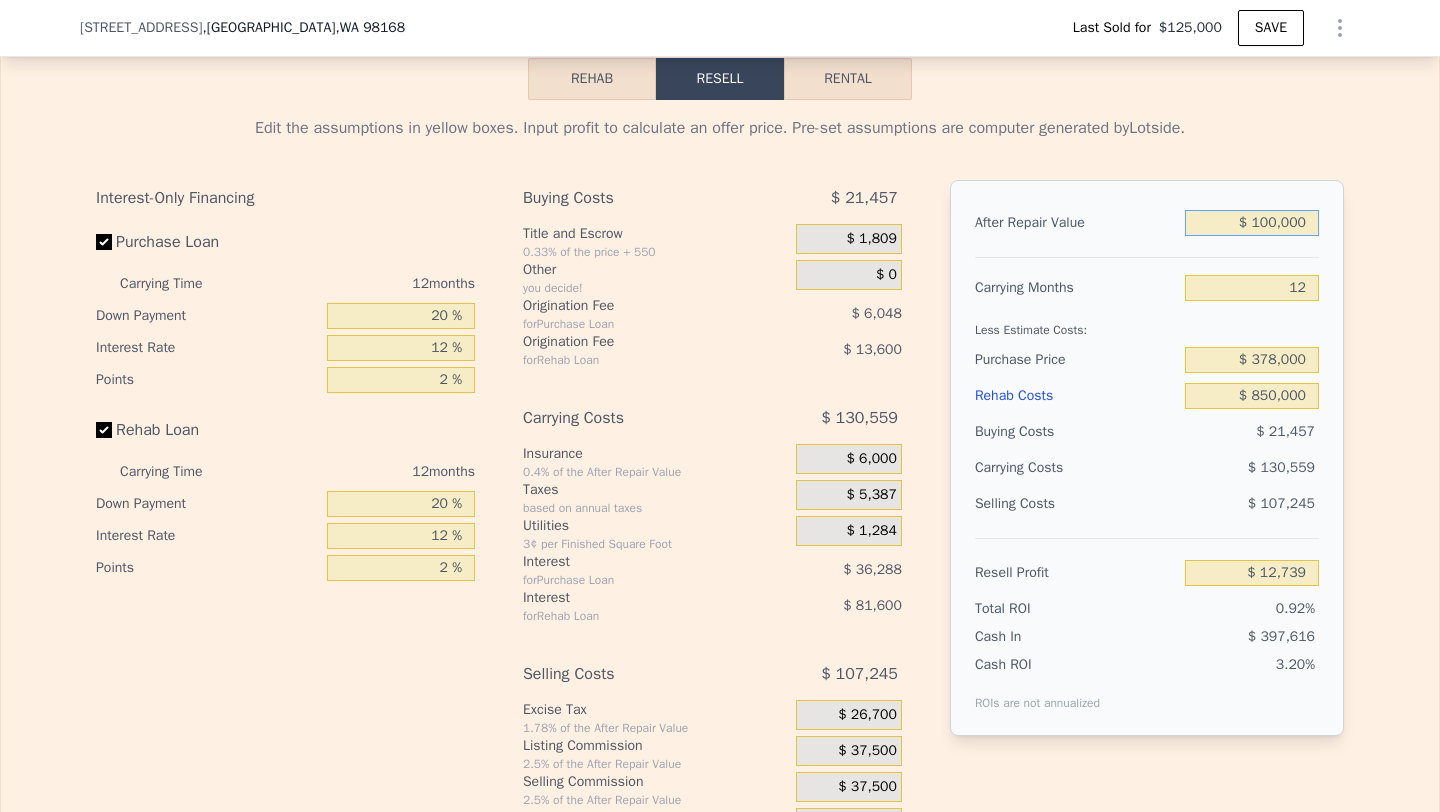 type on "-$ 1,282,079" 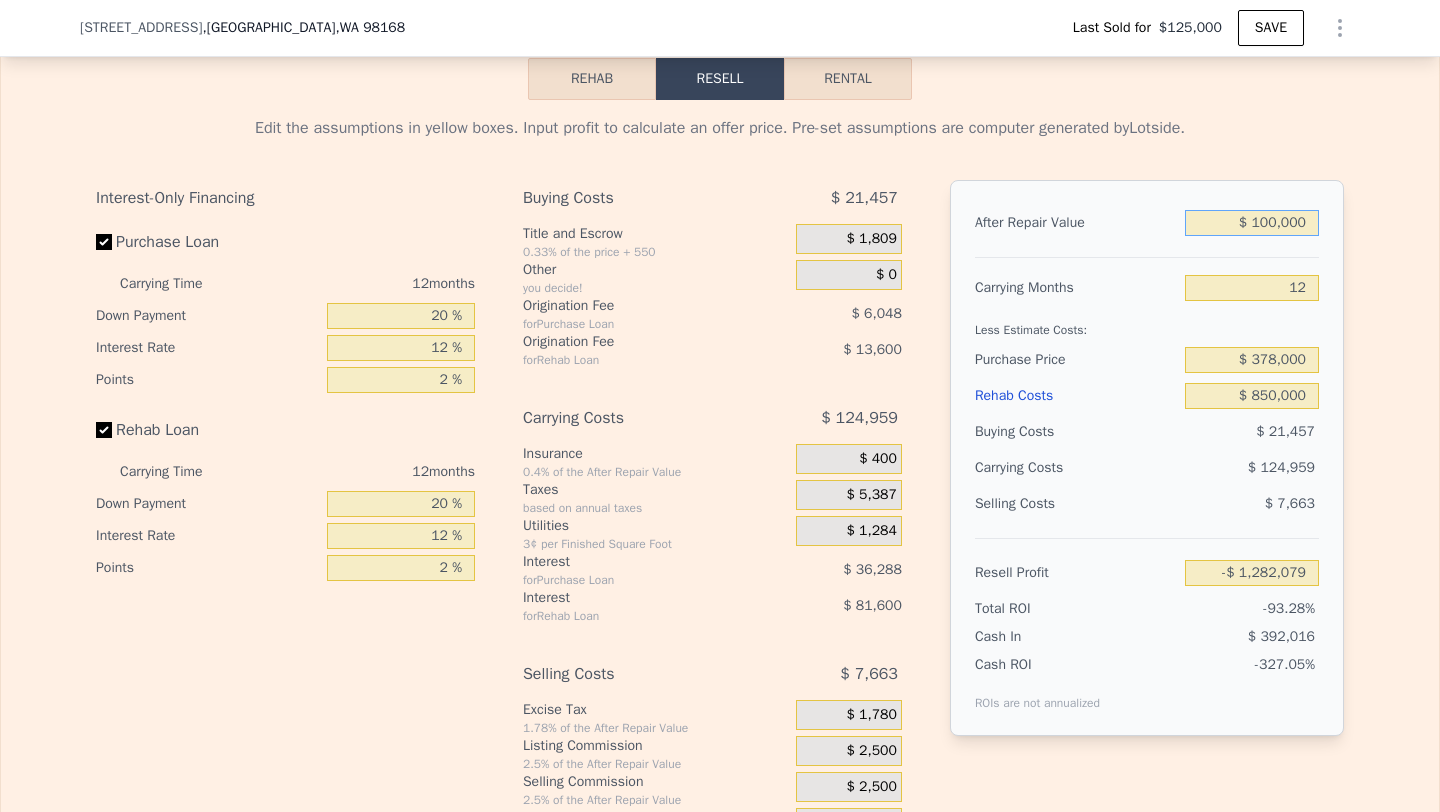 type on "$ 1,000,000" 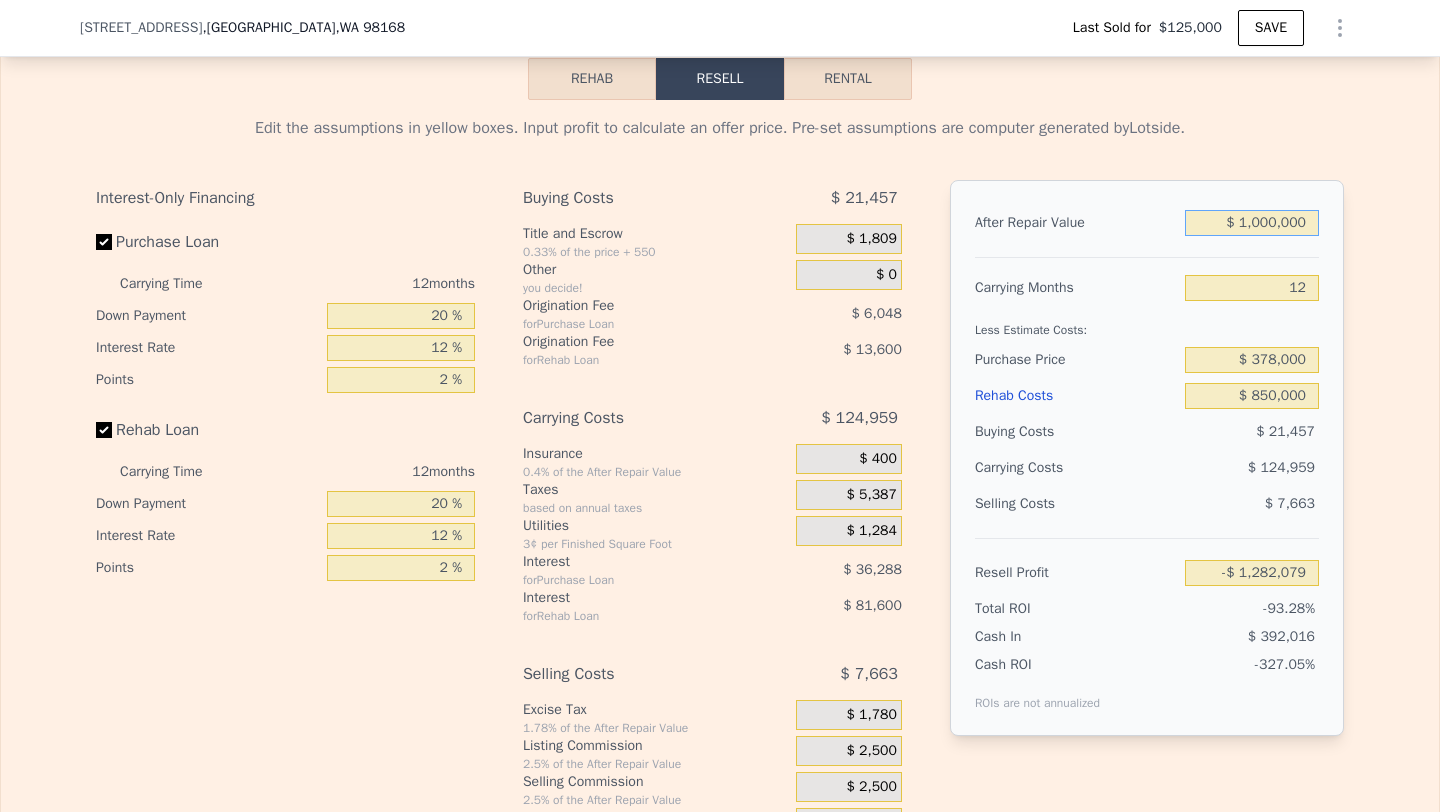 type on "-$ 449,696" 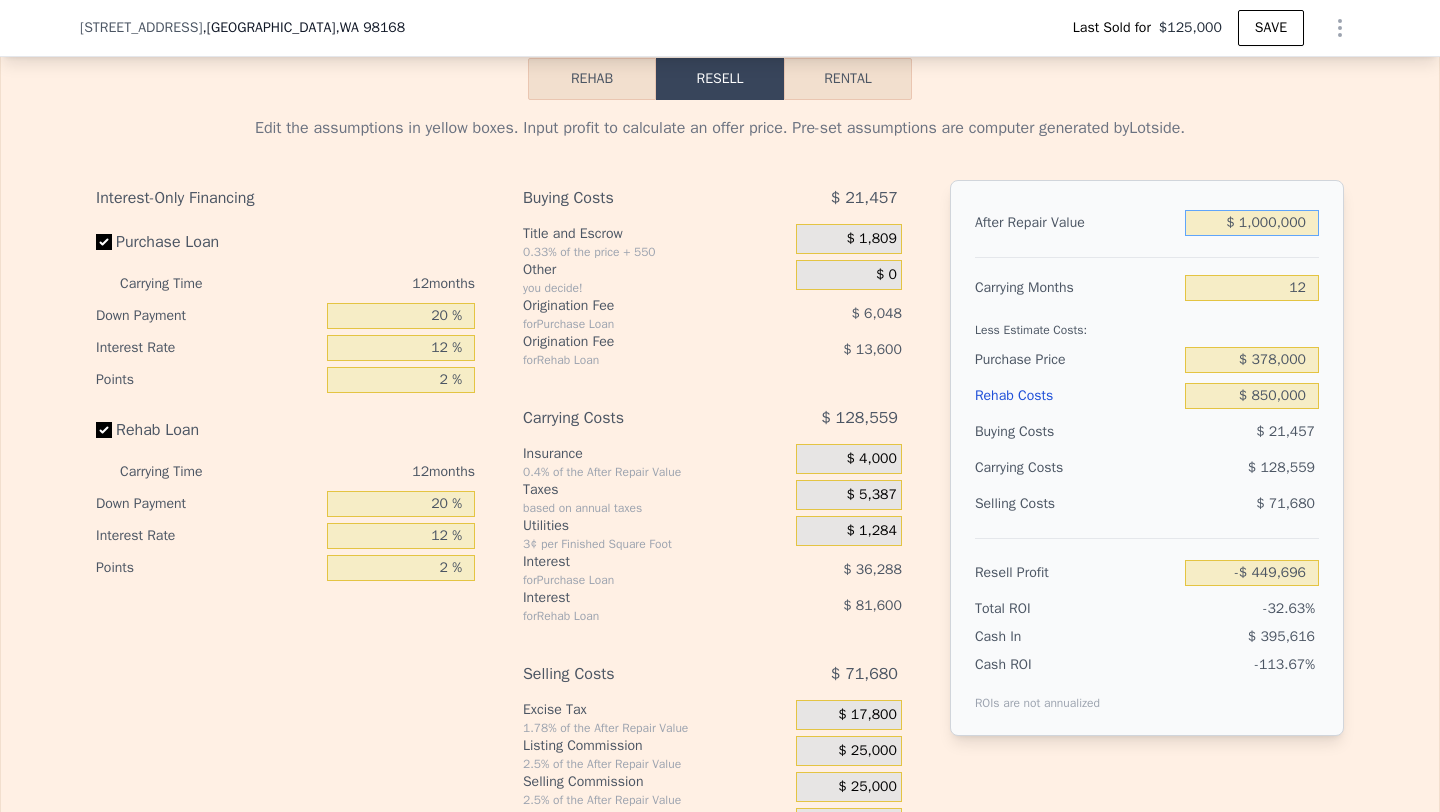 type on "$ 1,000,000" 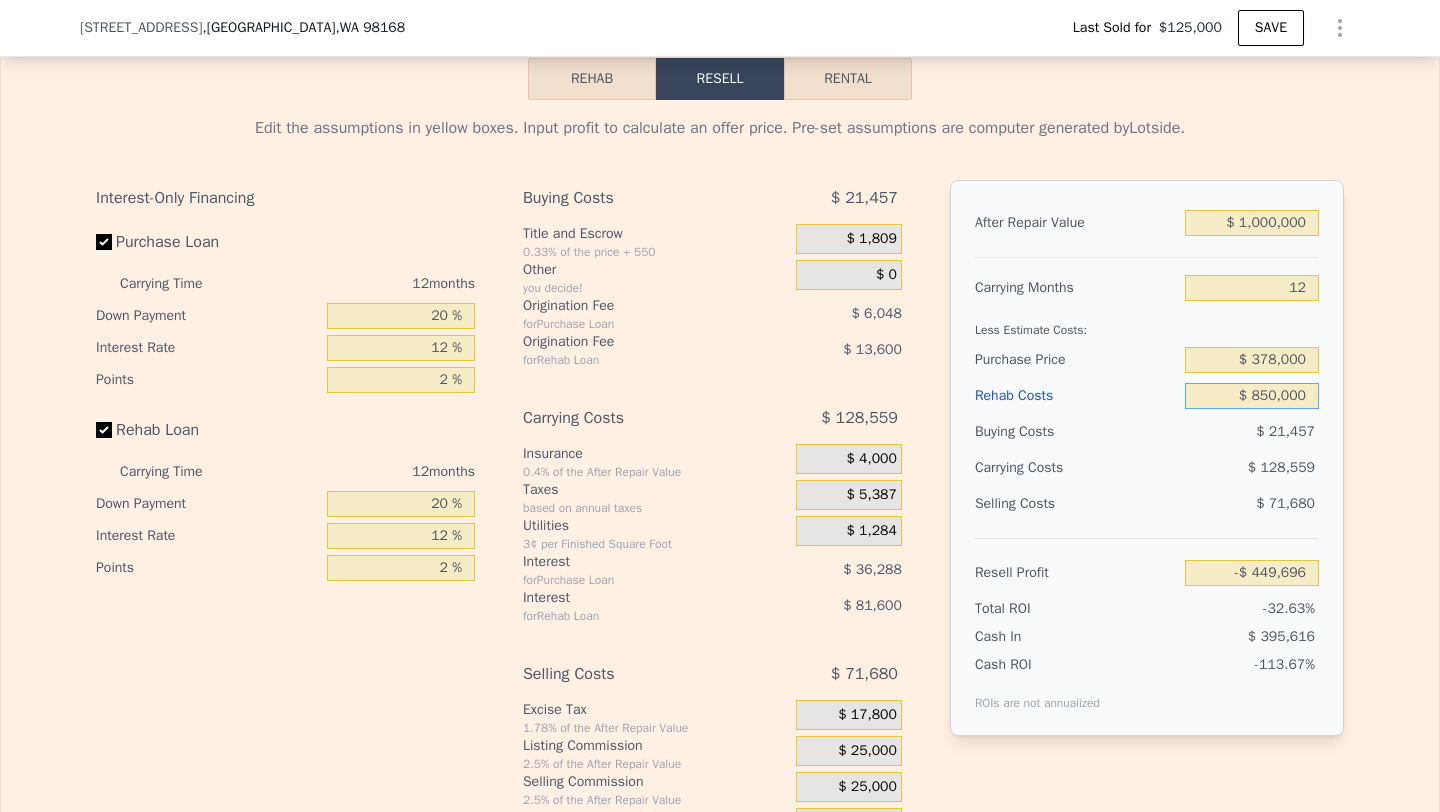 click on "$ 850,000" at bounding box center (1252, 396) 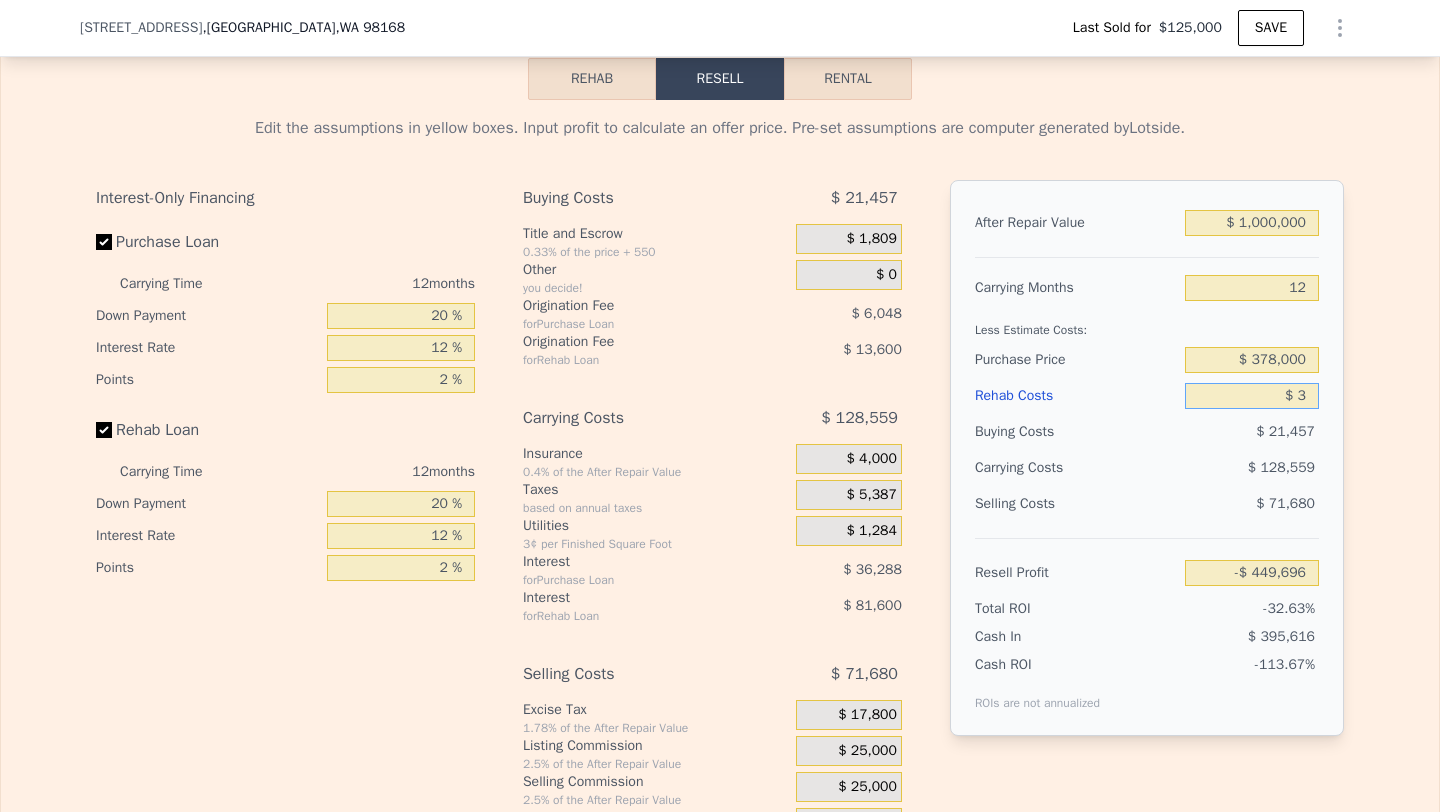 type on "$ 495,501" 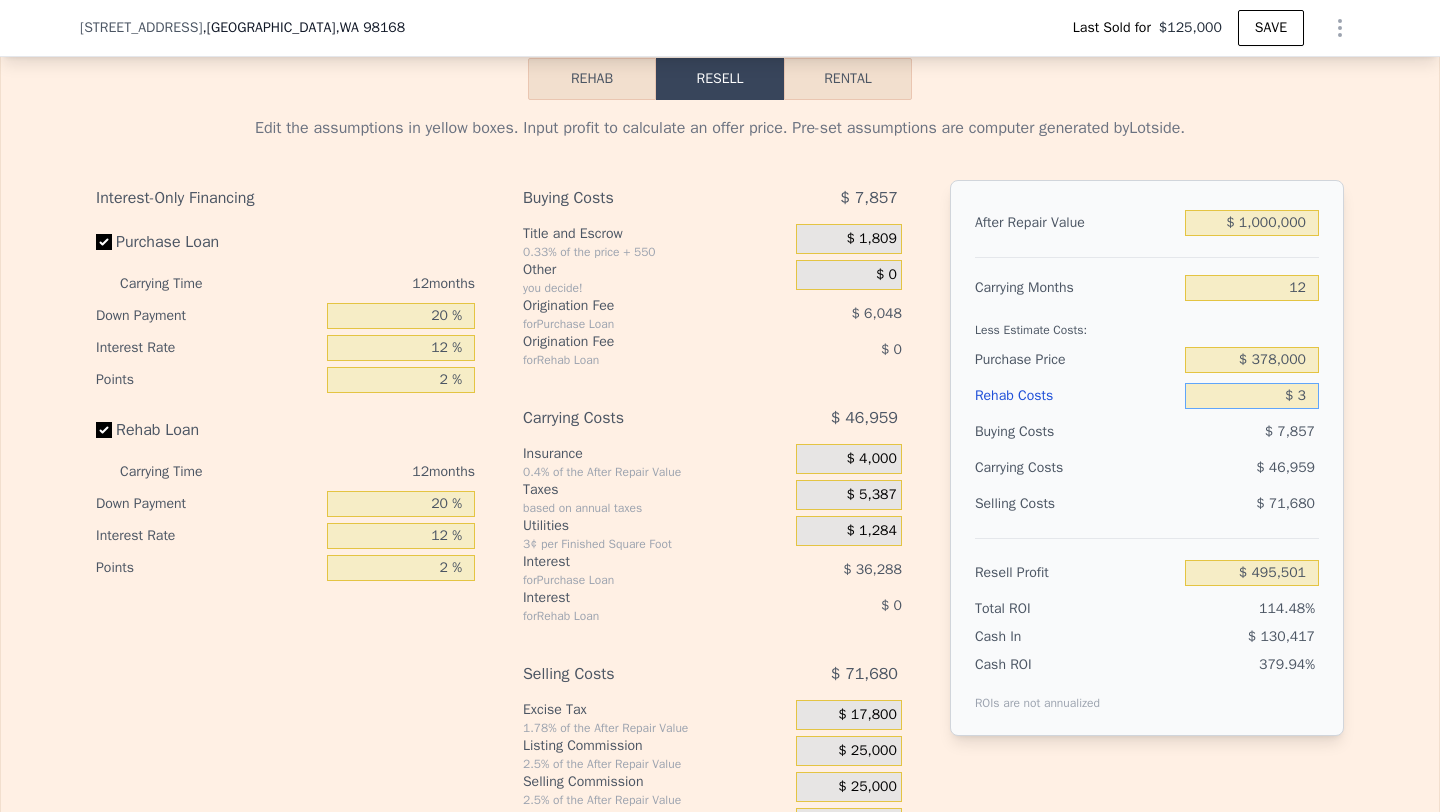 type on "$ 30" 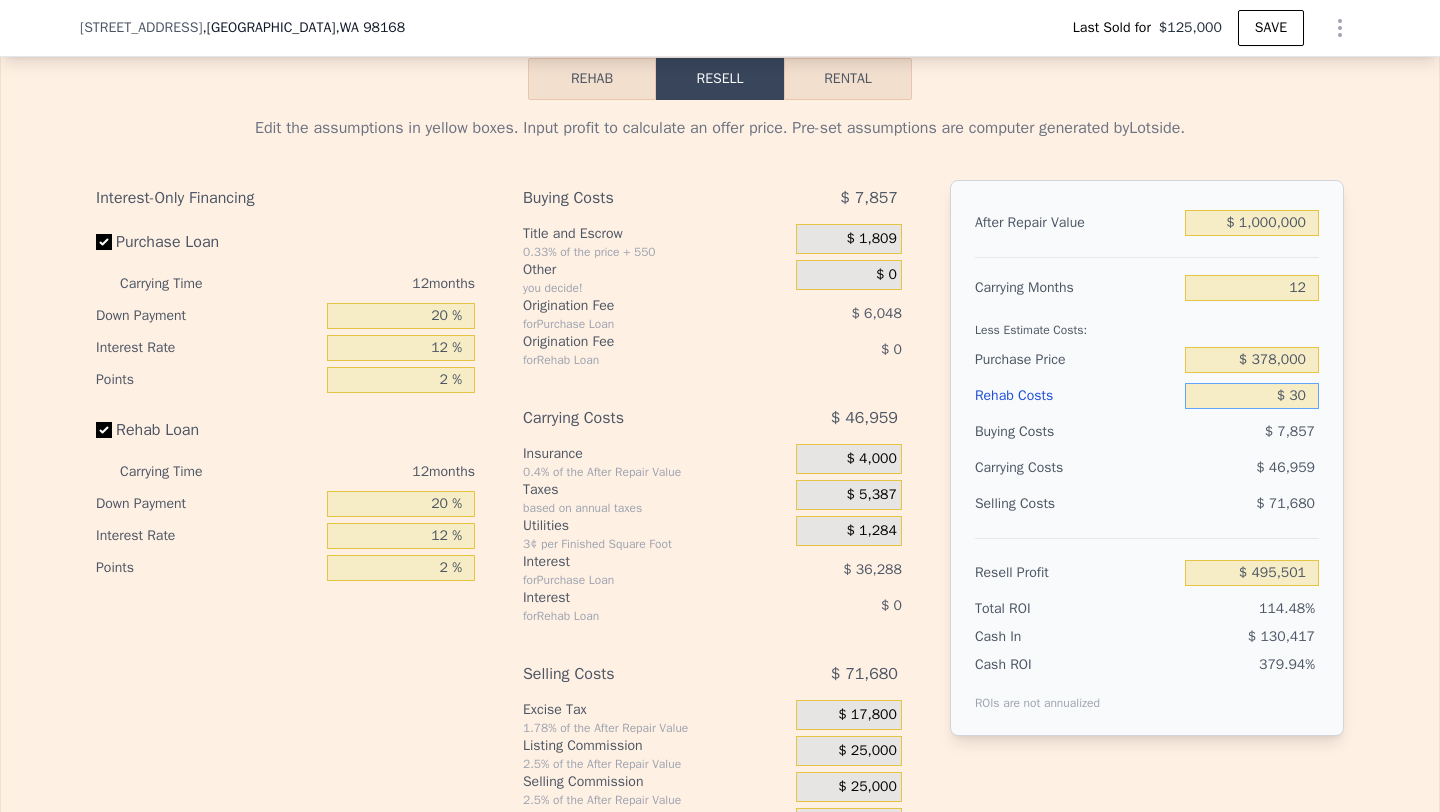 type on "$ 495,474" 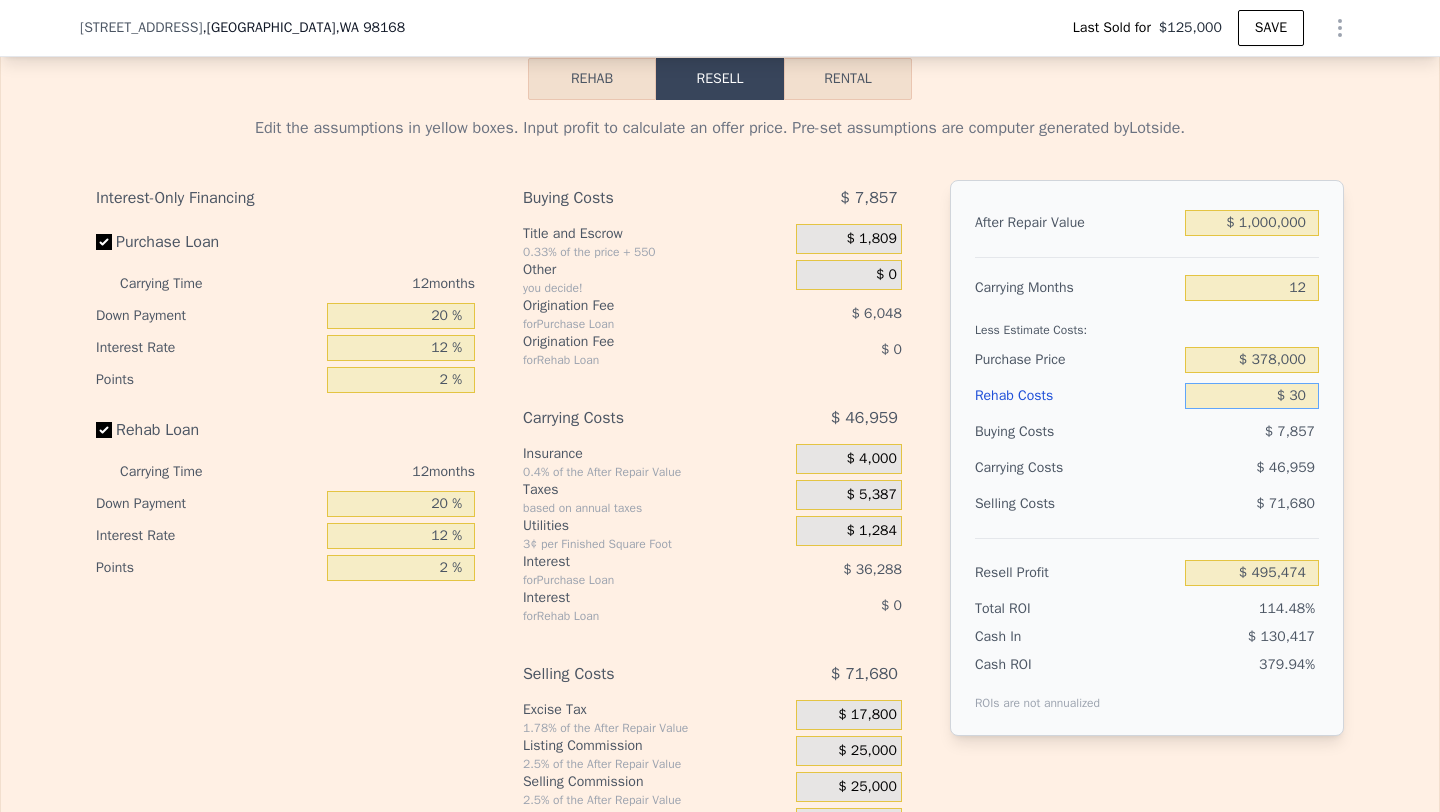 type on "$ 300" 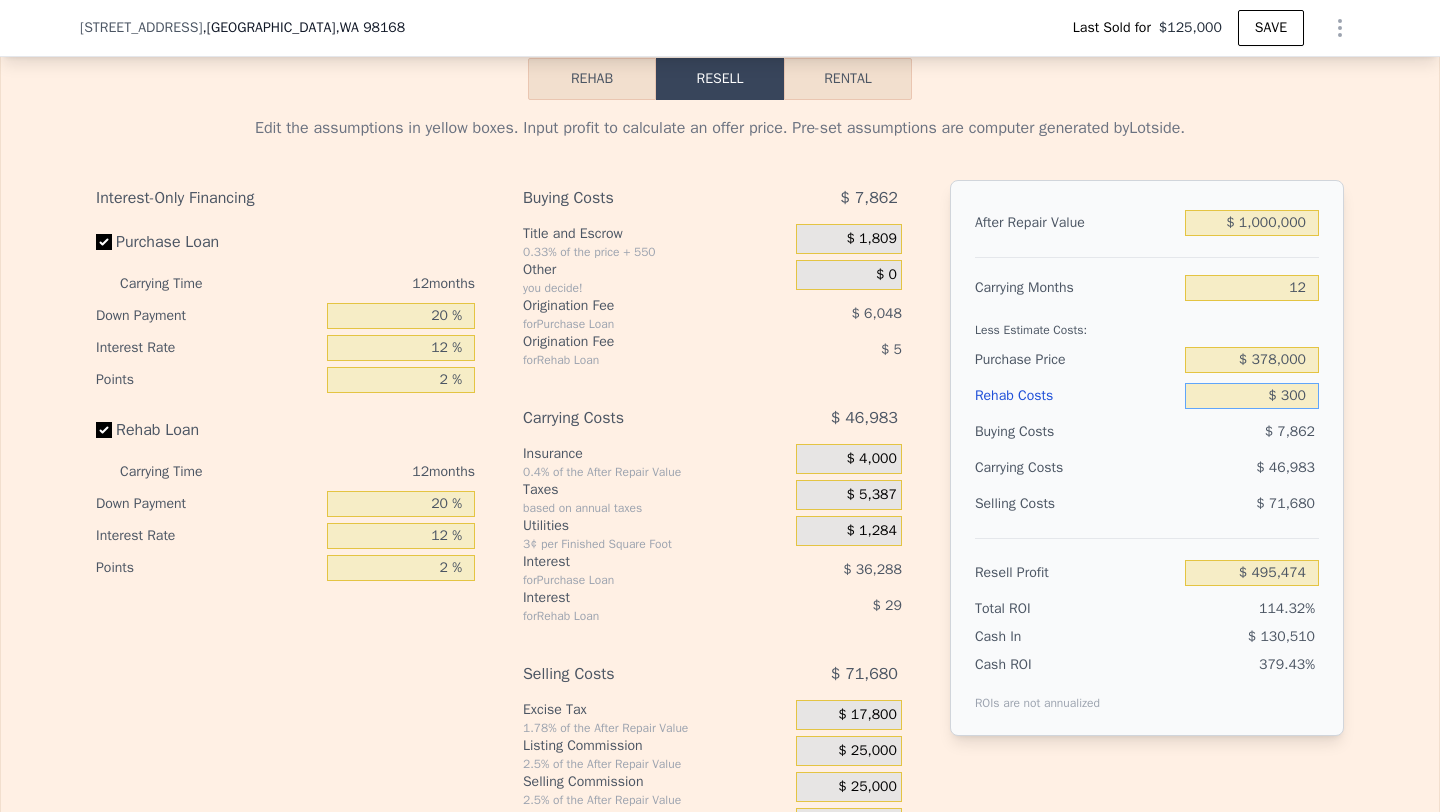type on "$ 495,175" 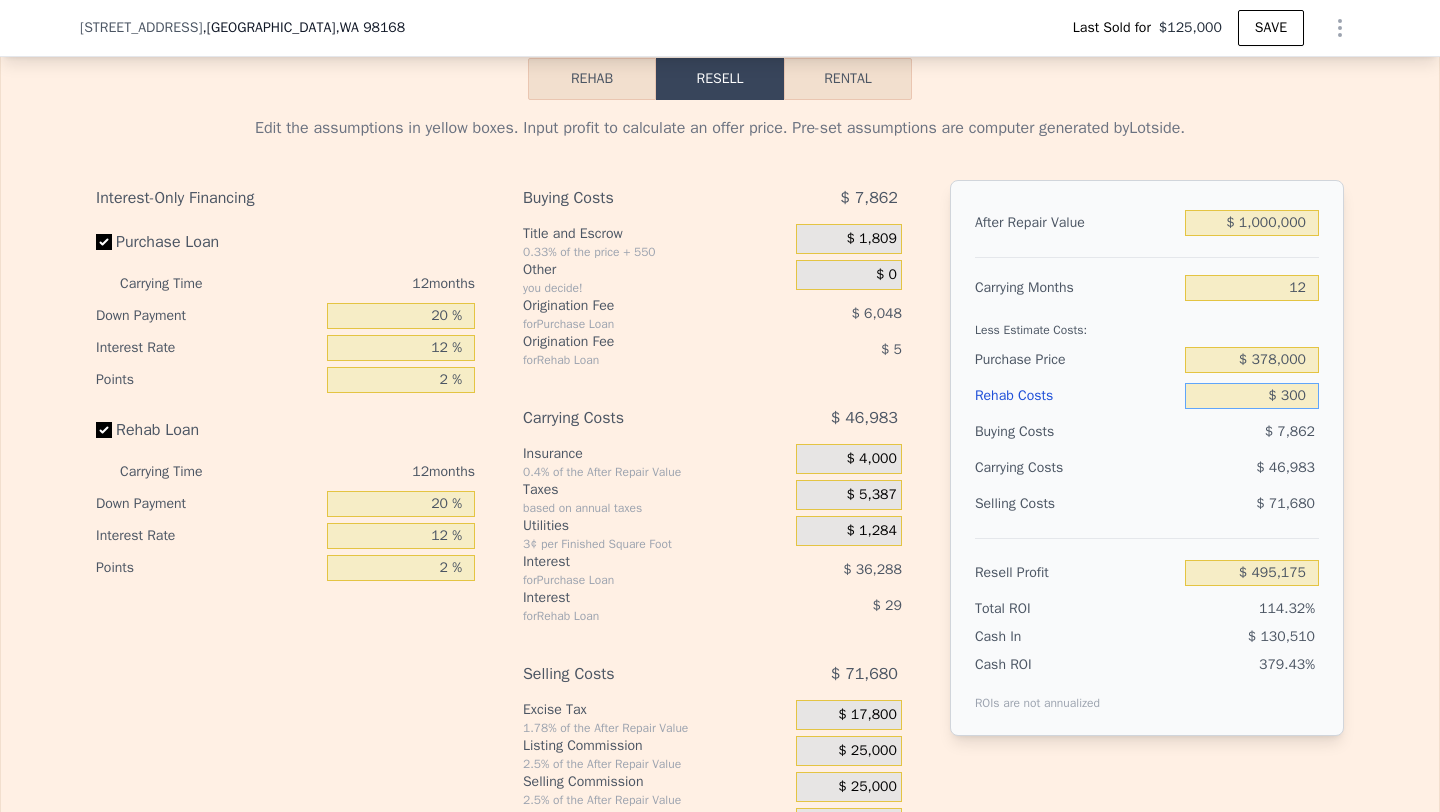 type on "$ 3,000" 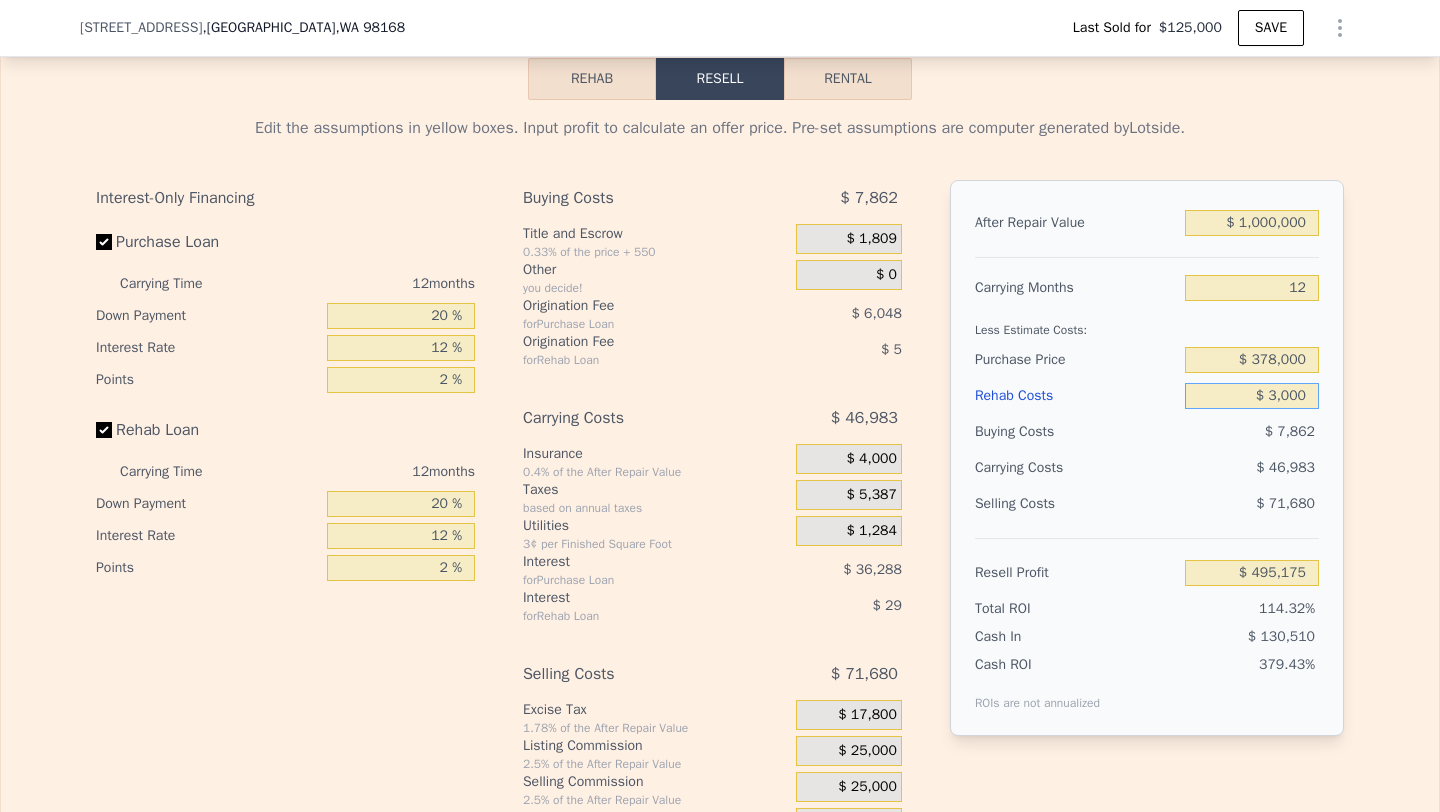 type on "$ 492,168" 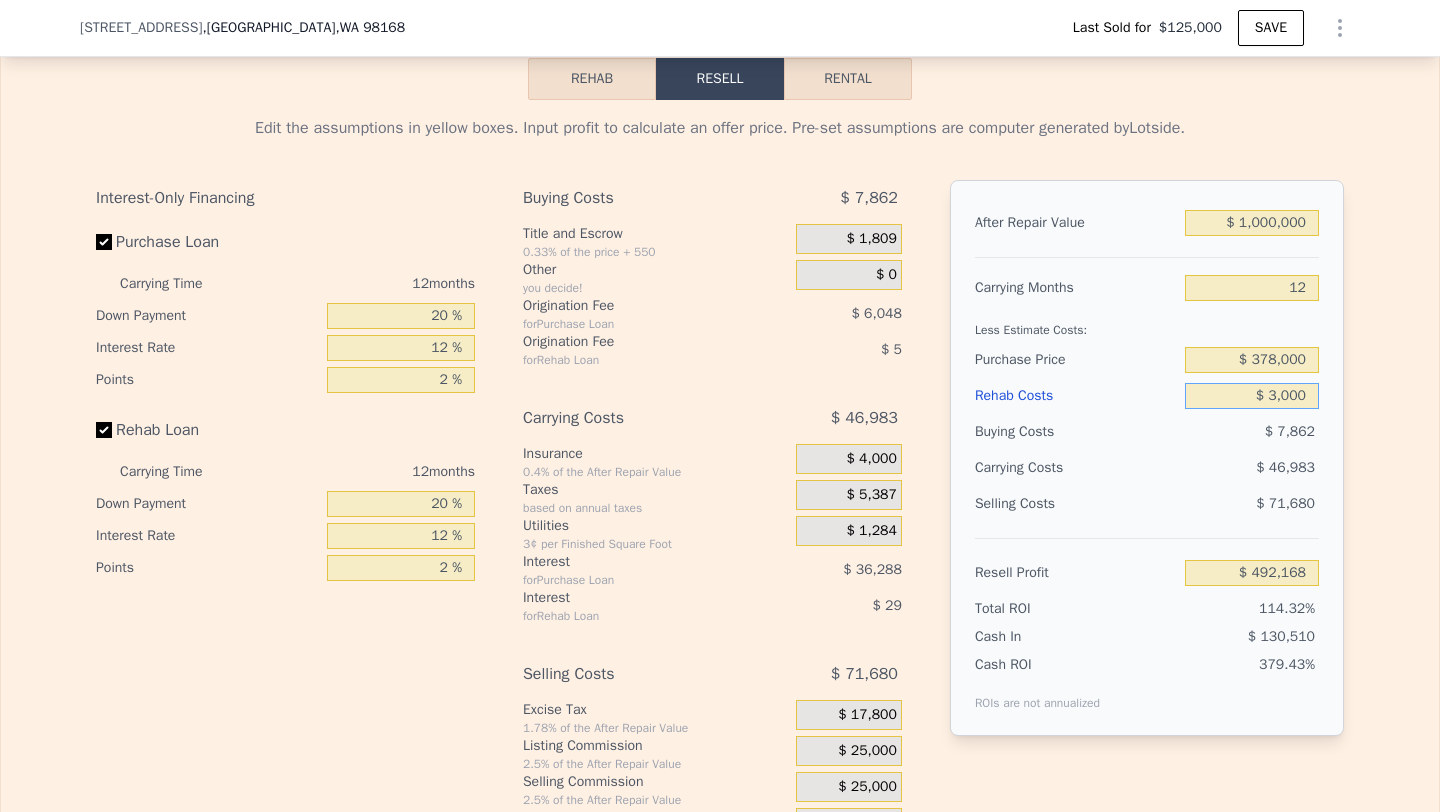 type on "$ 30,000" 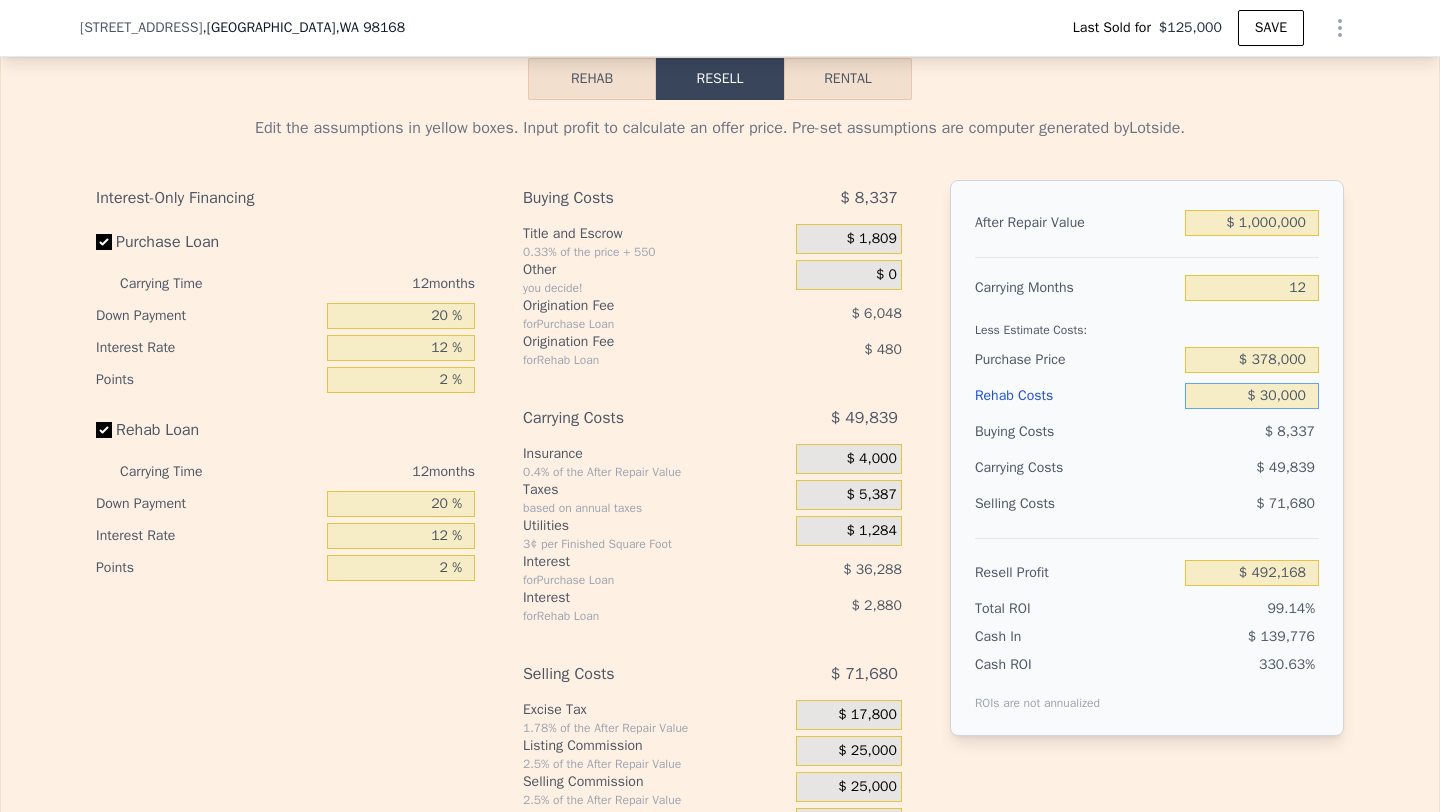 type on "$ 462,144" 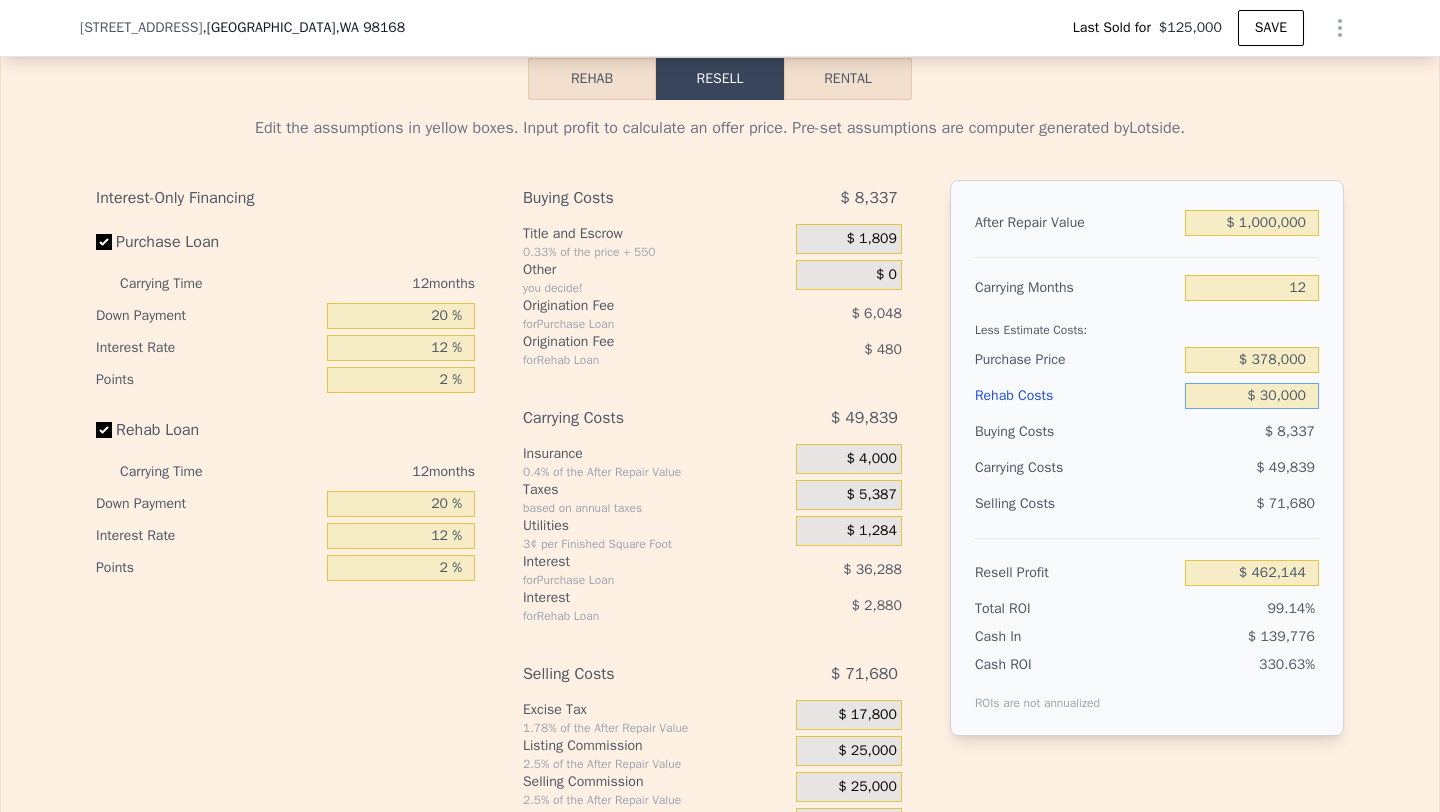 type on "$ 300,000" 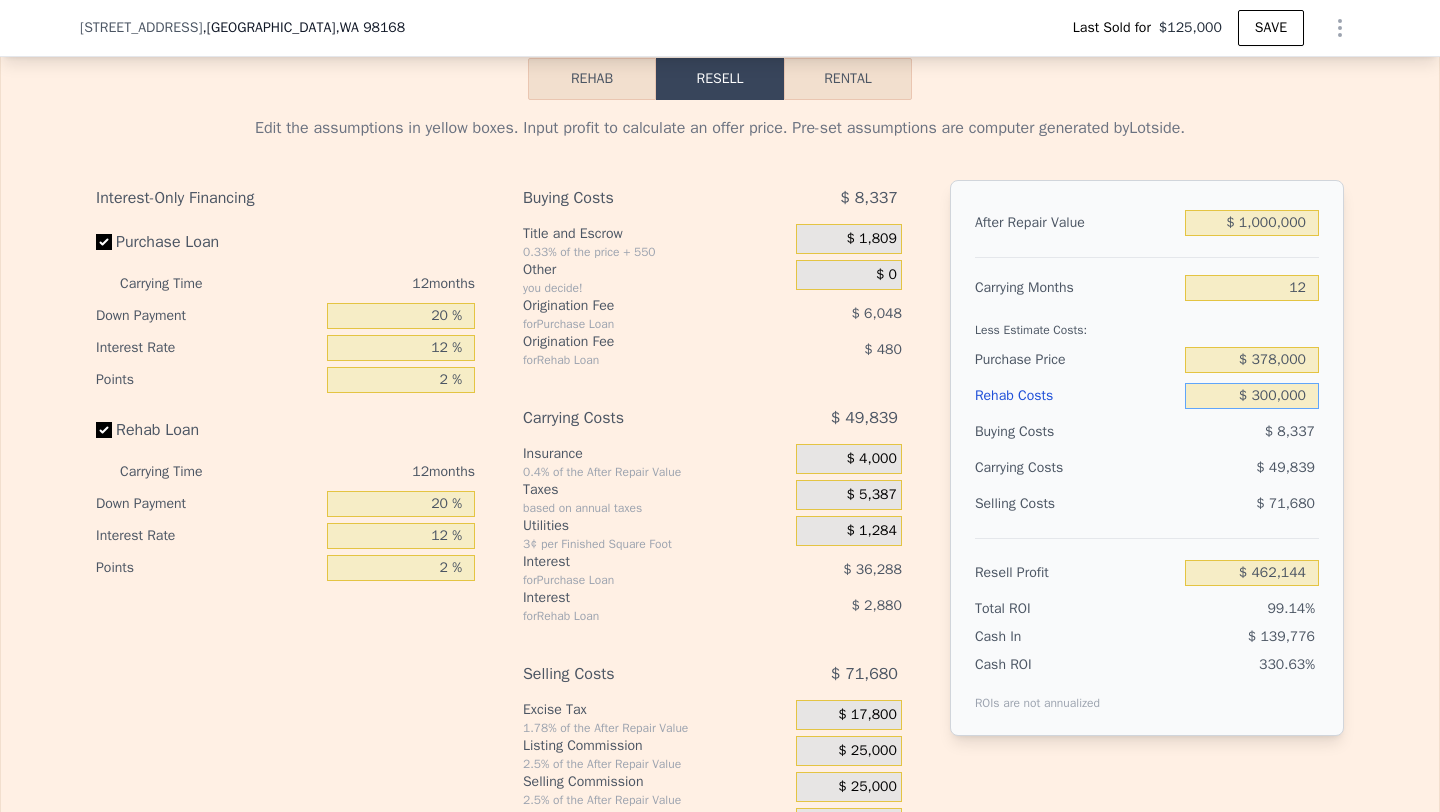 type on "$ 161,904" 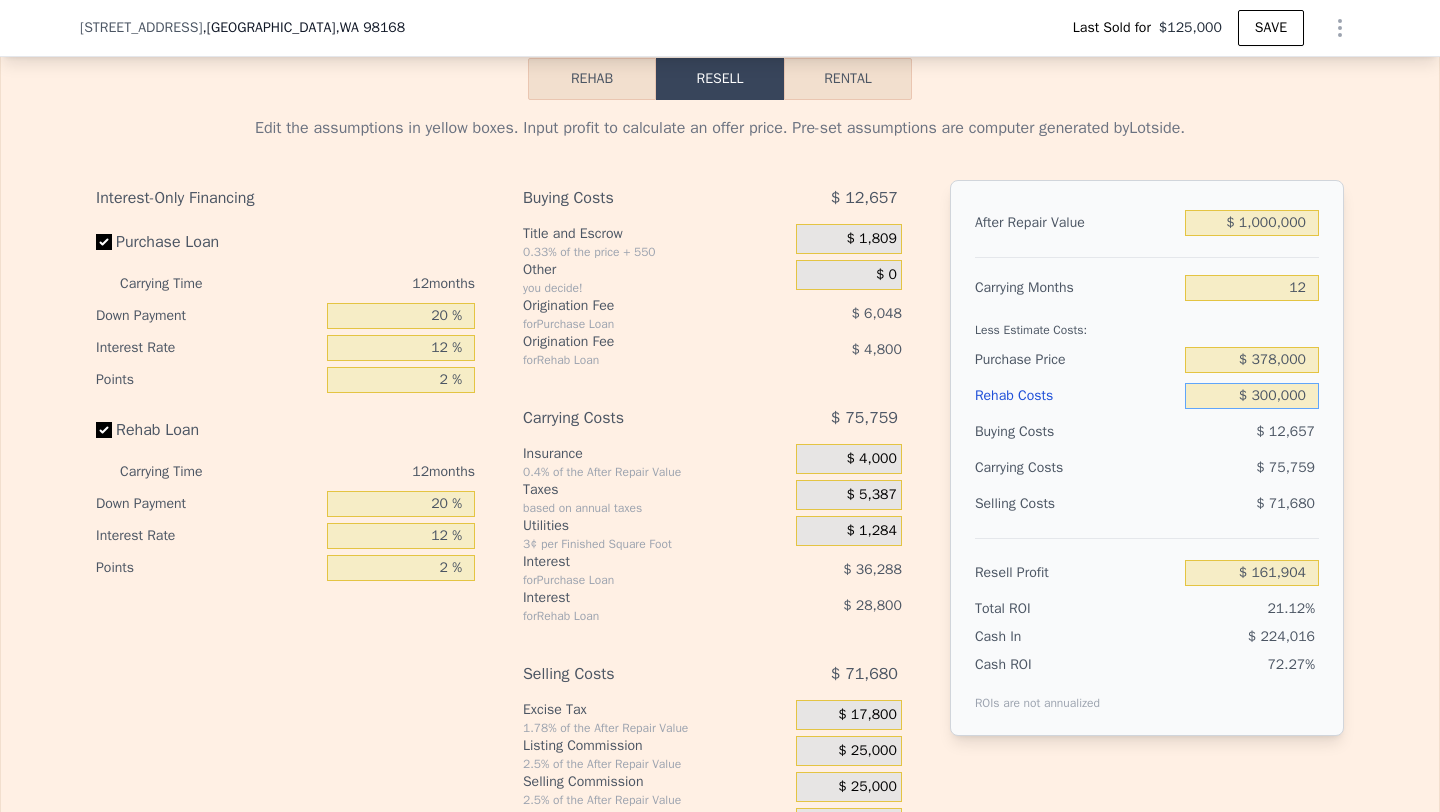 click on "$ 300,000" at bounding box center [1252, 396] 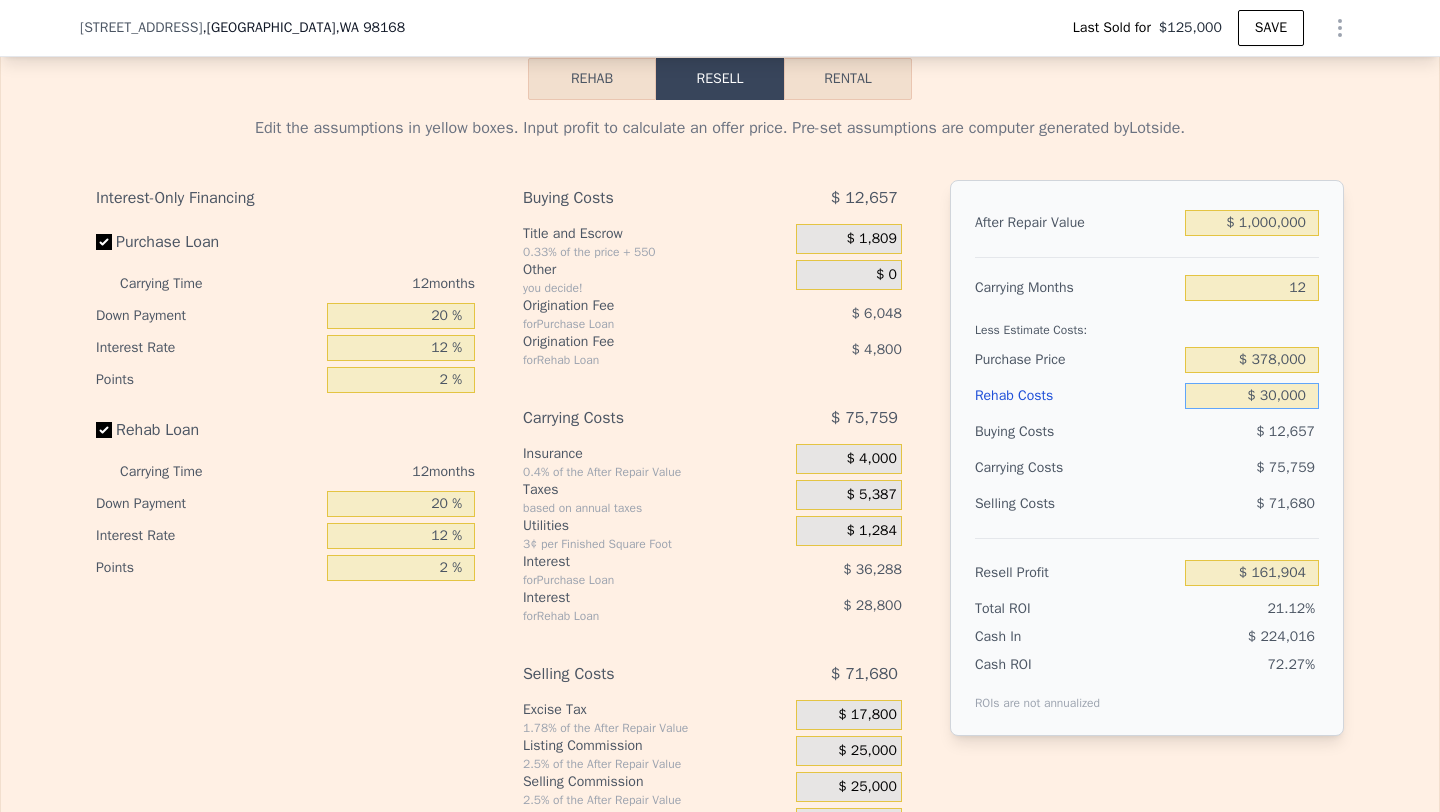 type on "$ 350,000" 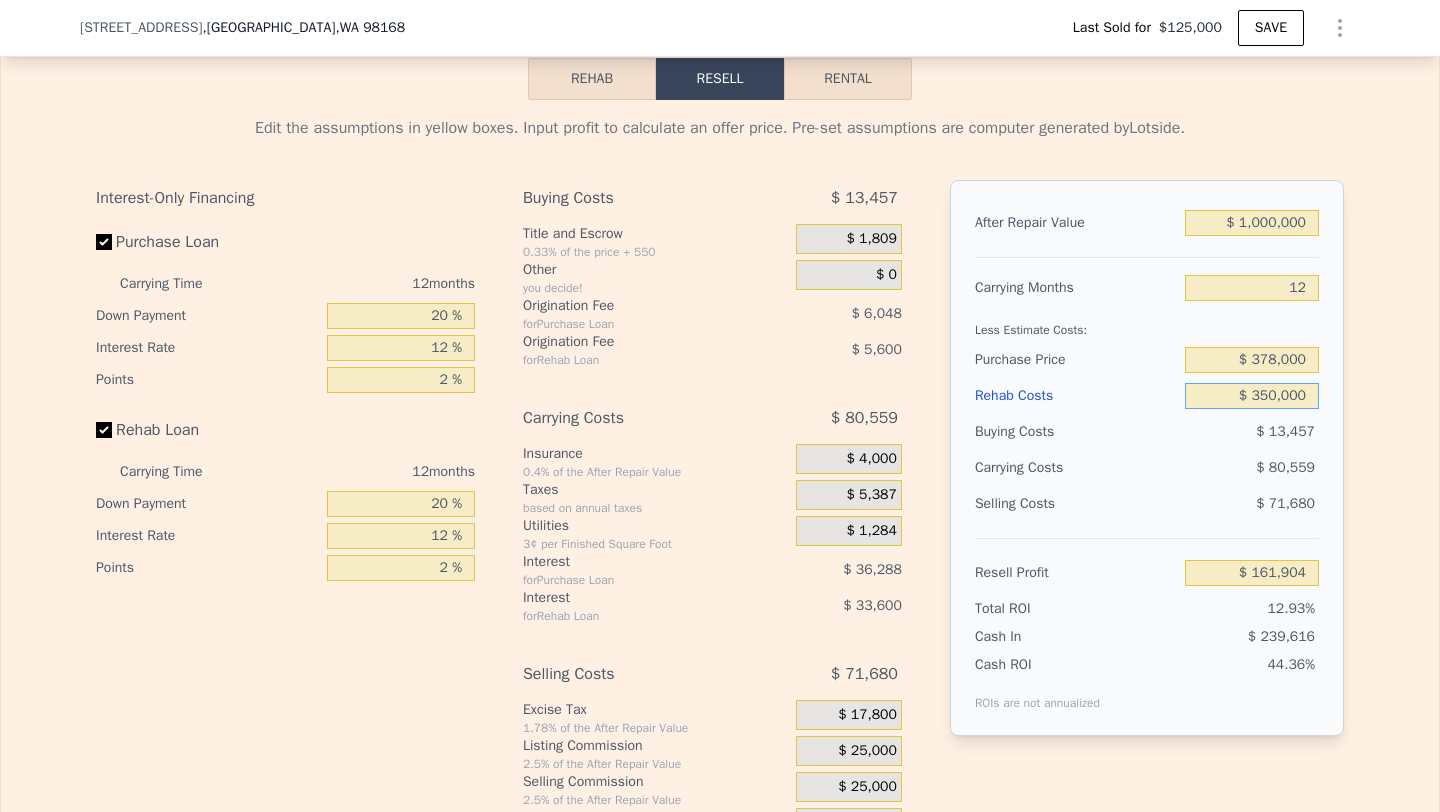 type on "$ 106,304" 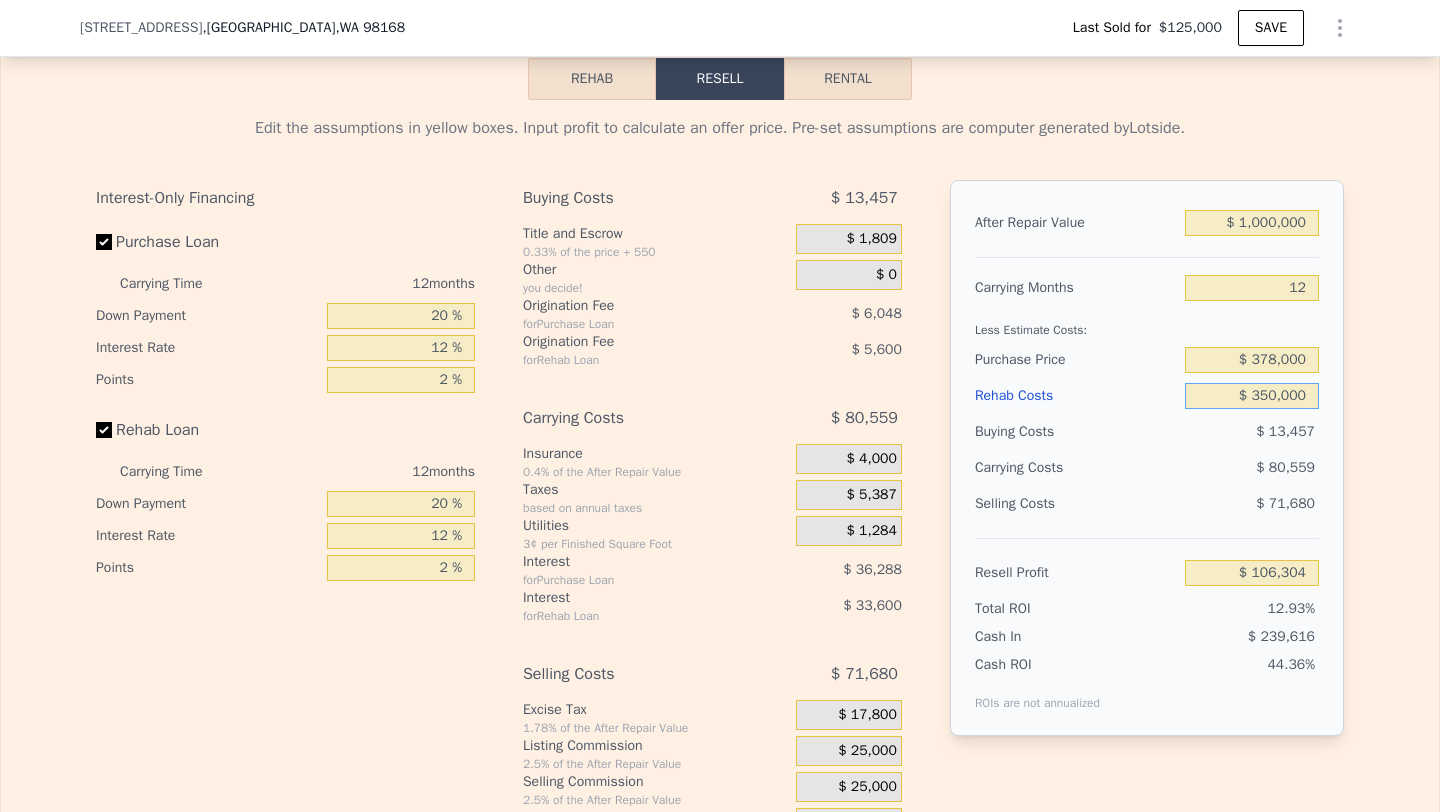 type on "$ 350,000" 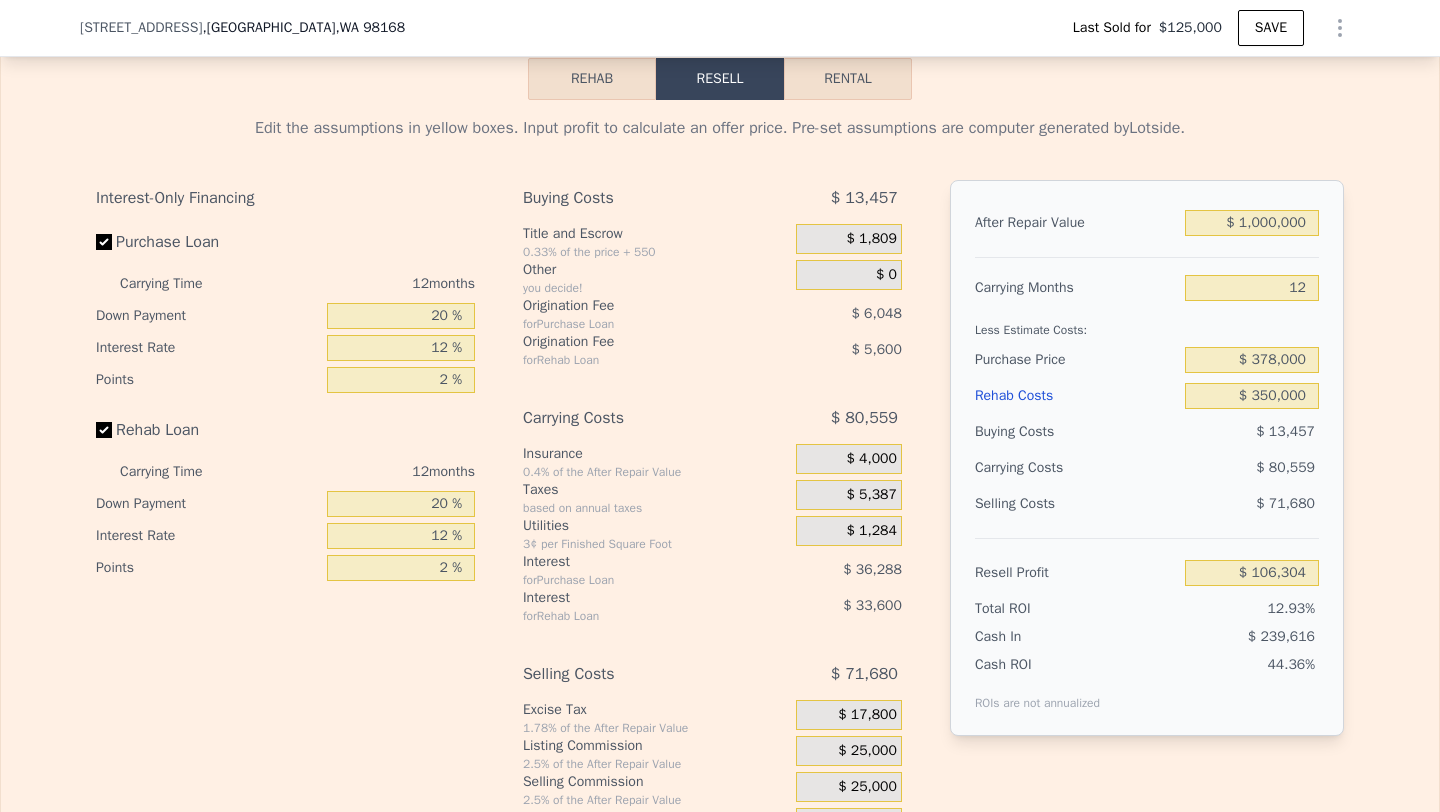 click on "$ 80,559" at bounding box center (1213, 468) 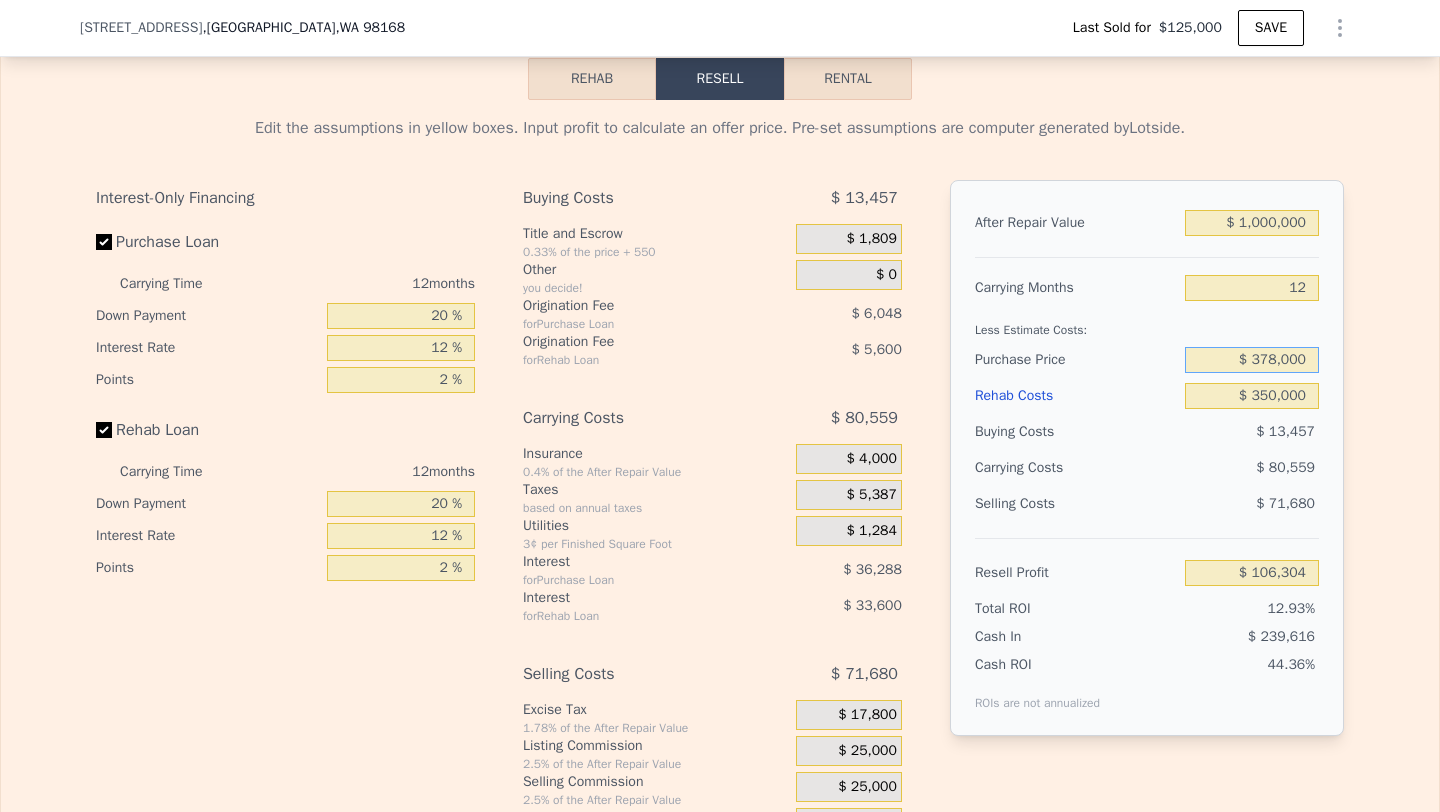 click on "$ 378,000" at bounding box center [1252, 360] 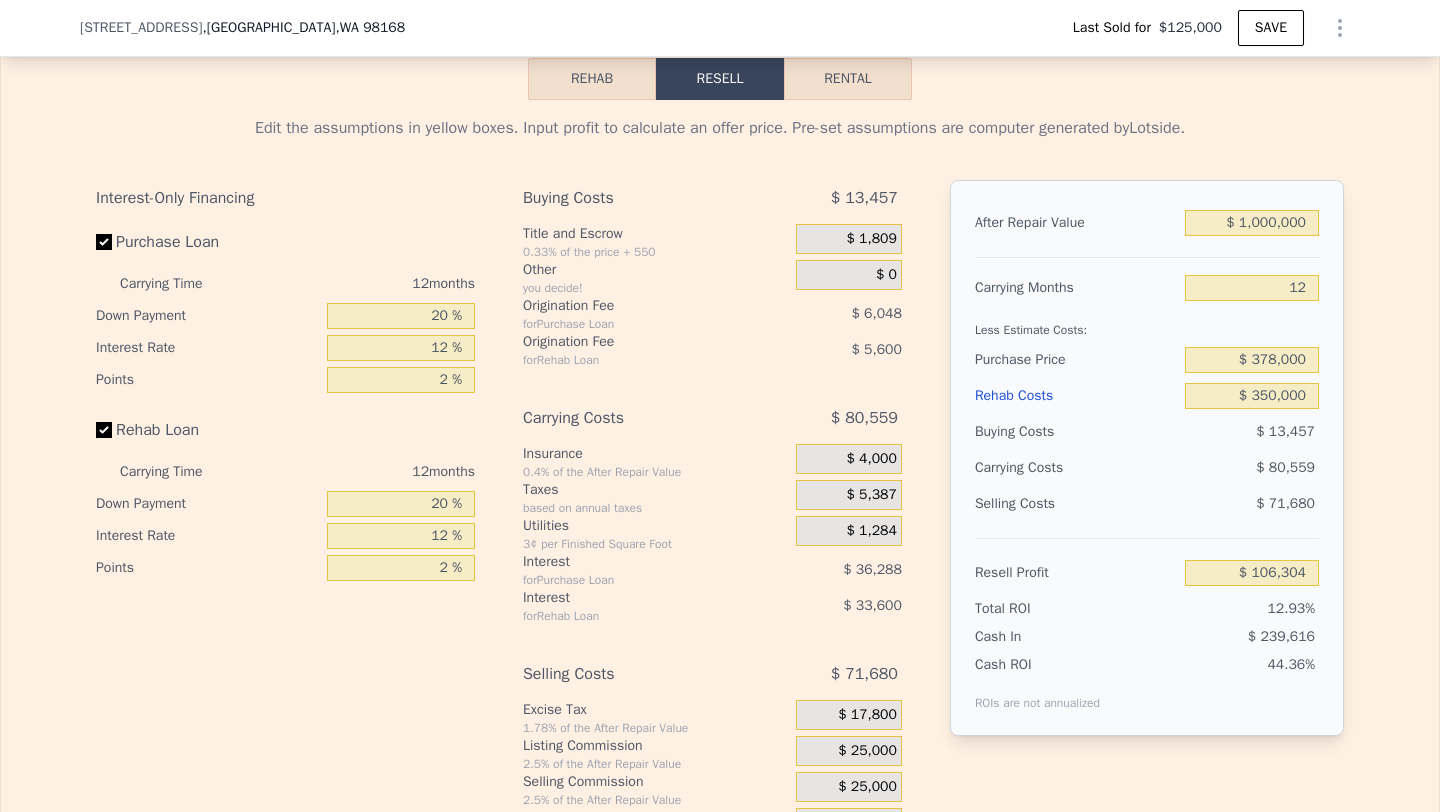 click on "$ 13,457" at bounding box center [1252, 432] 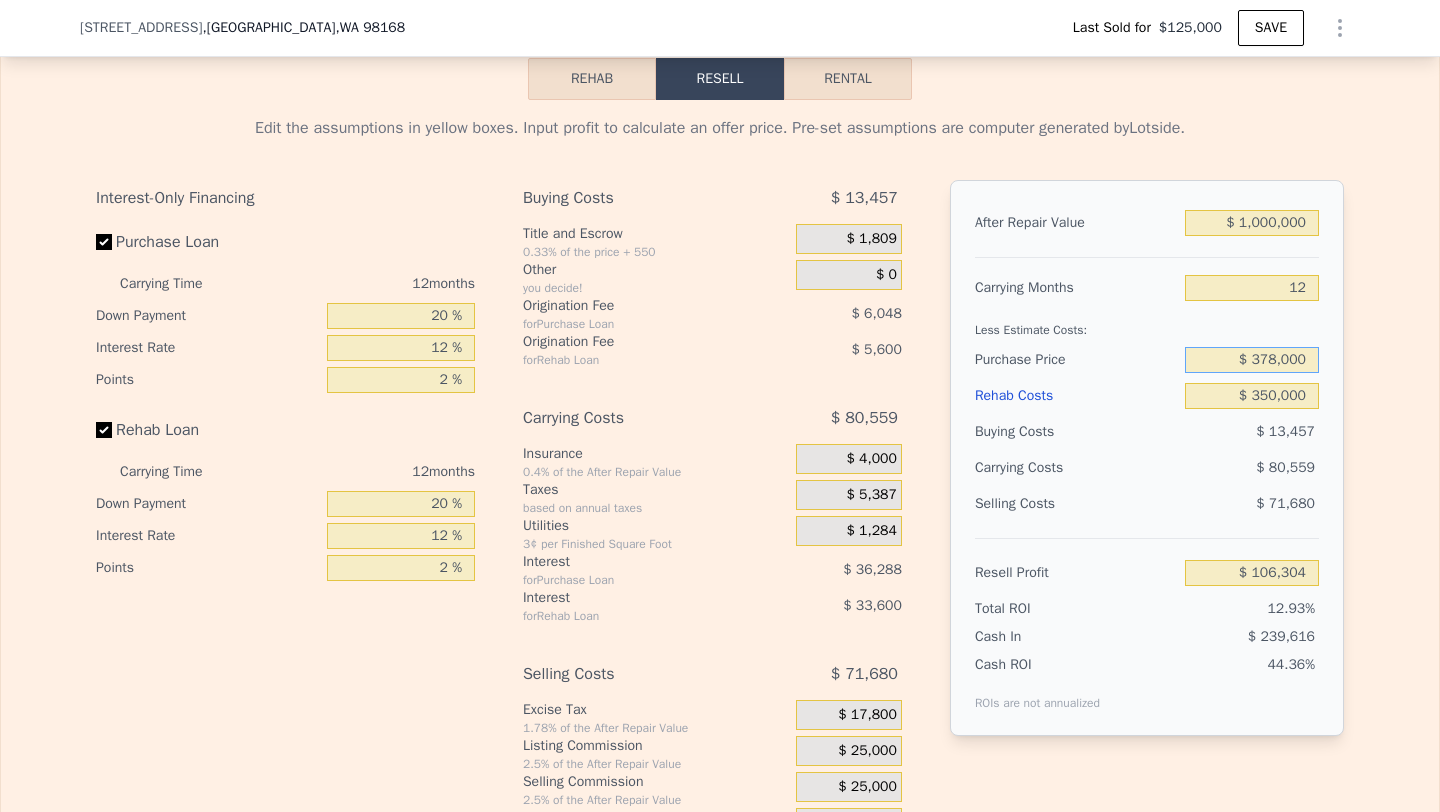 click on "$ 378,000" at bounding box center (1252, 360) 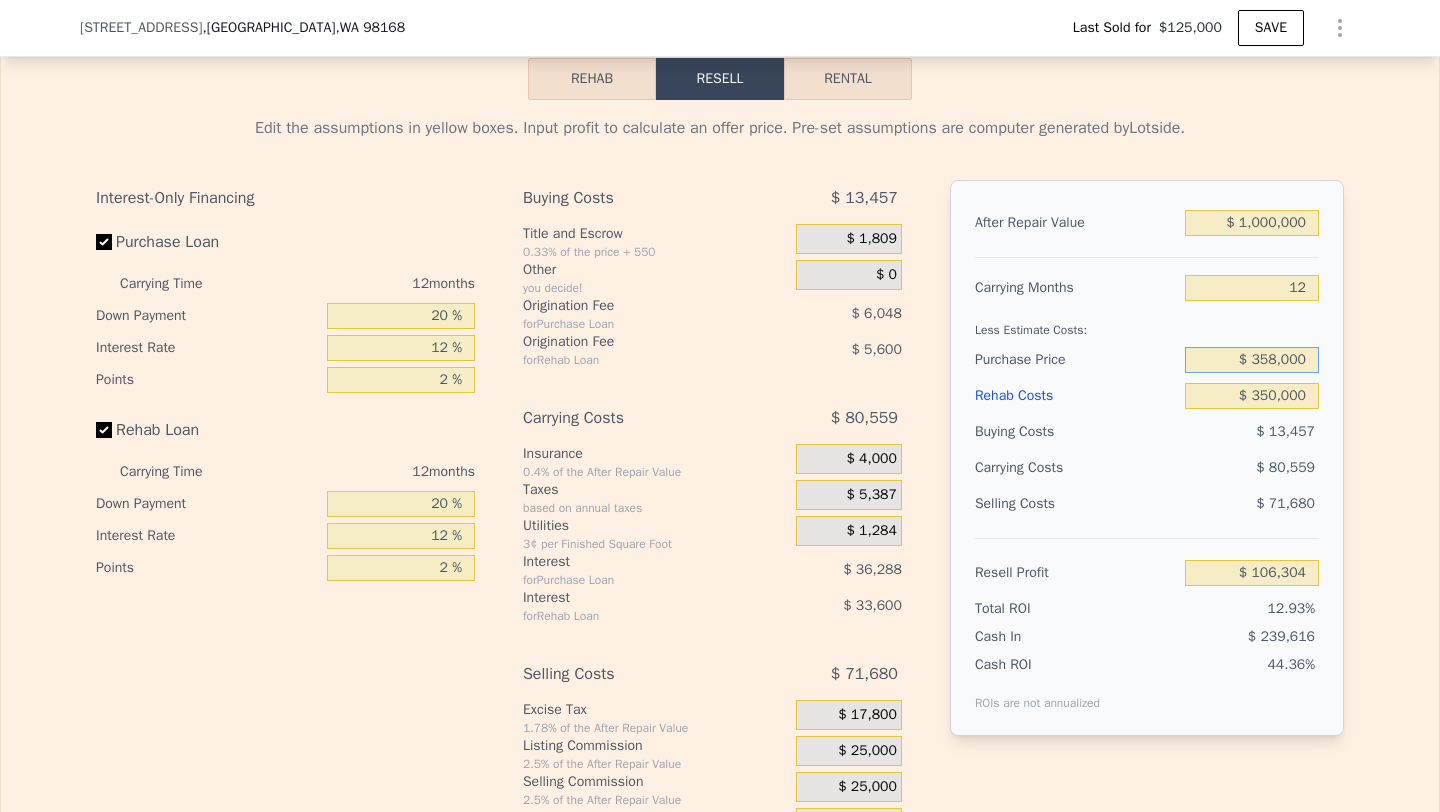 type on "$ 358,000" 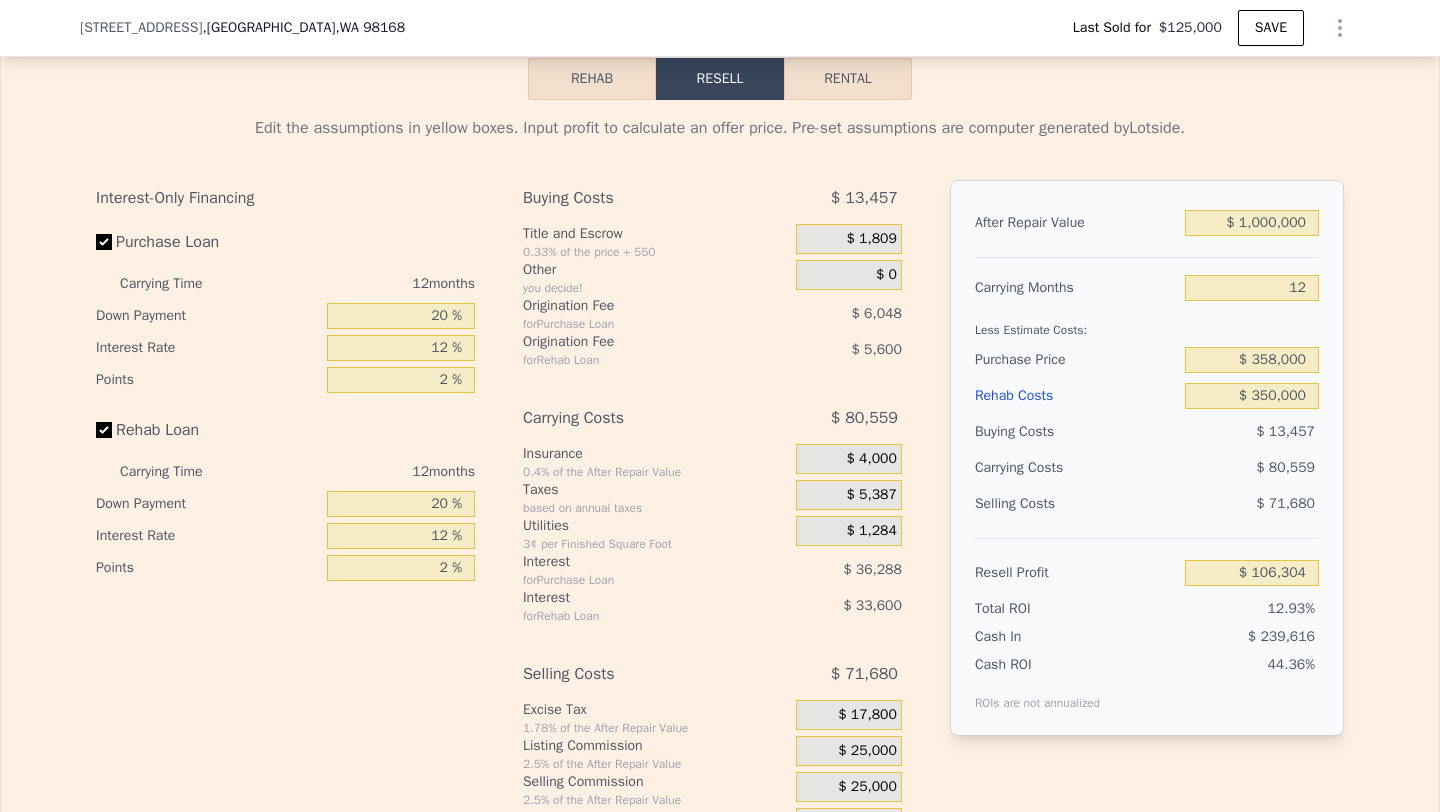 click on "Selling Costs $ 71,680" at bounding box center (1147, 512) 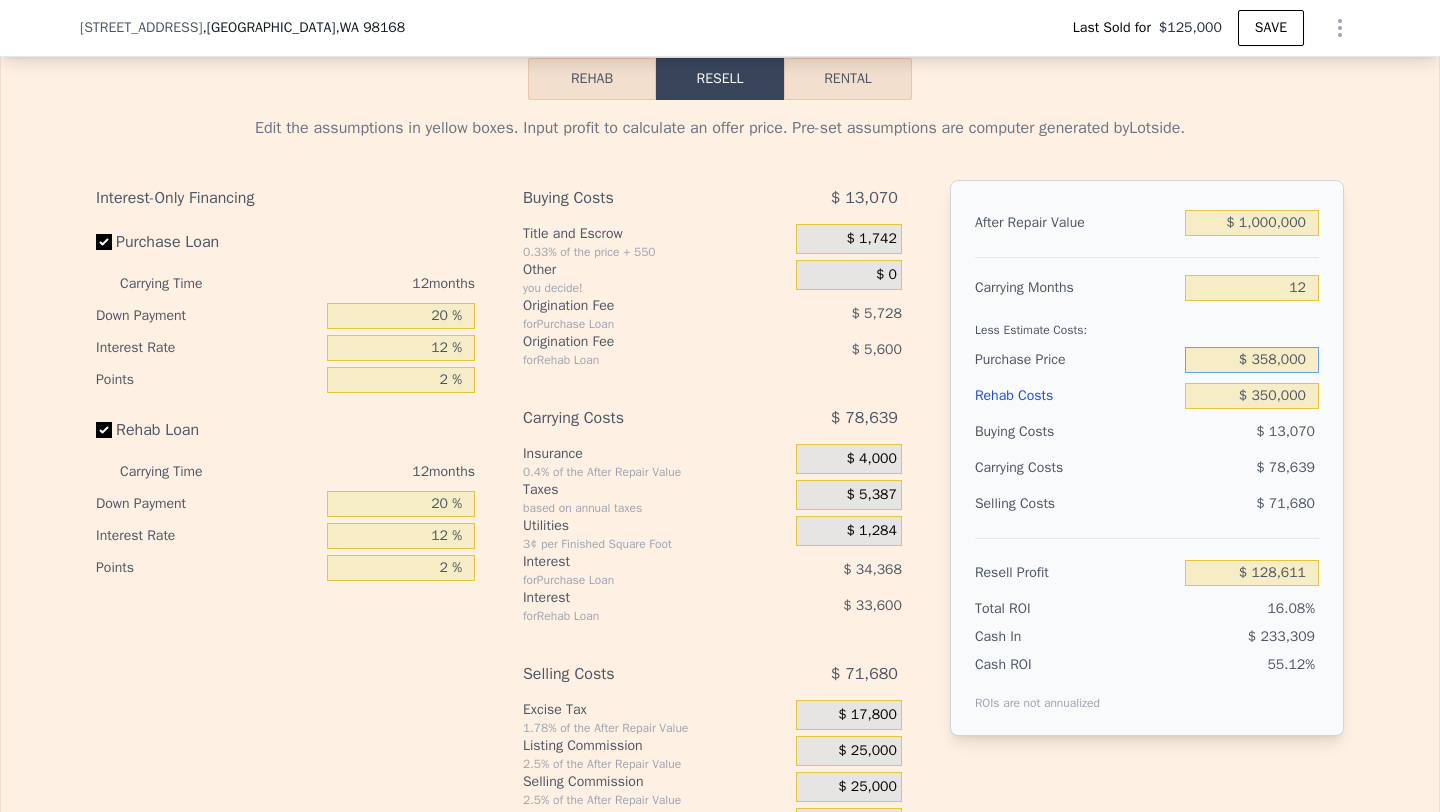 click on "$ 358,000" at bounding box center (1252, 360) 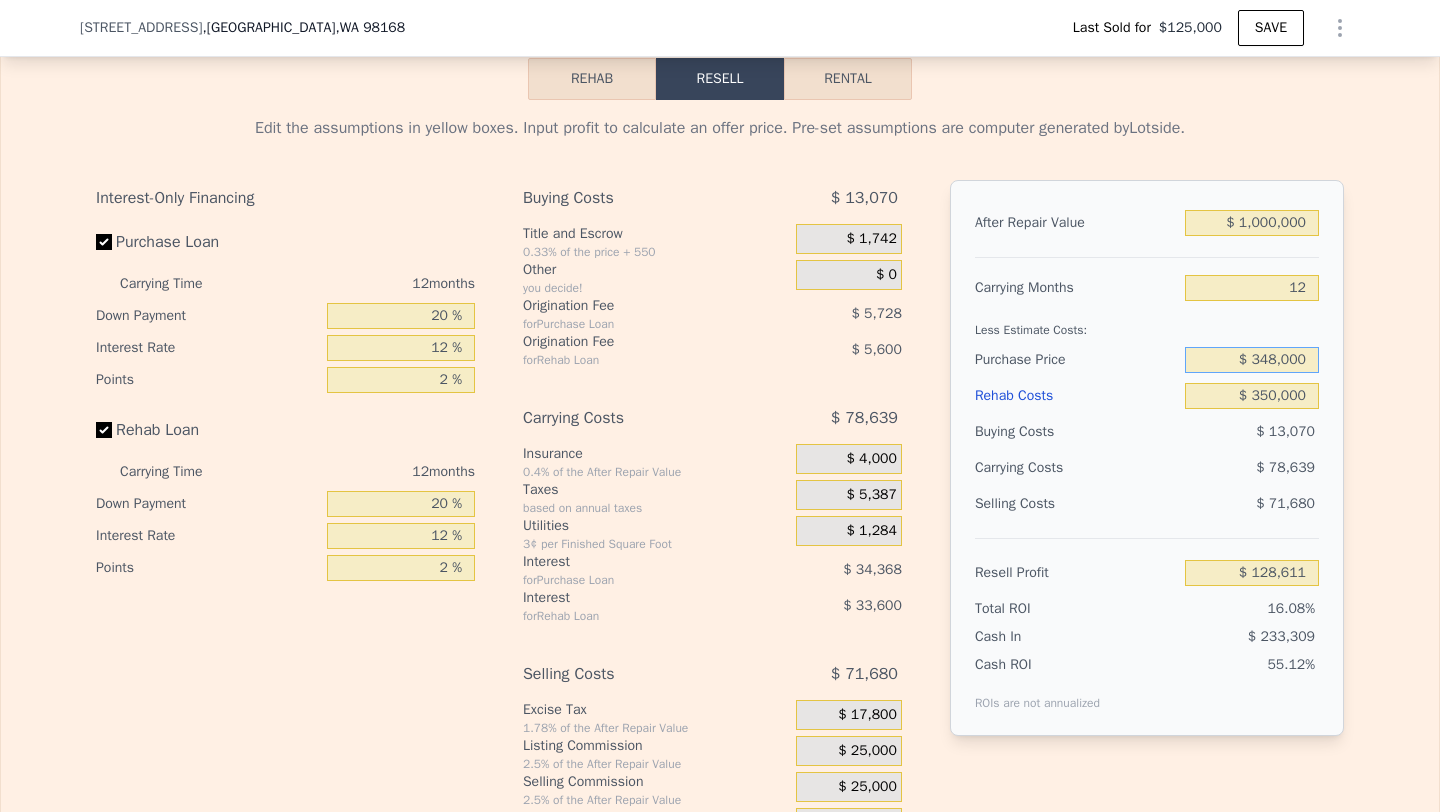 type on "$ 348,000" 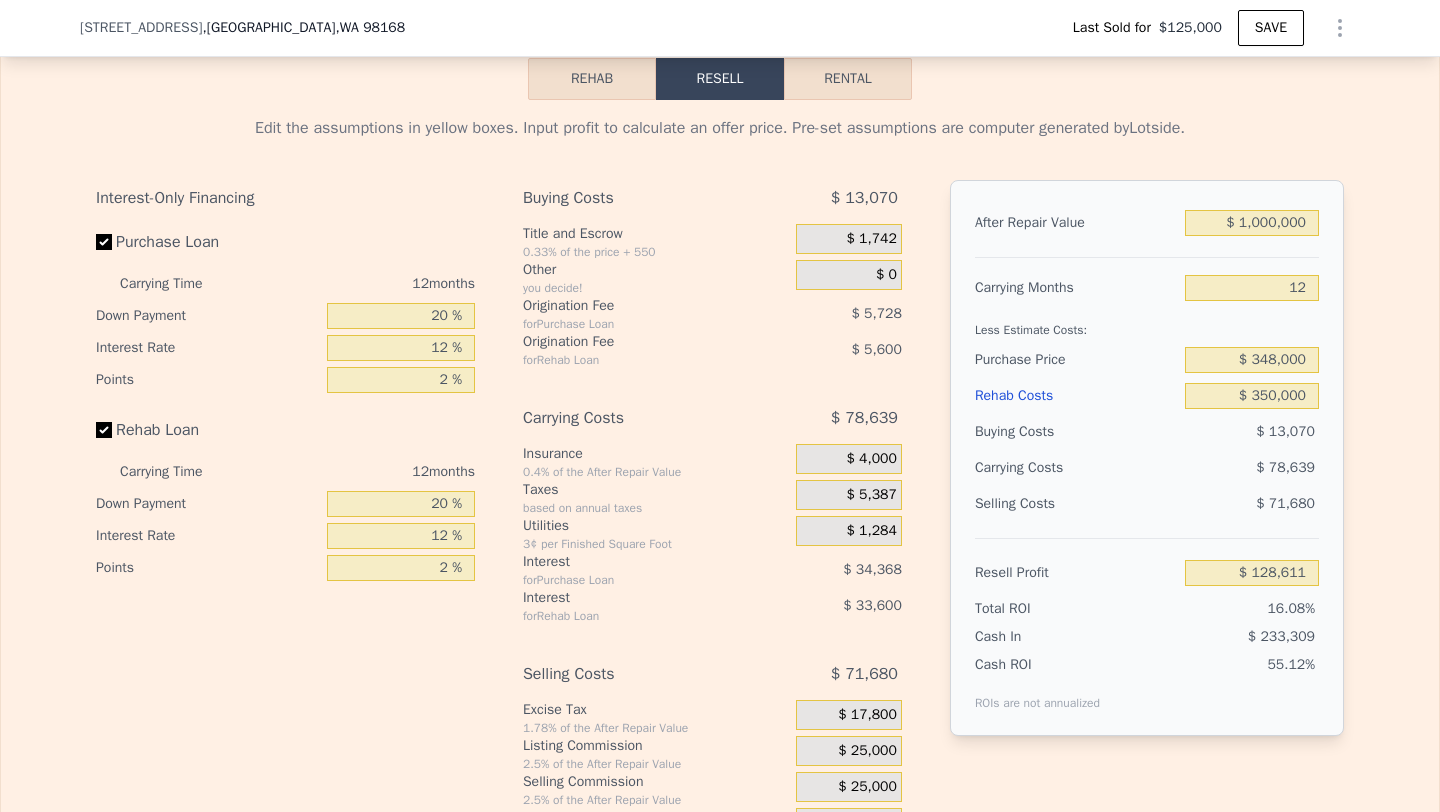 click on "$ 13,070" at bounding box center [1252, 432] 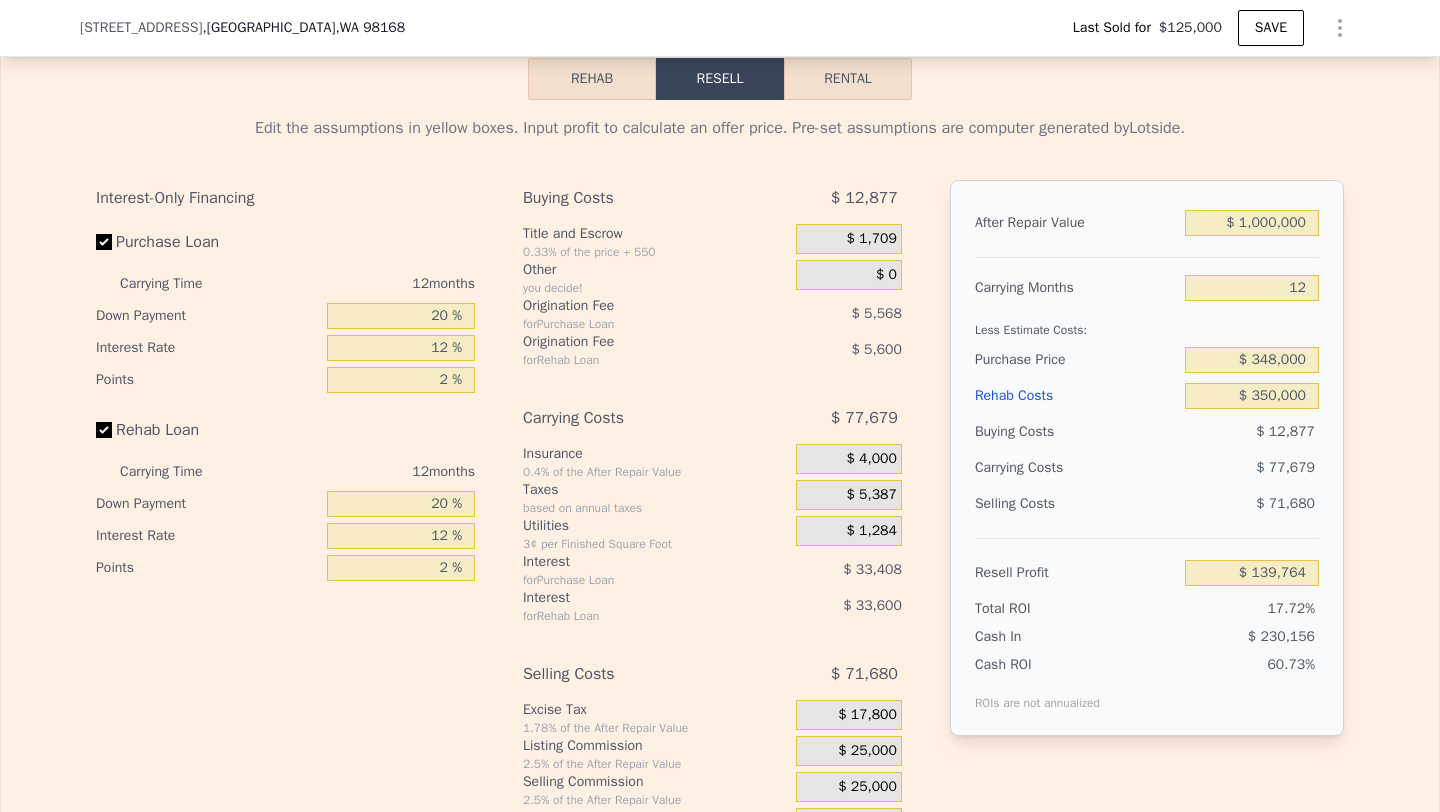 type on "$ 535,000" 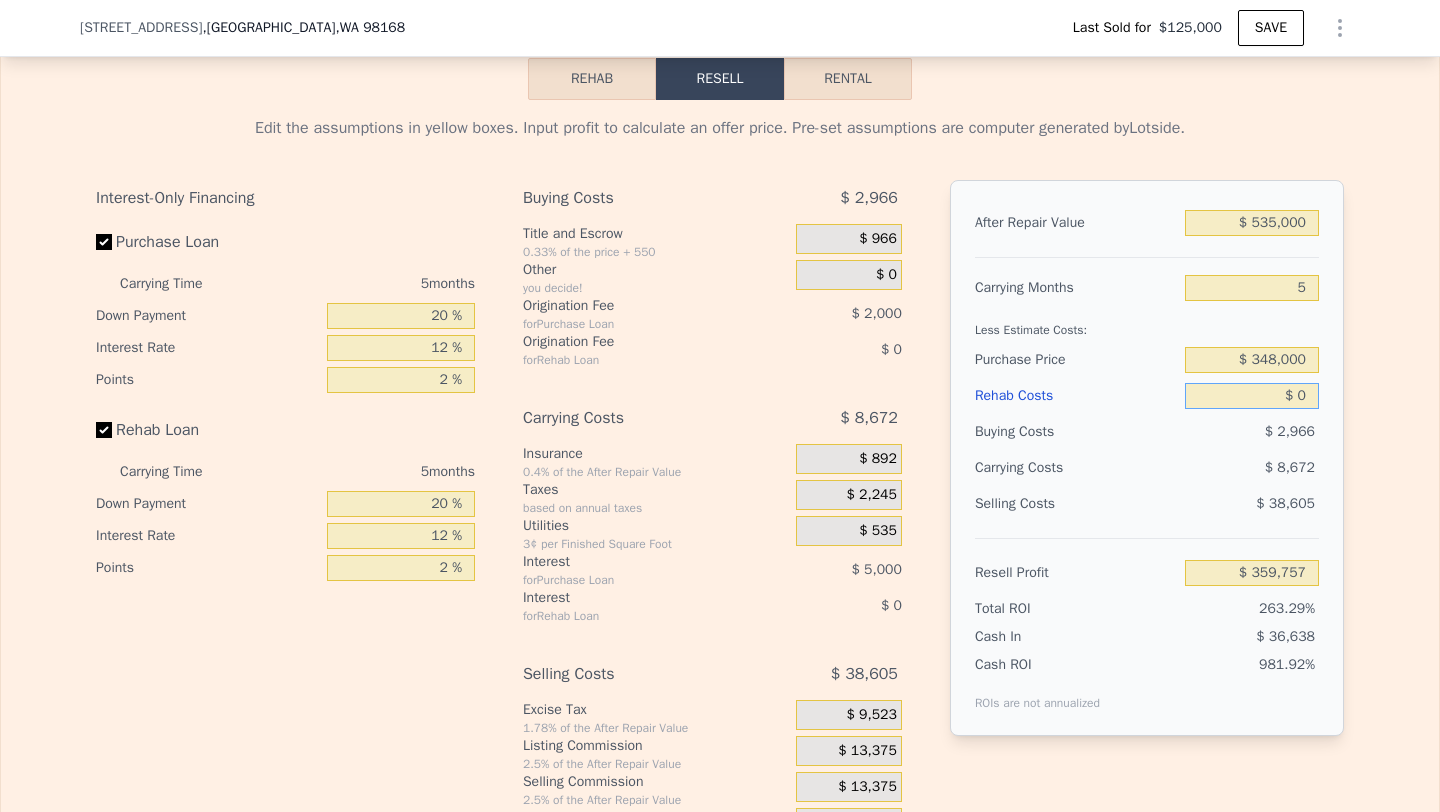 click on "$ 0" at bounding box center (1252, 396) 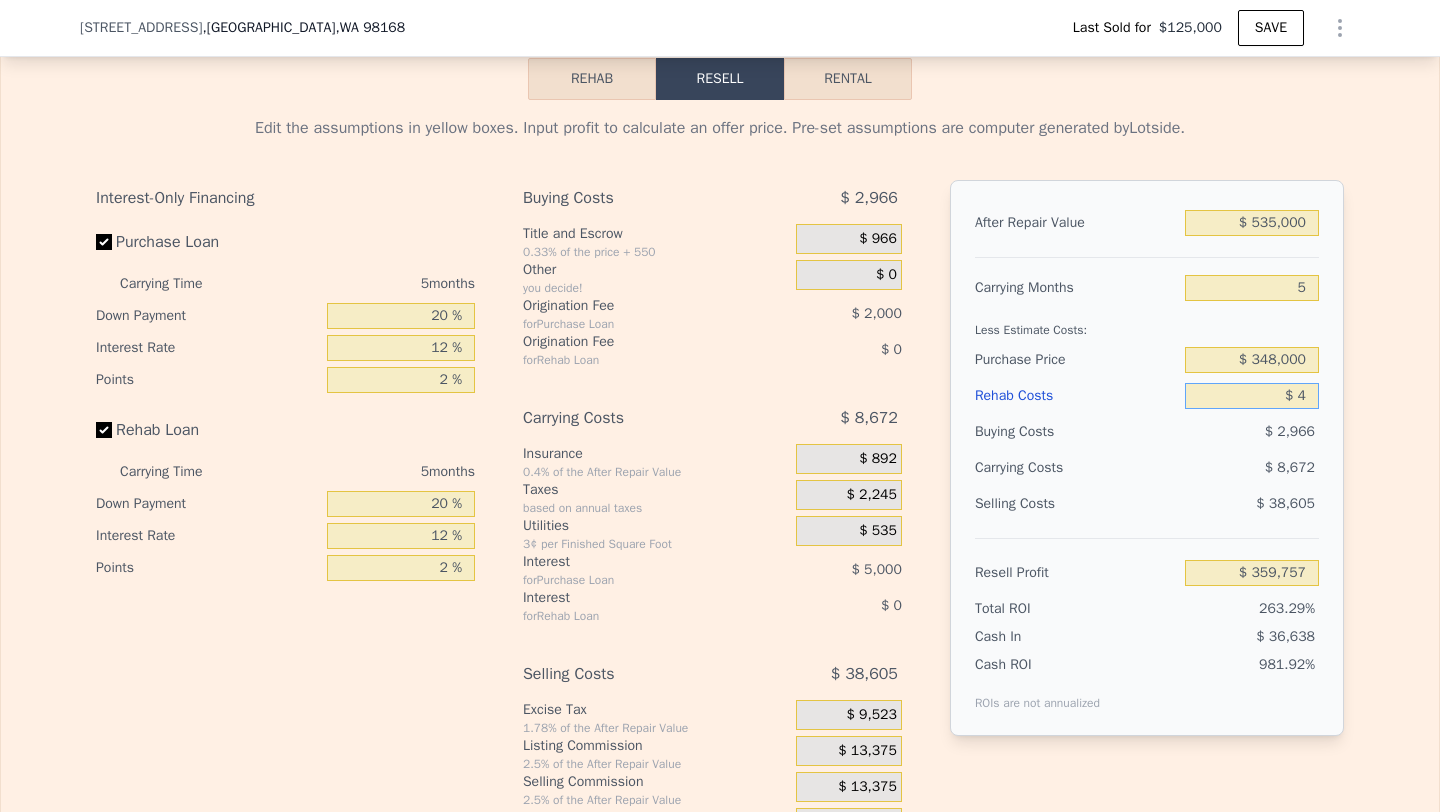 type on "$ 40" 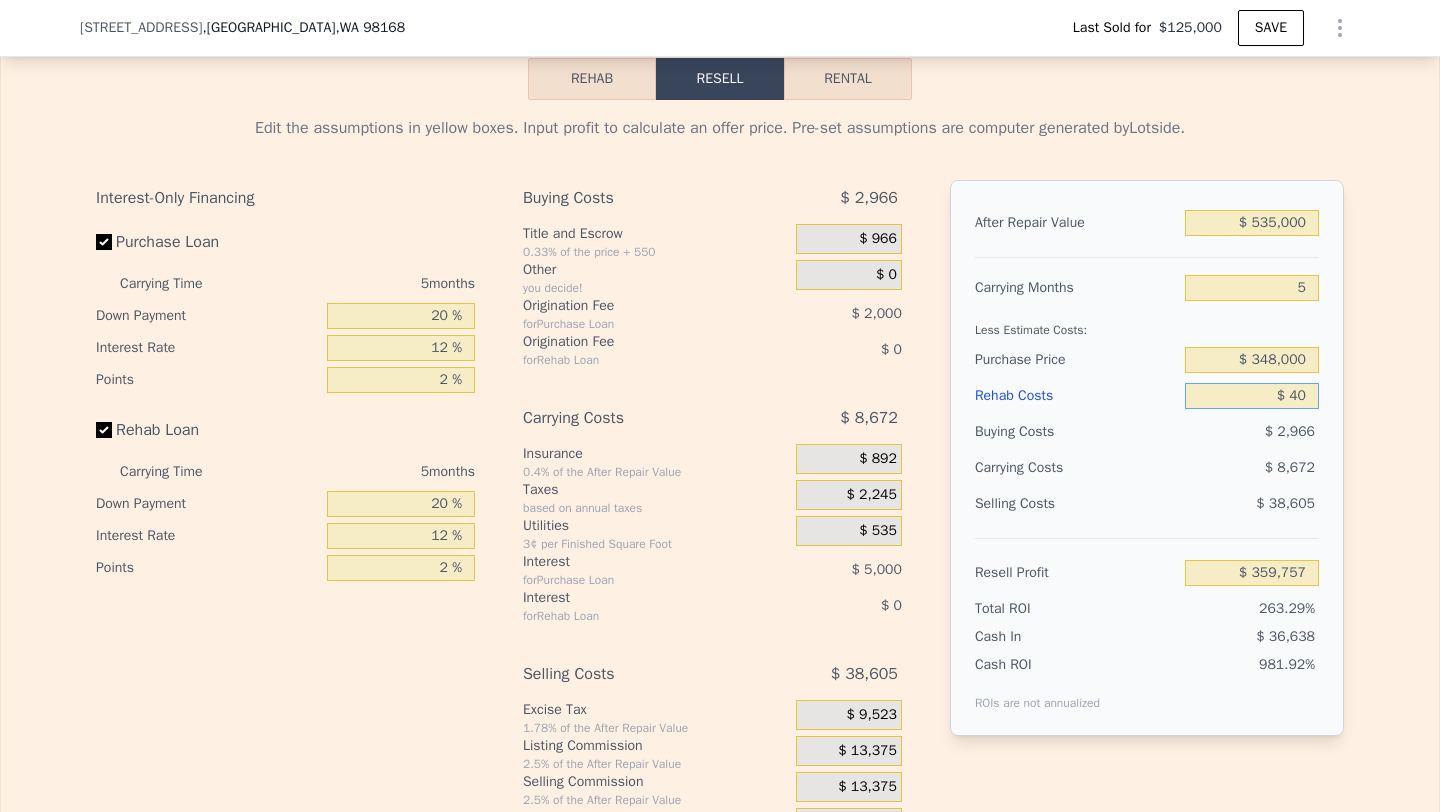 type on "$ 359,716" 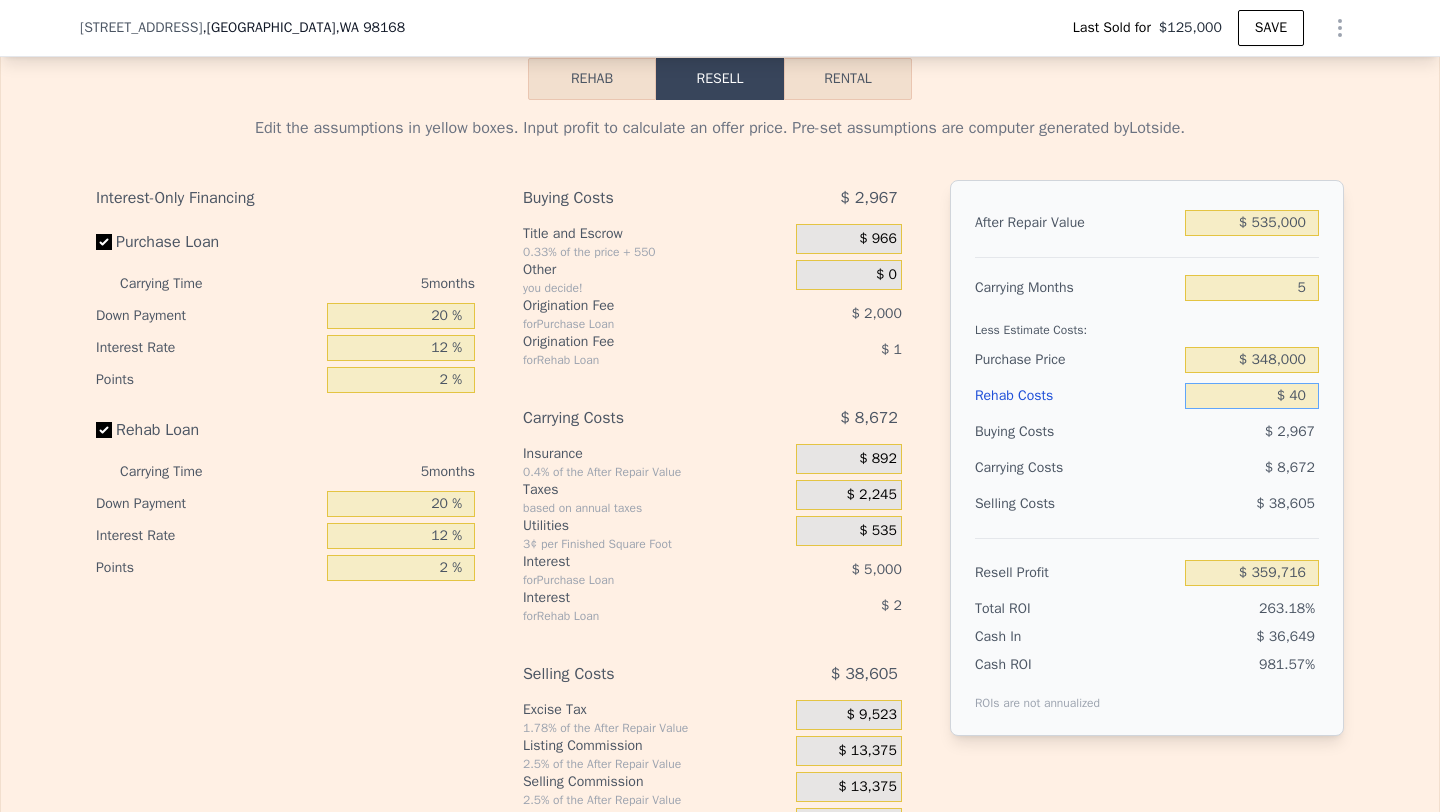 type on "$ 400" 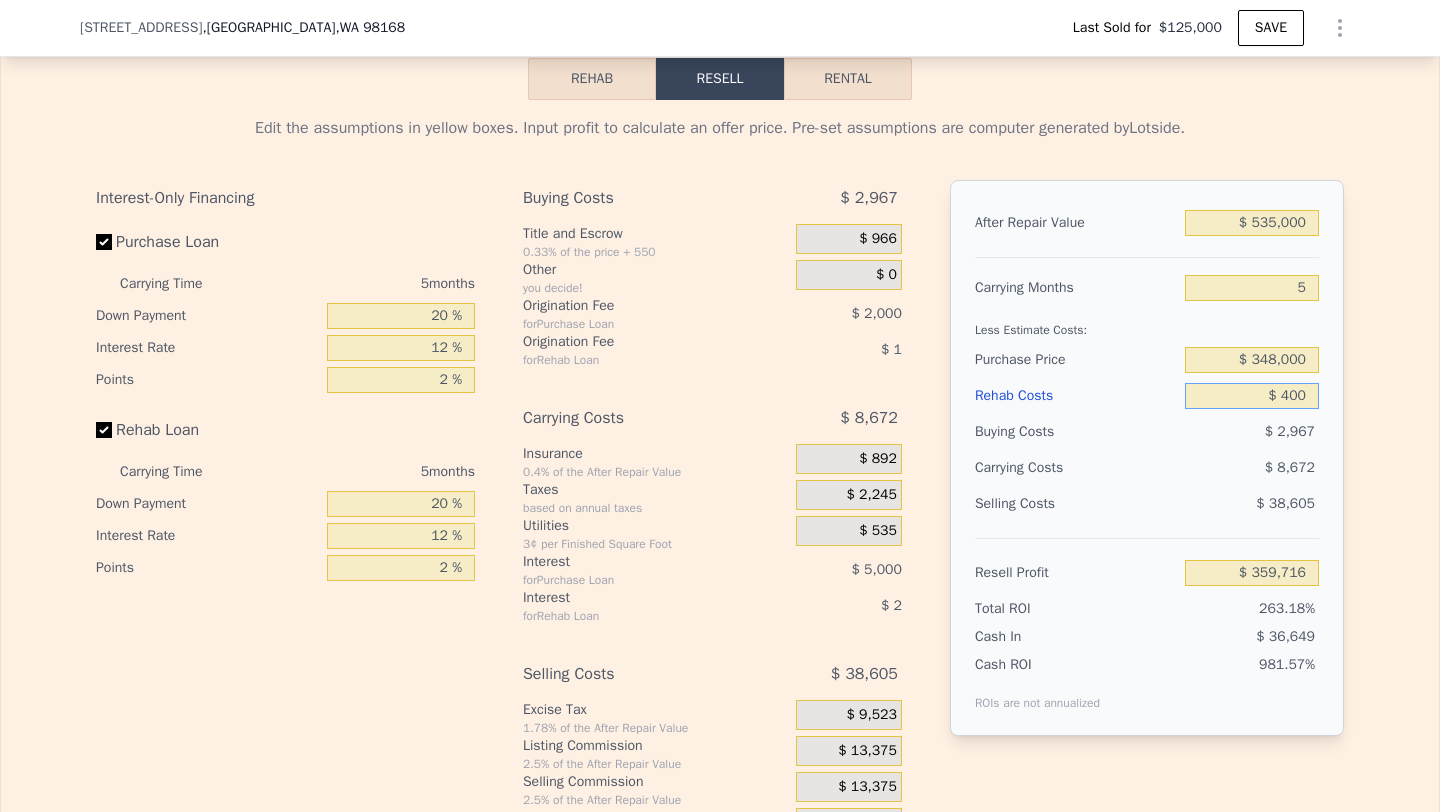 type on "$ 359,336" 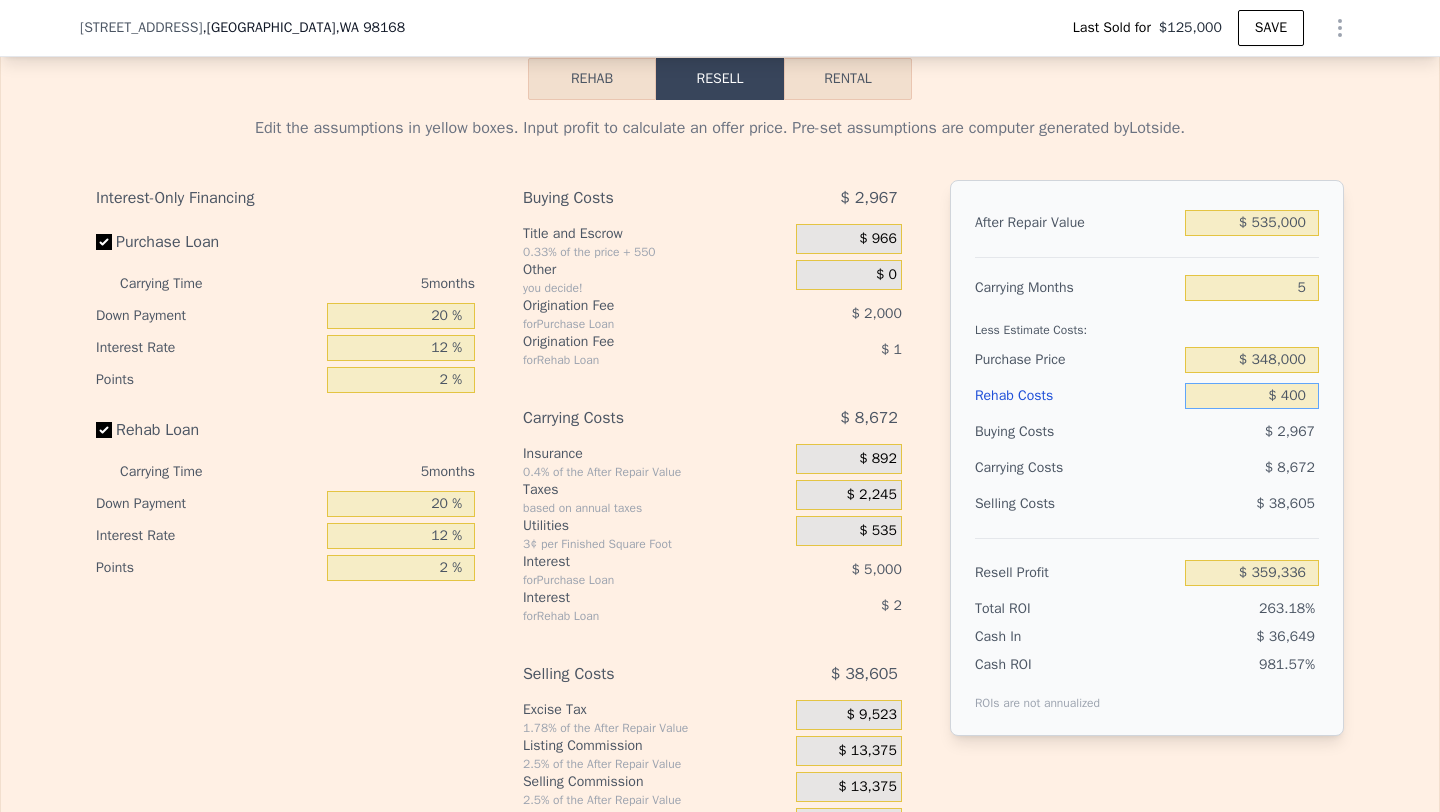 type on "$ 4,000" 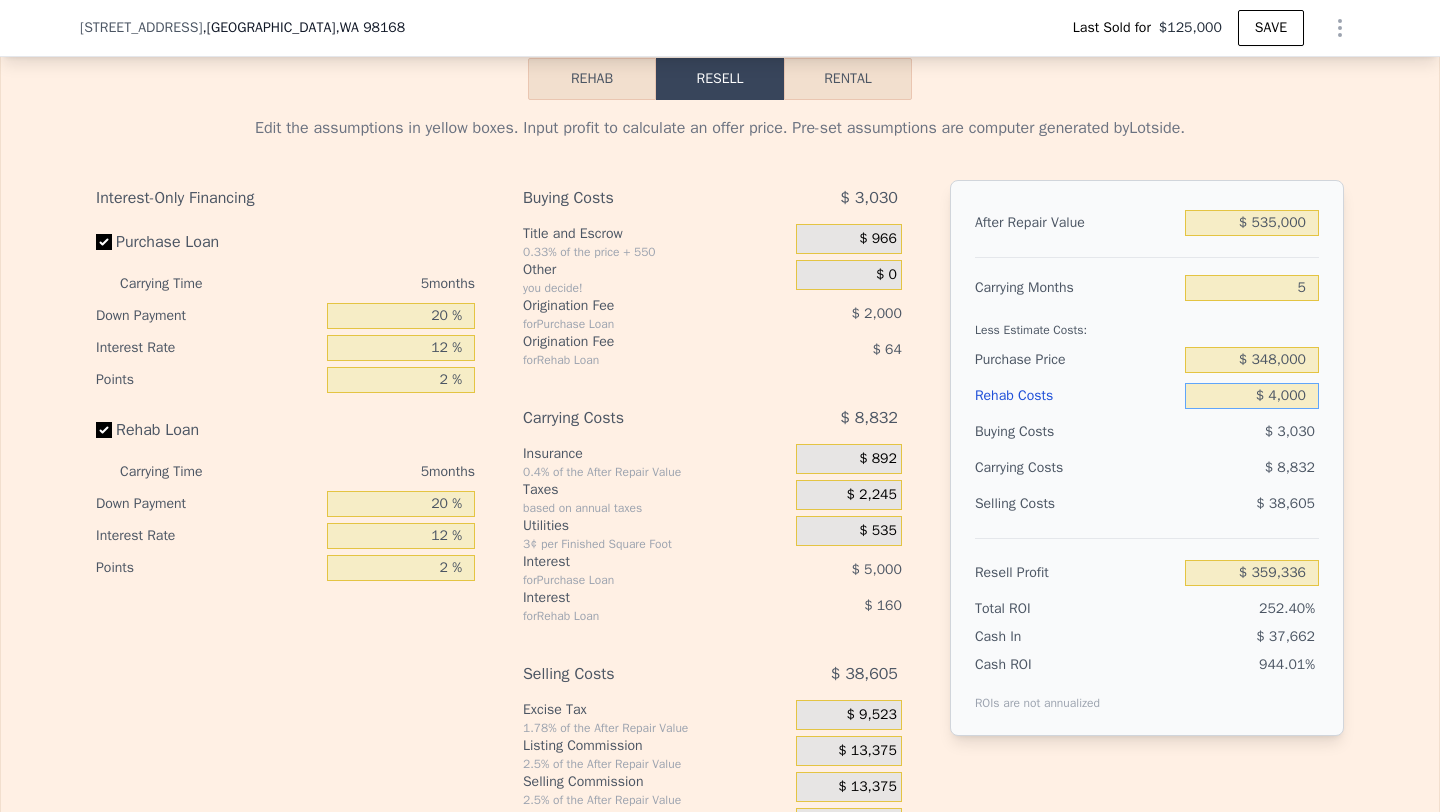 type on "$ 355,533" 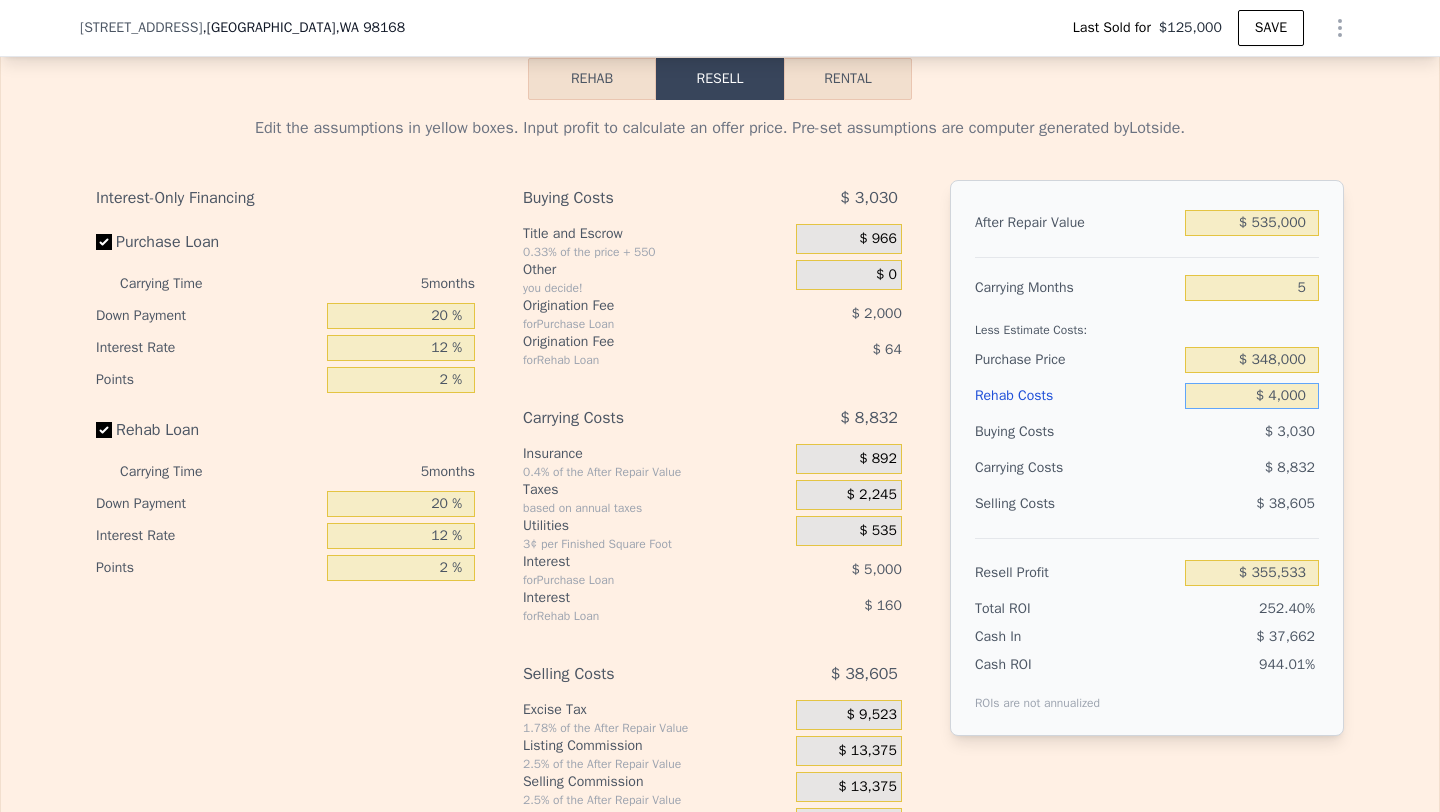 type on "$ 40,000" 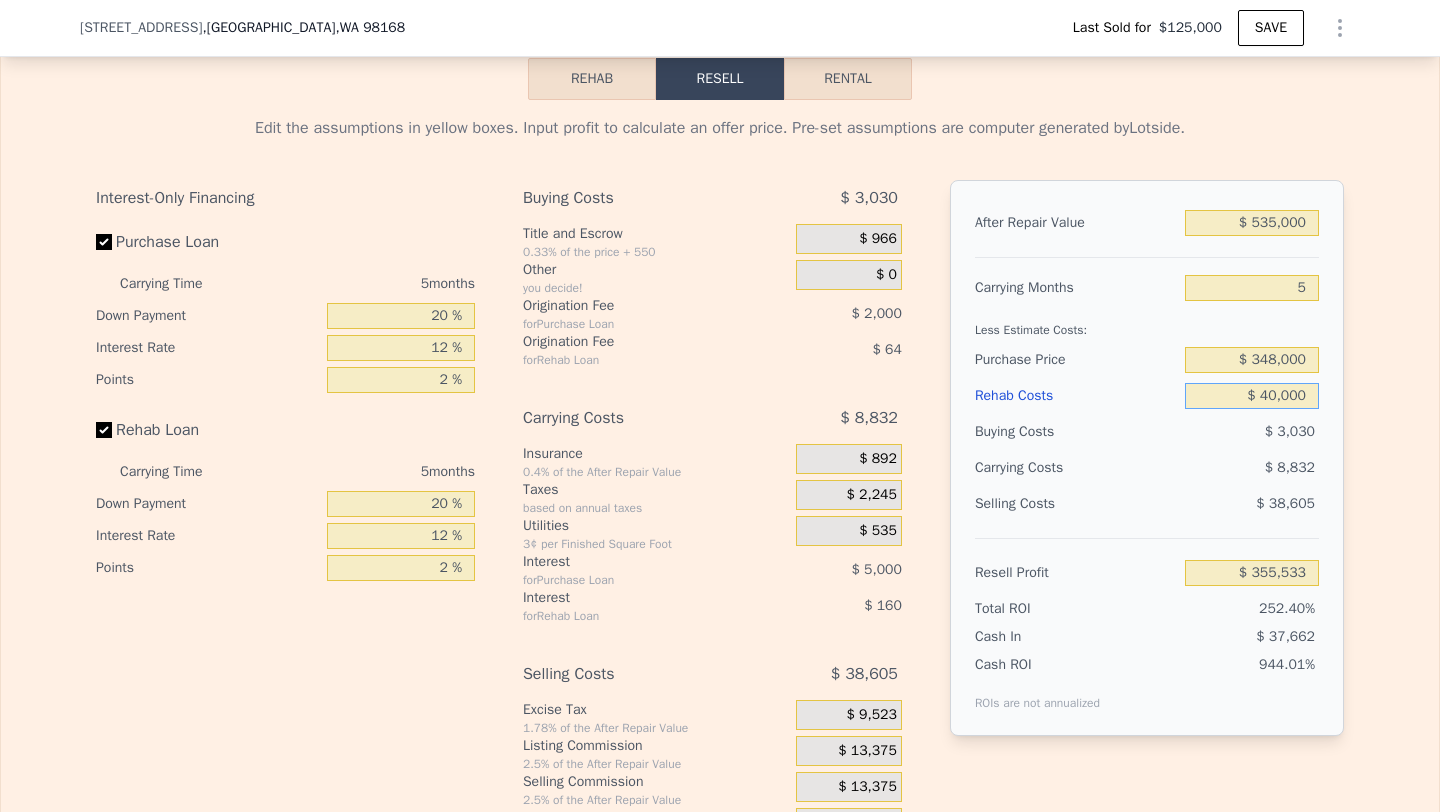 type on "$ 317,517" 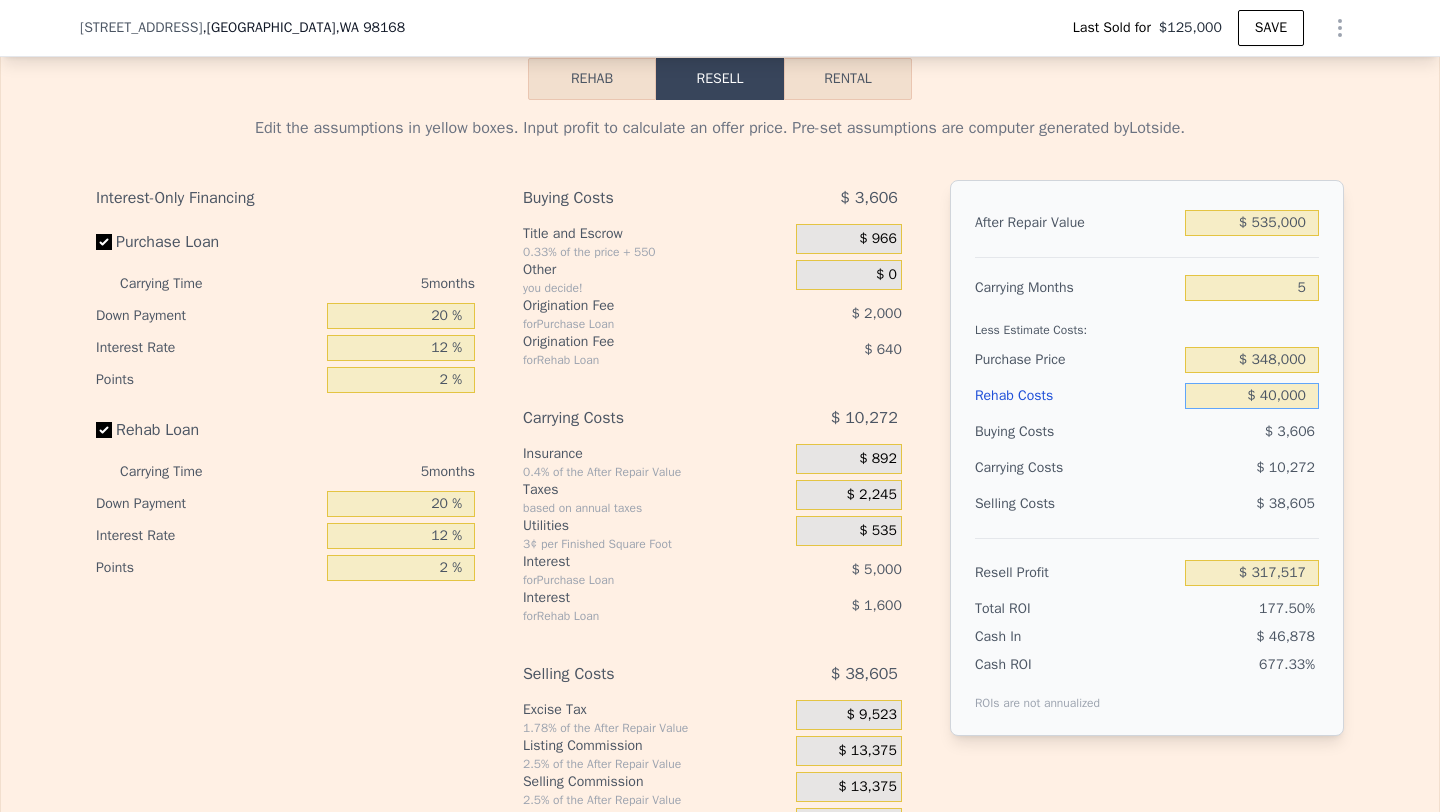 type on "$ 400,000" 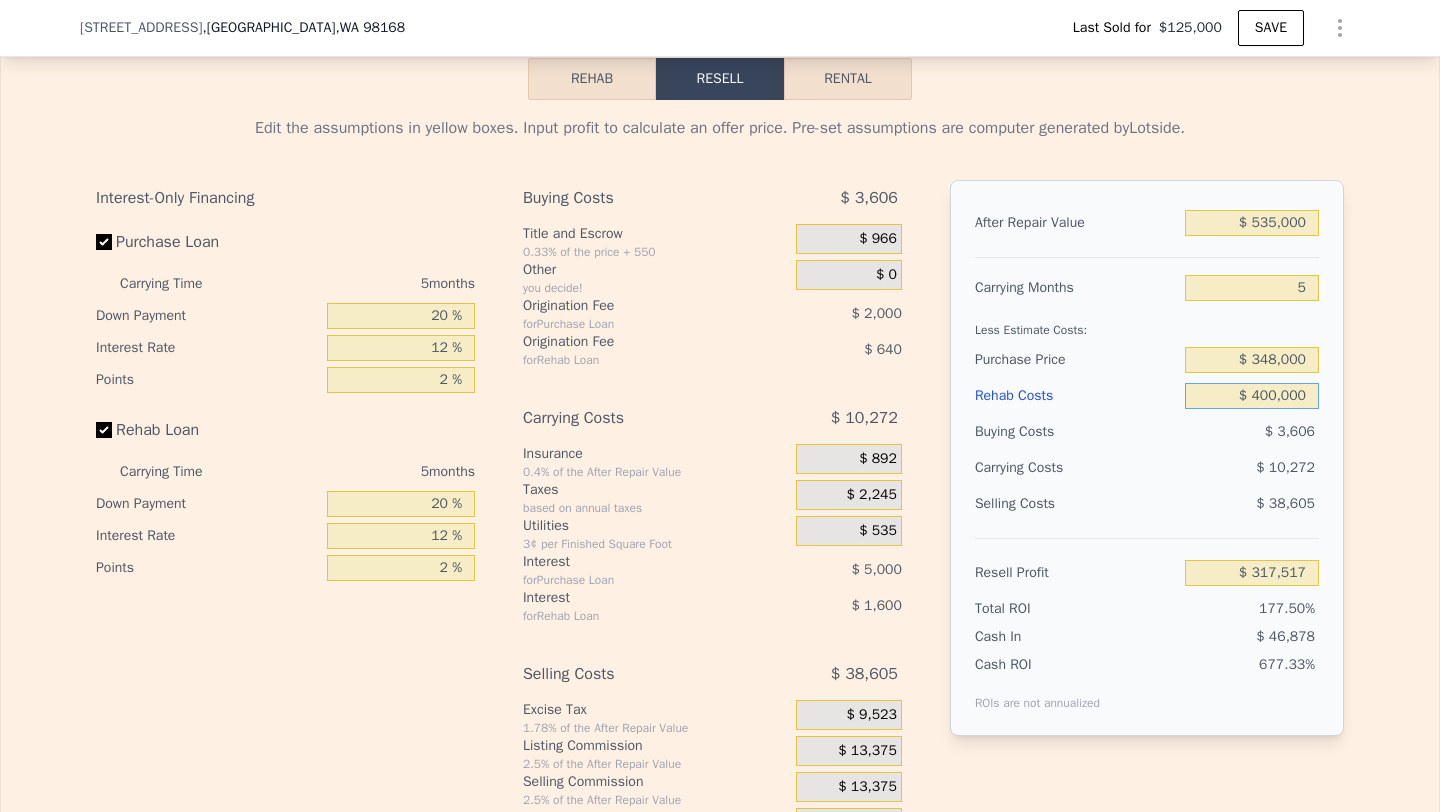 type on "-$ 62,643" 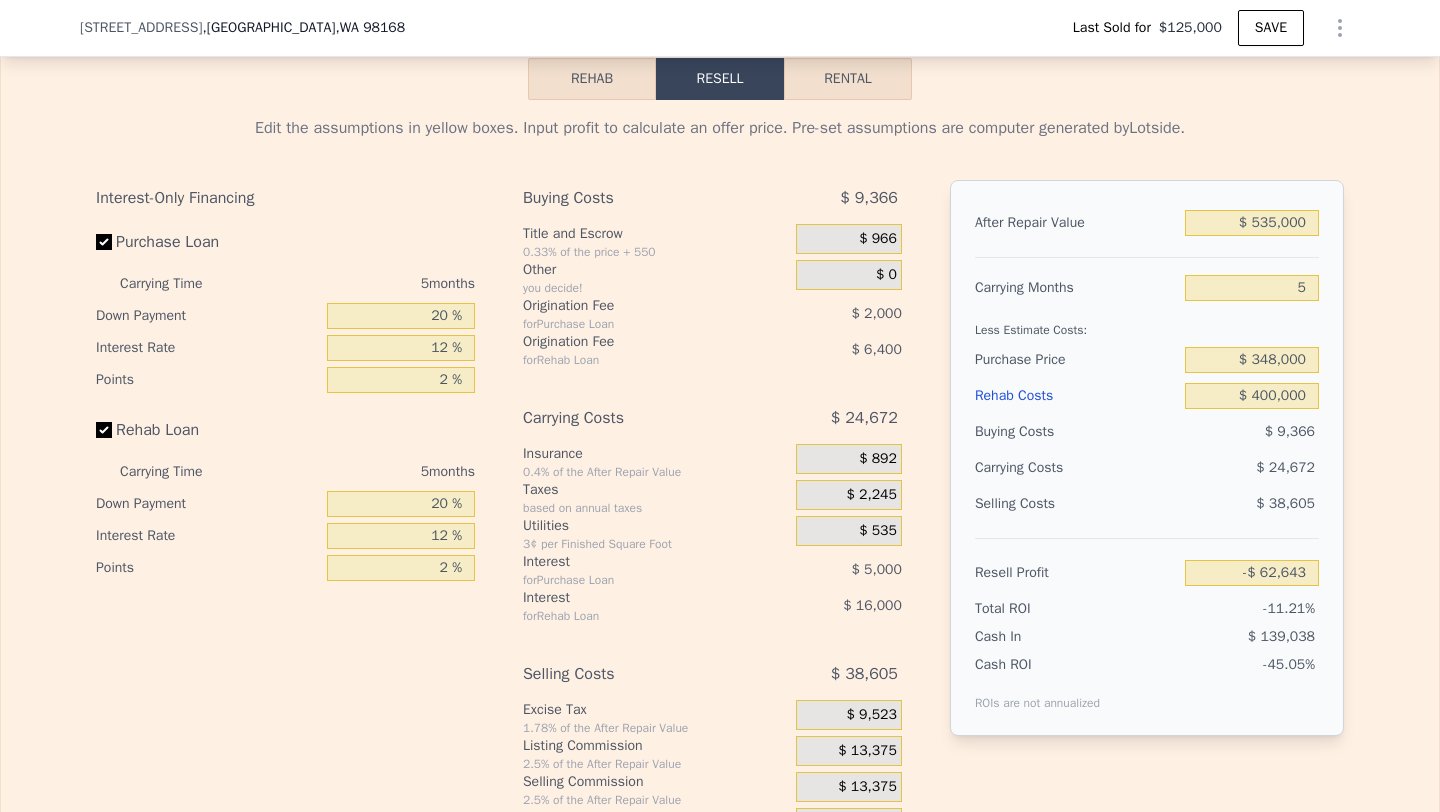 click on "$ 24,672" at bounding box center [1213, 468] 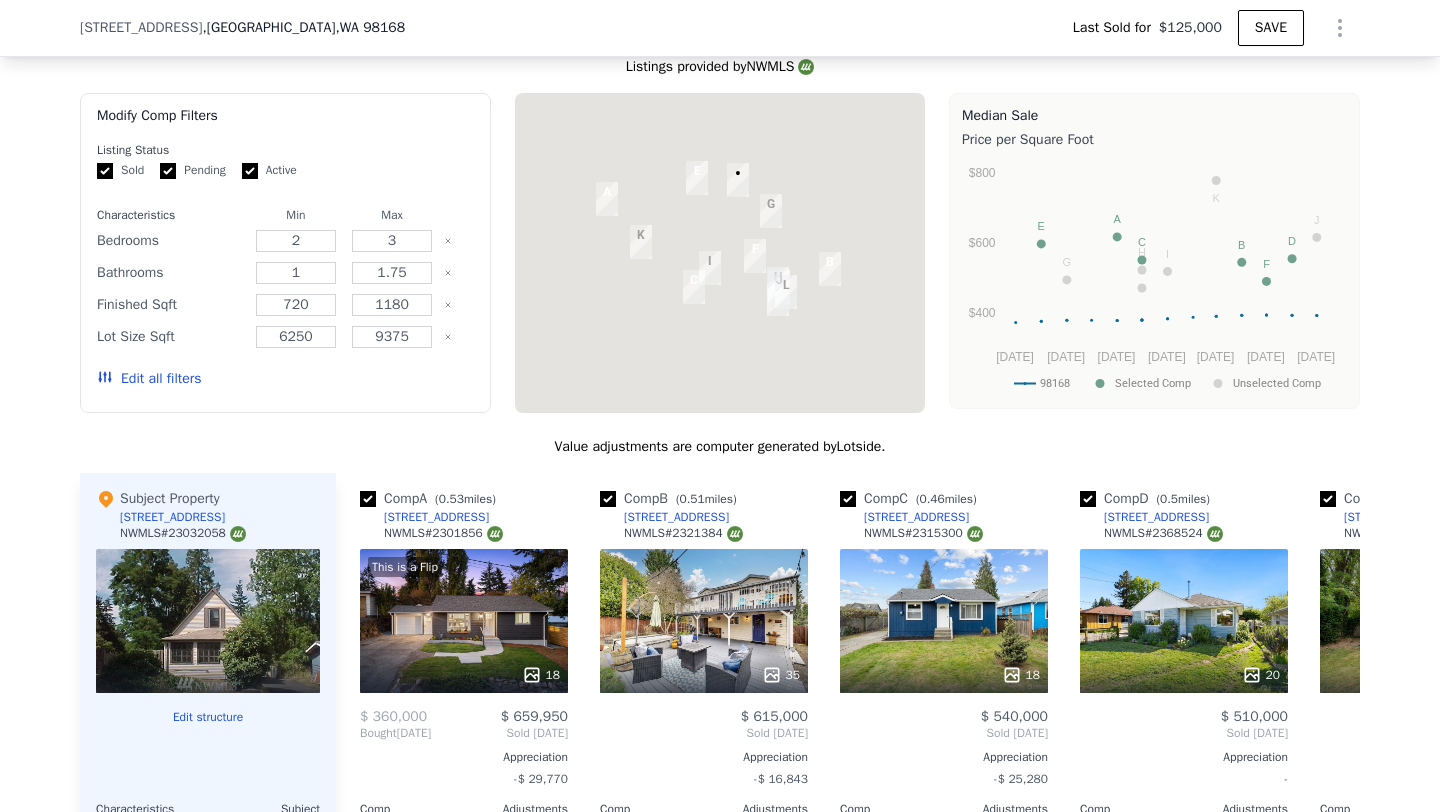 type on "$ 0" 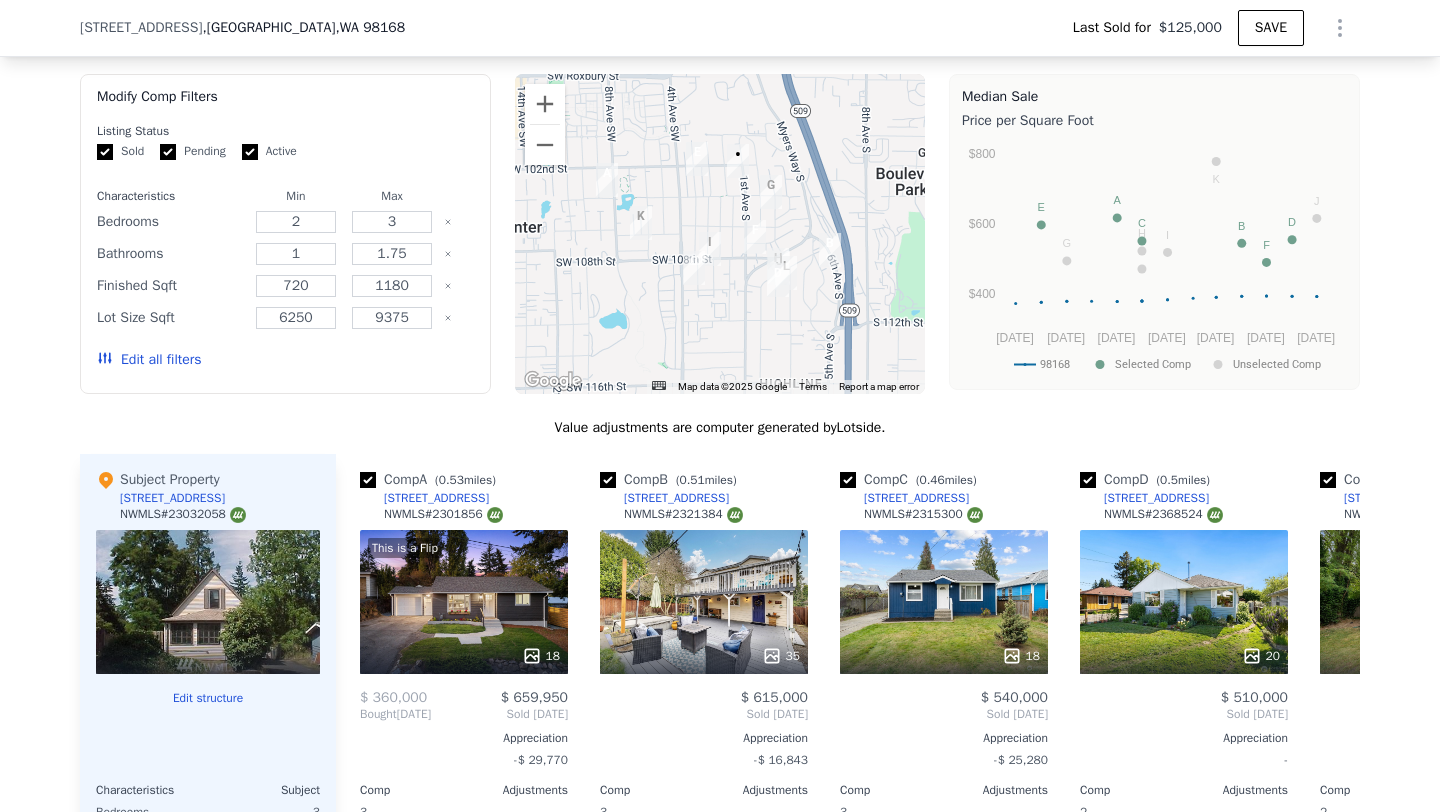 scroll, scrollTop: 1666, scrollLeft: 0, axis: vertical 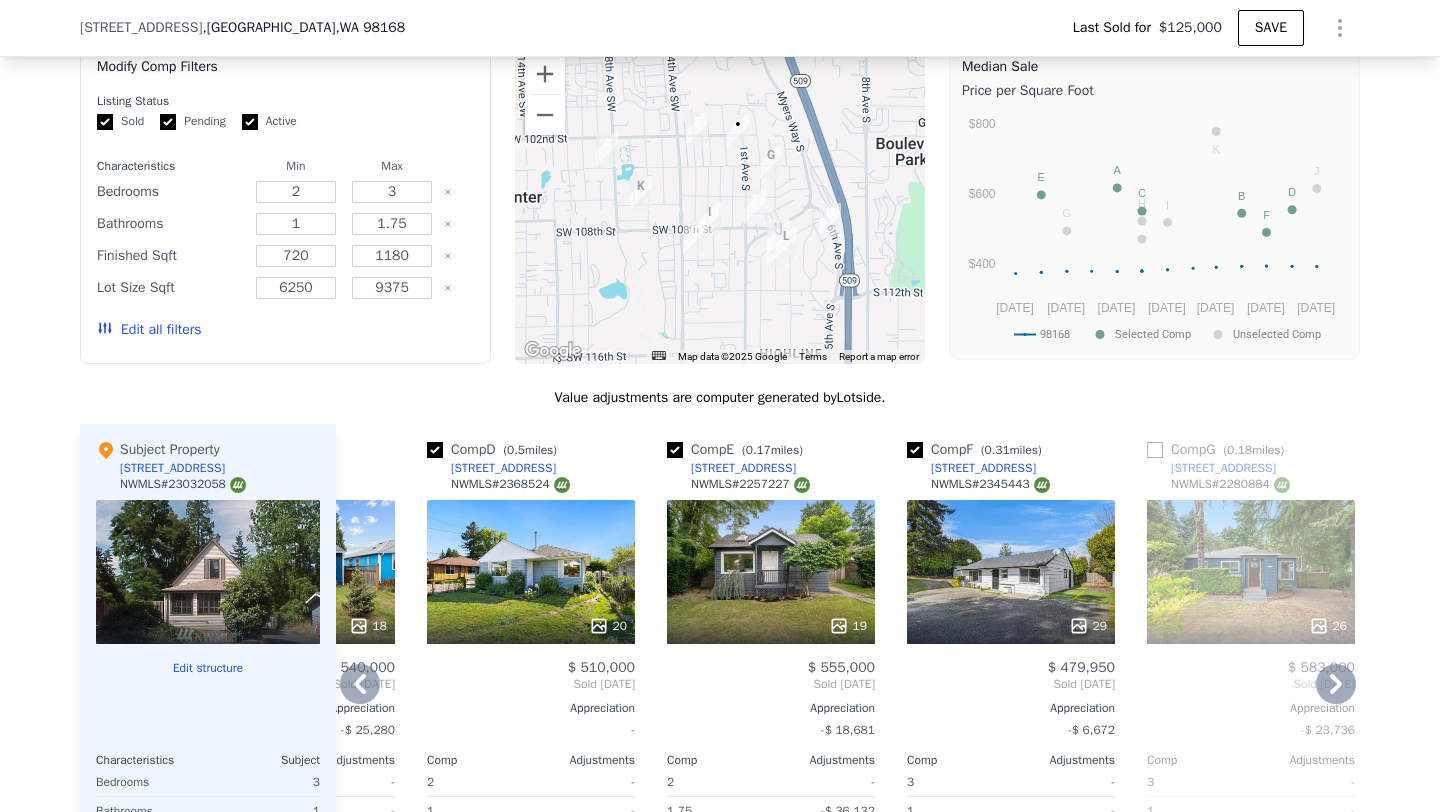 click on "Comp  A ( 0.53  miles) [STREET_ADDRESS] This is a Flip 18 $ 360,000 $ 659,950 Bought  [DATE] Sold   [DATE] Appreciation -$ 29,770 Comp Adjustments 3 - 1.75 -$ 42,456 1,070 -$ 49,646 0 - 7,920 $ 17,496 370 -$ 4,002 1950 - Other Adjustments -$ 46,550 Adjusted Value $ 534,792 Comp  B ( 0.51  miles) [STREET_ADDRESS]  # 2321384 35 $ 615,000 Sold   [DATE] Appreciation -$ 16,843 Comp Adjustments 3 - 1 - 1,130 -$ 63,755 0 - 6,250 $ 31,948 240 $ 4,432 1948 - Other Adjustments -$ 21,443 Adjusted Value $ 566,183 Comp  C ( 0.46  miles) [STREET_ADDRESS]  # 2315300 18 $ 540,000 Sold   [DATE] Appreciation -$ 25,280 Comp Adjustments 3 - 1 - 980 -$ 19,082 0 - 6,933 $ 21,324 Unspecified $ 16,889 1950 - Other Adjustments -$ 18,888 Adjusted Value $ 540,243 Comp  D ( 0.5  miles) [STREET_ADDRESS]  # 2368524 20 $ 510,000 Sold   [DATE] Appreciation - Comp Adjustments 2 - 1 - 920 -$ 4,727 0 - 6,250 $ 27,240 240 $ 3,779 1948 - Other Adjustments $ 162 Adjusted Value $ 536,453 Comp  E ( 2" at bounding box center (848, 745) 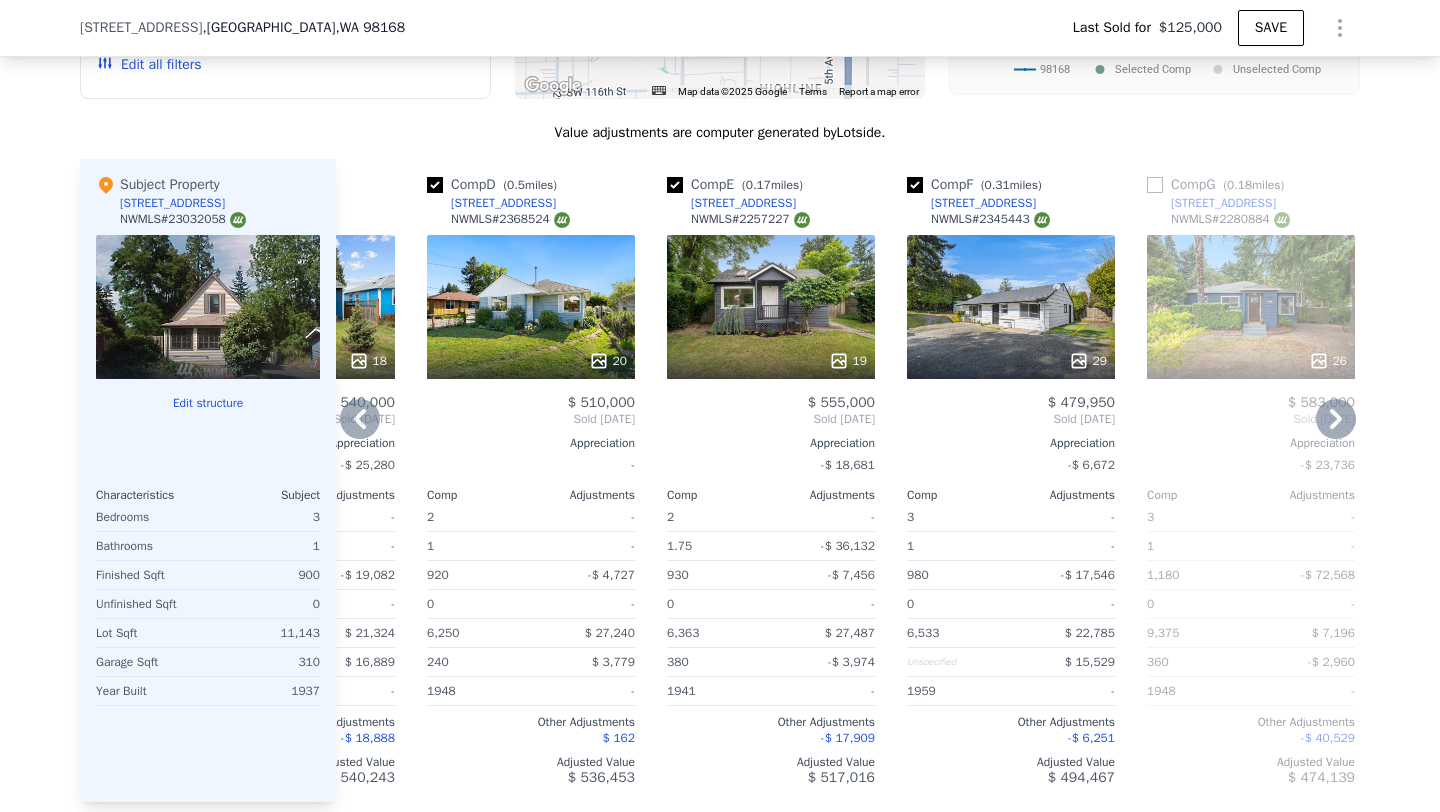 click on "Comp  A ( 0.53  miles) [STREET_ADDRESS] This is a Flip 18 $ 360,000 $ 659,950 Bought  [DATE] Sold   [DATE] Appreciation -$ 29,770 Comp Adjustments 3 - 1.75 -$ 42,456 1,070 -$ 49,646 0 - 7,920 $ 17,496 370 -$ 4,002 1950 - Other Adjustments -$ 46,550 Adjusted Value $ 534,792 Comp  B ( 0.51  miles) [STREET_ADDRESS]  # 2321384 35 $ 615,000 Sold   [DATE] Appreciation -$ 16,843 Comp Adjustments 3 - 1 - 1,130 -$ 63,755 0 - 6,250 $ 31,948 240 $ 4,432 1948 - Other Adjustments -$ 21,443 Adjusted Value $ 566,183 Comp  C ( 0.46  miles) [STREET_ADDRESS]  # 2315300 18 $ 540,000 Sold   [DATE] Appreciation -$ 25,280 Comp Adjustments 3 - 1 - 980 -$ 19,082 0 - 6,933 $ 21,324 Unspecified $ 16,889 1950 - Other Adjustments -$ 18,888 Adjusted Value $ 540,243 Comp  D ( 0.5  miles) [STREET_ADDRESS]  # 2368524 20 $ 510,000 Sold   [DATE] Appreciation - Comp Adjustments 2 - 1 - 920 -$ 4,727 0 - 6,250 $ 27,240 240 $ 3,779 1948 - Other Adjustments $ 162 Adjusted Value $ 536,453 Comp  E ( 2" at bounding box center [848, 480] 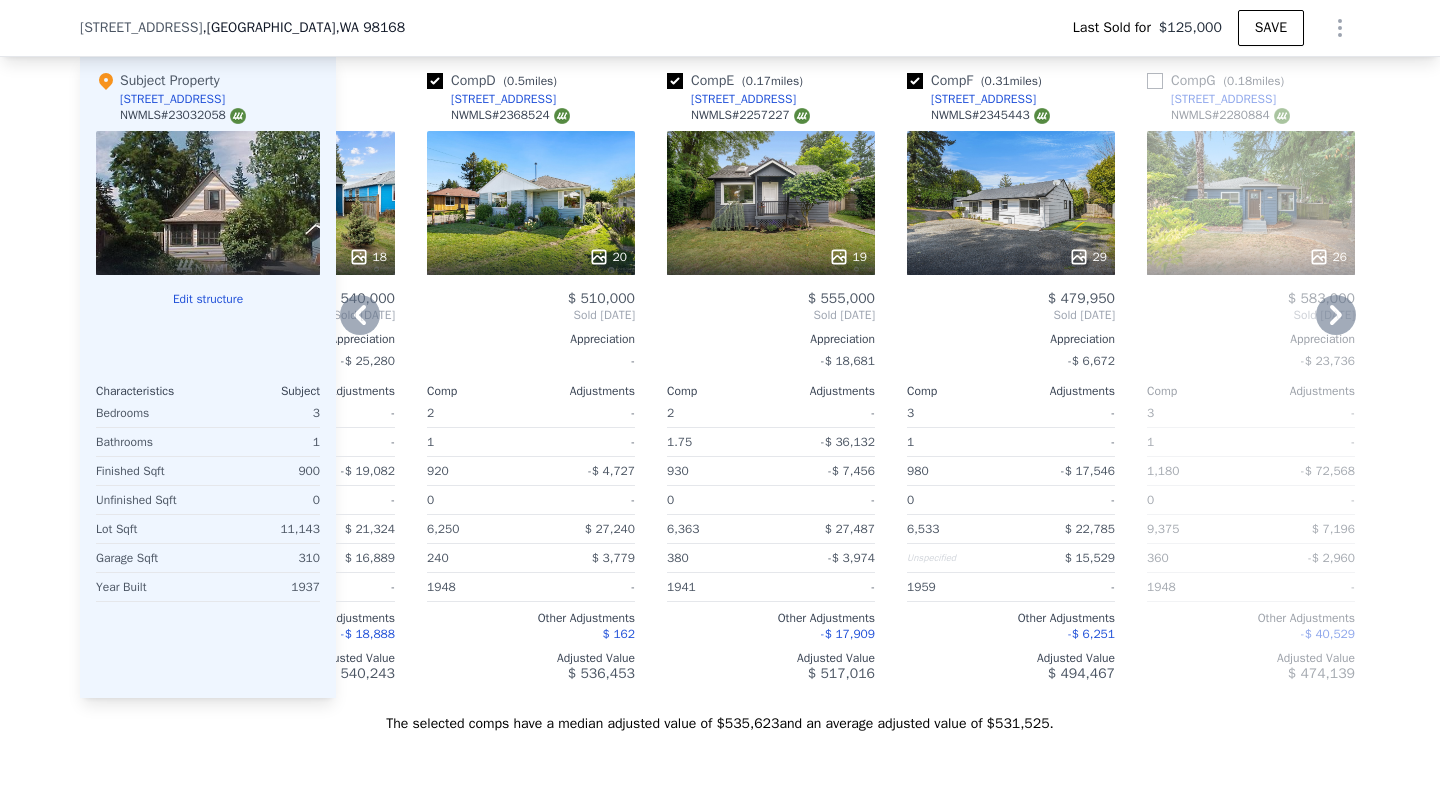 scroll, scrollTop: 1836, scrollLeft: 0, axis: vertical 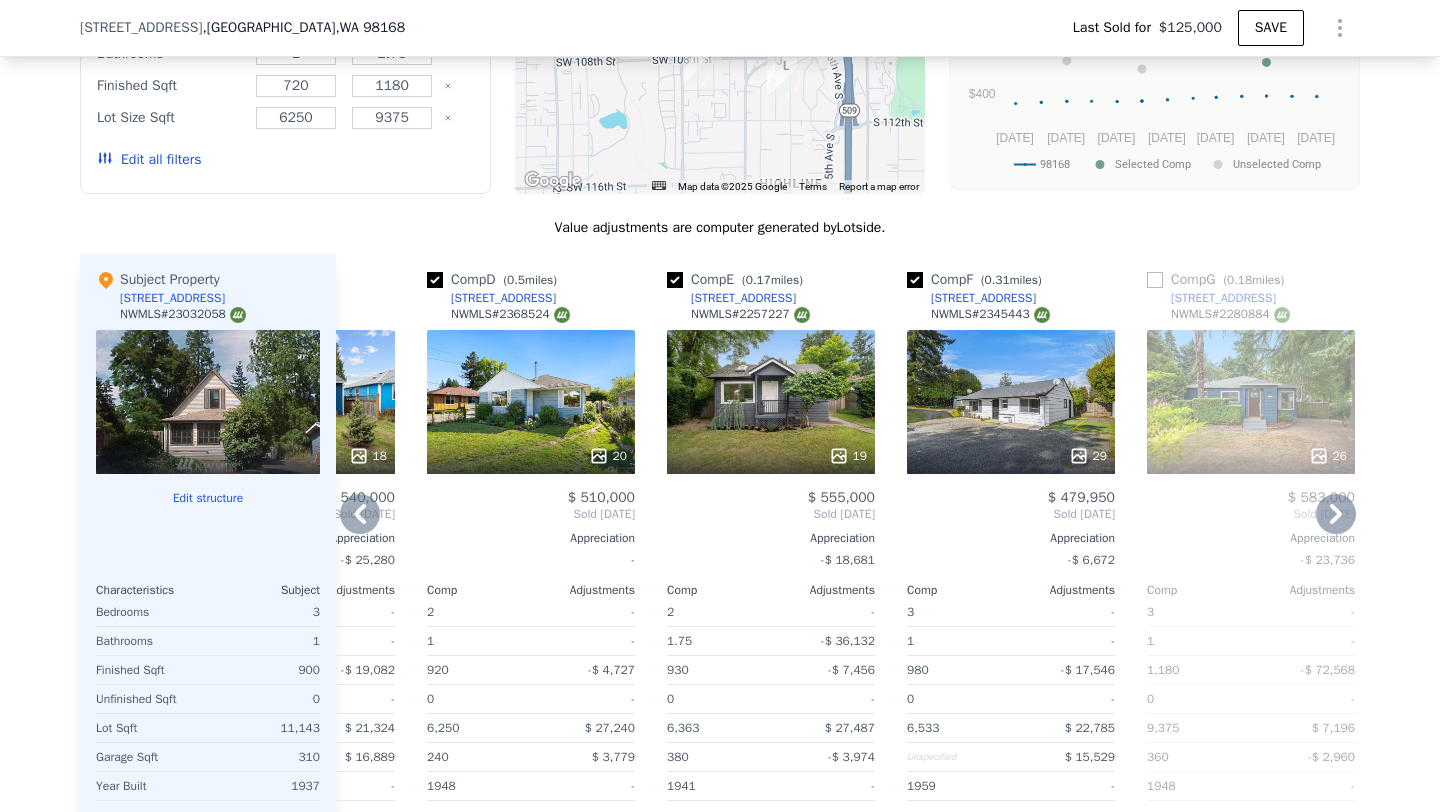 click on "19" at bounding box center [771, 402] 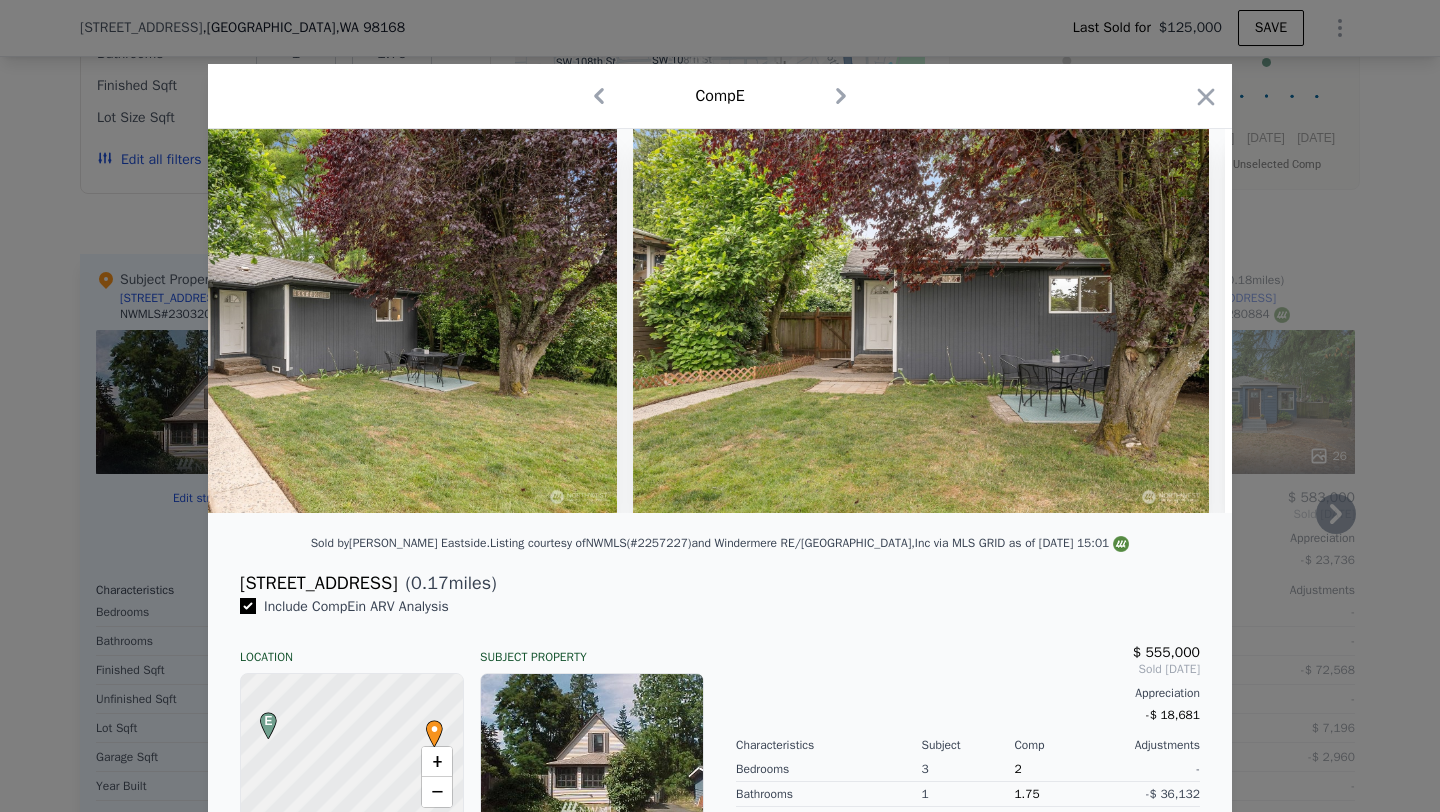 scroll, scrollTop: 0, scrollLeft: 10173, axis: horizontal 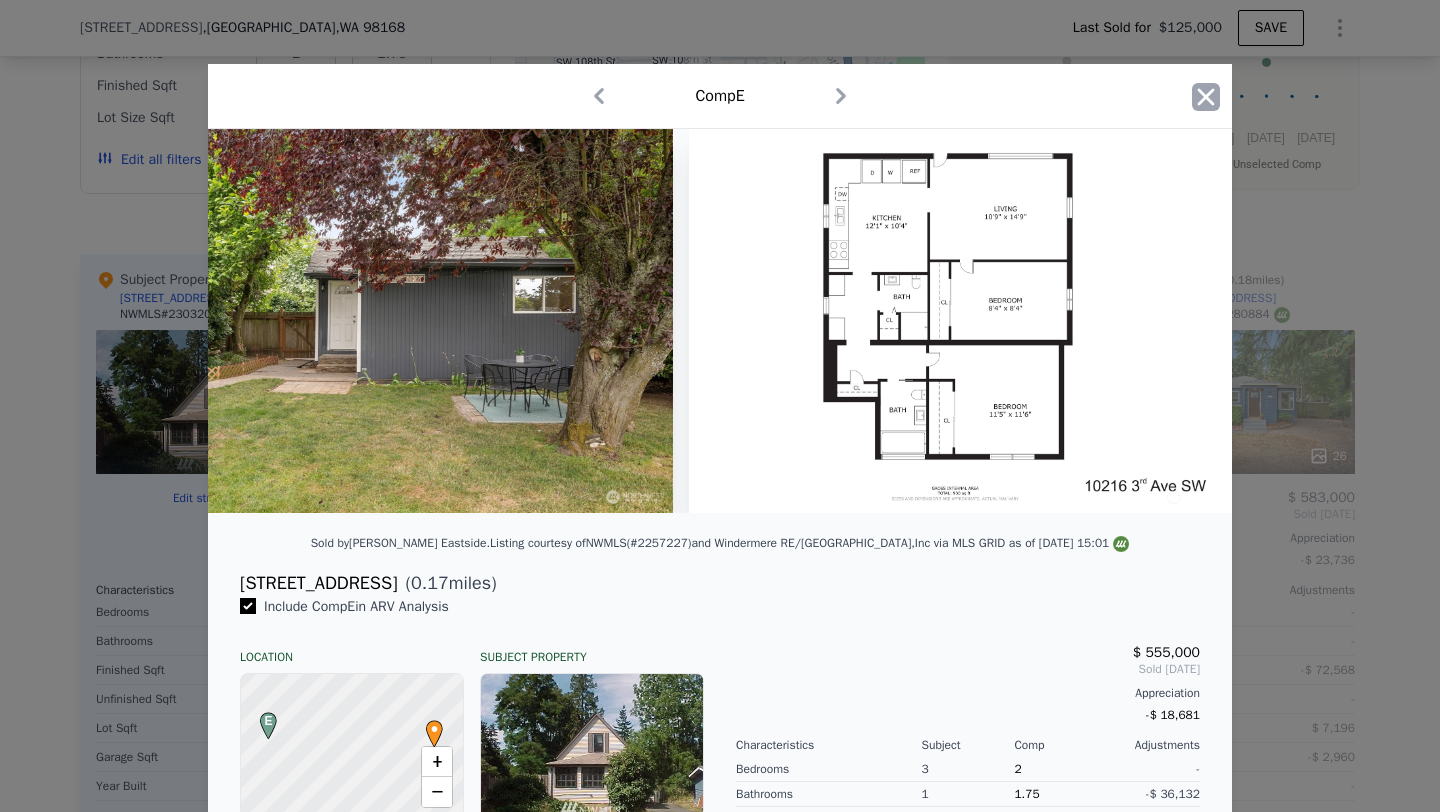 click 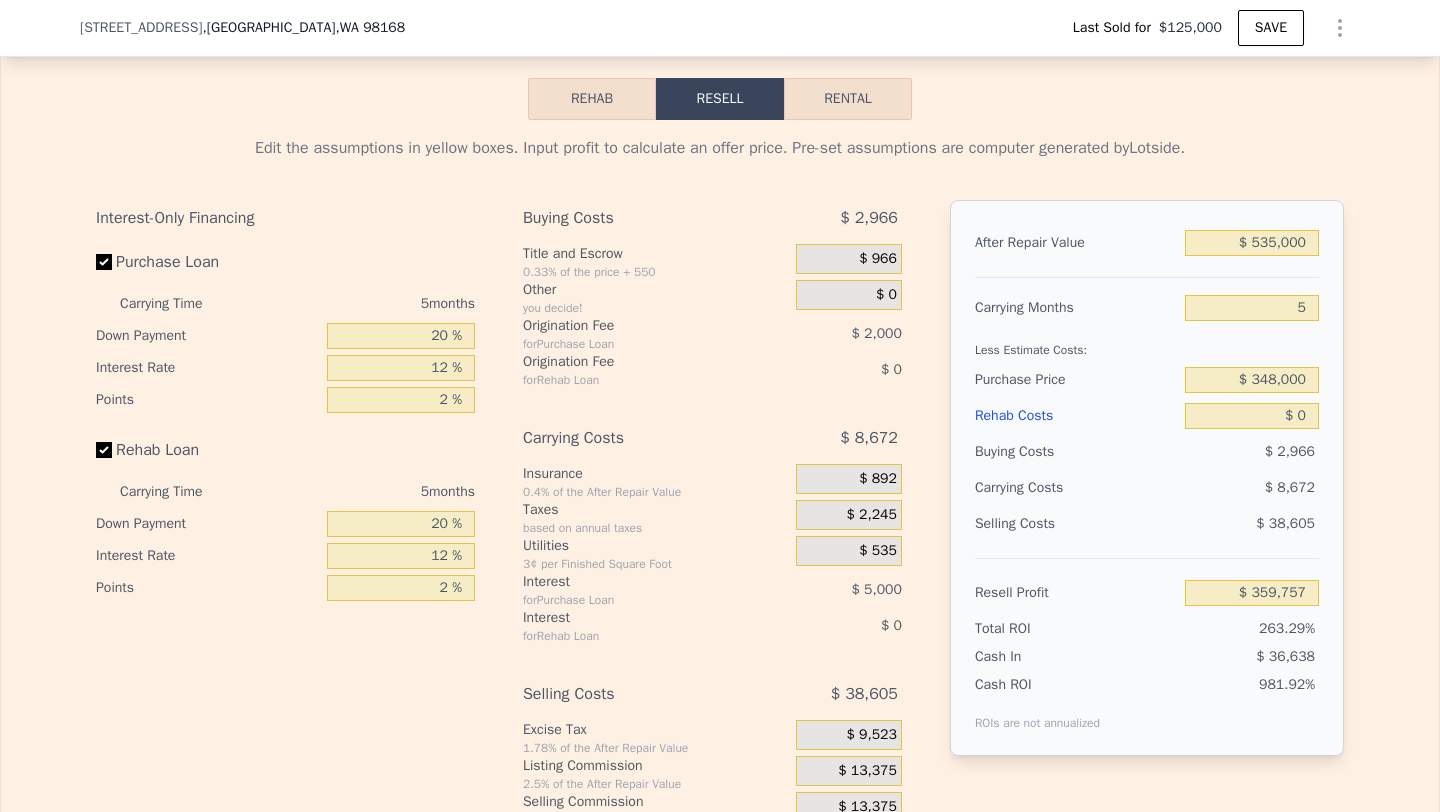 scroll, scrollTop: 2905, scrollLeft: 0, axis: vertical 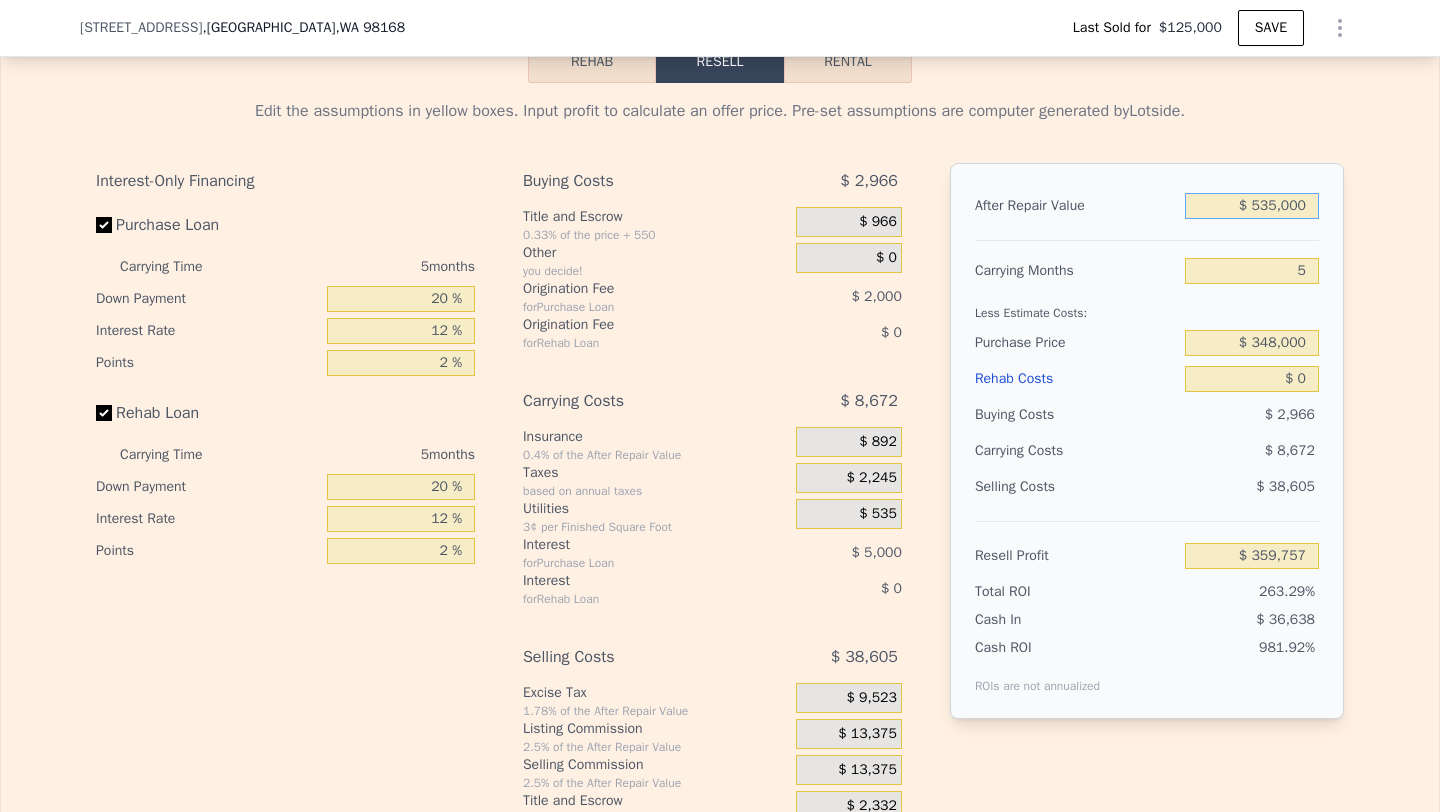 click on "$ 535,000" at bounding box center [1252, 206] 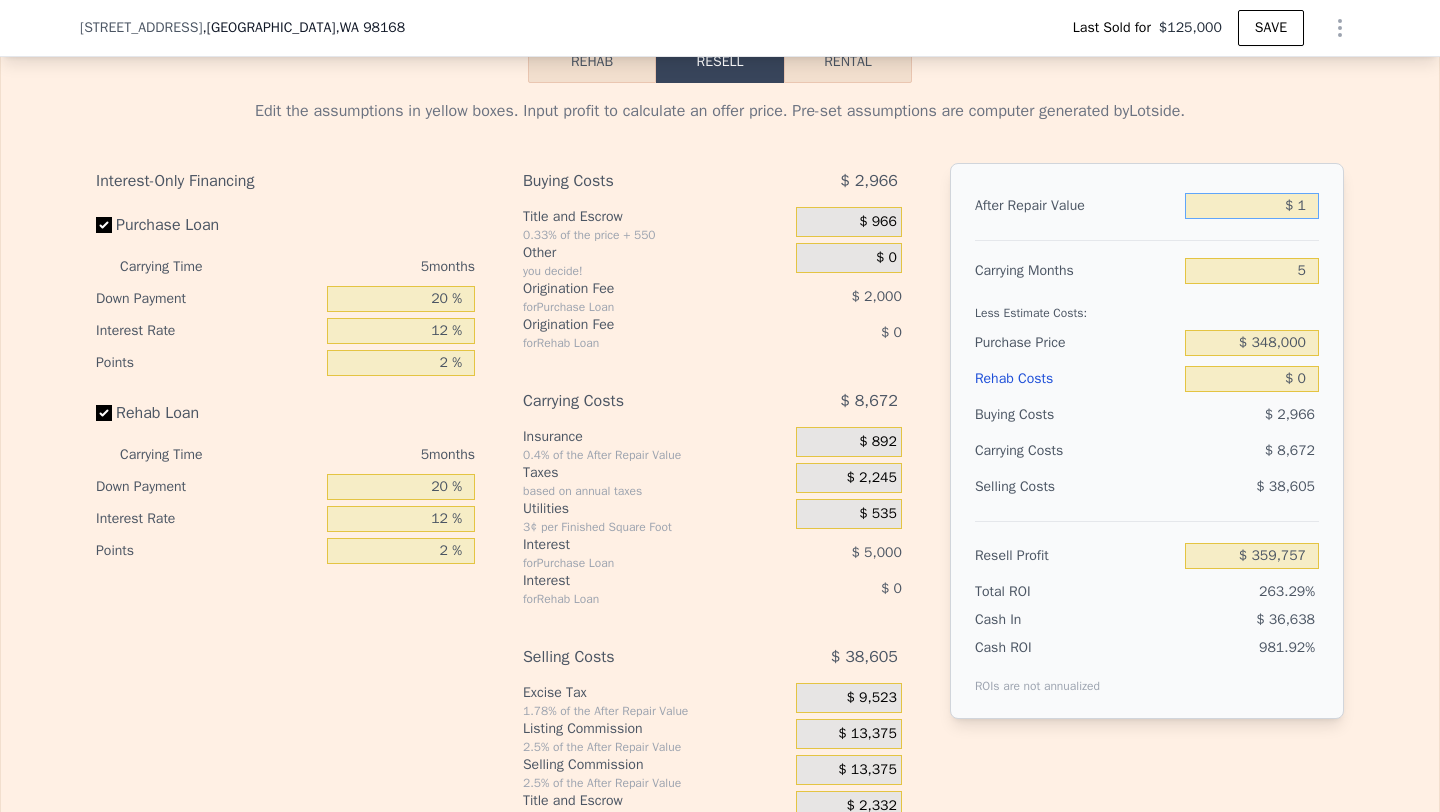 type on "-$ 136,295" 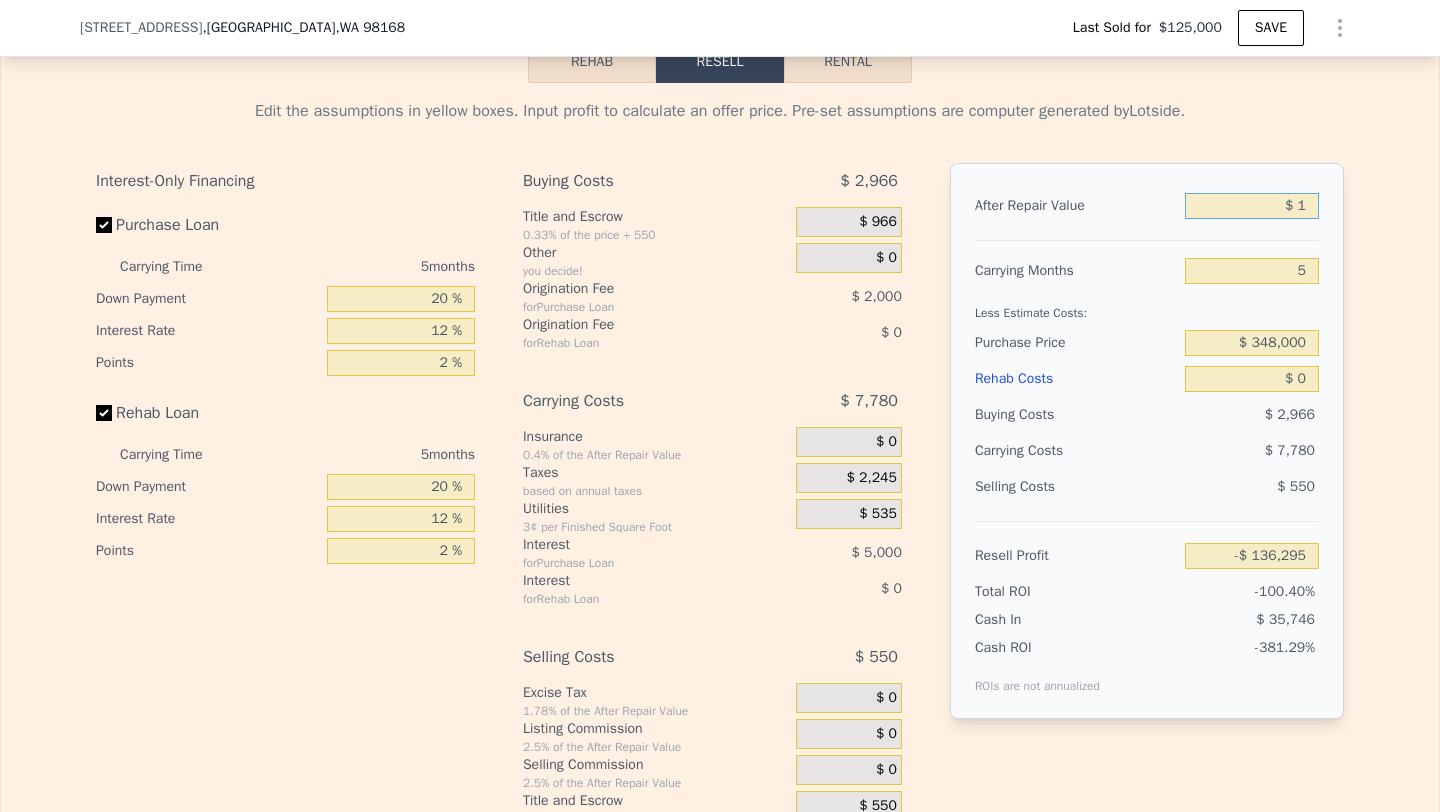 type on "$ 10" 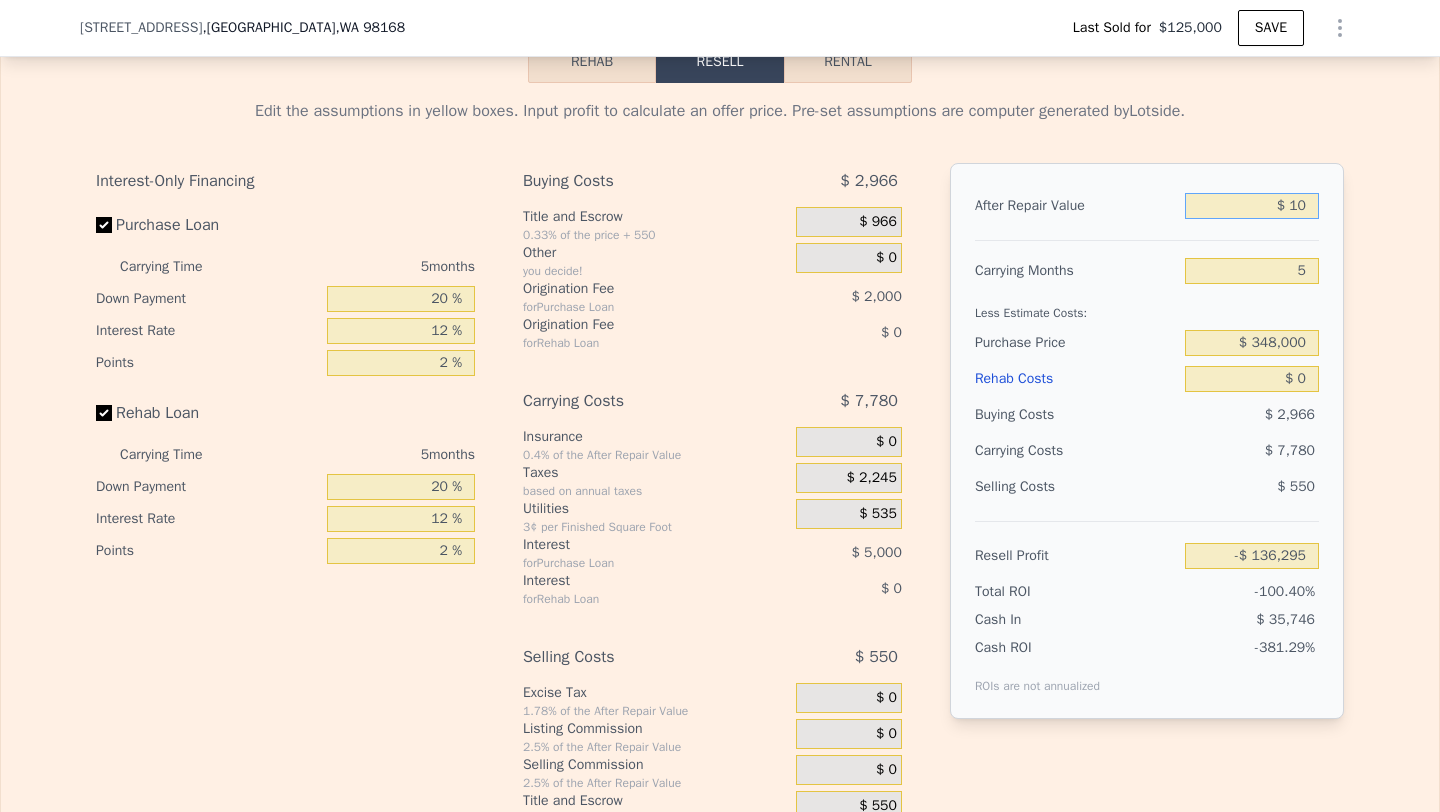 type on "-$ 136,286" 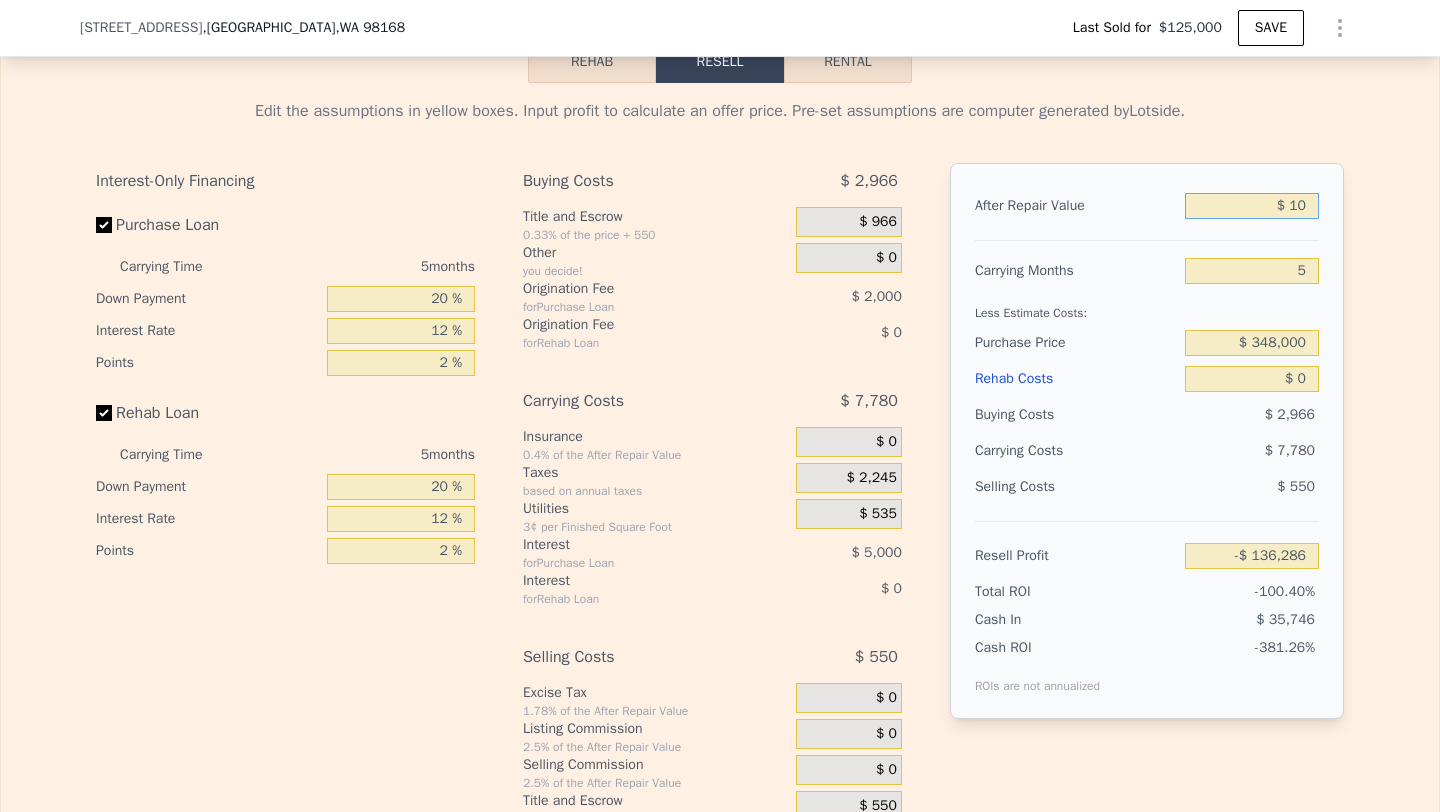 type on "$ 108" 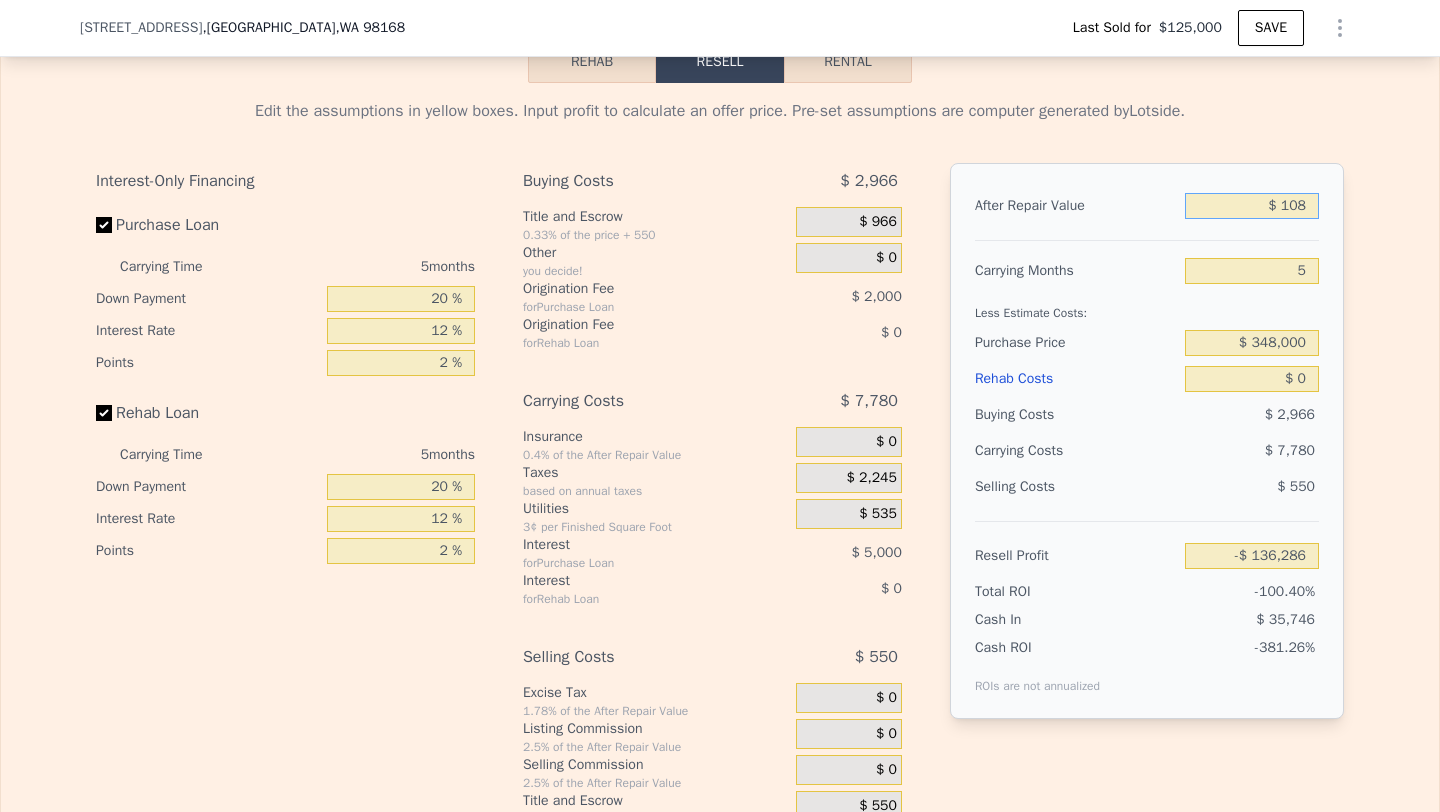 type on "-$ 136,196" 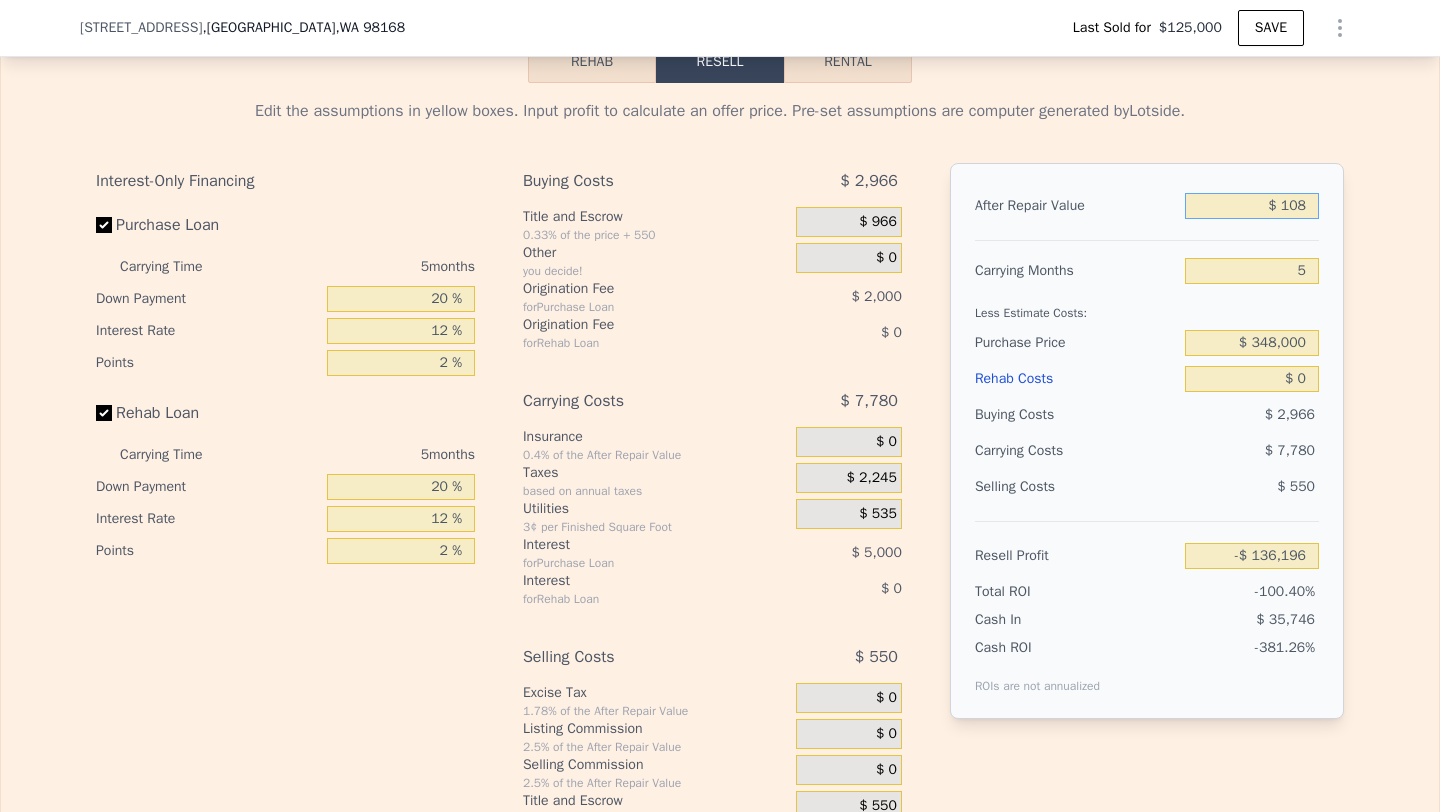 type on "$ 1,080" 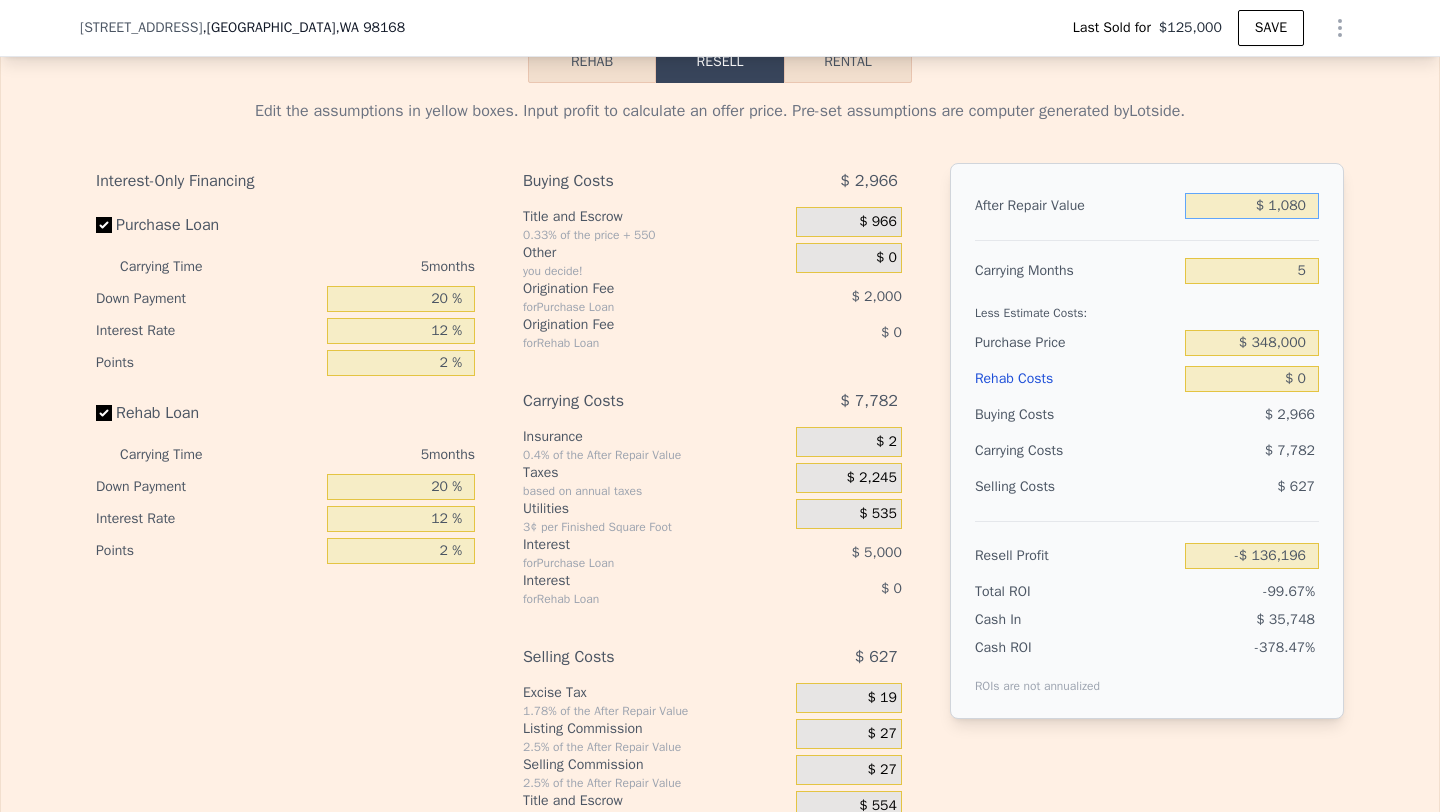 type on "-$ 135,295" 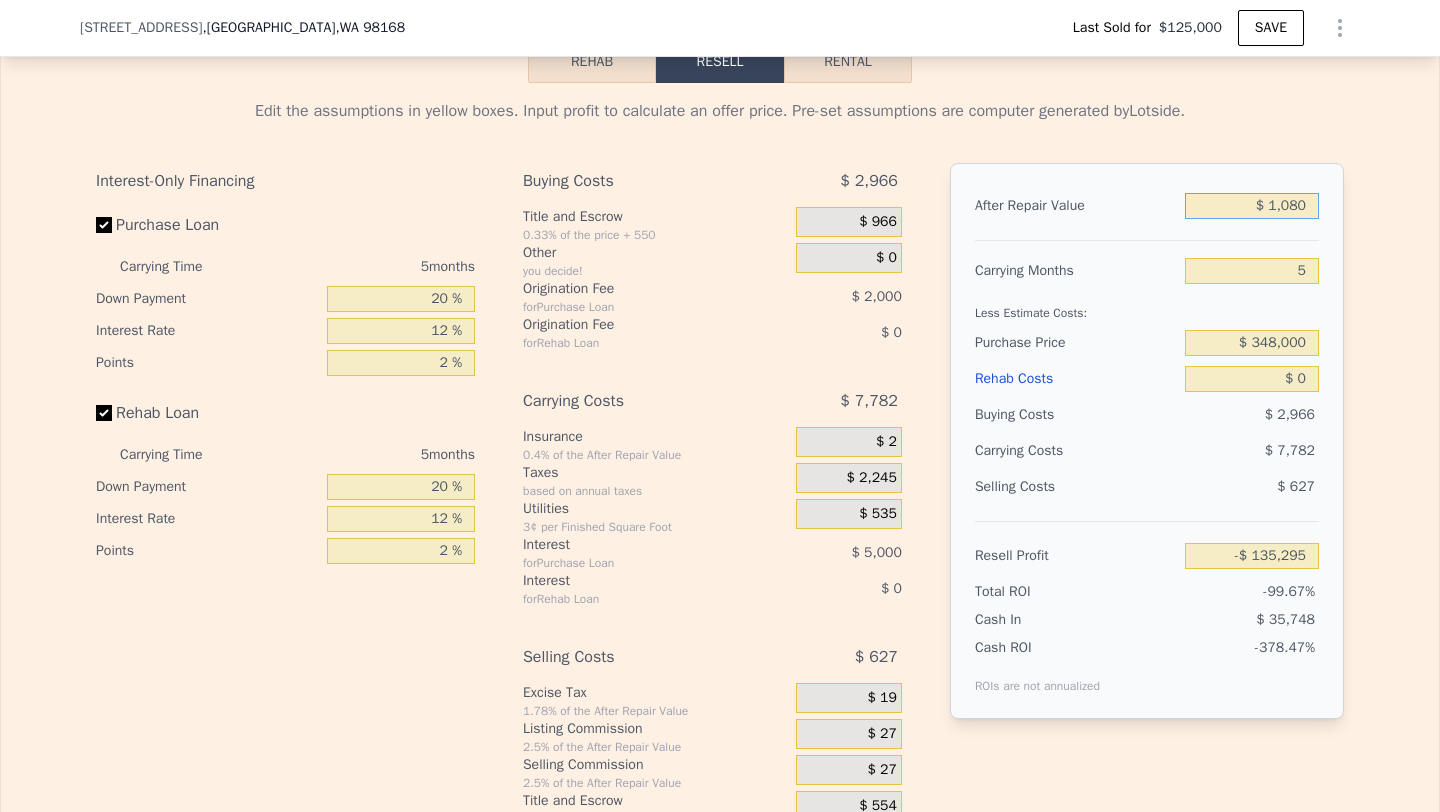 type on "$ 10,800" 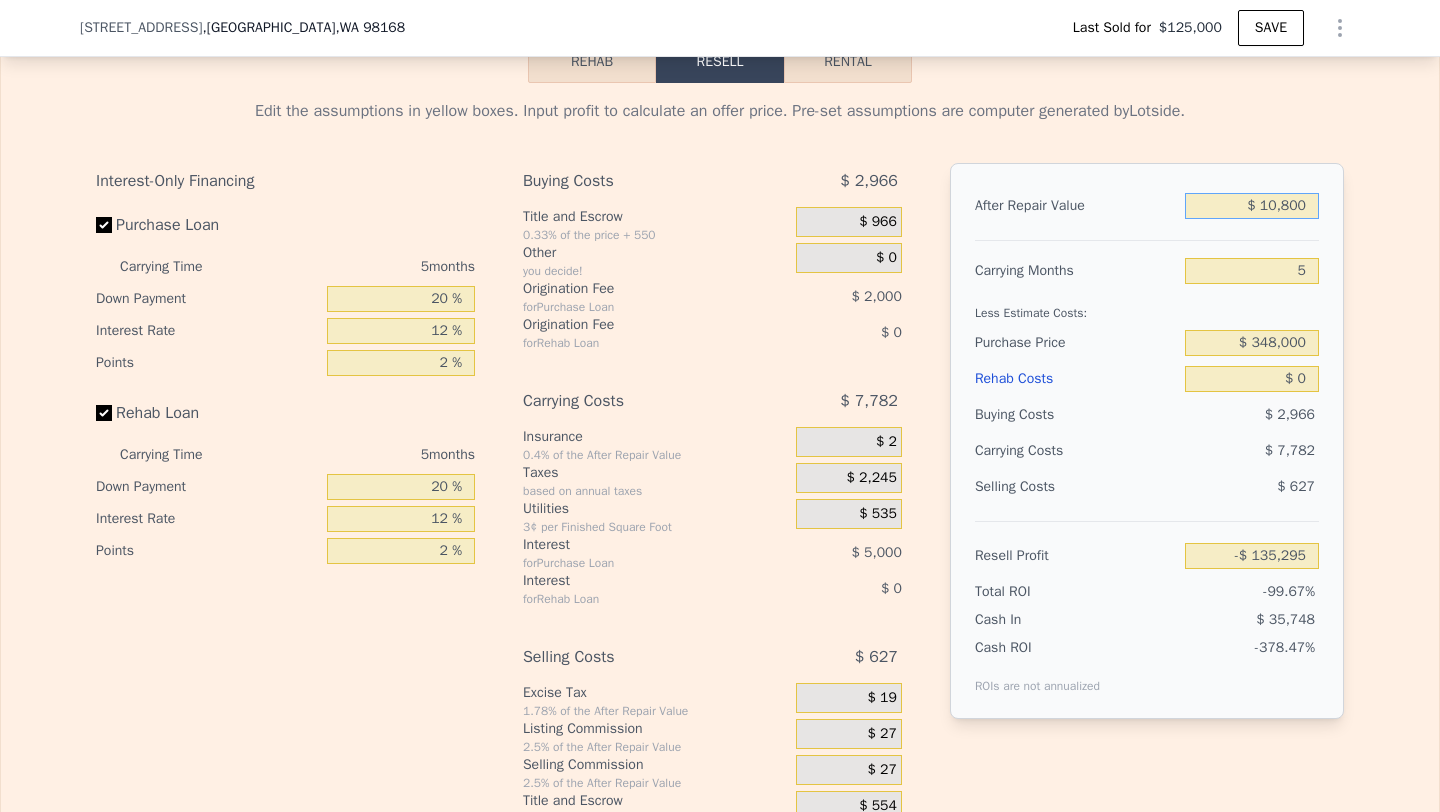 type on "-$ 126,282" 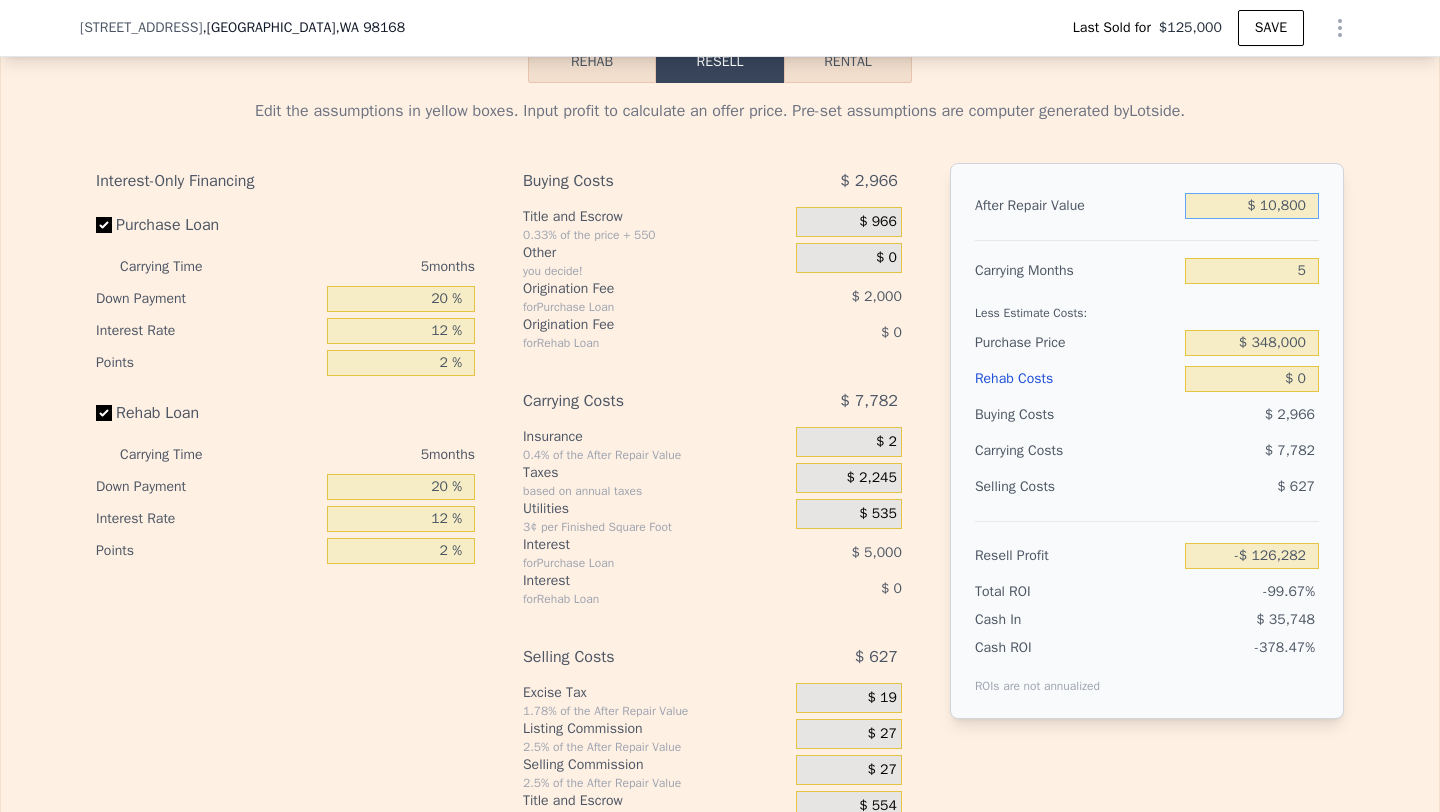 type on "$ 108,000" 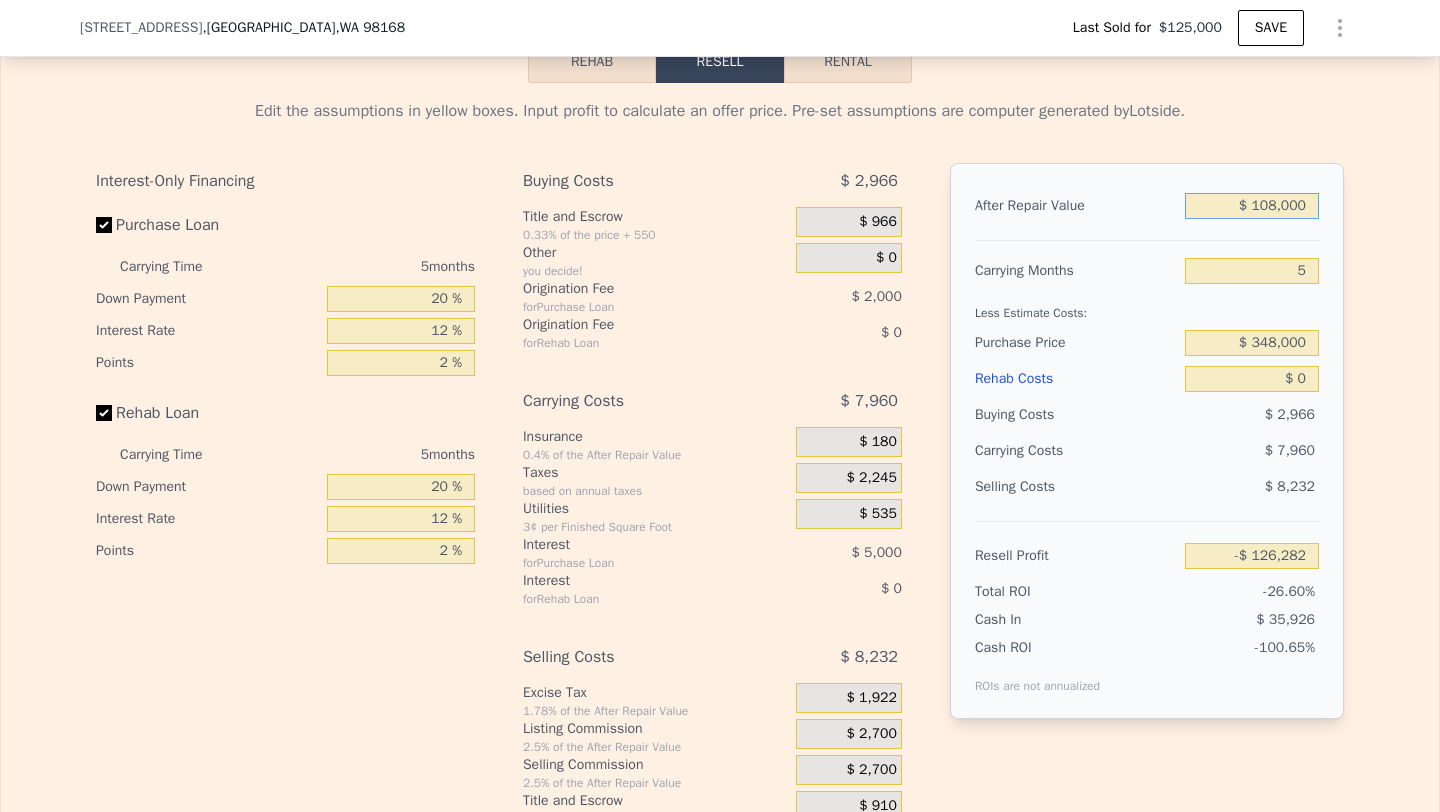 type on "-$ 36,158" 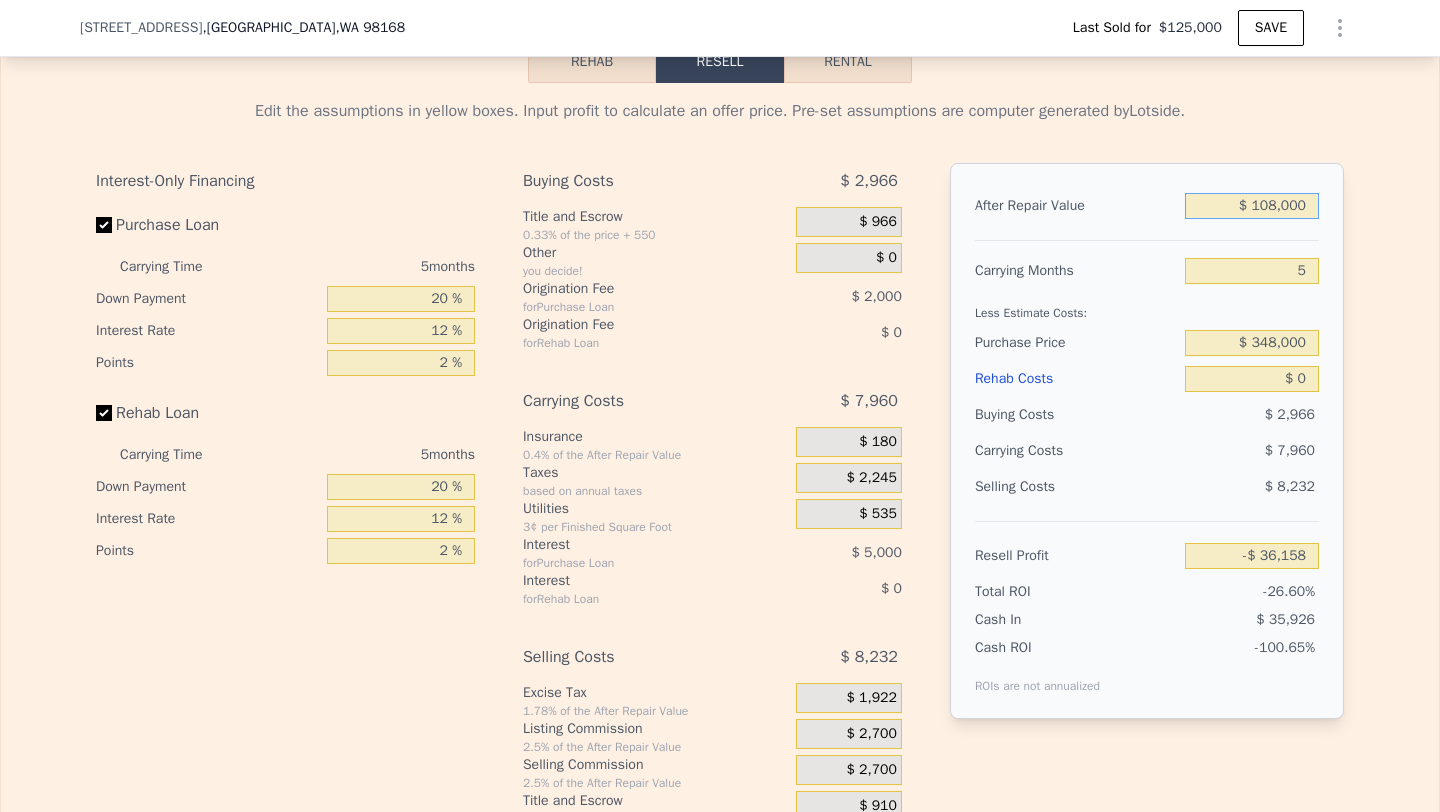 type on "$ 1,080,000" 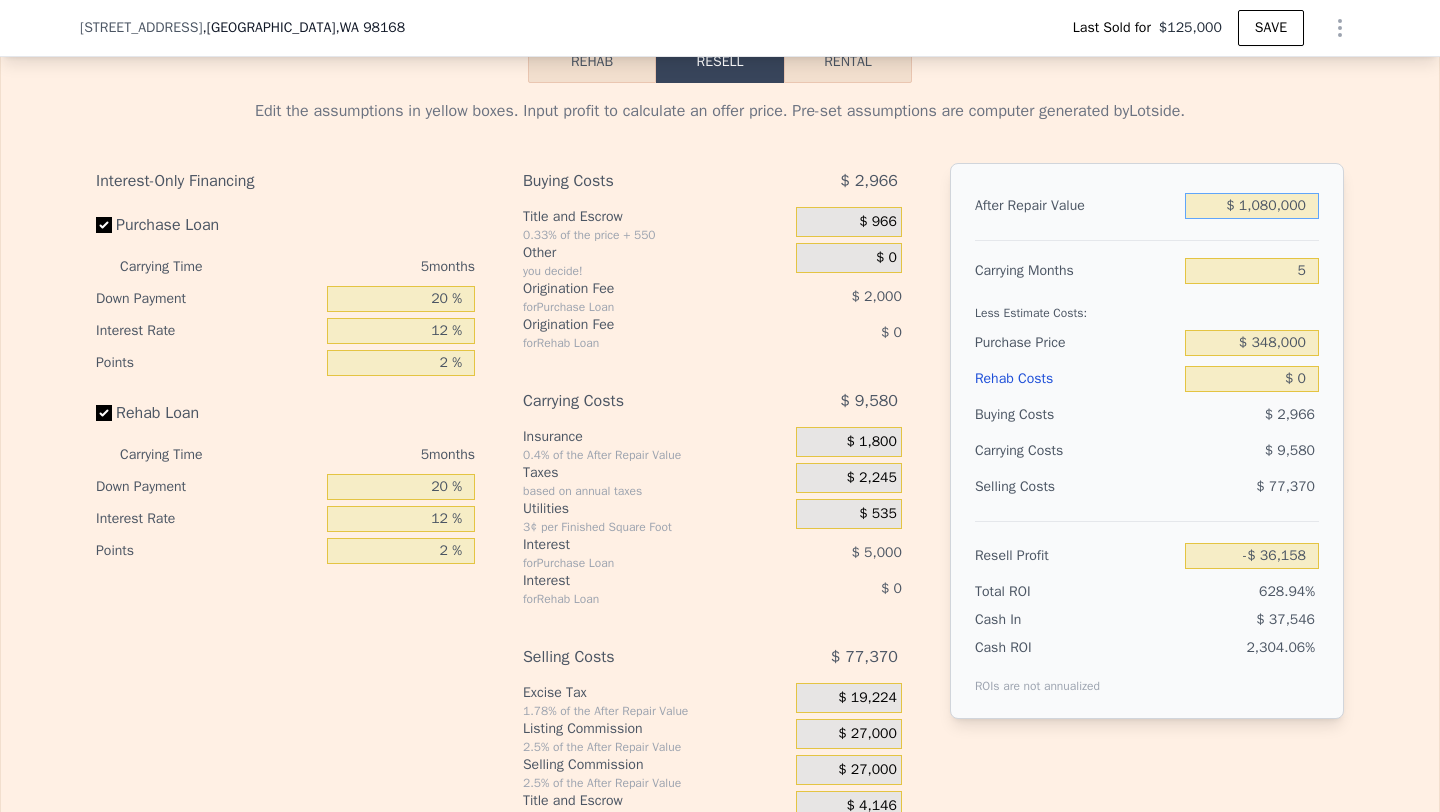 type on "$ 865,084" 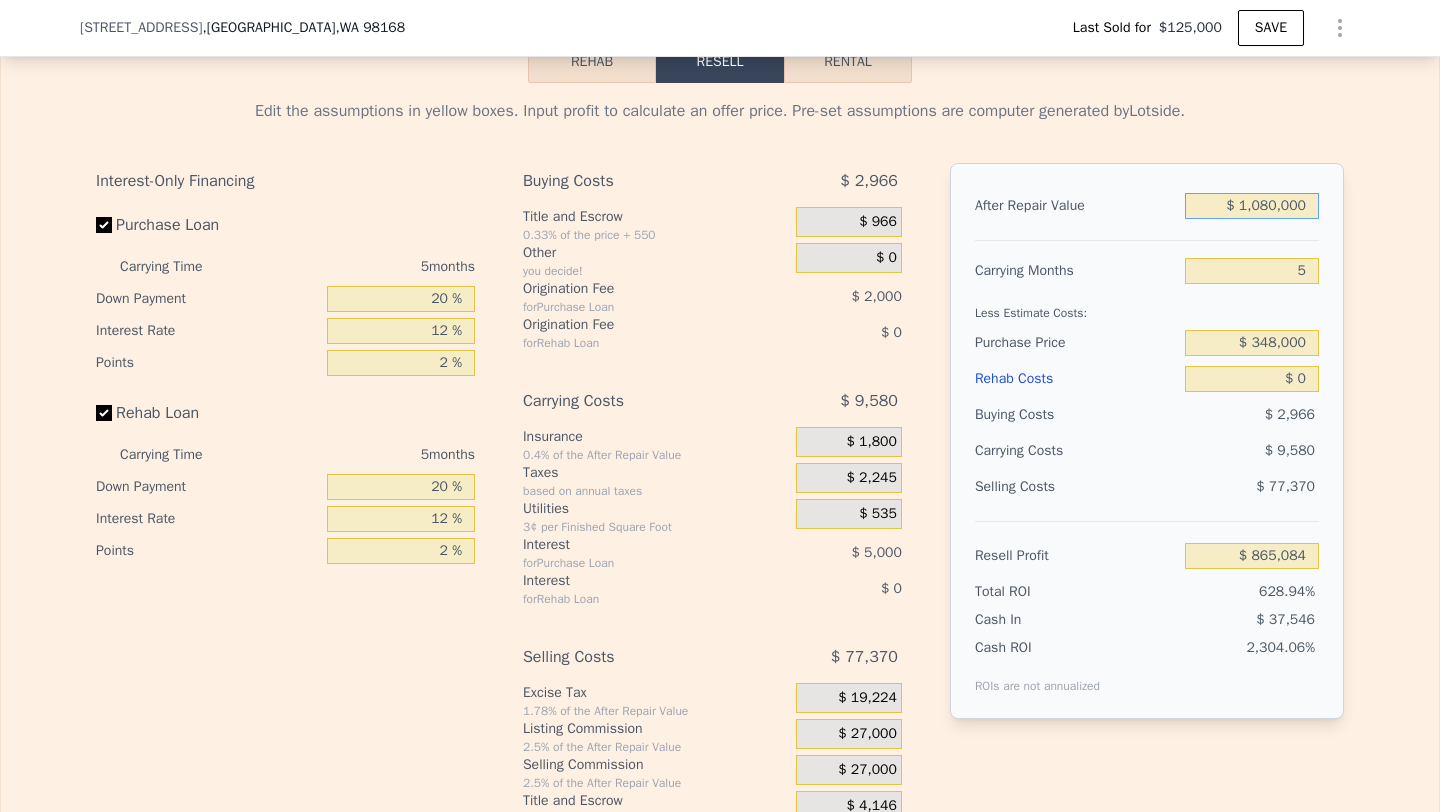 type on "$ 1,080,000" 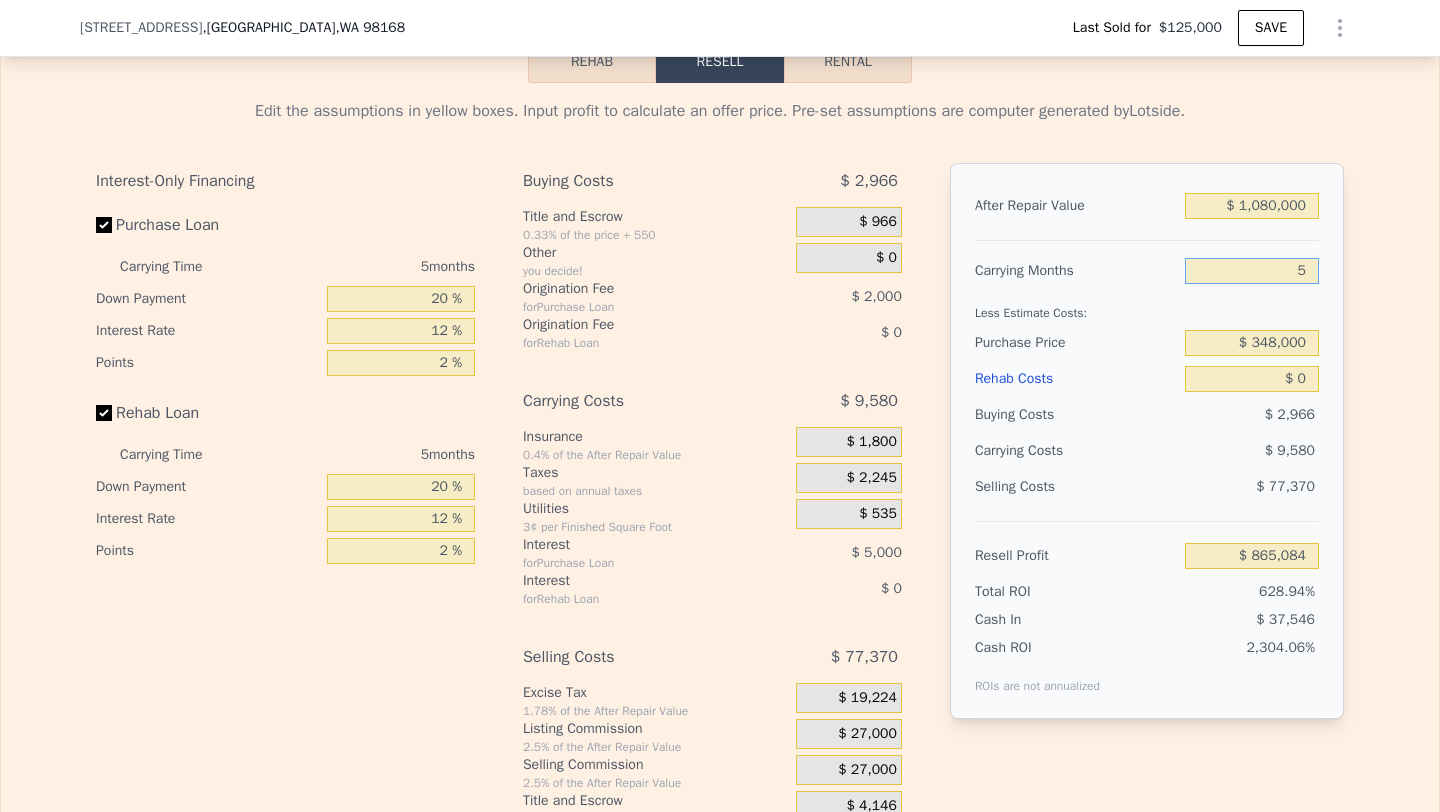 click on "5" at bounding box center (1252, 271) 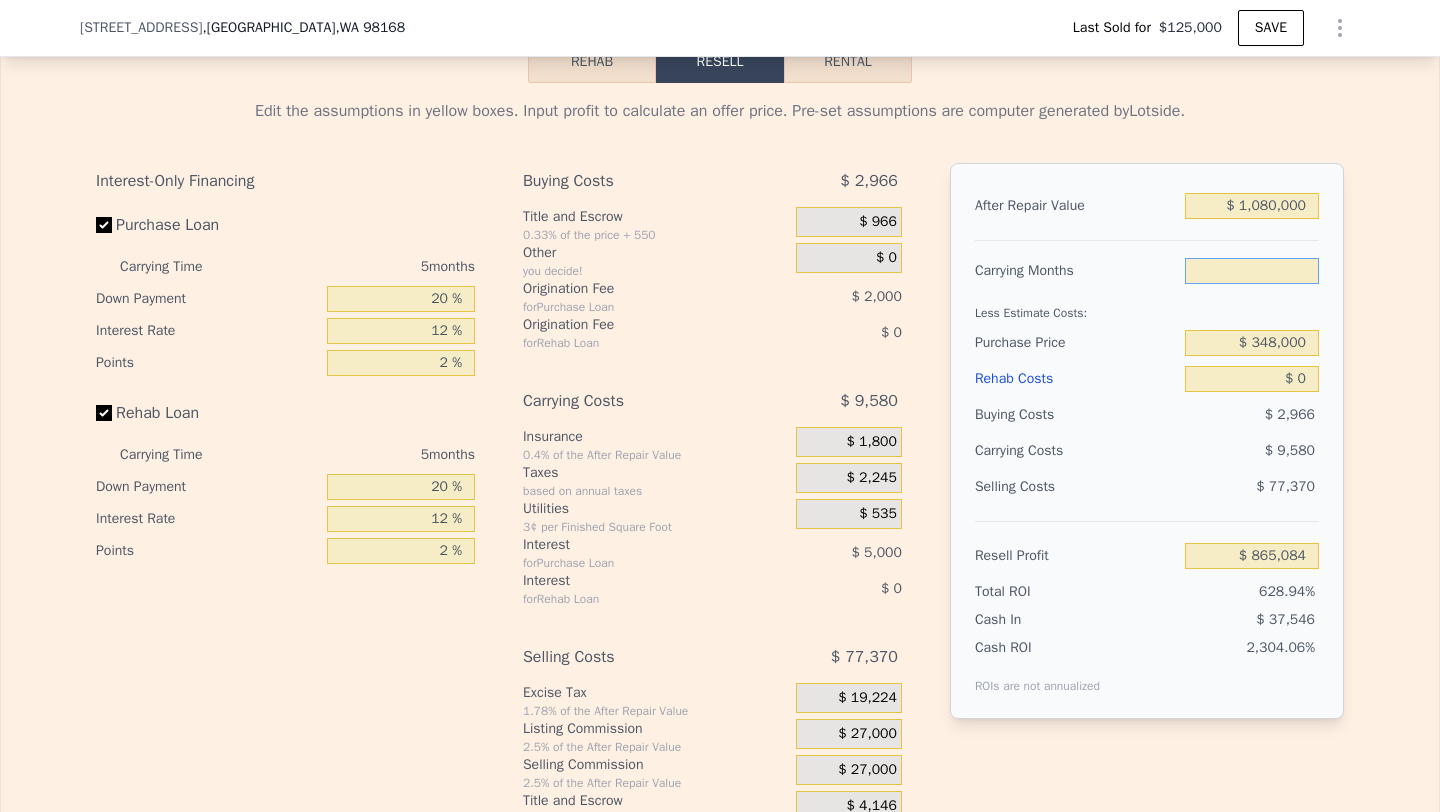 type on "1" 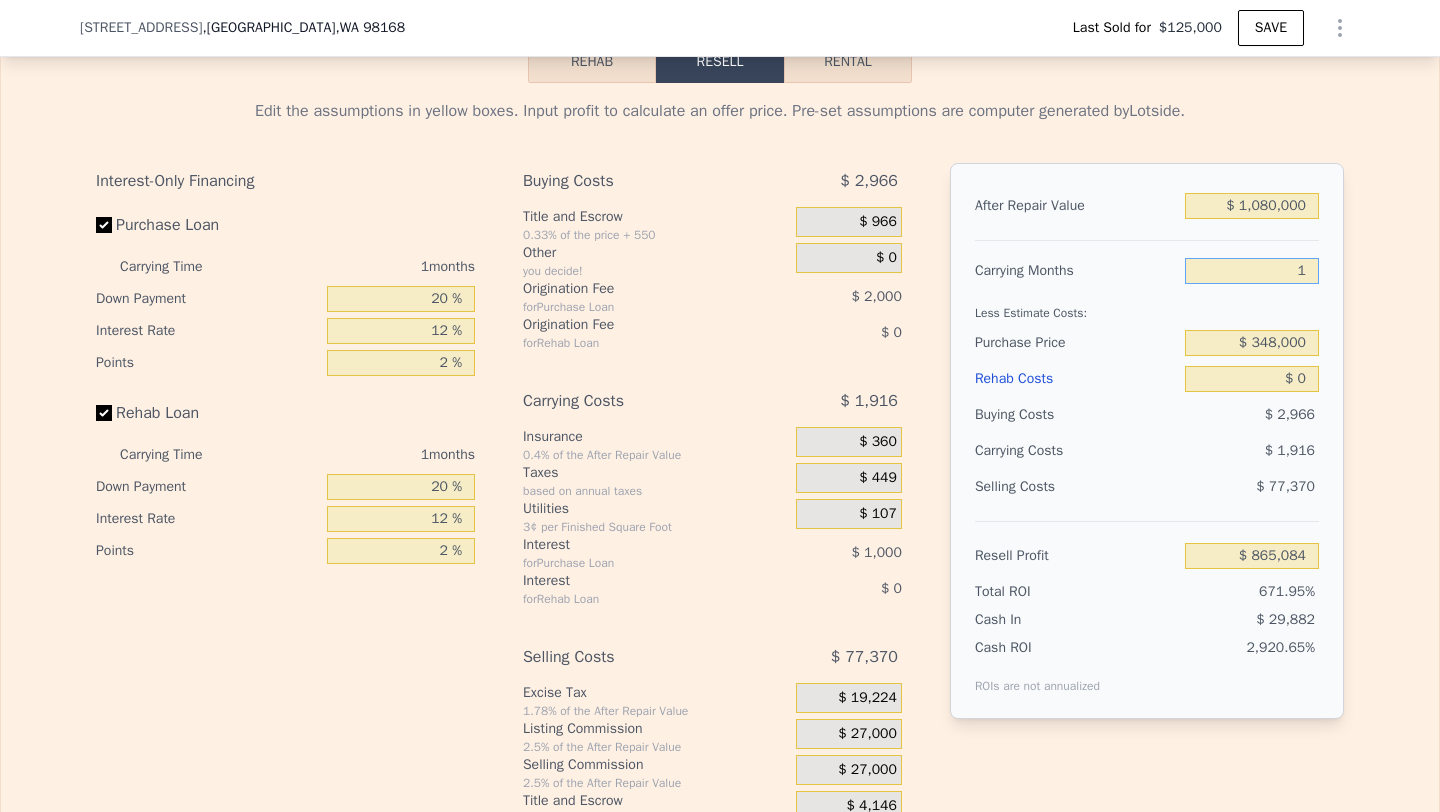 type on "$ 872,748" 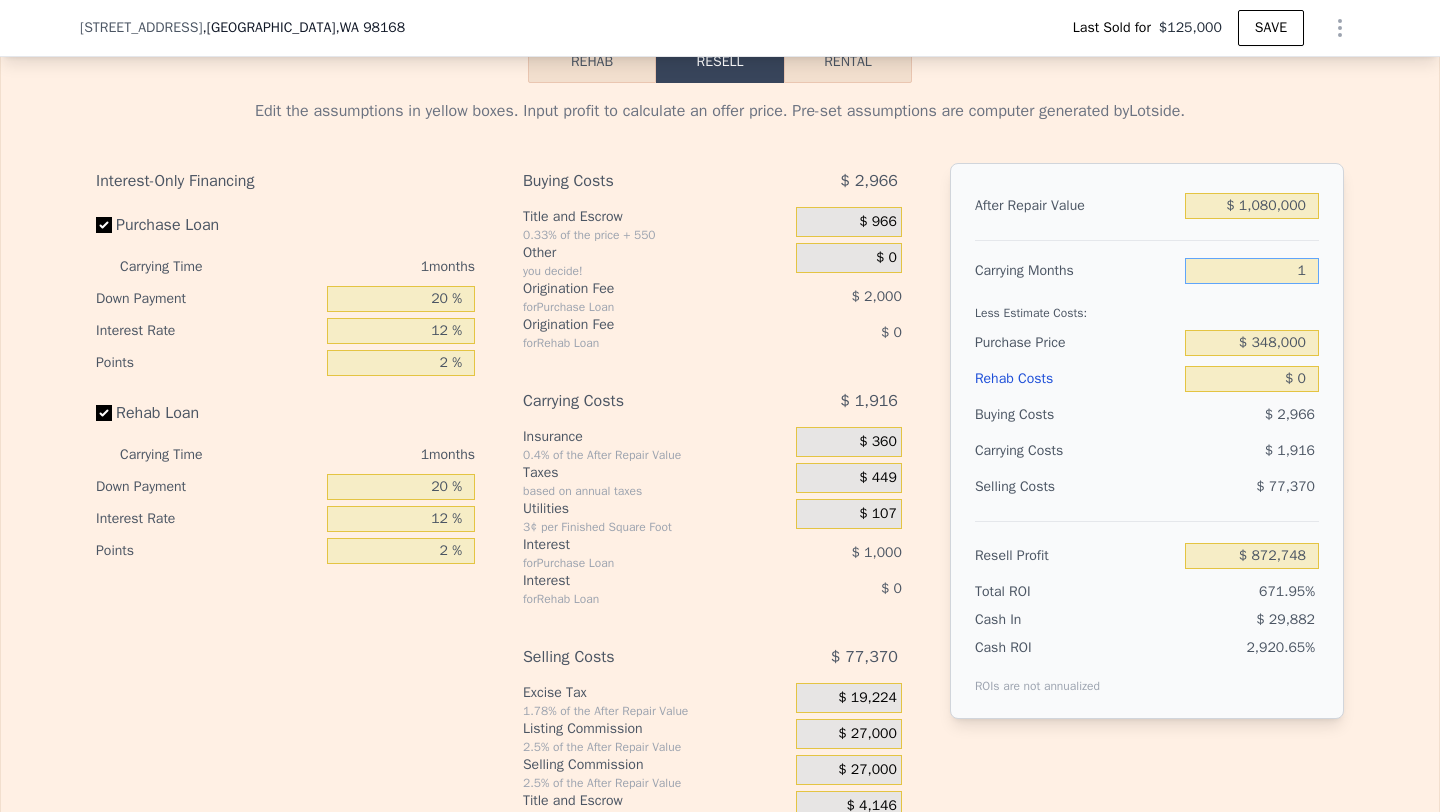 type on "10" 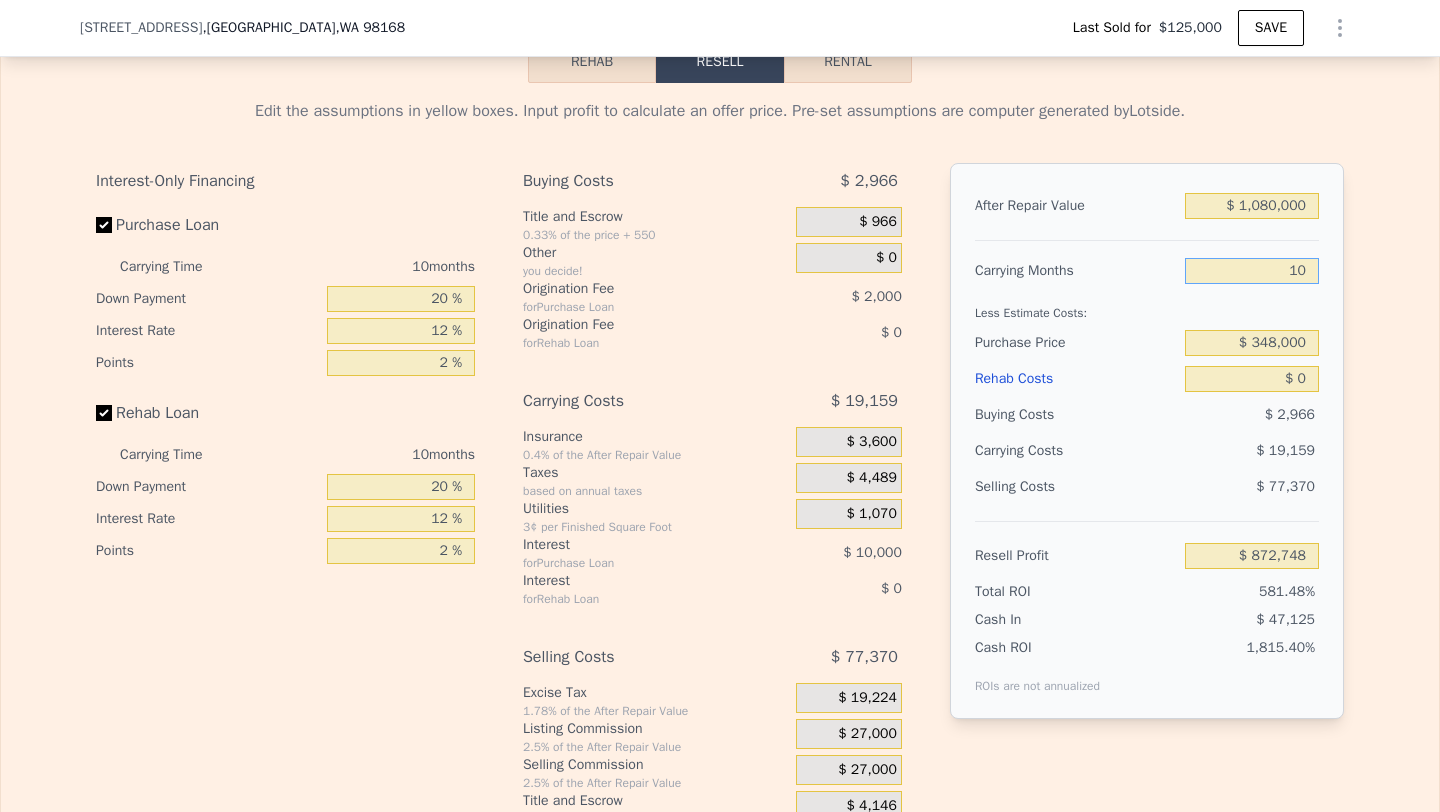type on "$ 855,505" 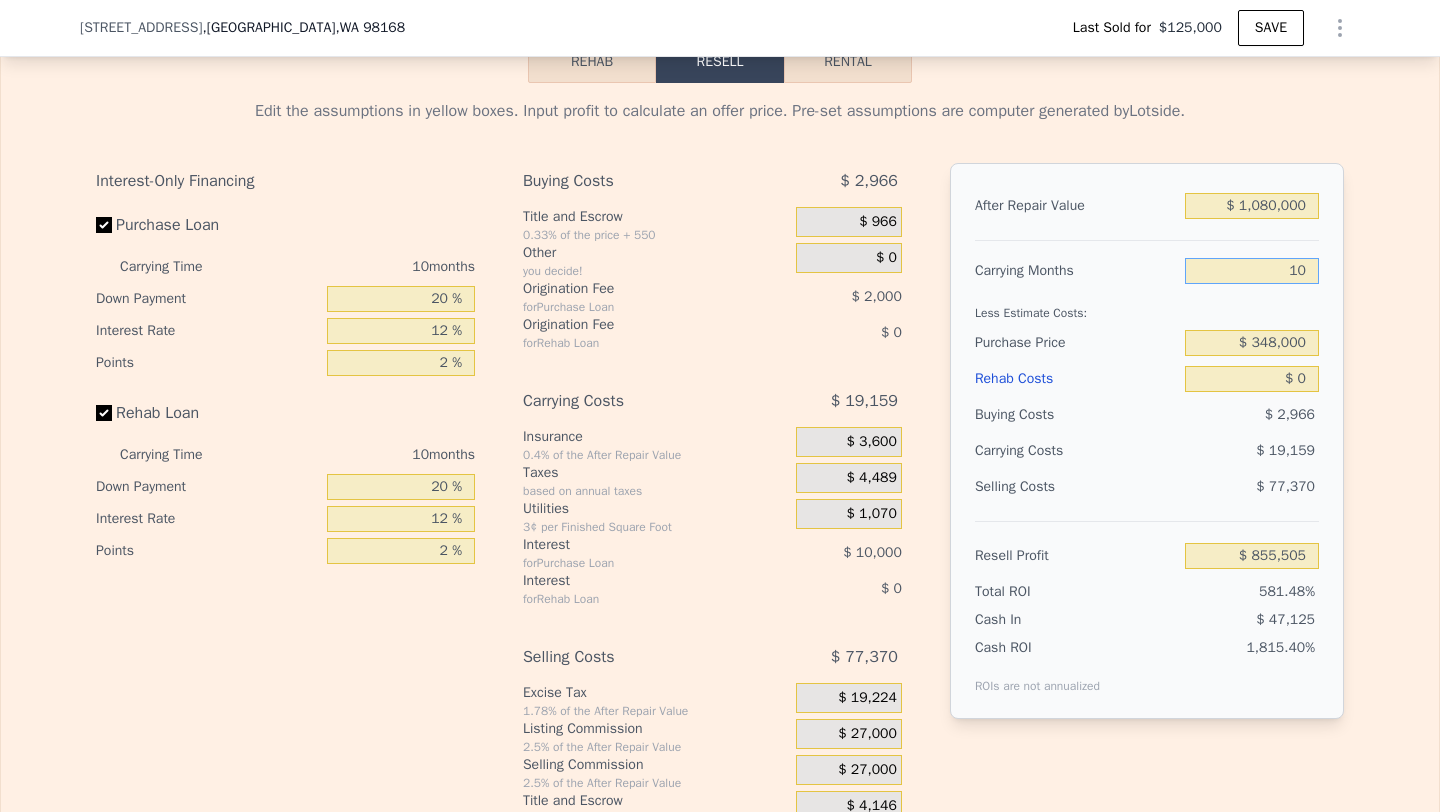 type on "10" 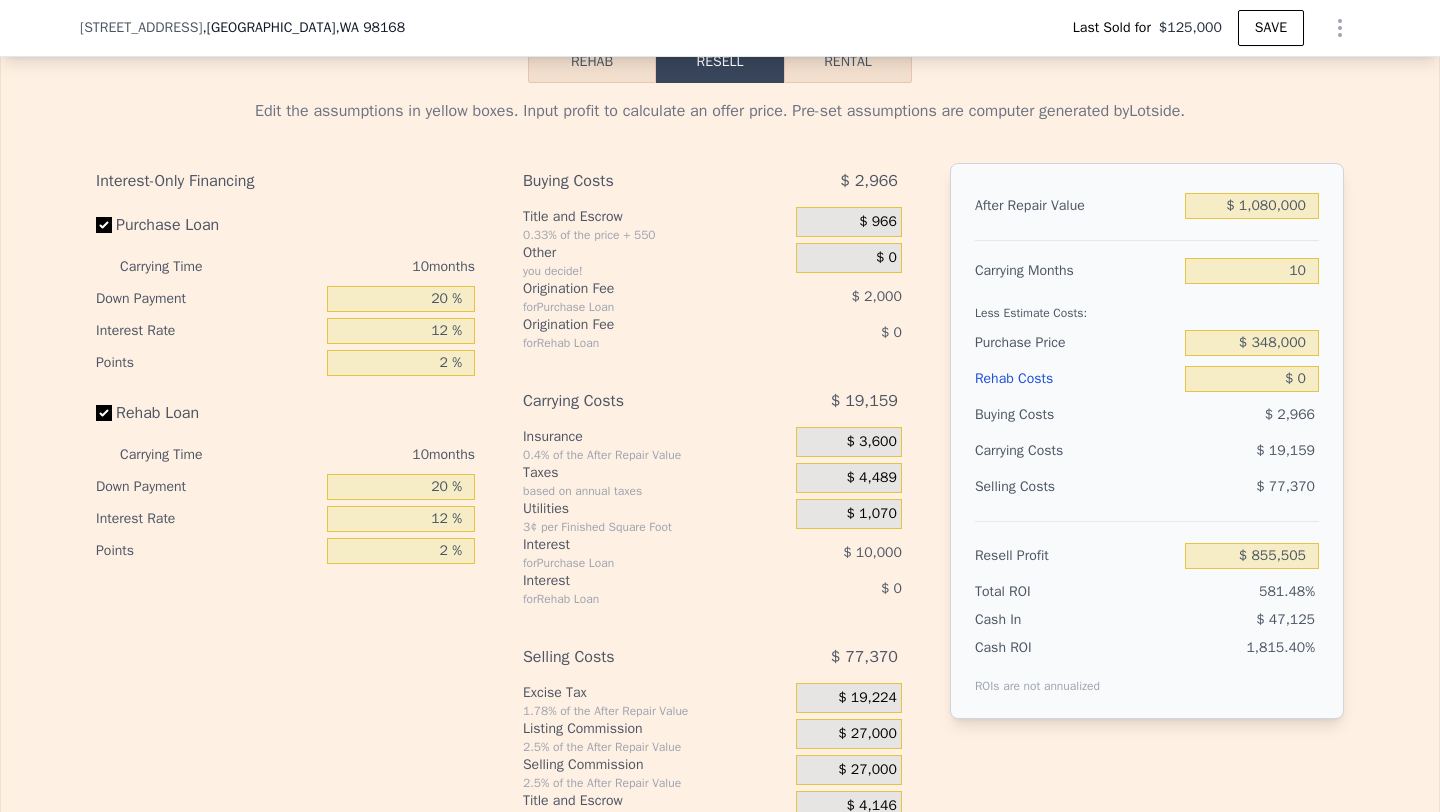 click on "Less Estimate Costs:" at bounding box center [1147, 307] 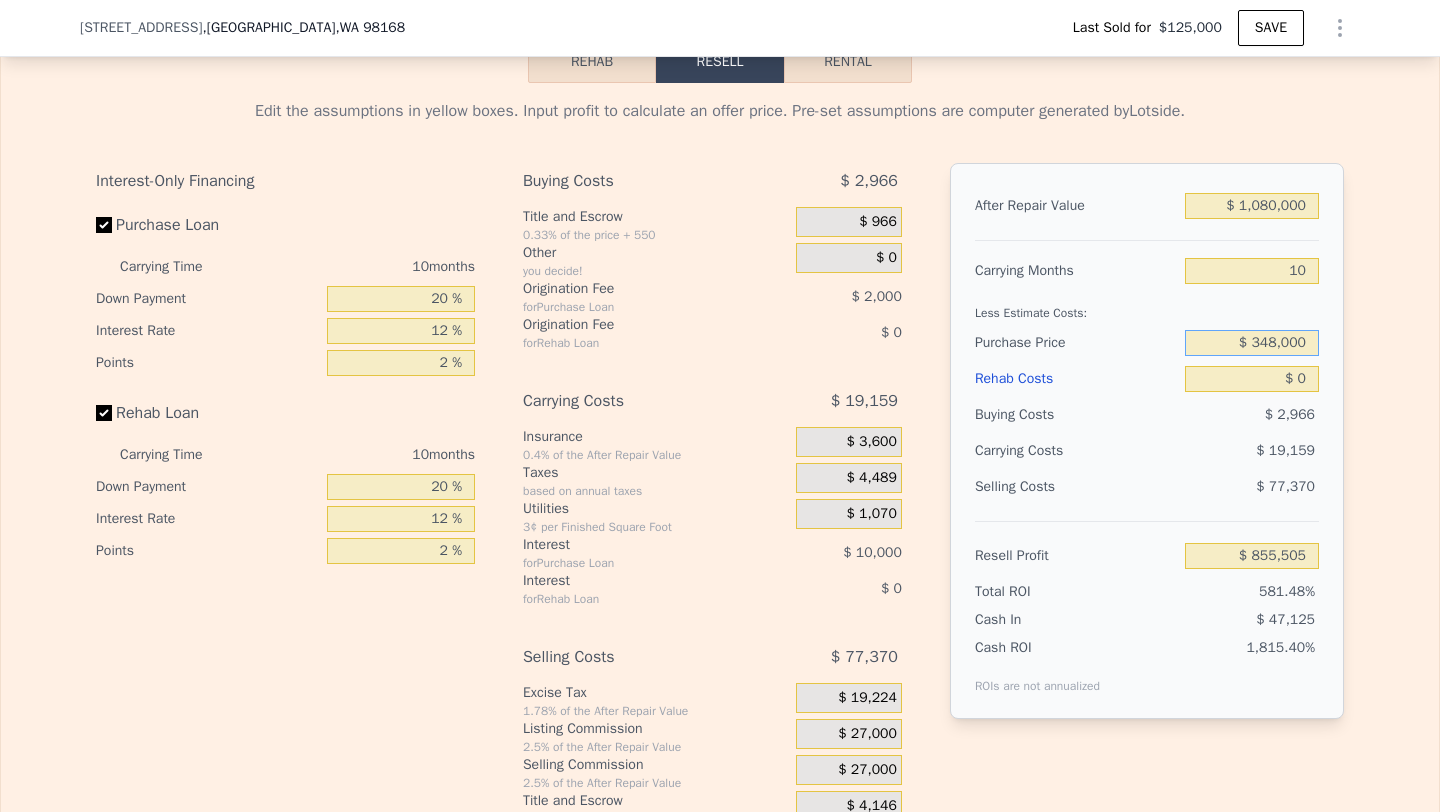 click on "$ 348,000" at bounding box center (1252, 343) 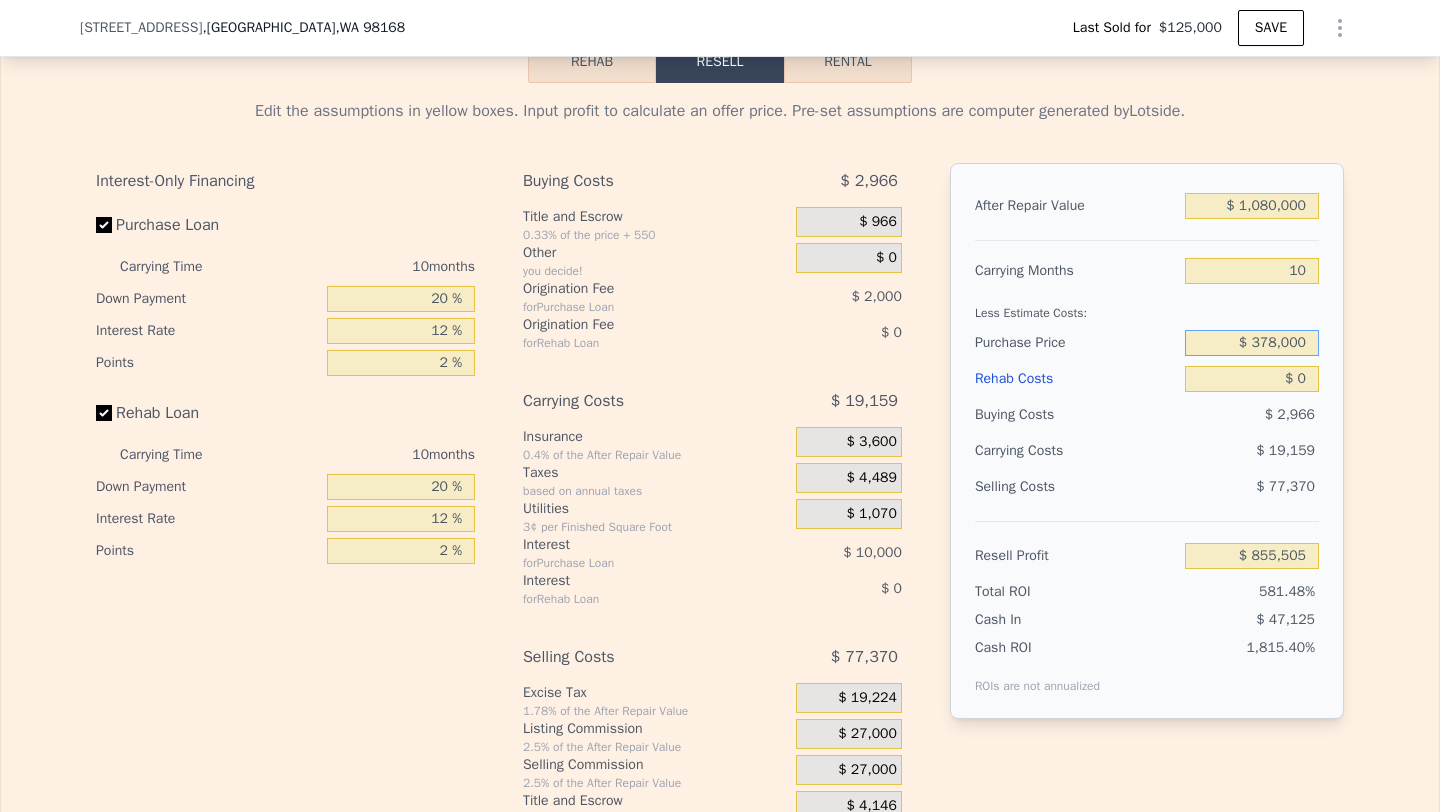 type on "$ 378,000" 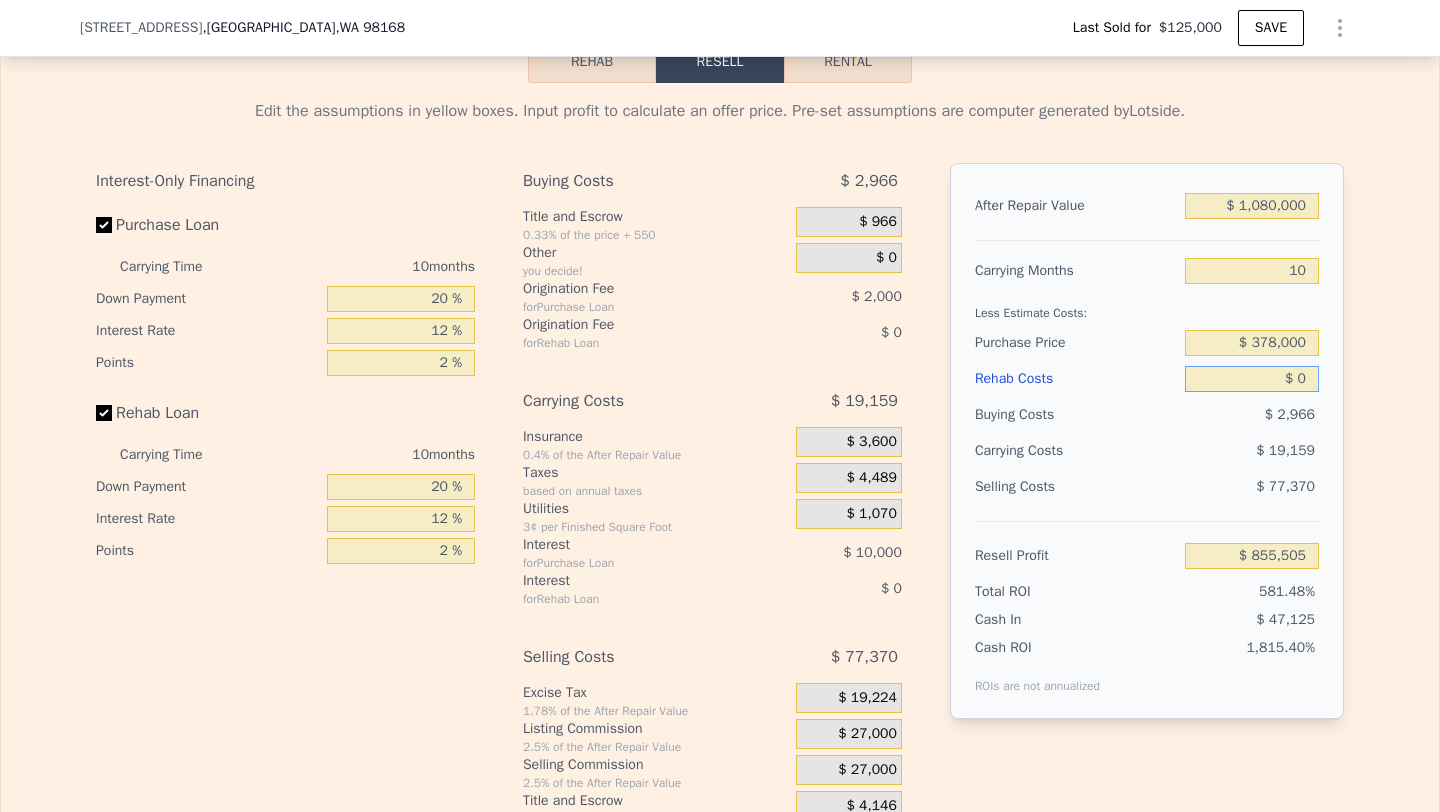click on "$ 0" at bounding box center (1252, 379) 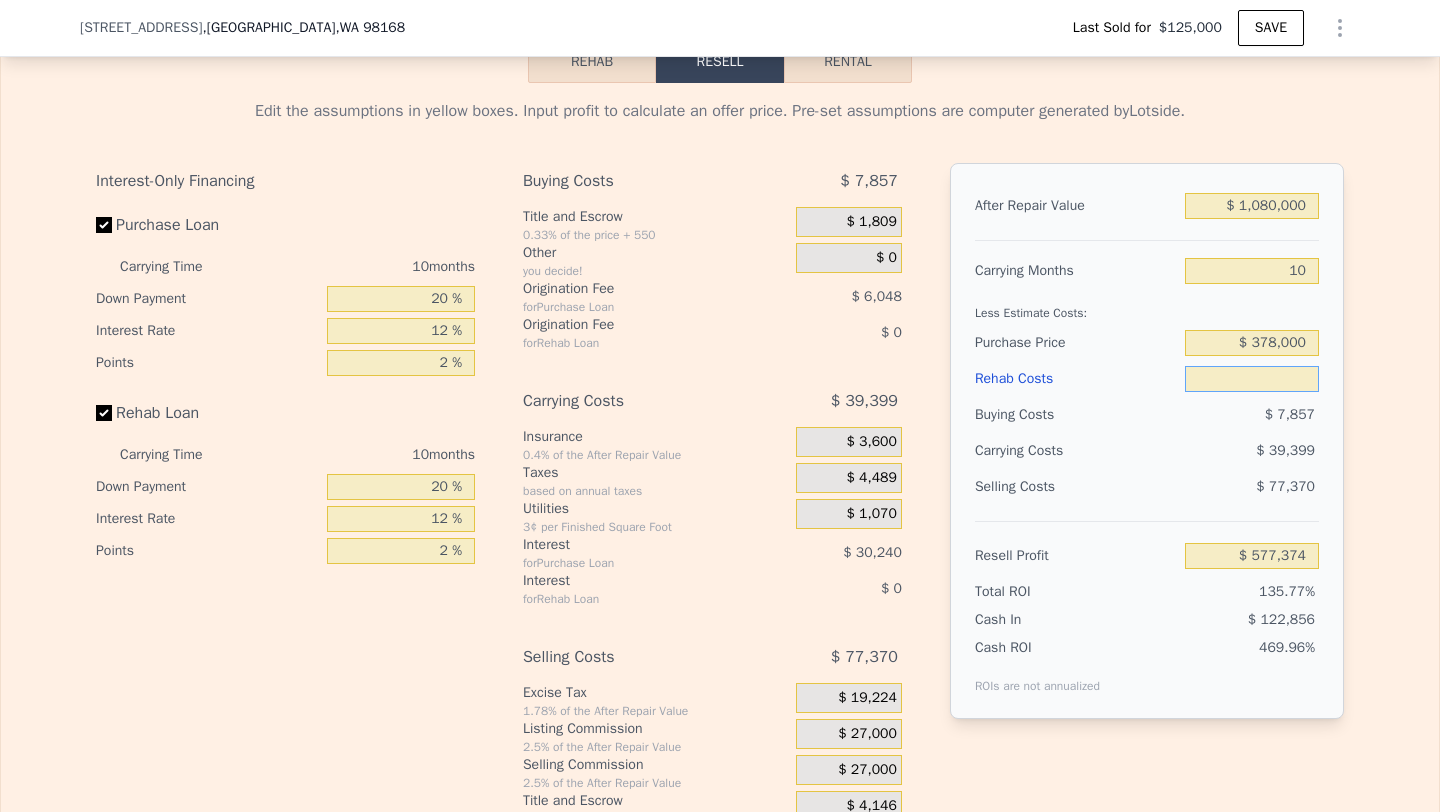 type on "$ 4" 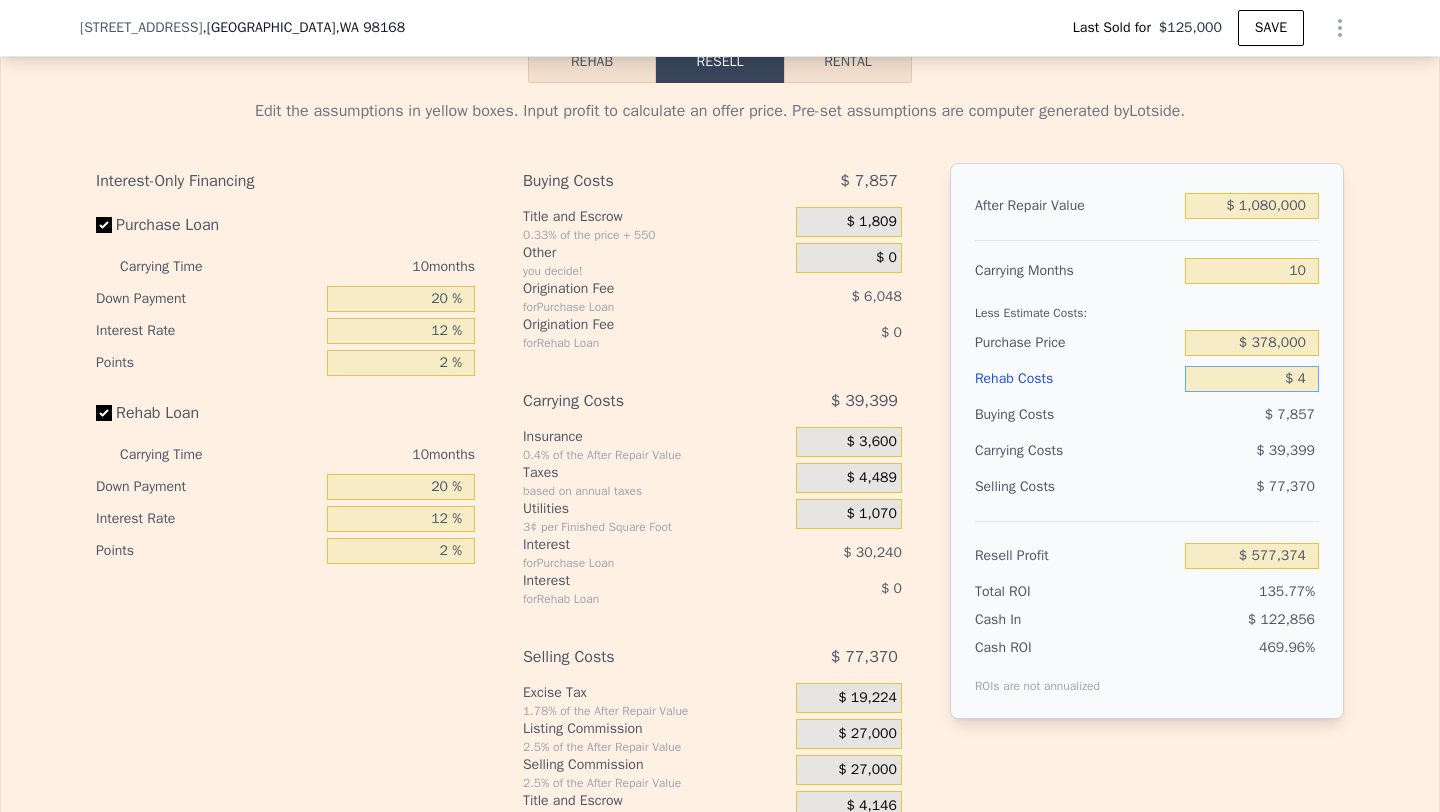 type on "$ 577,370" 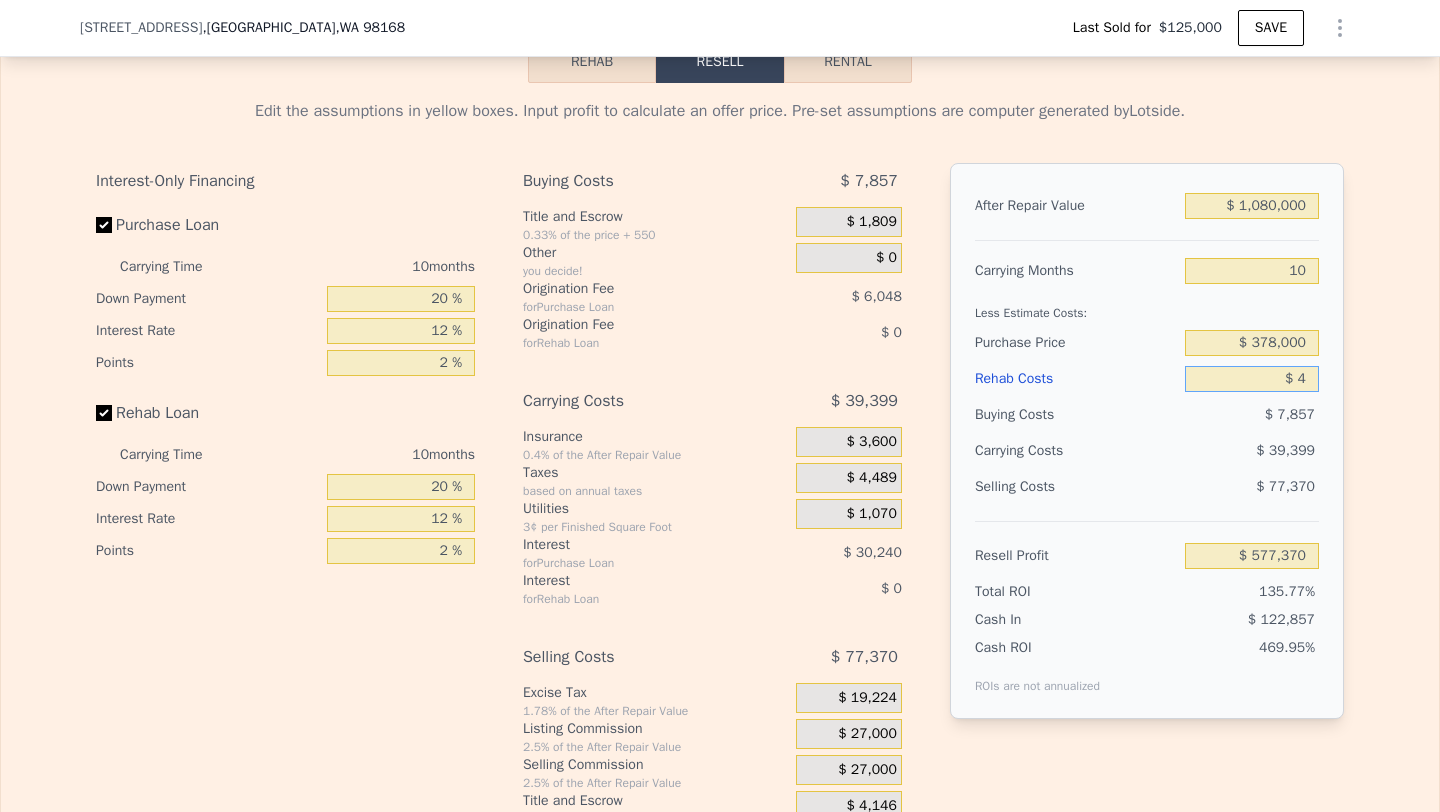 type on "$ 41" 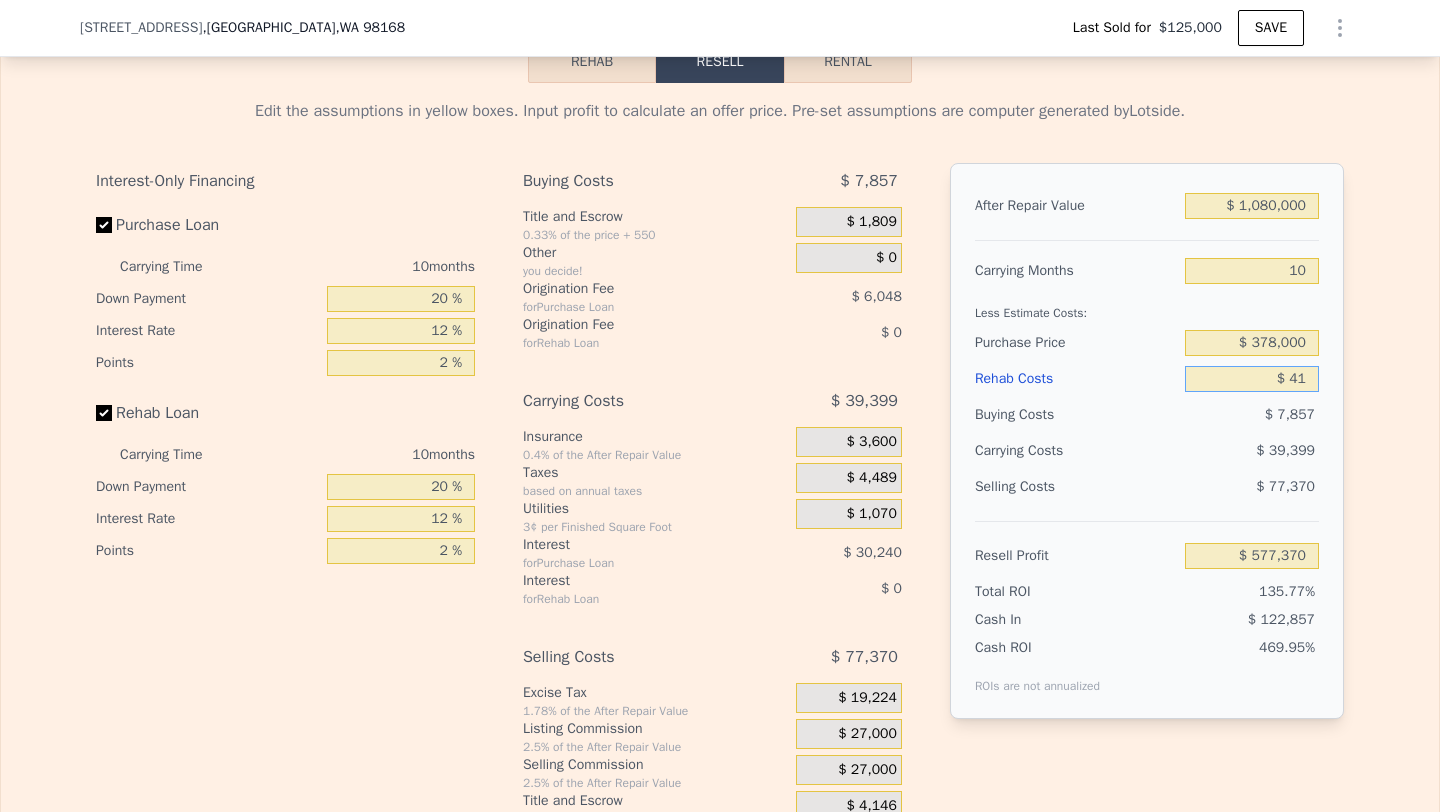type on "$ 577,332" 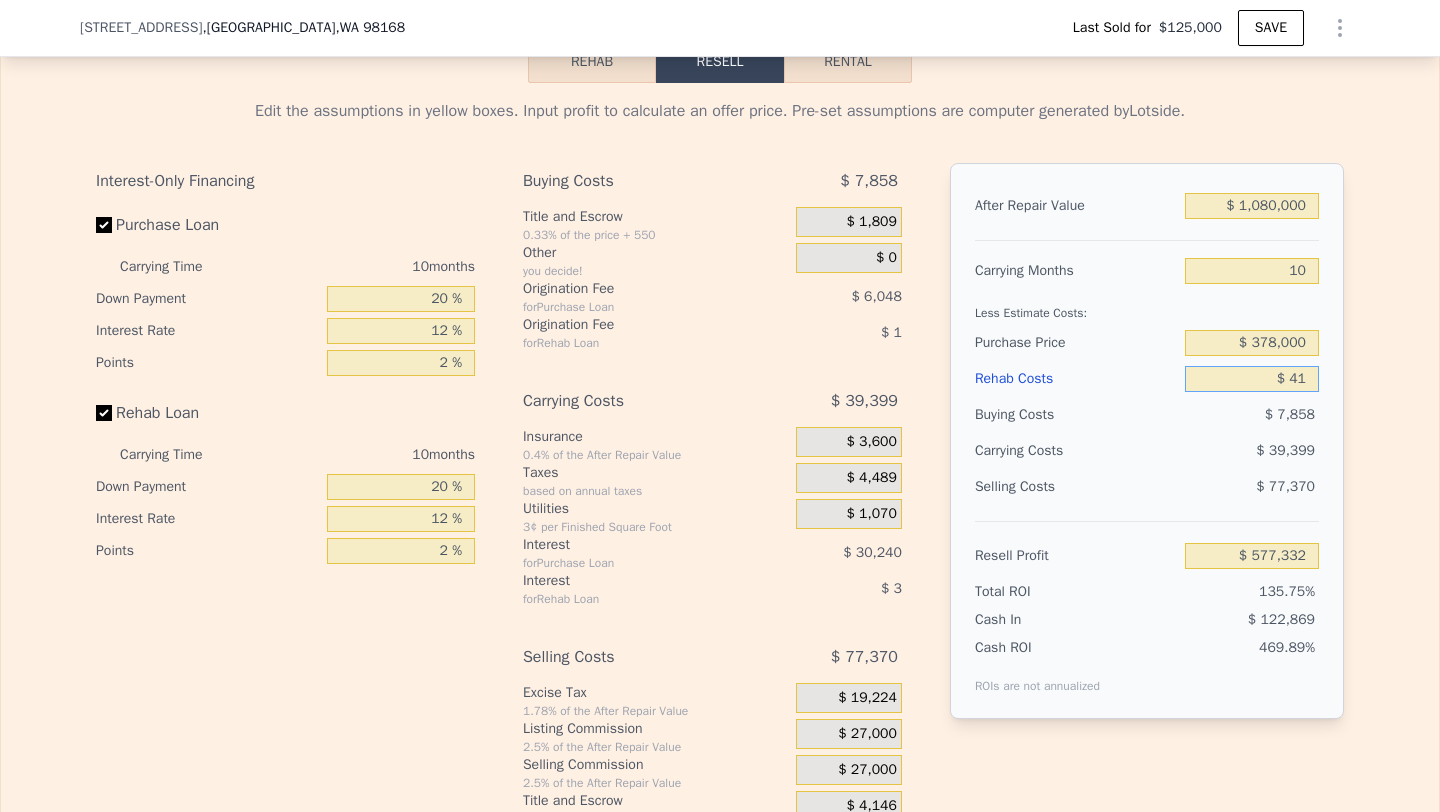 type on "$ 415" 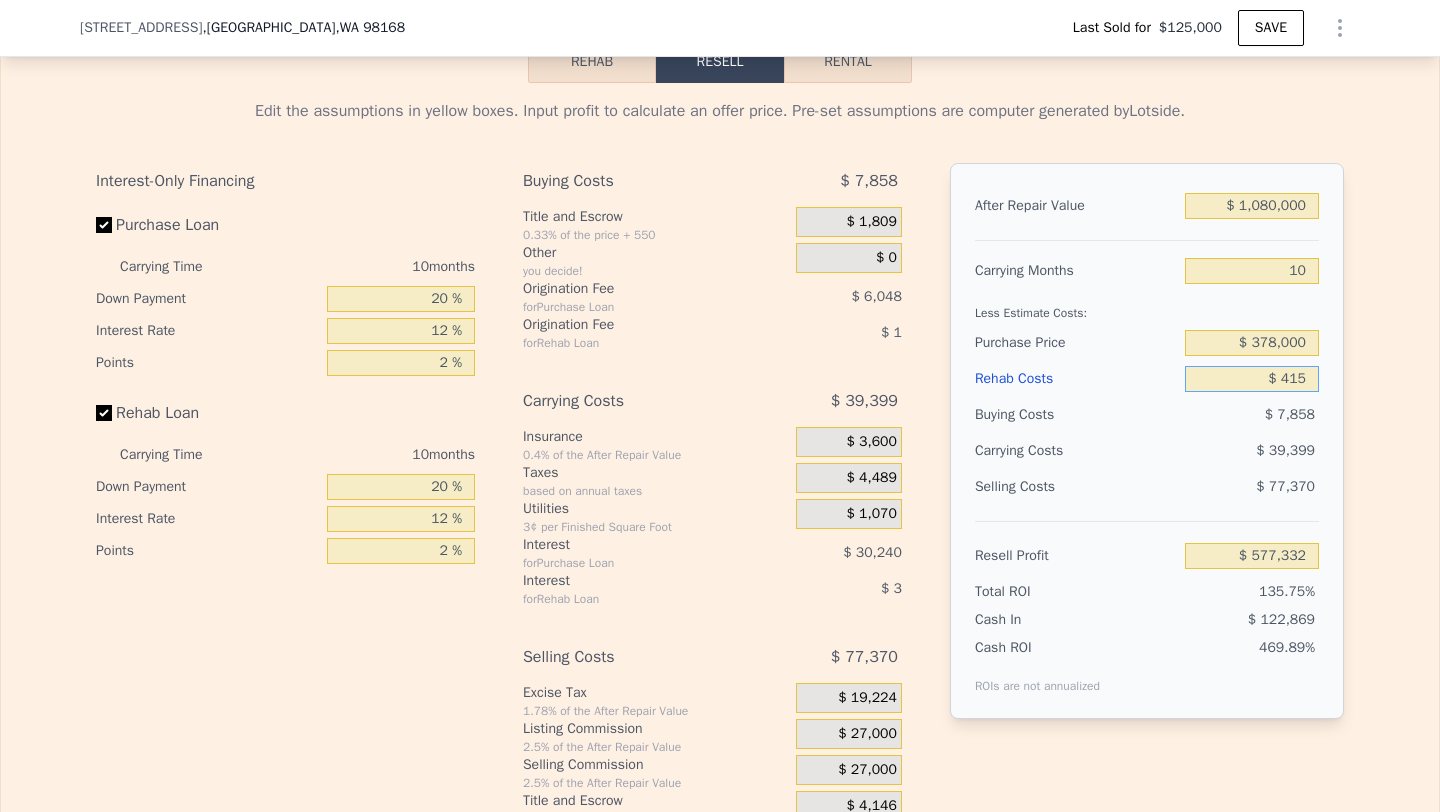 type on "$ 576,922" 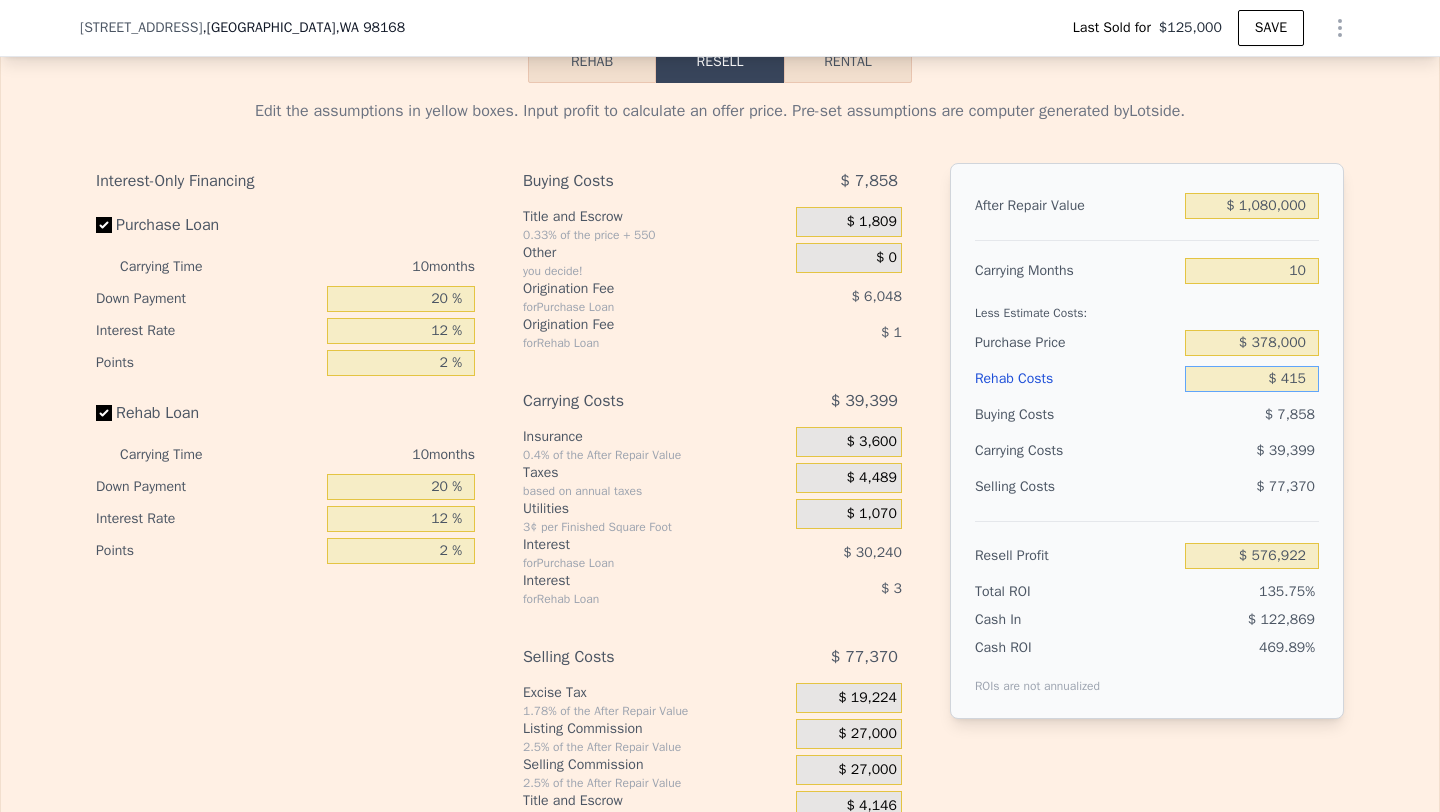 type on "$ 4,150" 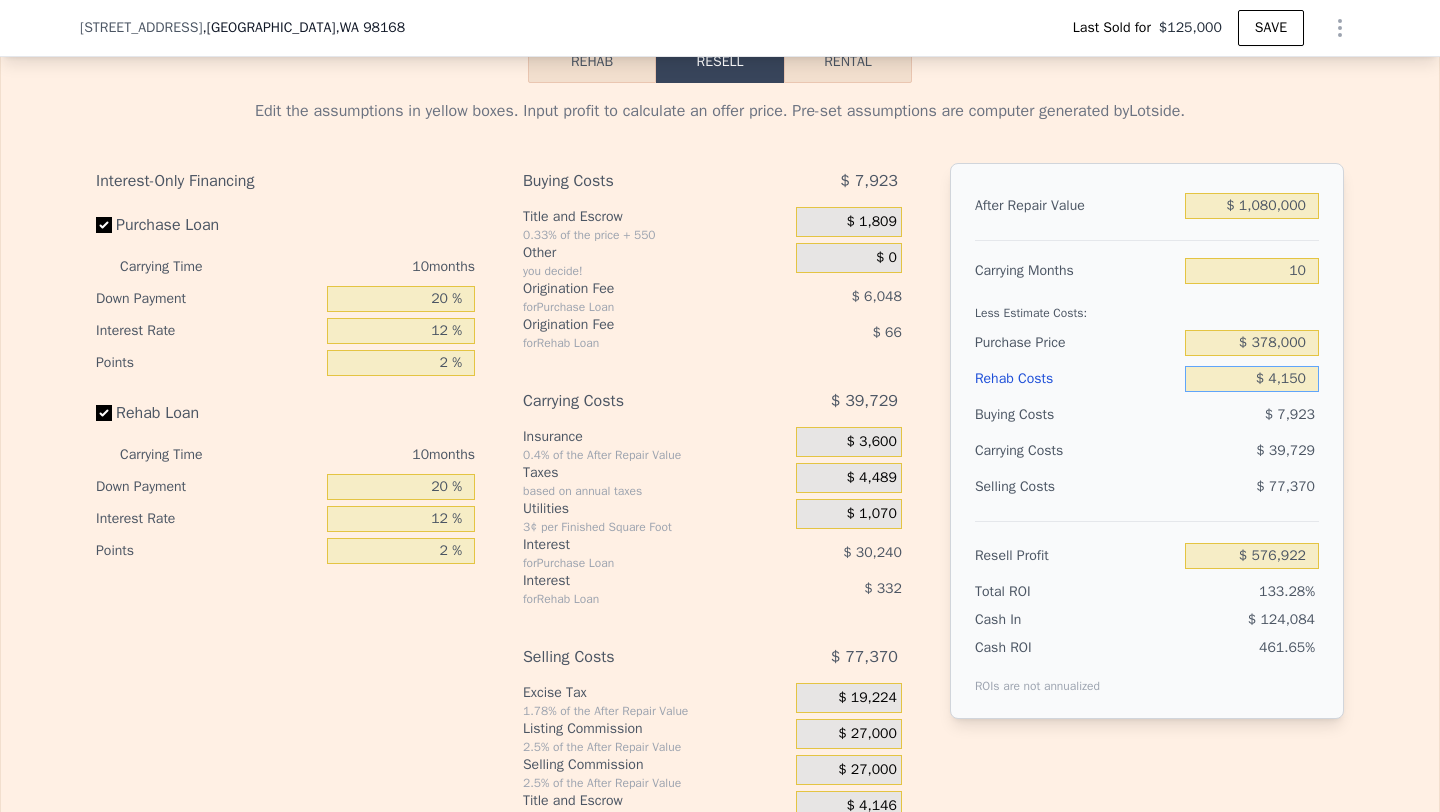 type on "$ 572,828" 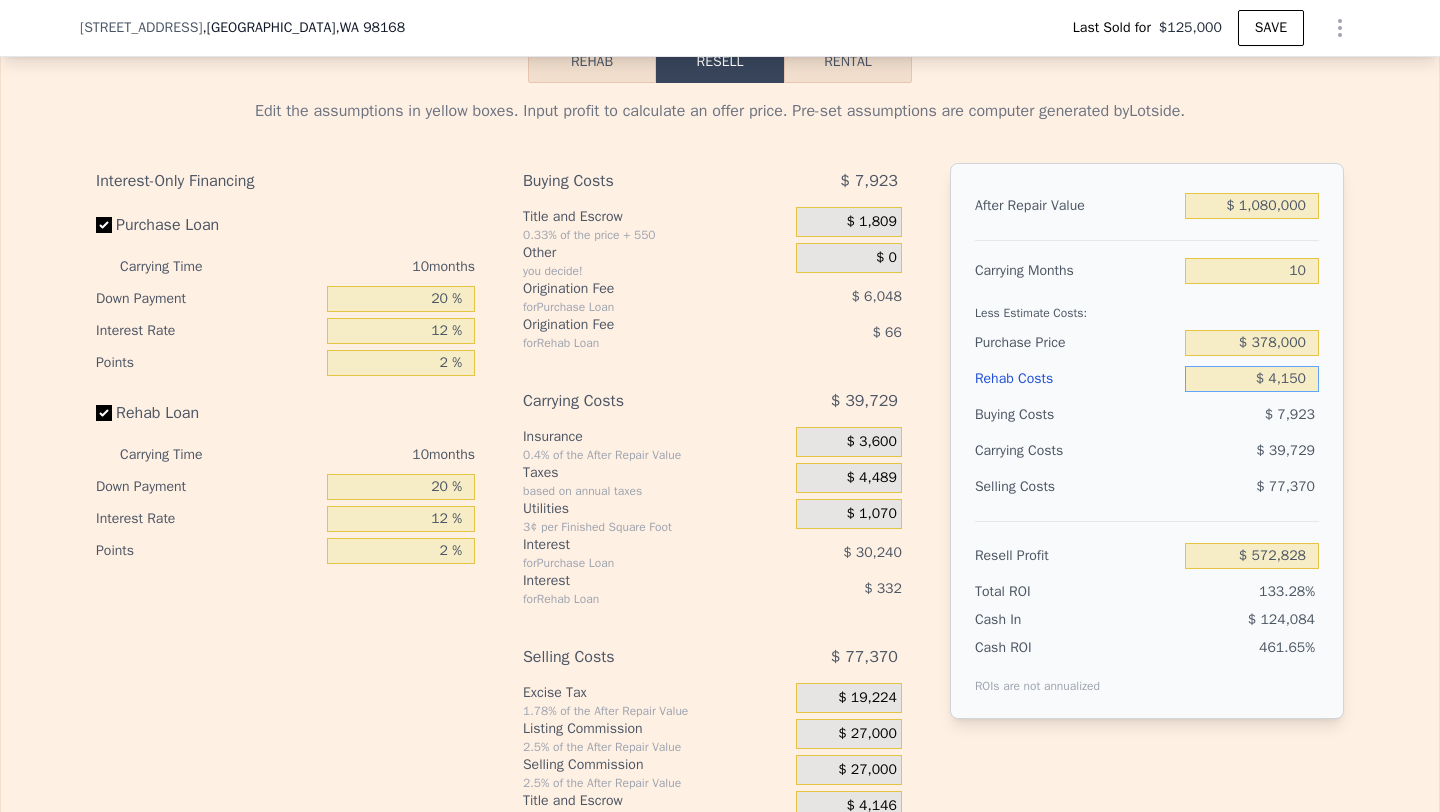 type on "$ 41,500" 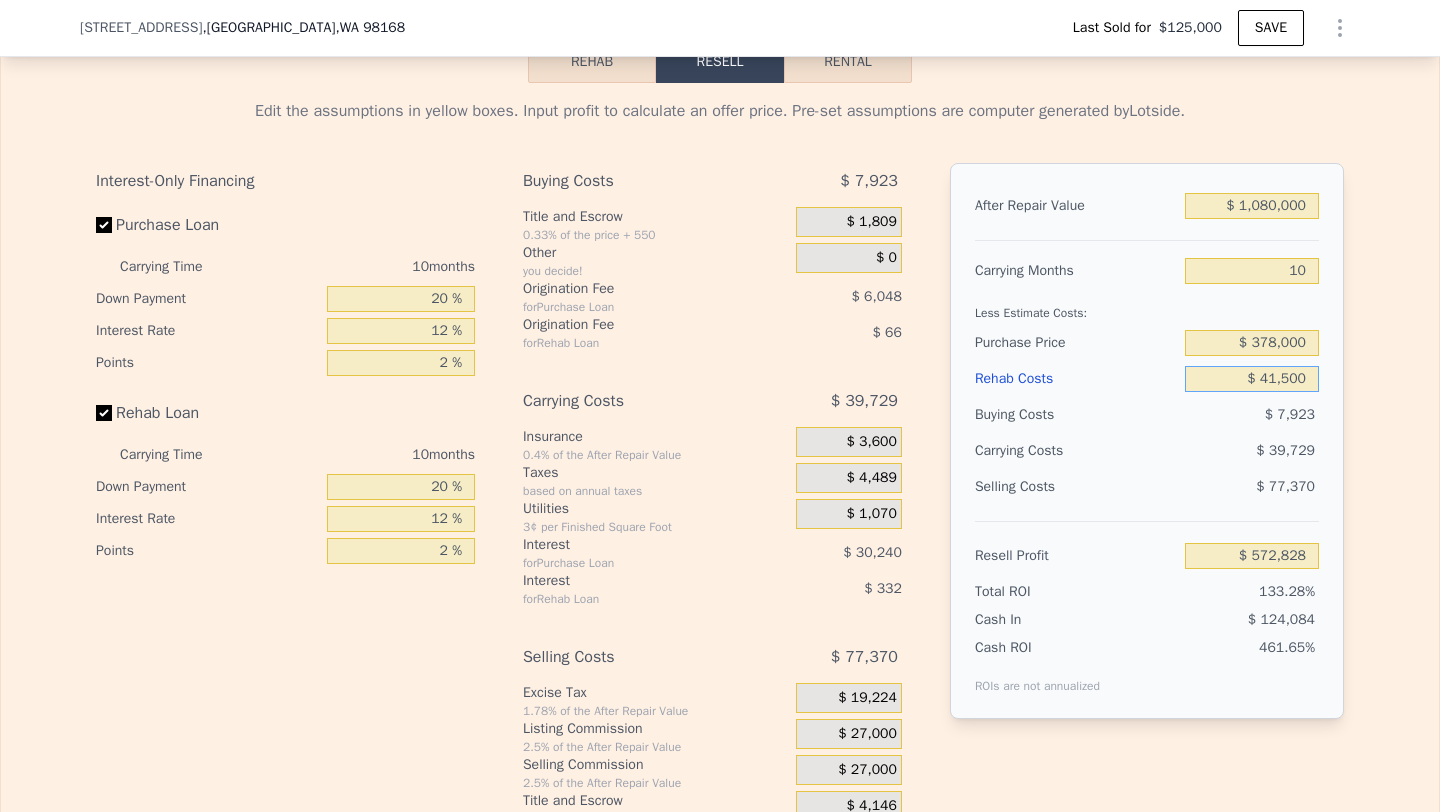 type on "$ 531,890" 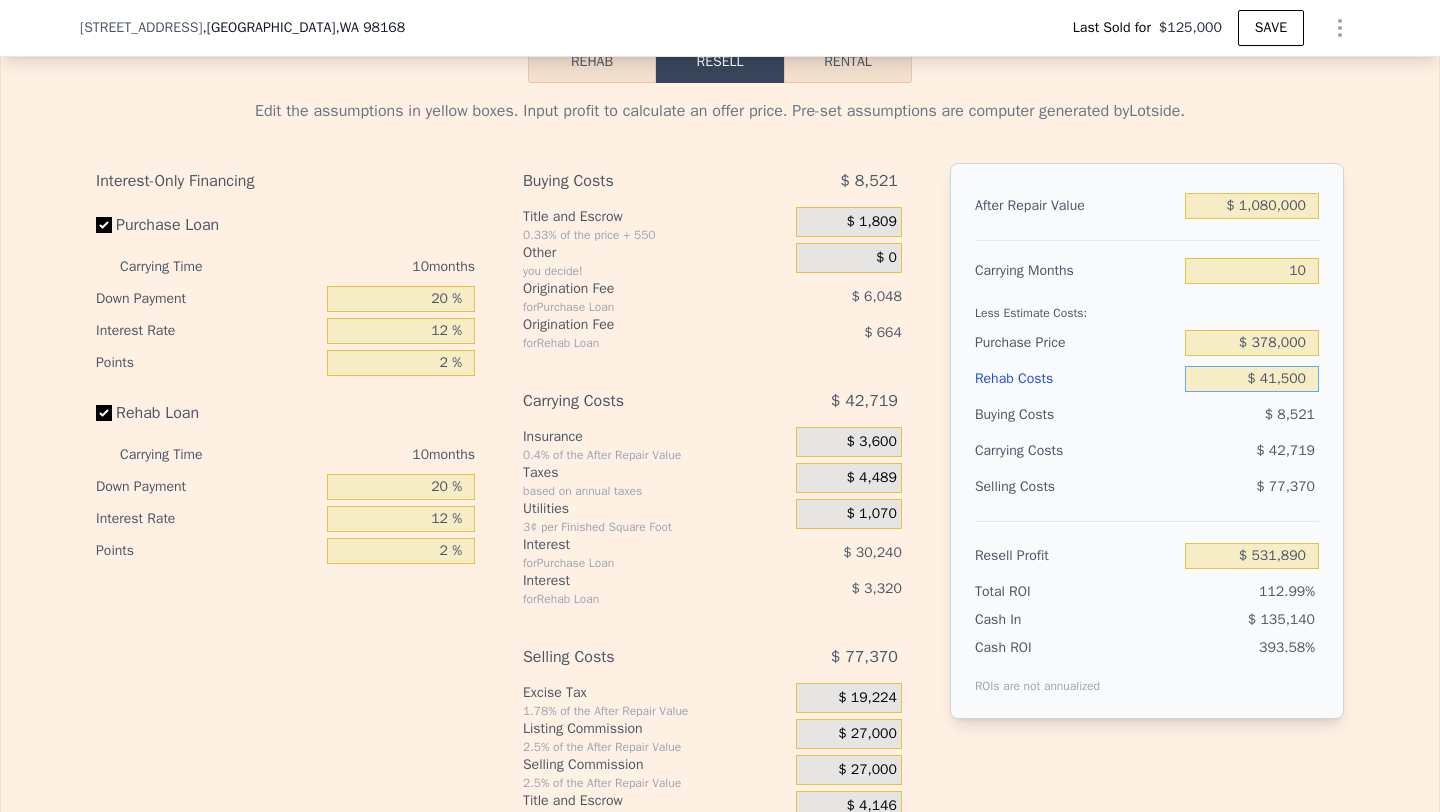type on "$ 415,000" 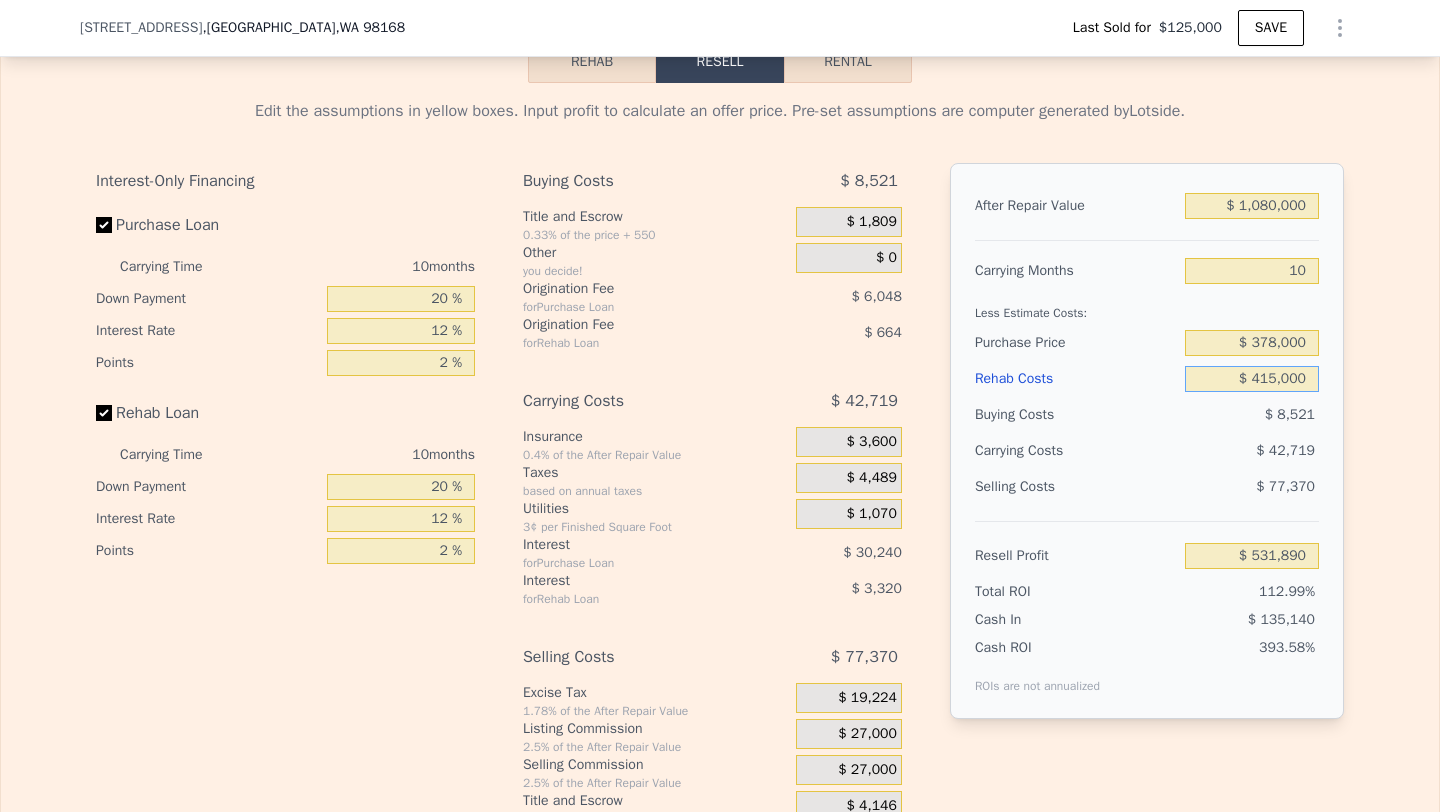type on "$ 122,534" 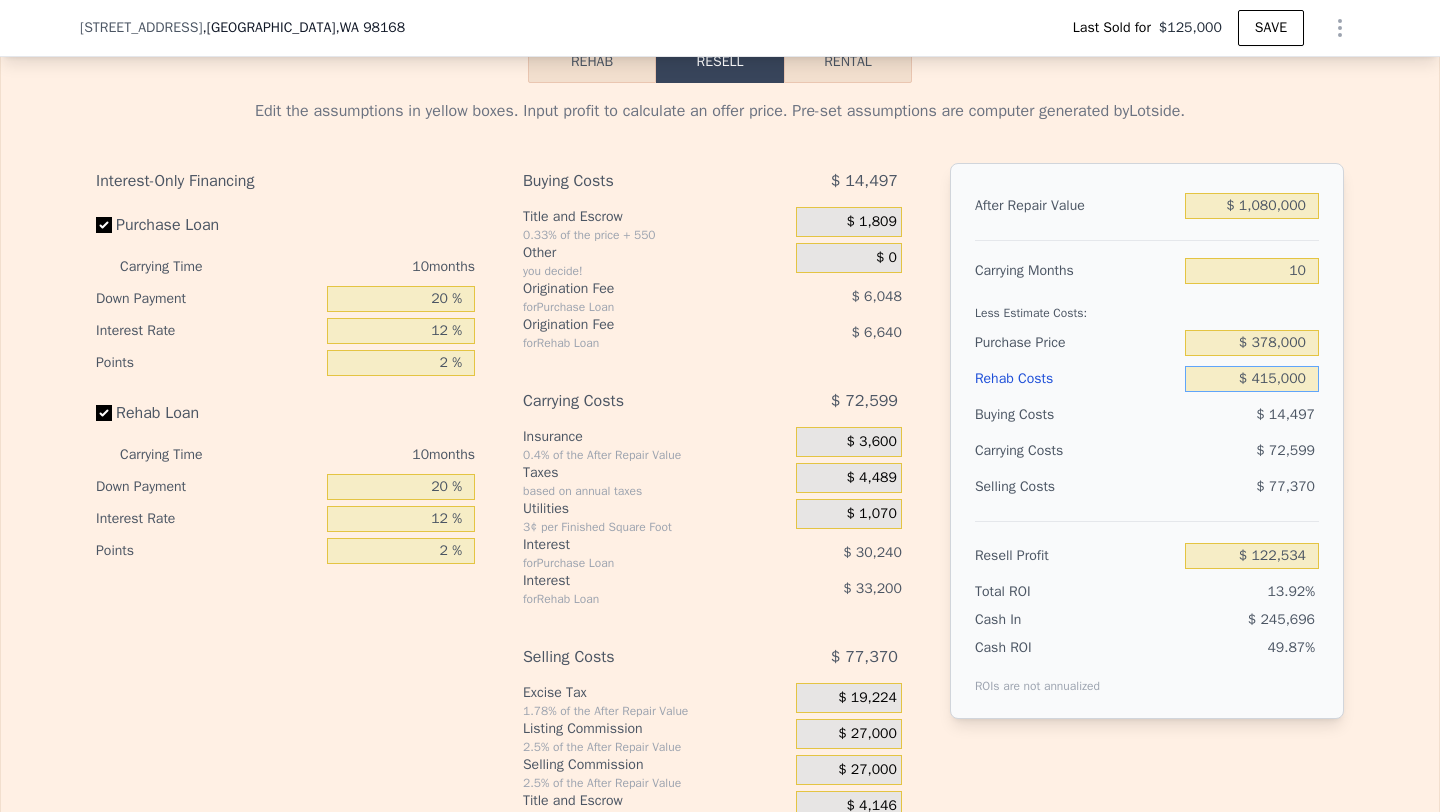 type on "$ 415,000" 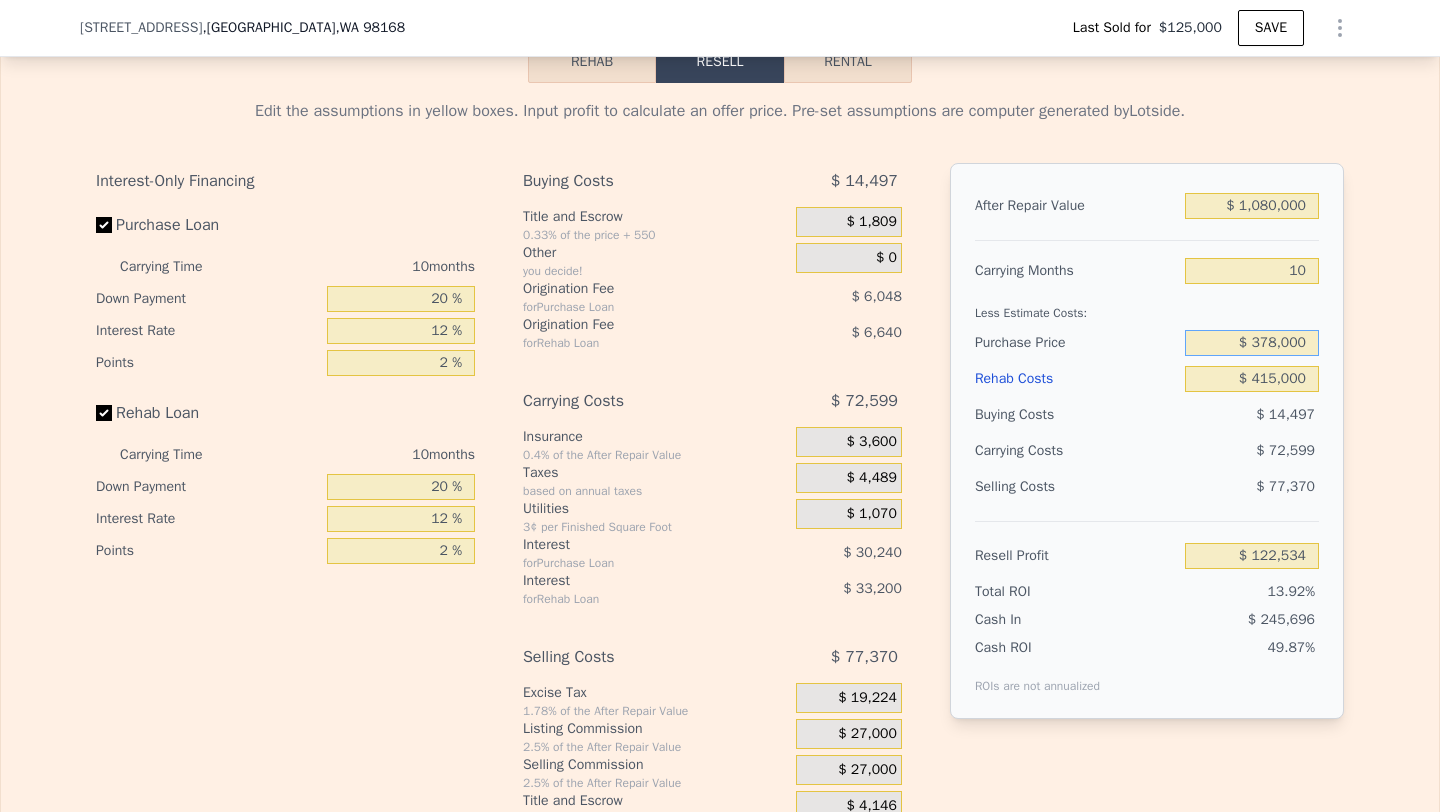 click on "$ 378,000" at bounding box center (1252, 343) 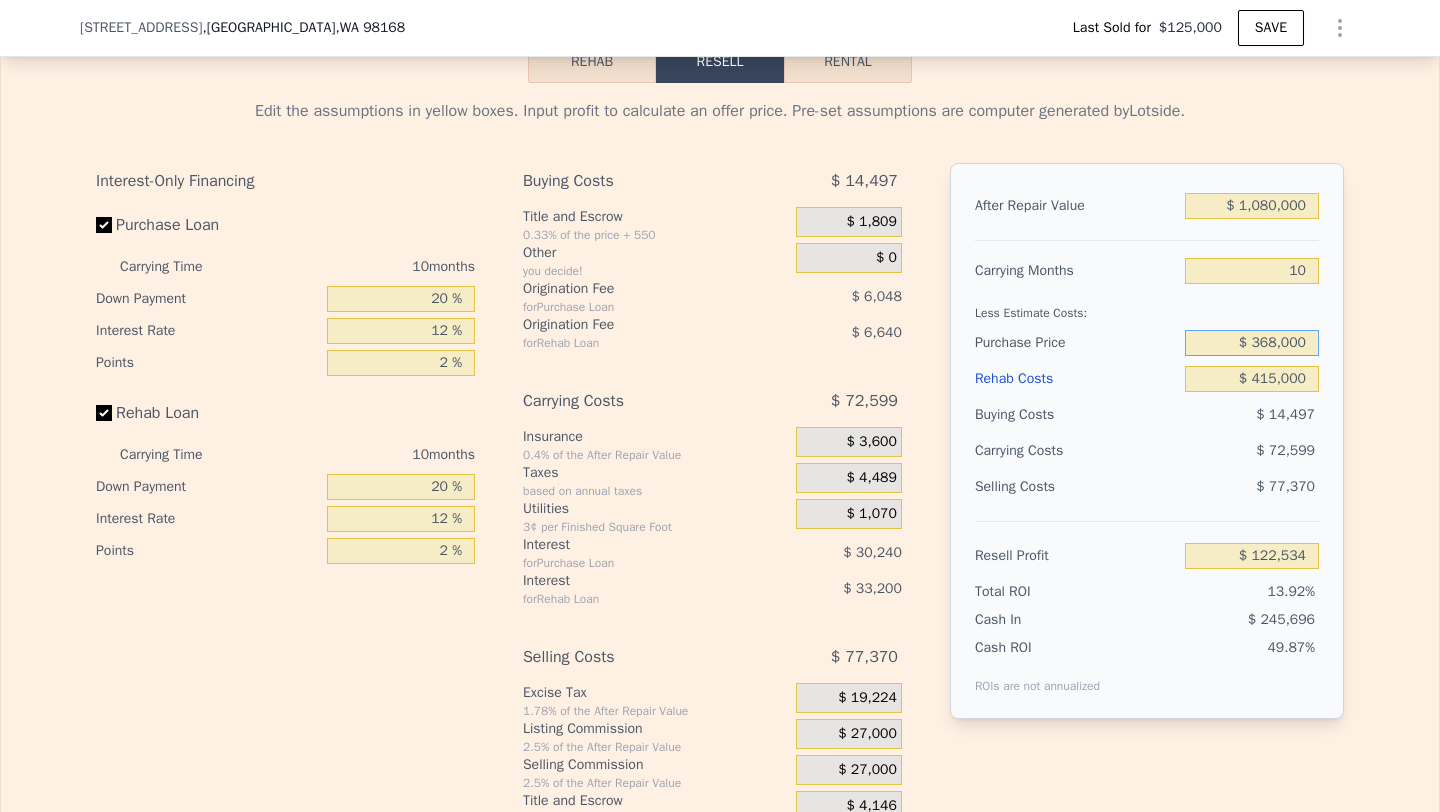 type on "$ 368,000" 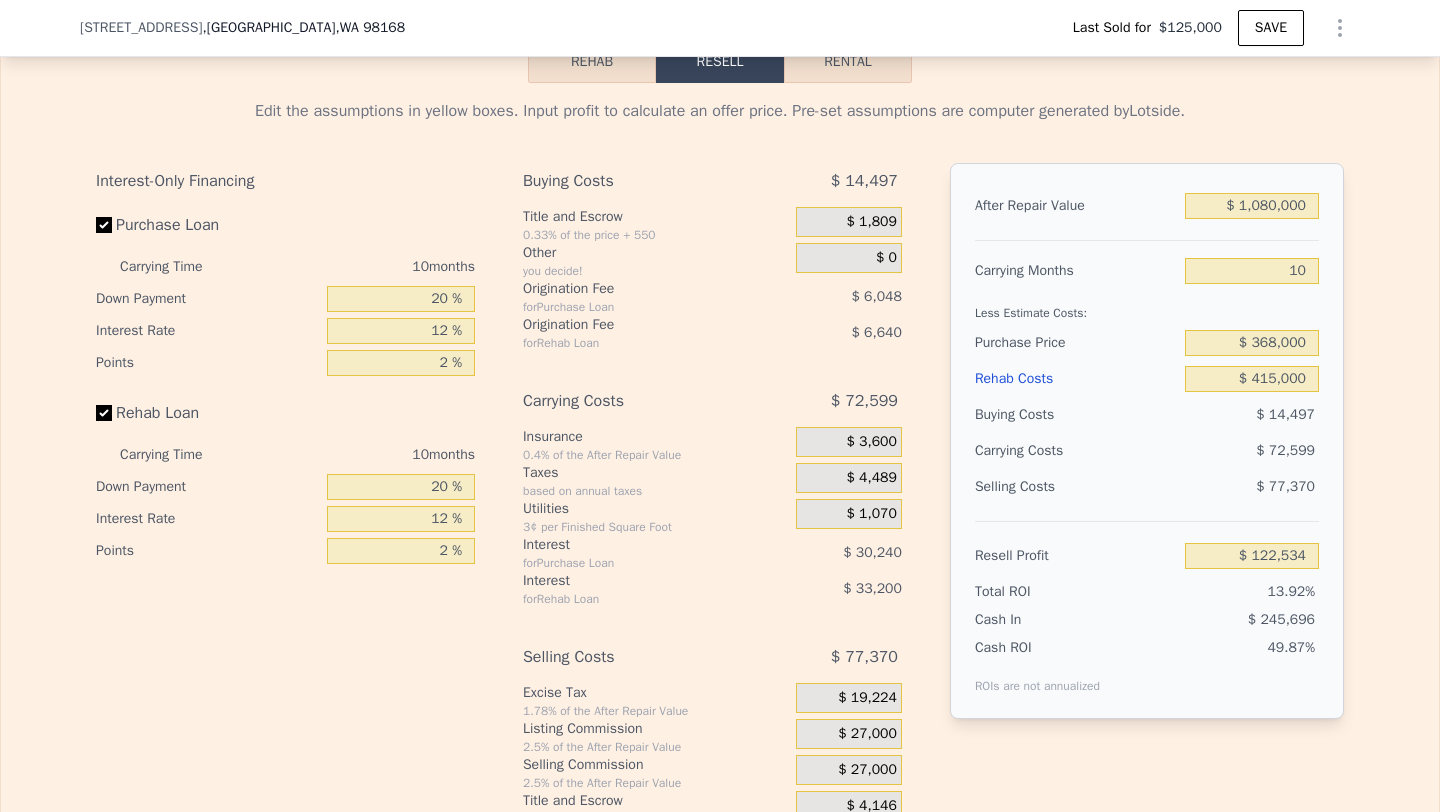 click on "$ 72,599" at bounding box center (1213, 451) 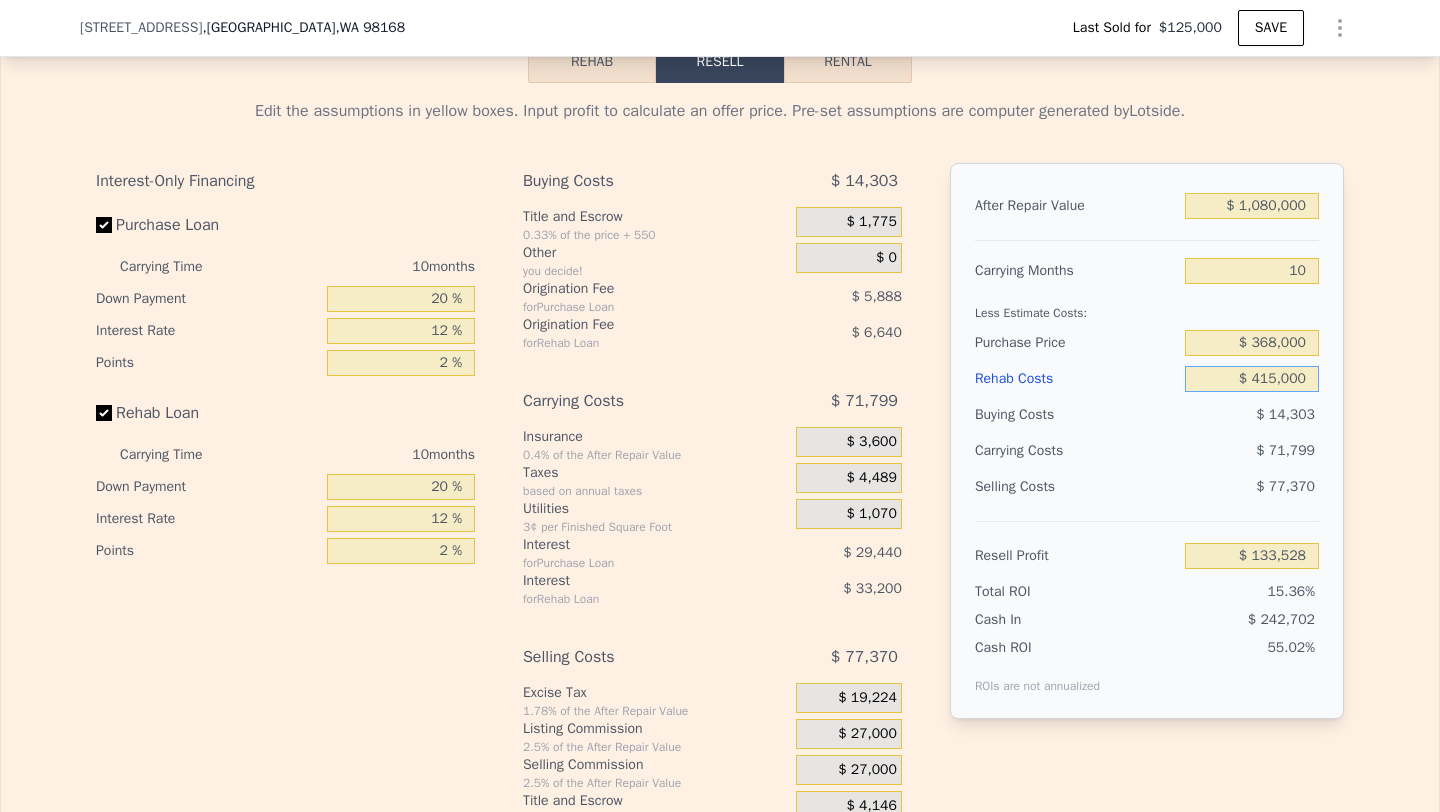 click on "$ 415,000" at bounding box center [1252, 379] 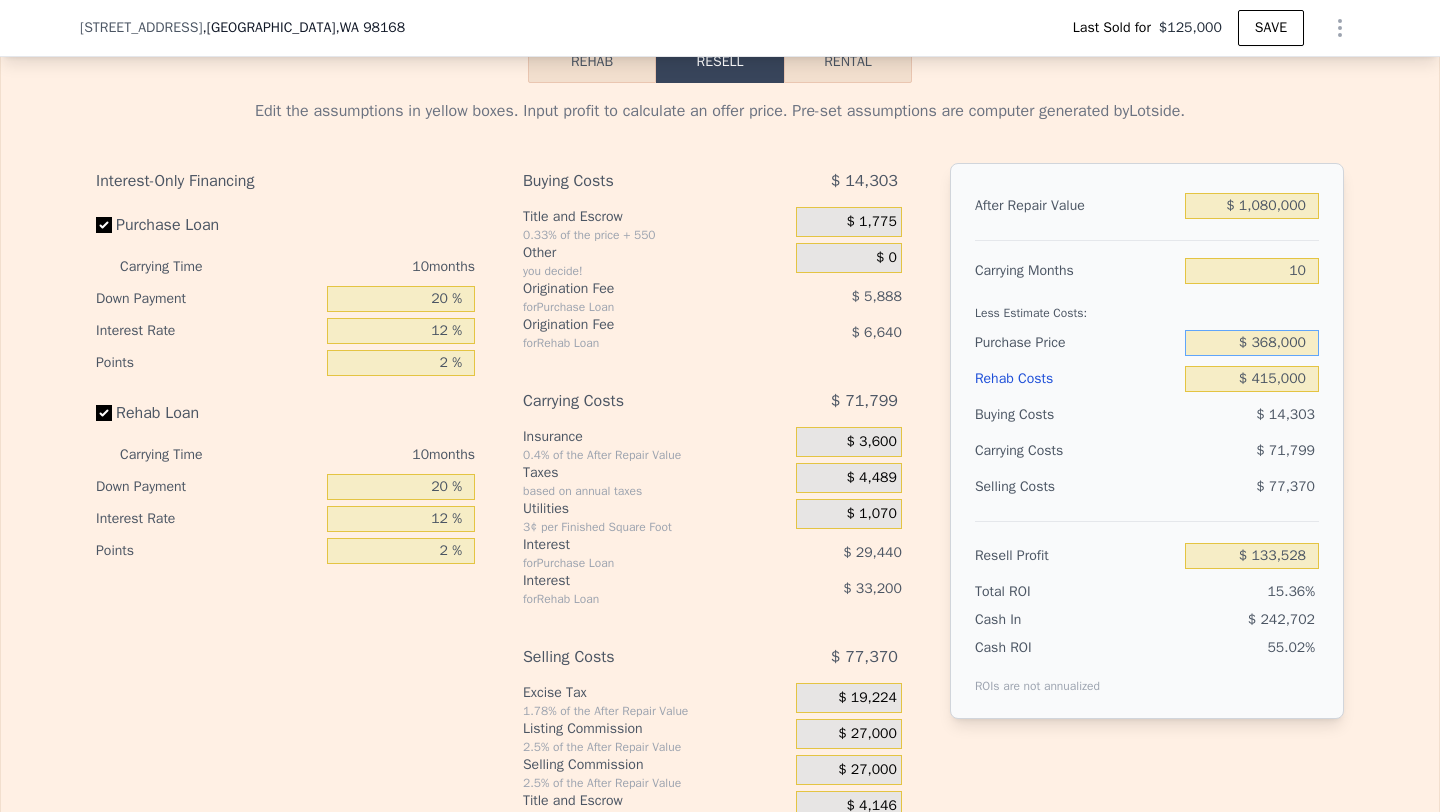 click on "$ 368,000" at bounding box center (1252, 343) 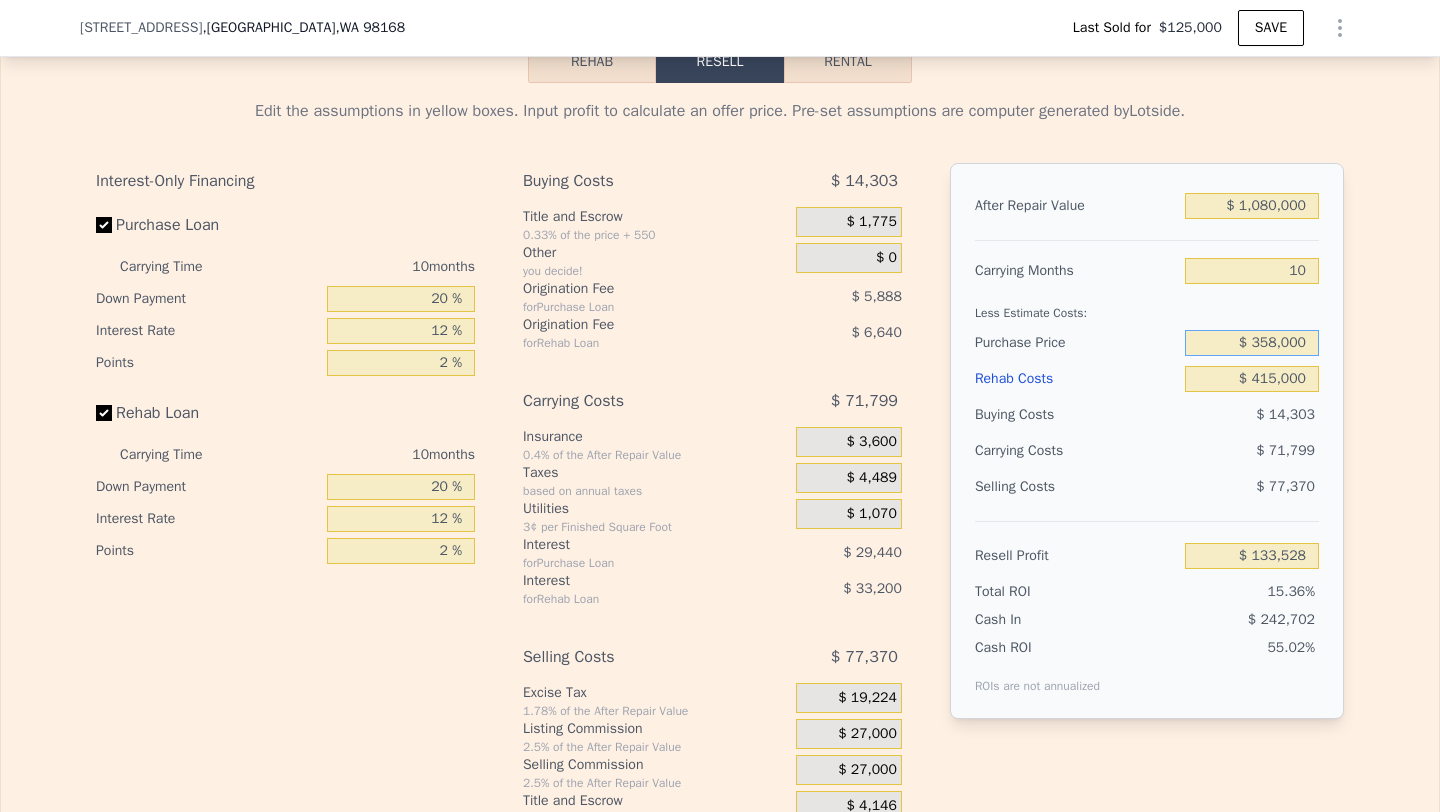 type on "$ 358,000" 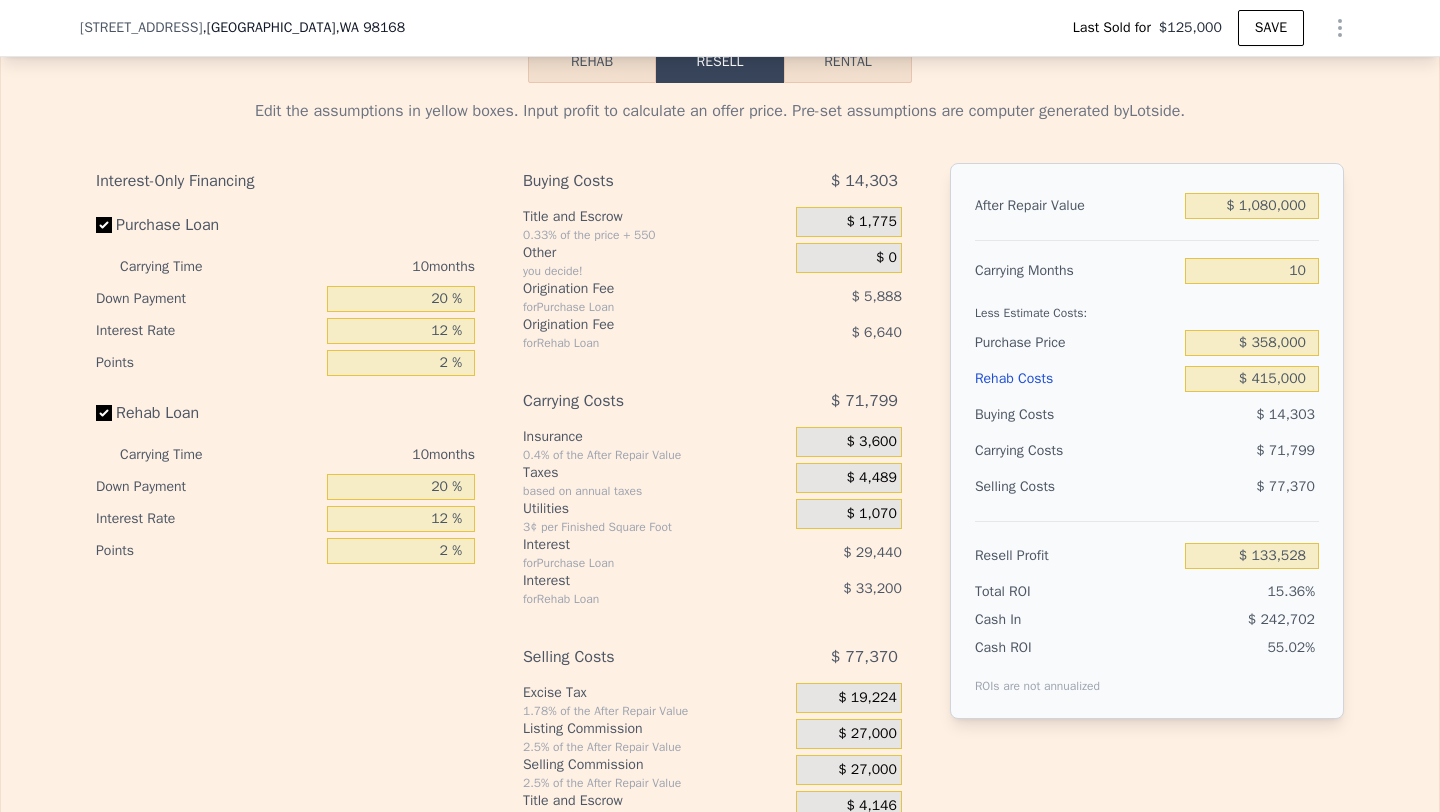 click on "$ 77,370" at bounding box center [1252, 487] 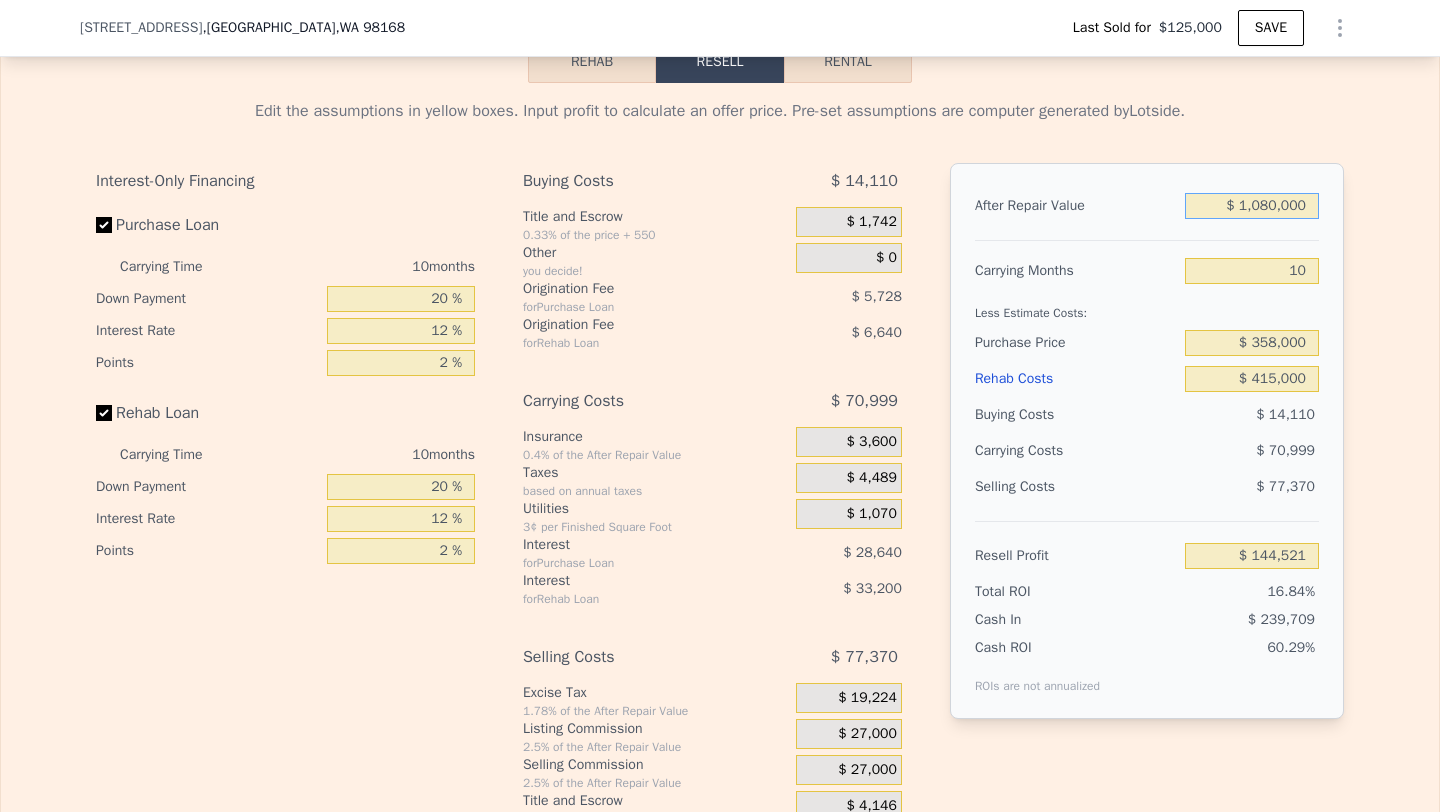 click on "$ 1,080,000" at bounding box center (1252, 206) 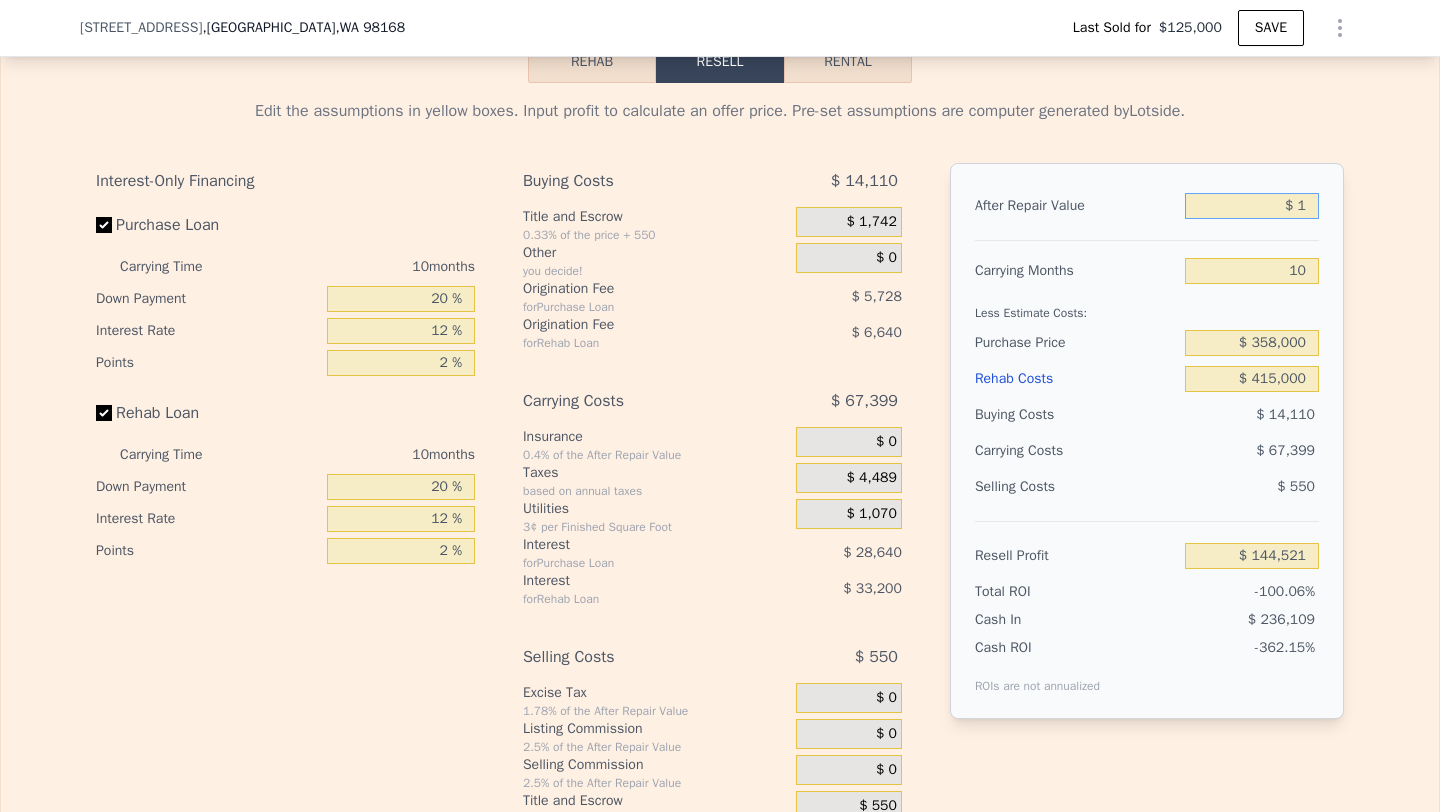 type on "-$ 855,058" 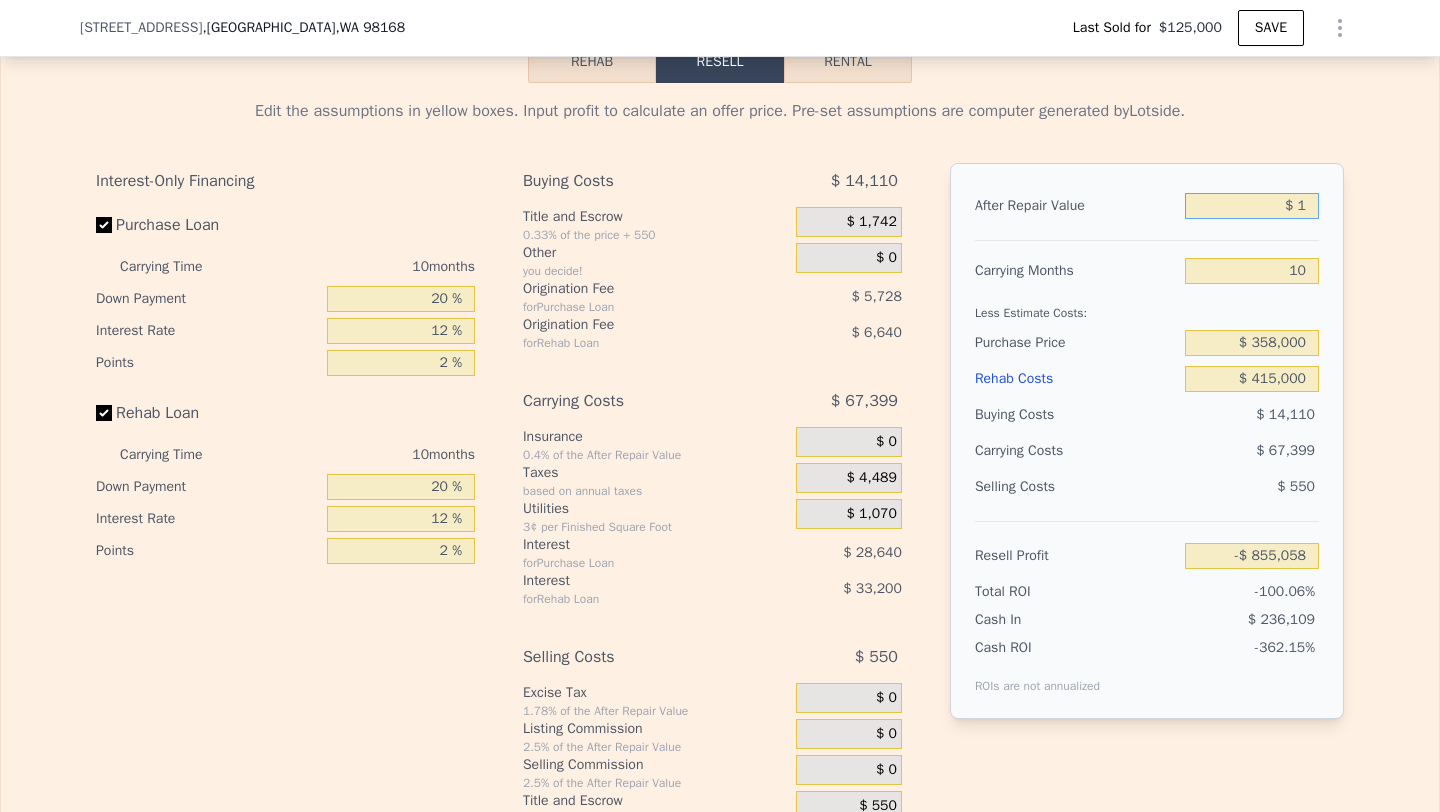 type on "$ 16" 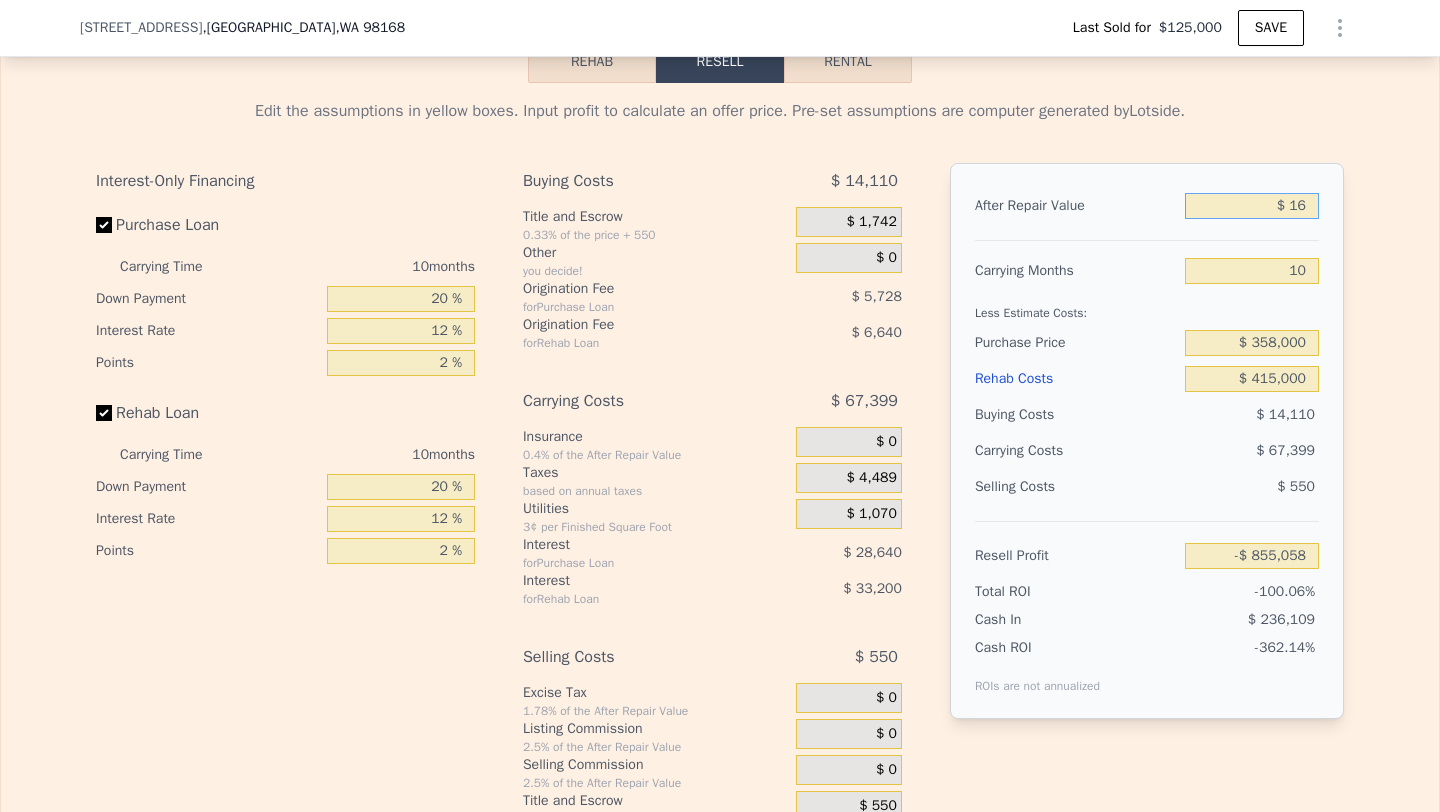 type on "-$ 855,043" 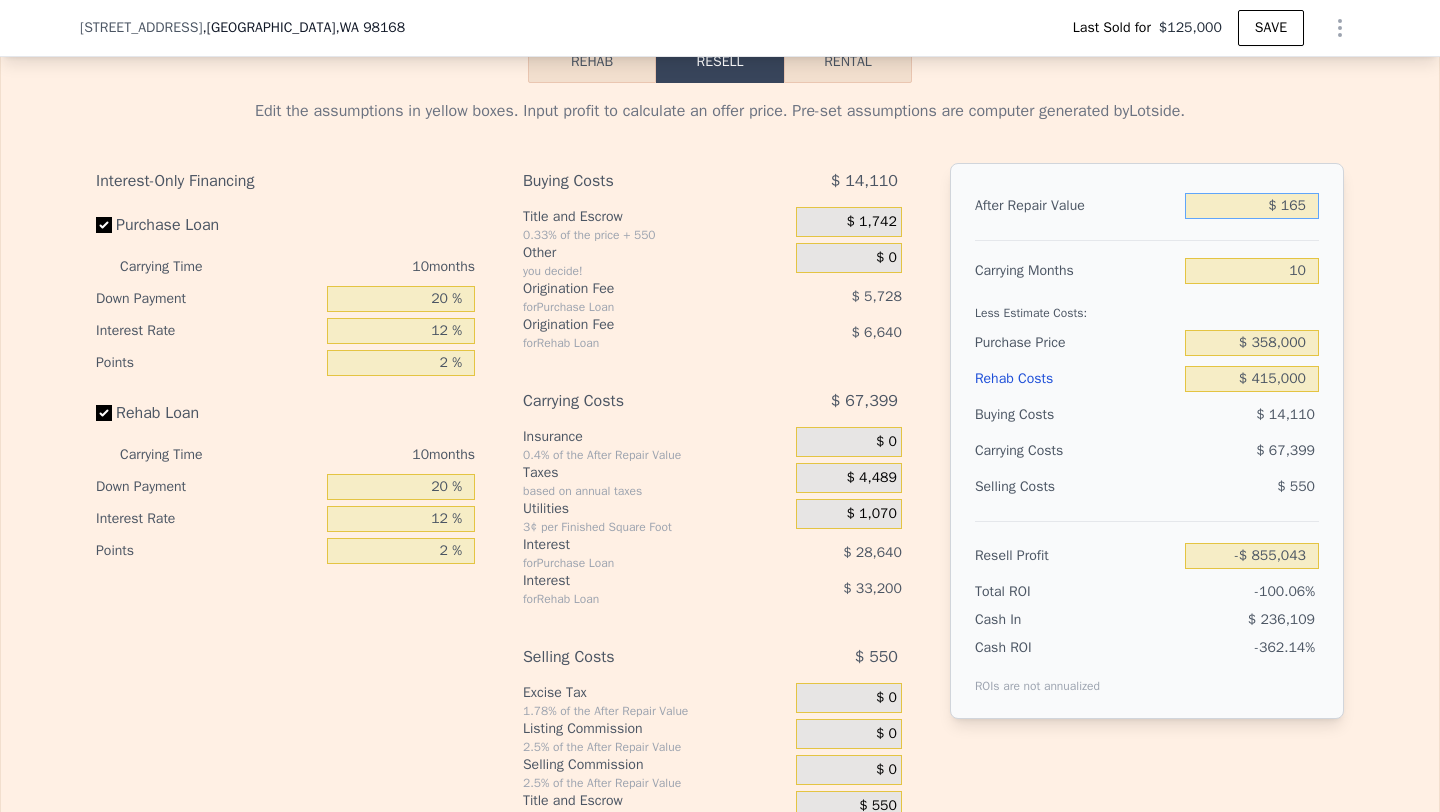 type on "$ 1,650" 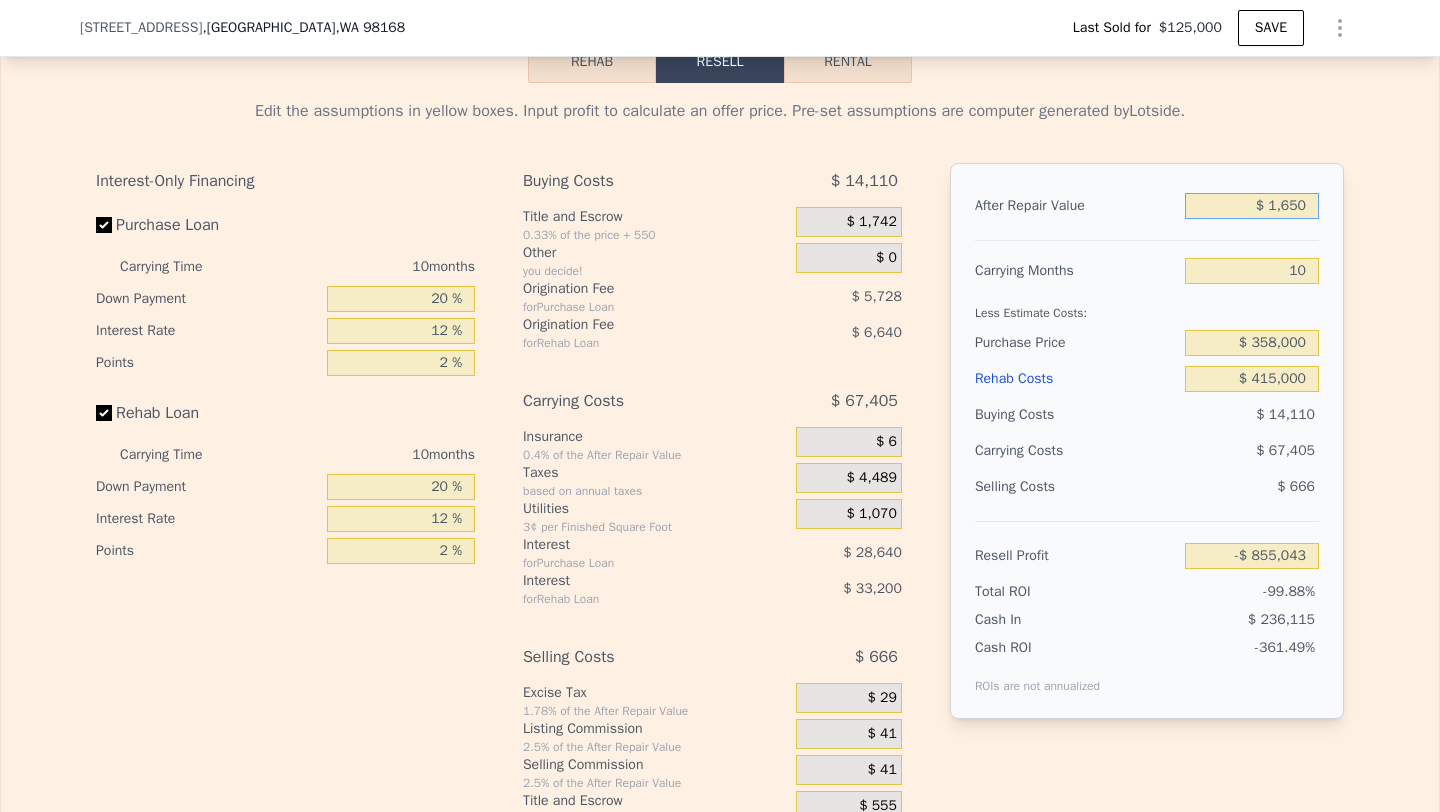 type on "-$ 853,531" 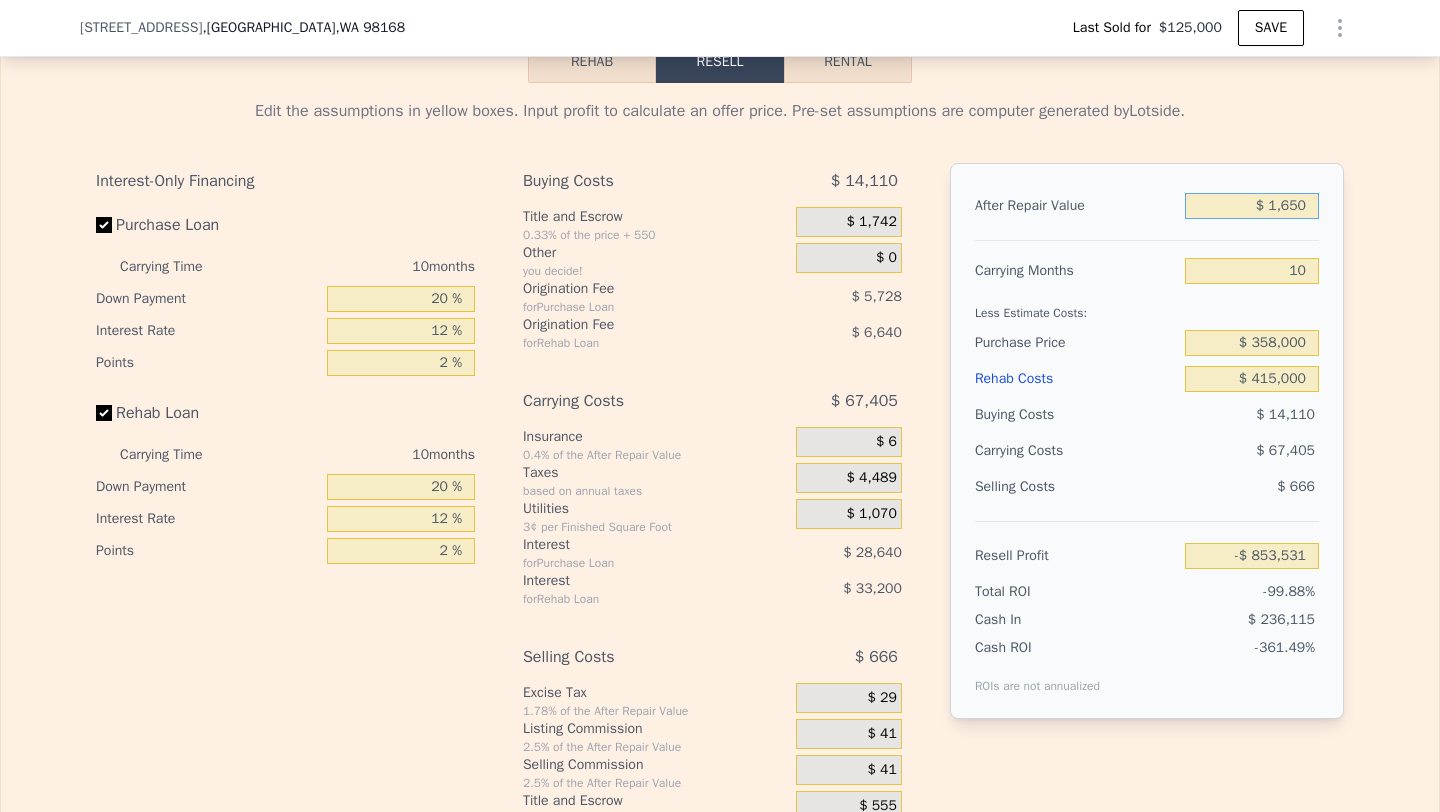 type on "$ 16,500" 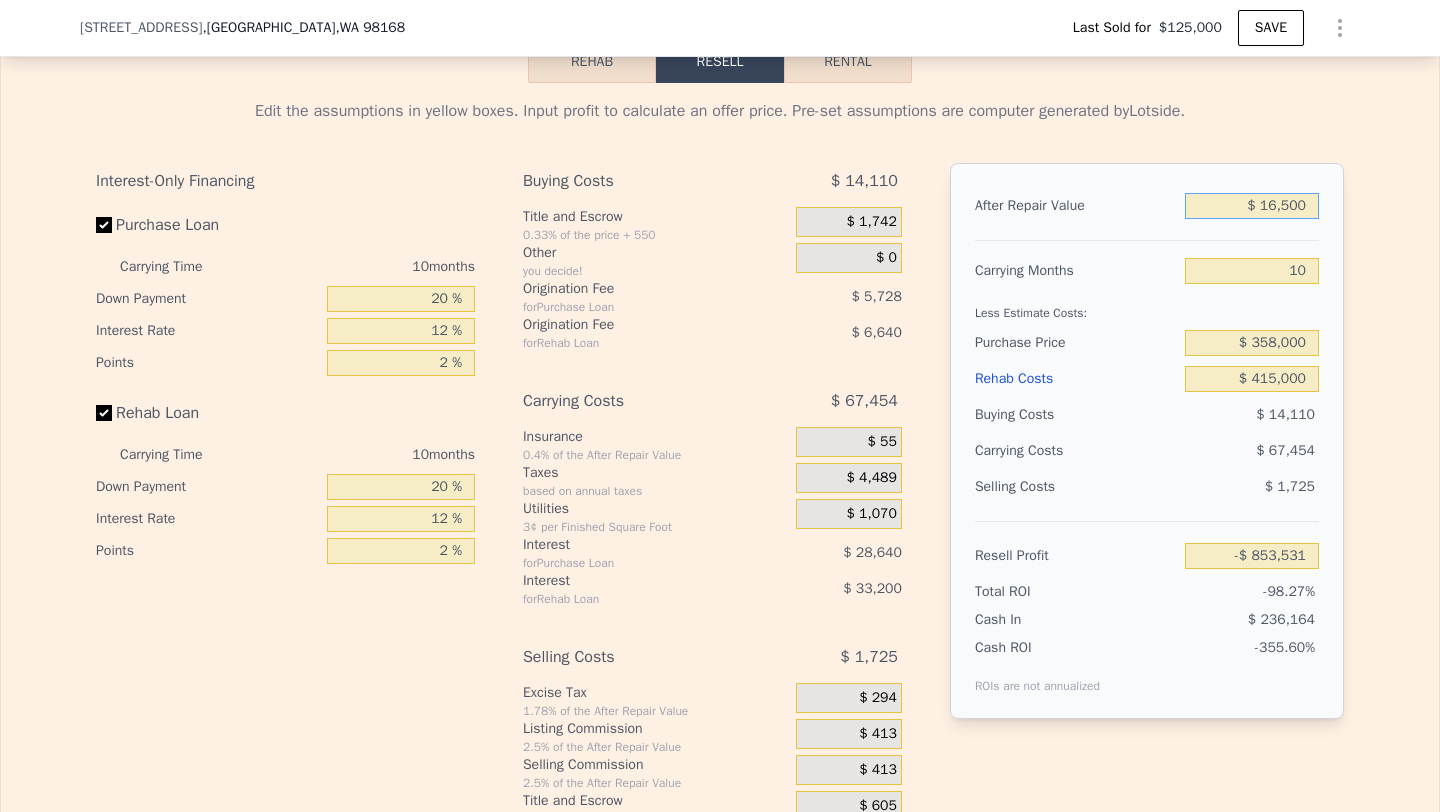 type on "-$ 839,789" 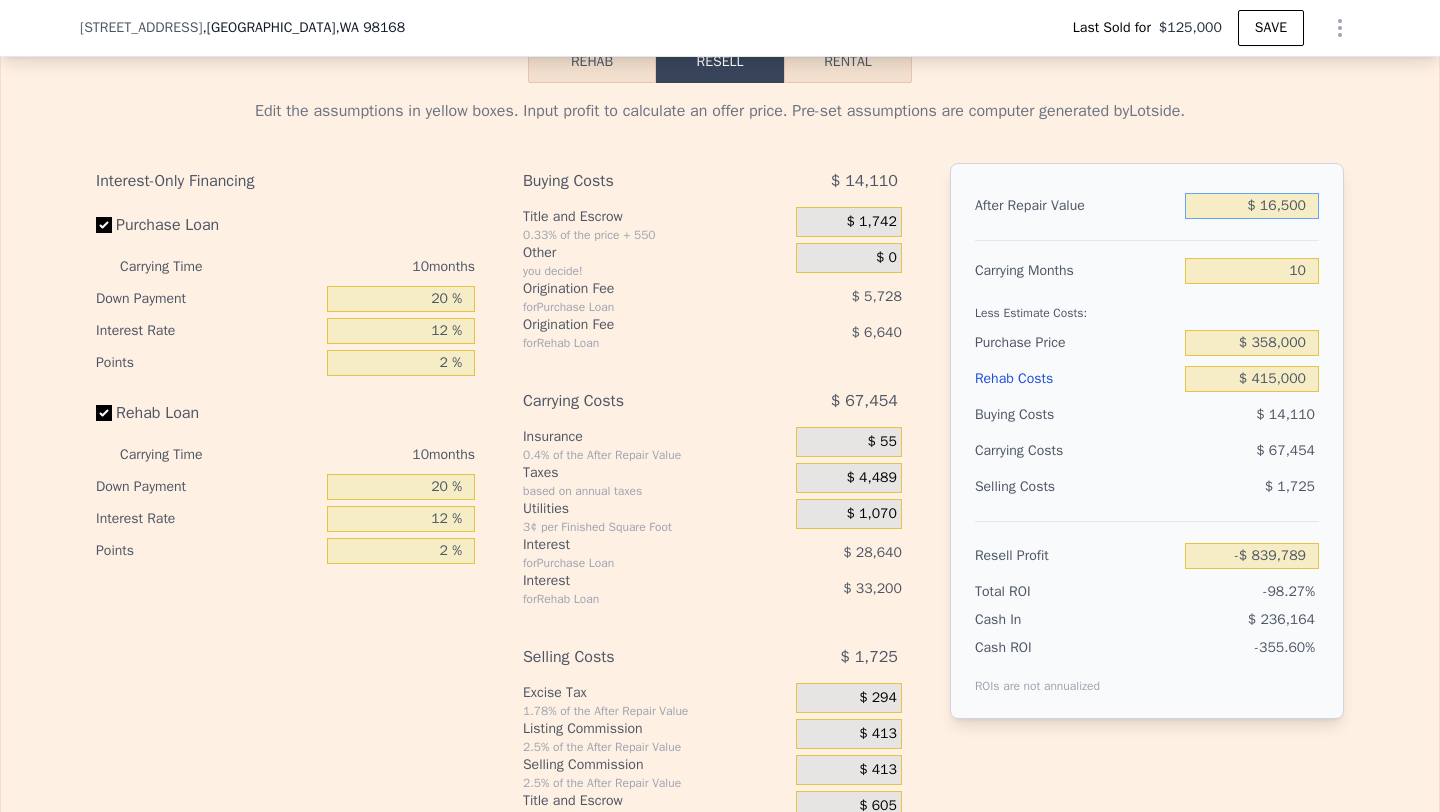 type on "$ 165,000" 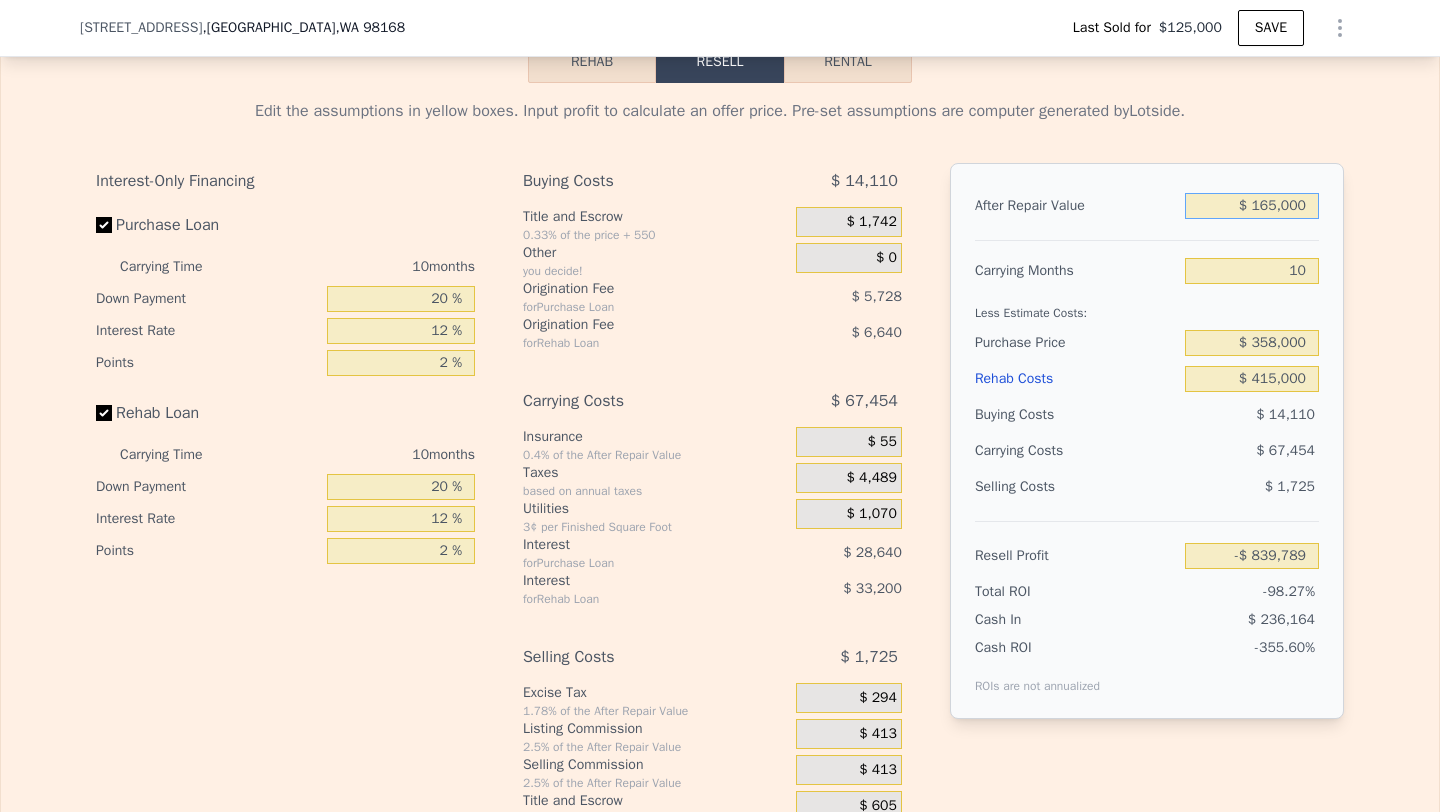 type on "-$ 702,345" 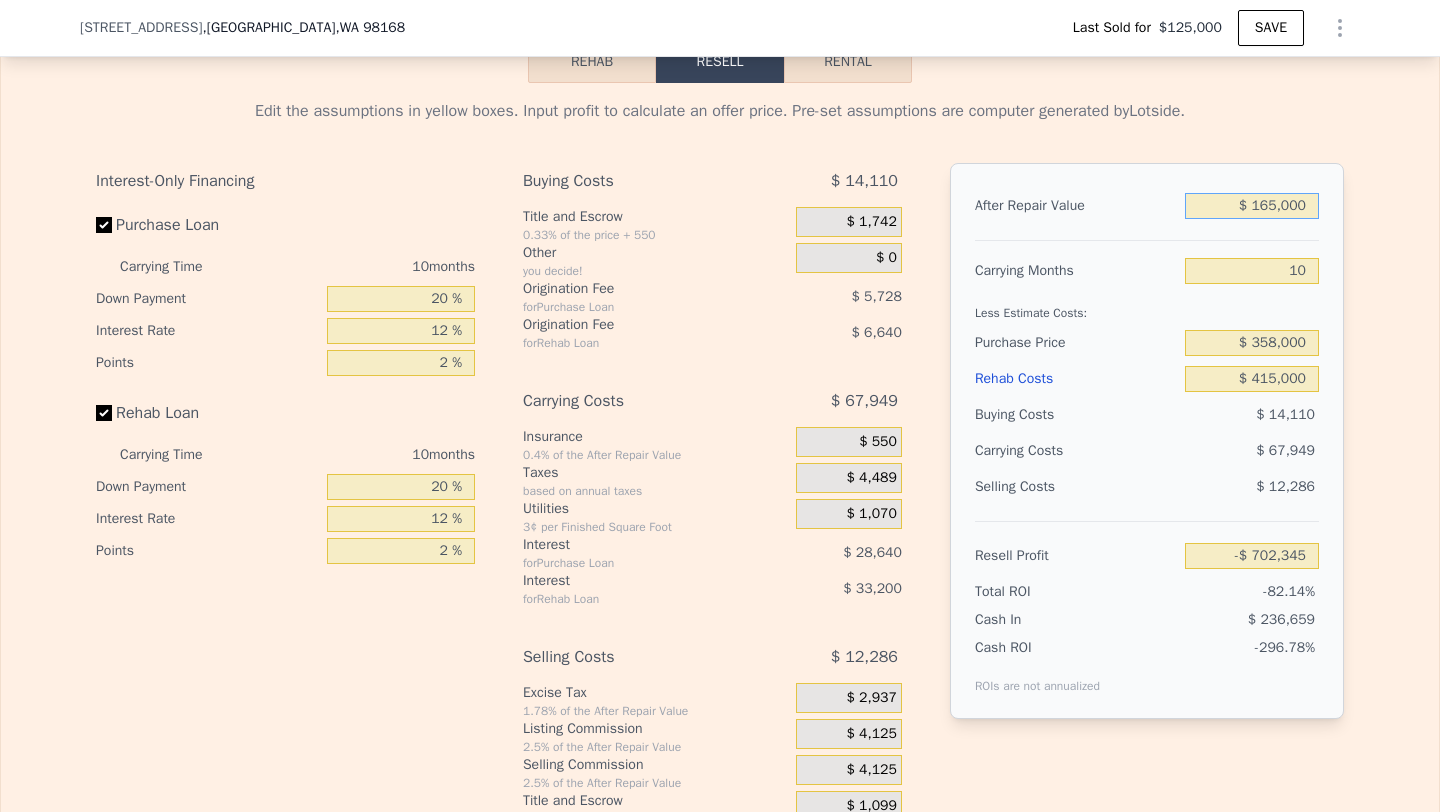 type on "$ 1,650,000" 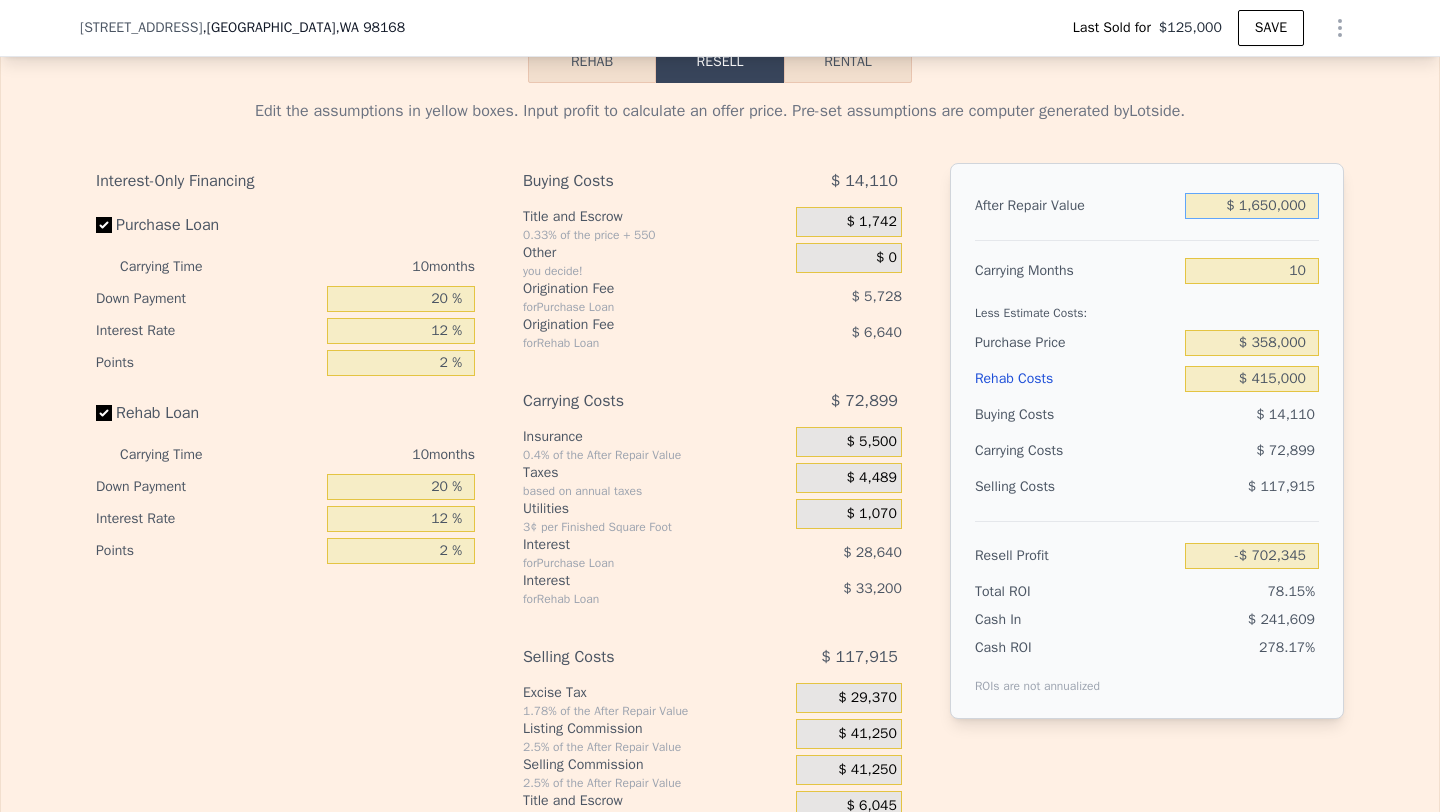 type on "$ 672,076" 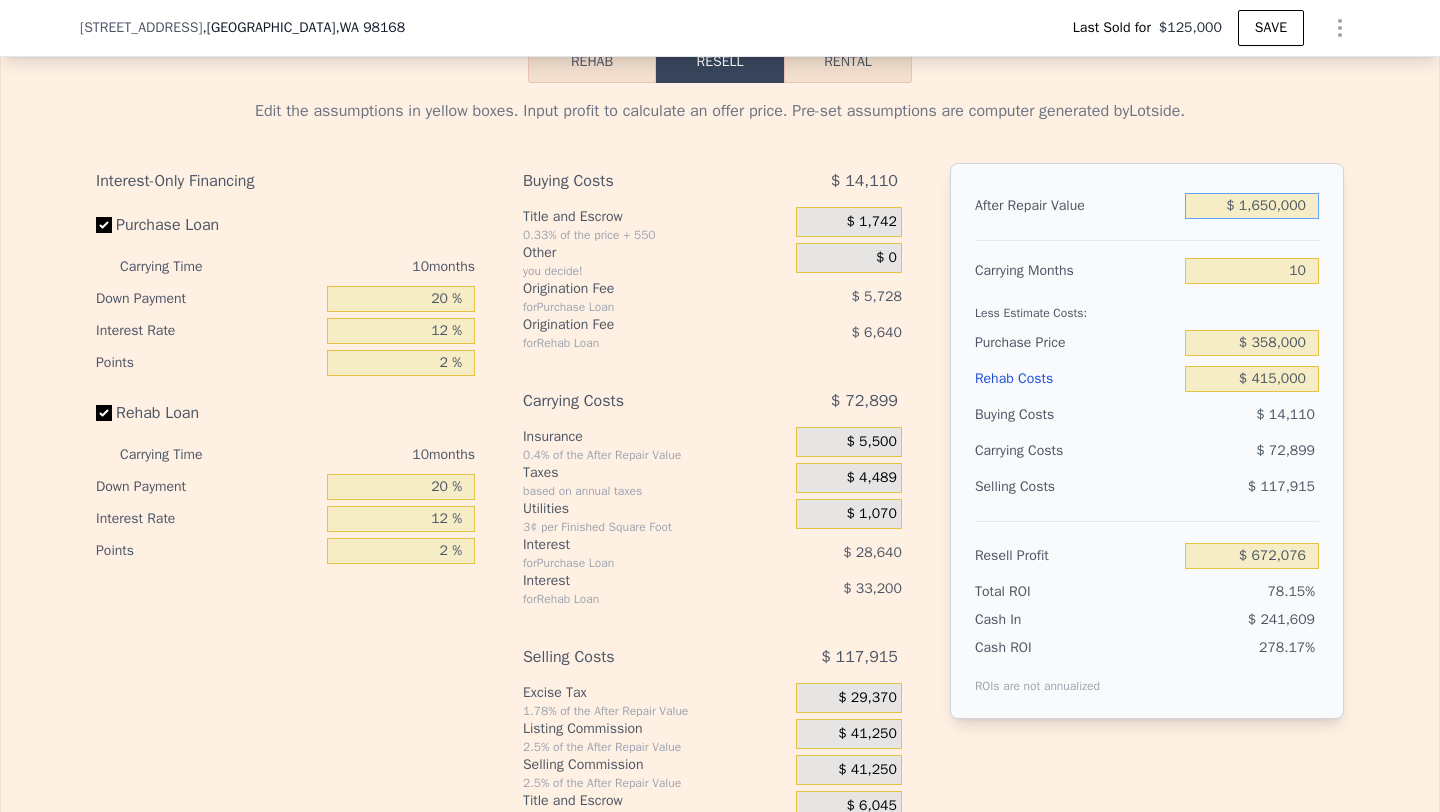 type on "$ 1,650,000" 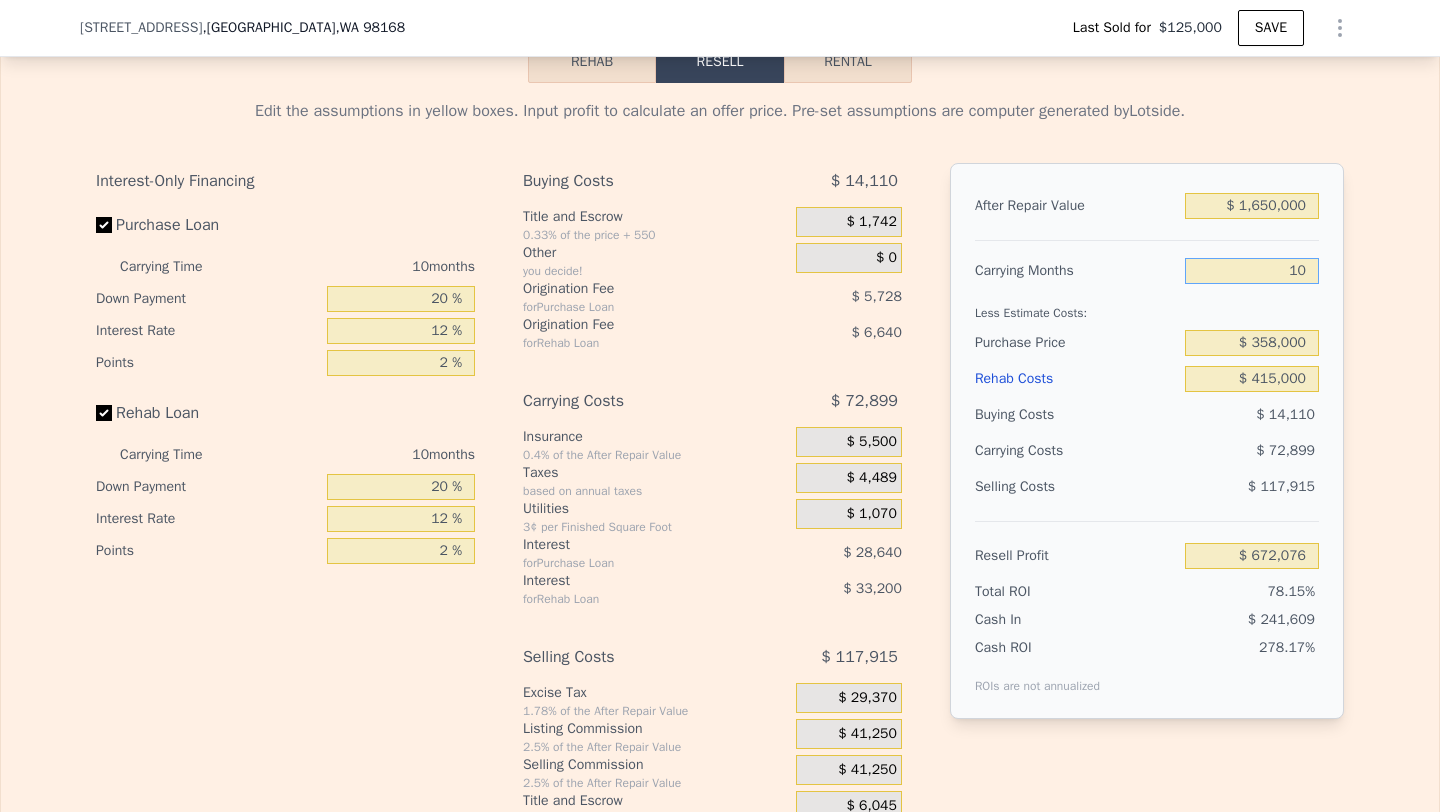 click on "10" at bounding box center (1252, 271) 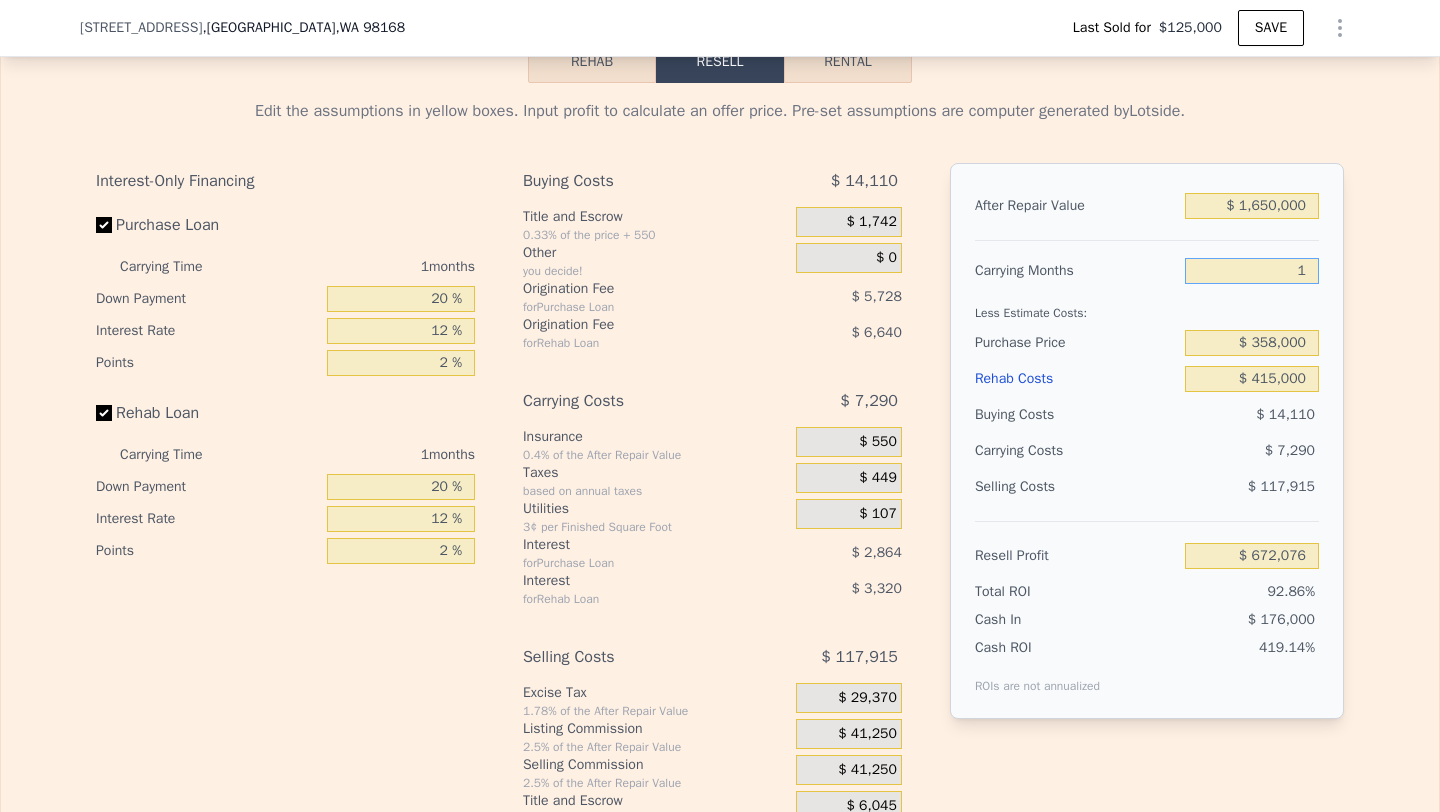 type on "$ 737,685" 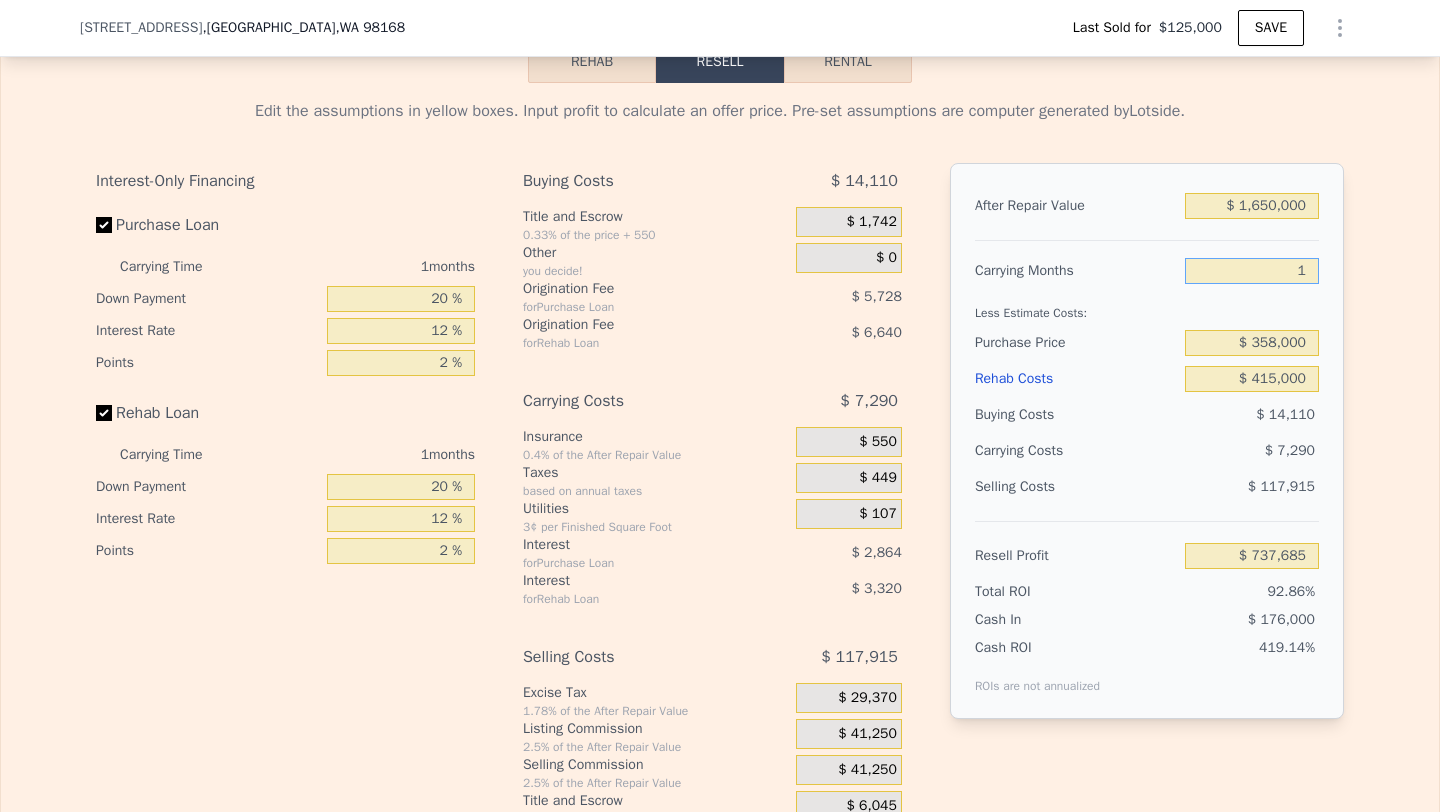 type on "12" 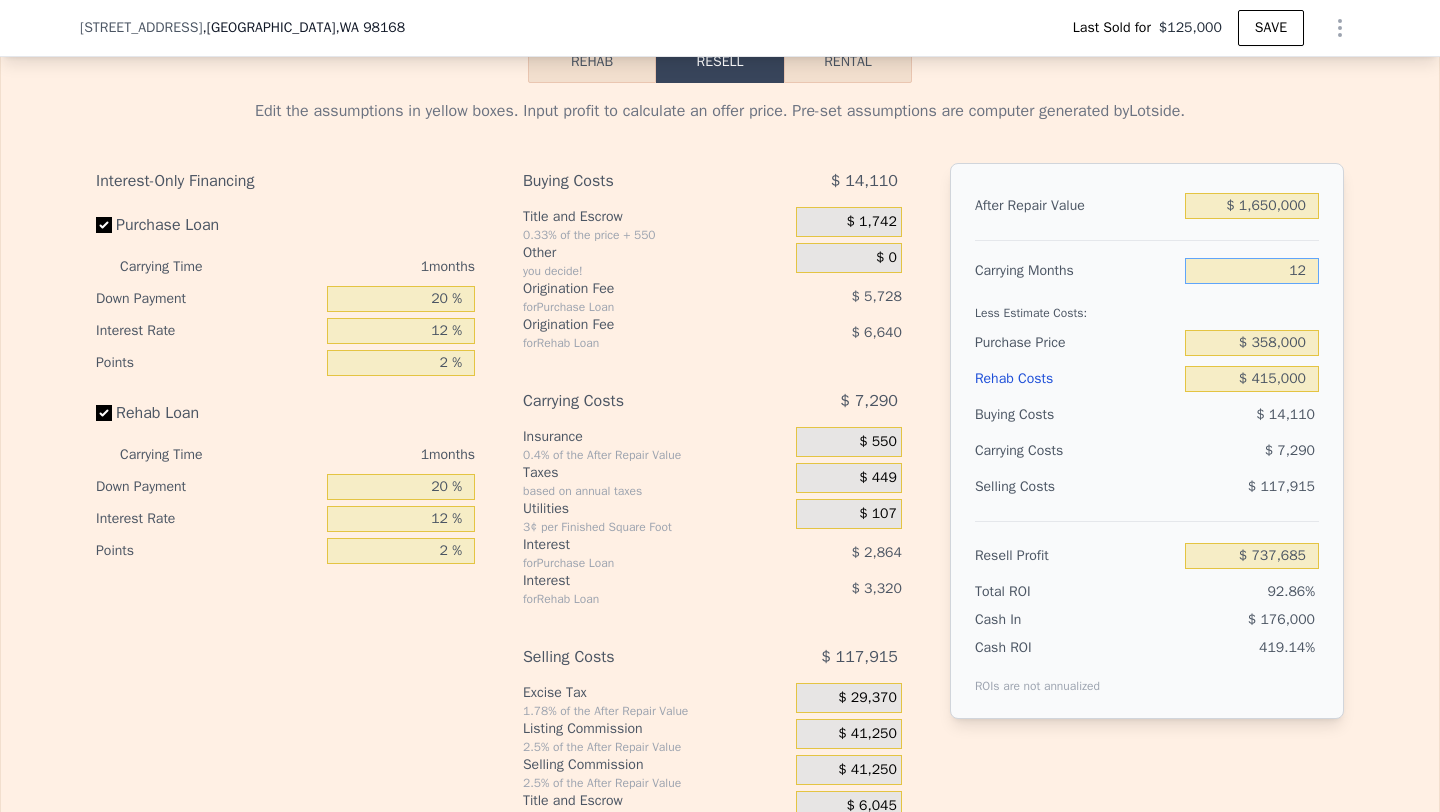 type on "$ 657,496" 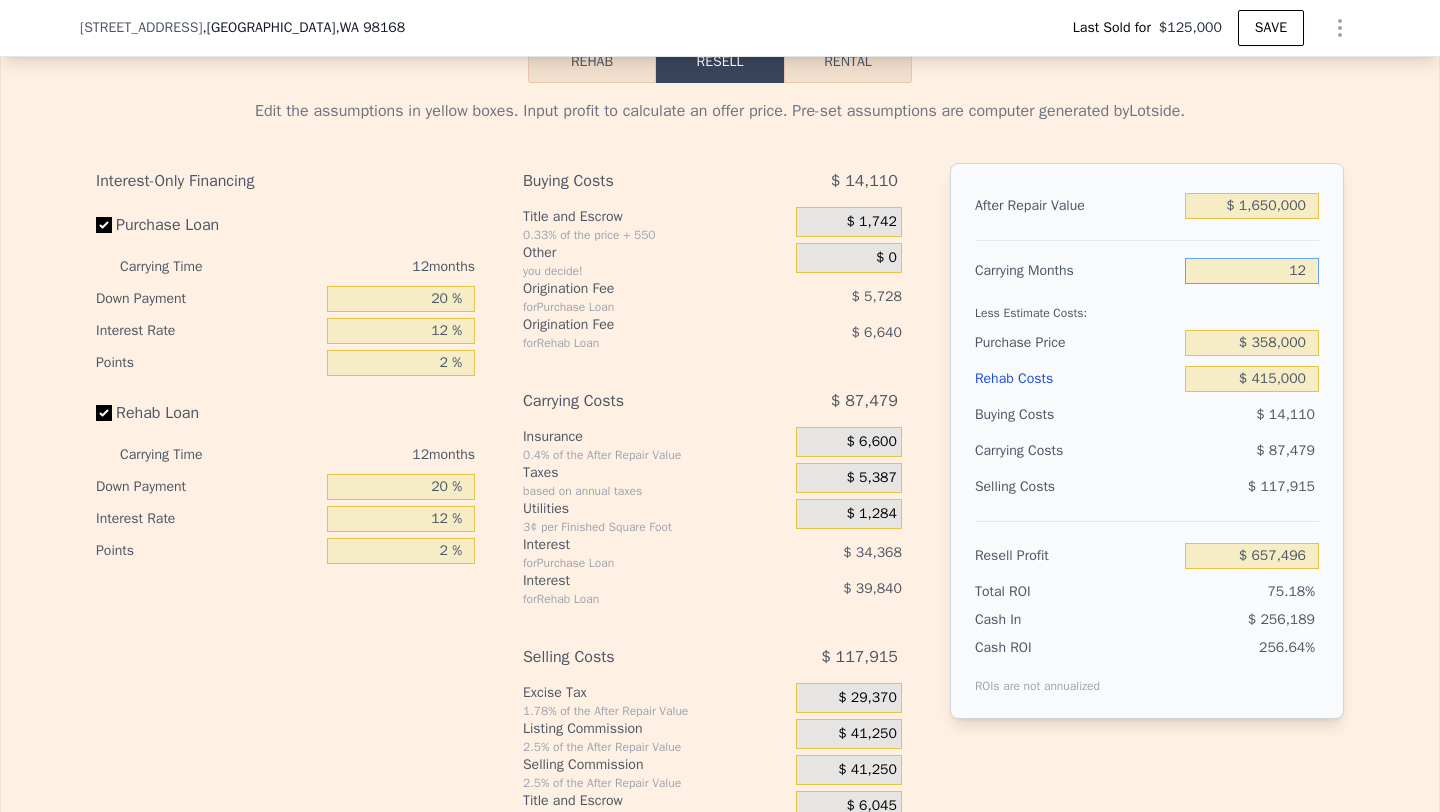 type on "12" 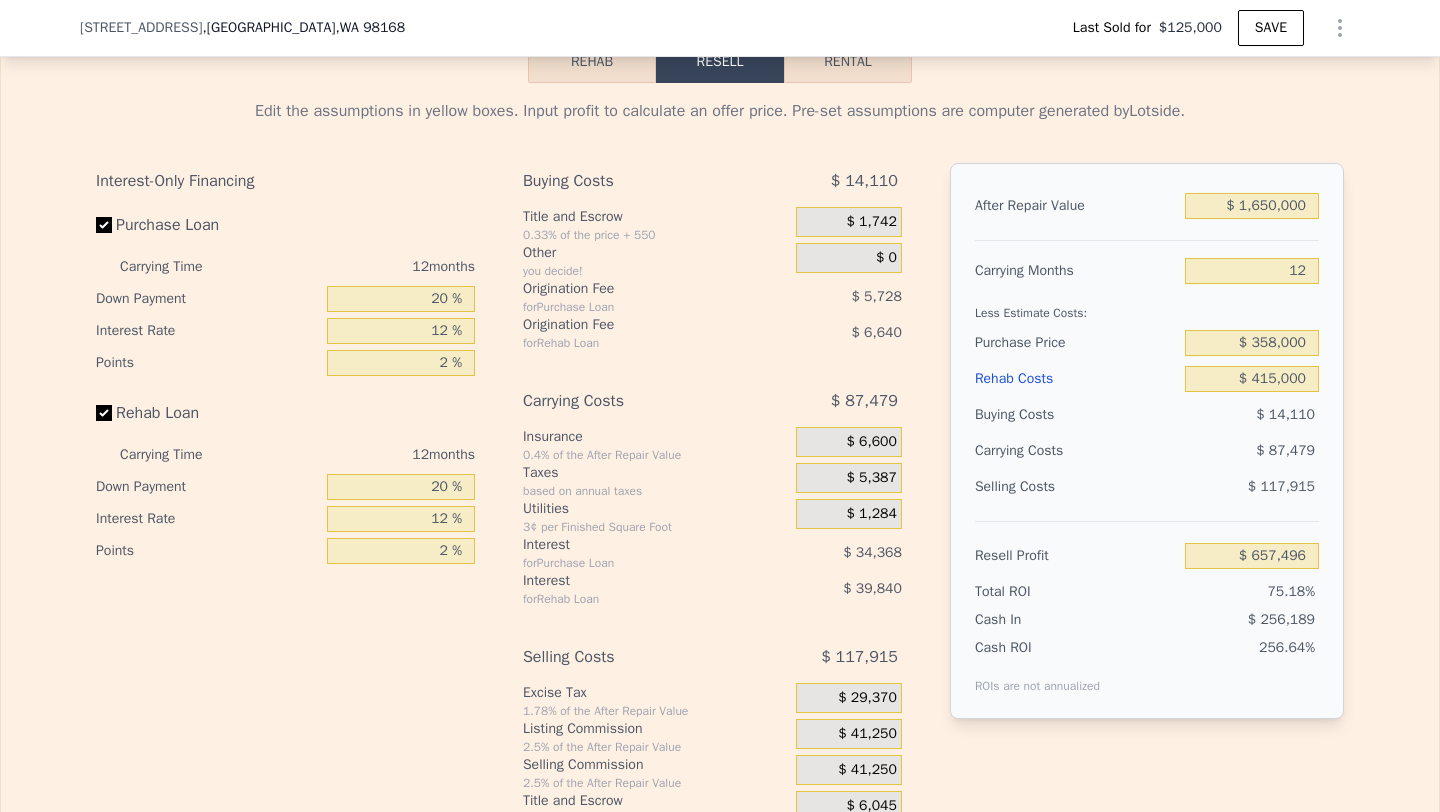 click on "Less Estimate Costs:" at bounding box center (1147, 307) 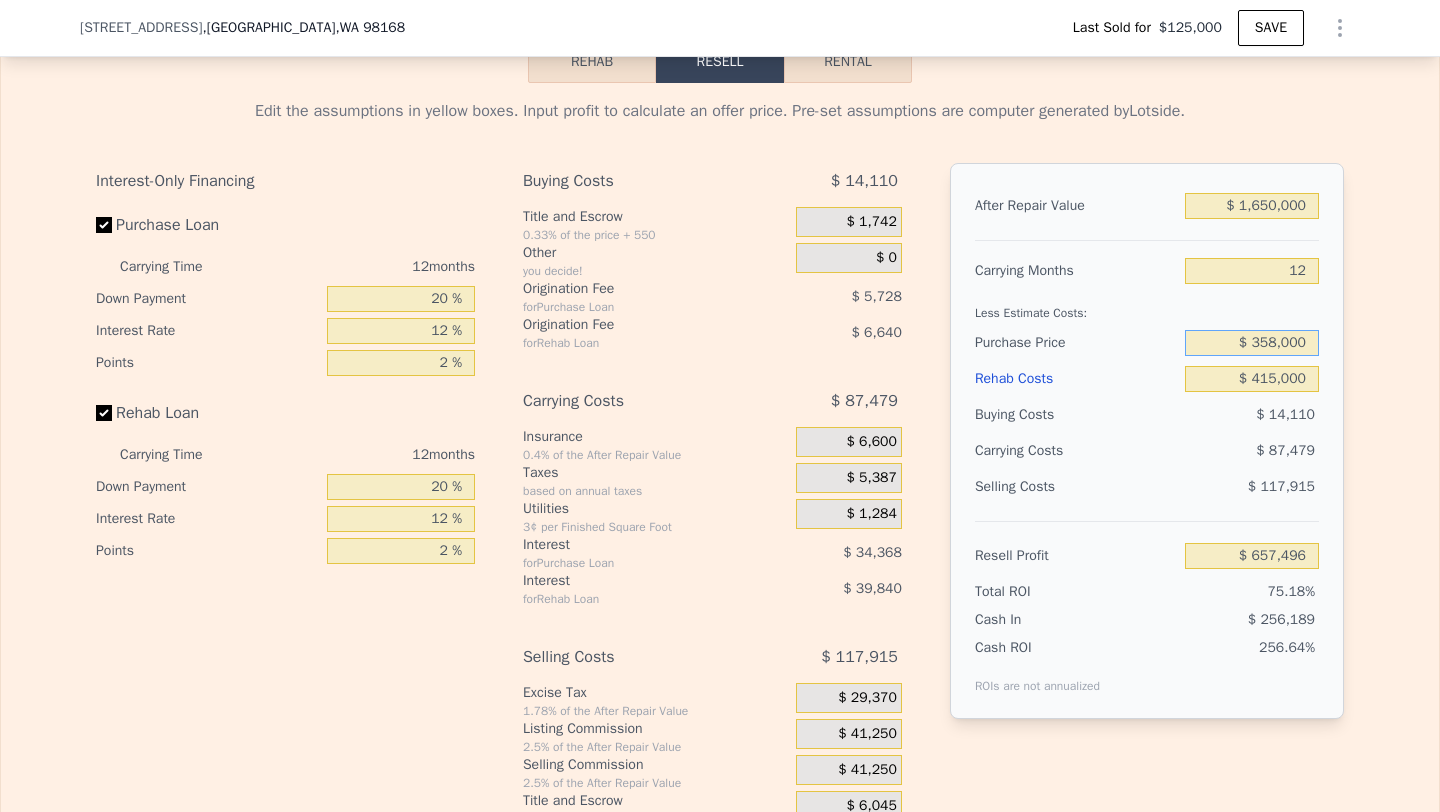 click on "$ 358,000" at bounding box center (1252, 343) 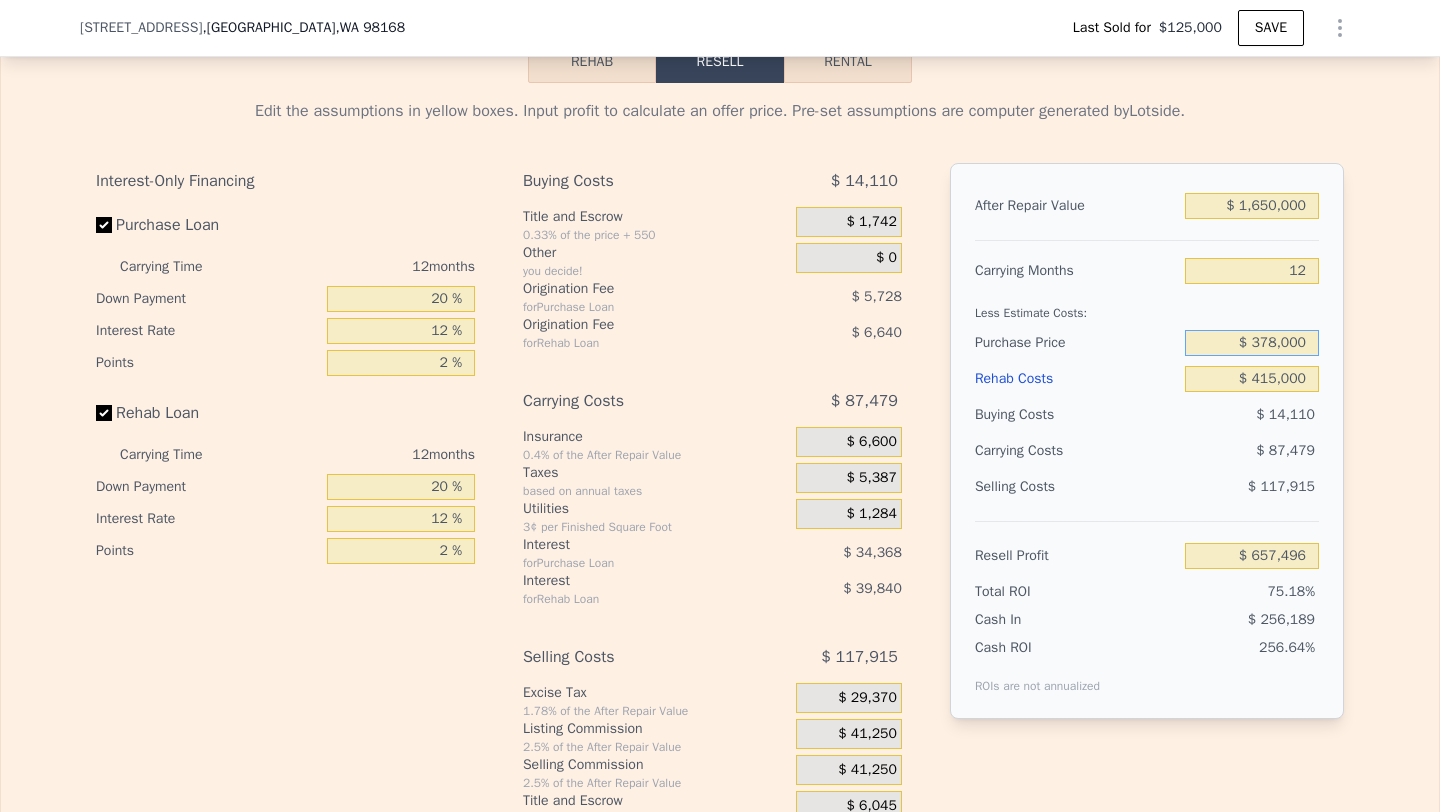 type on "$ 378,000" 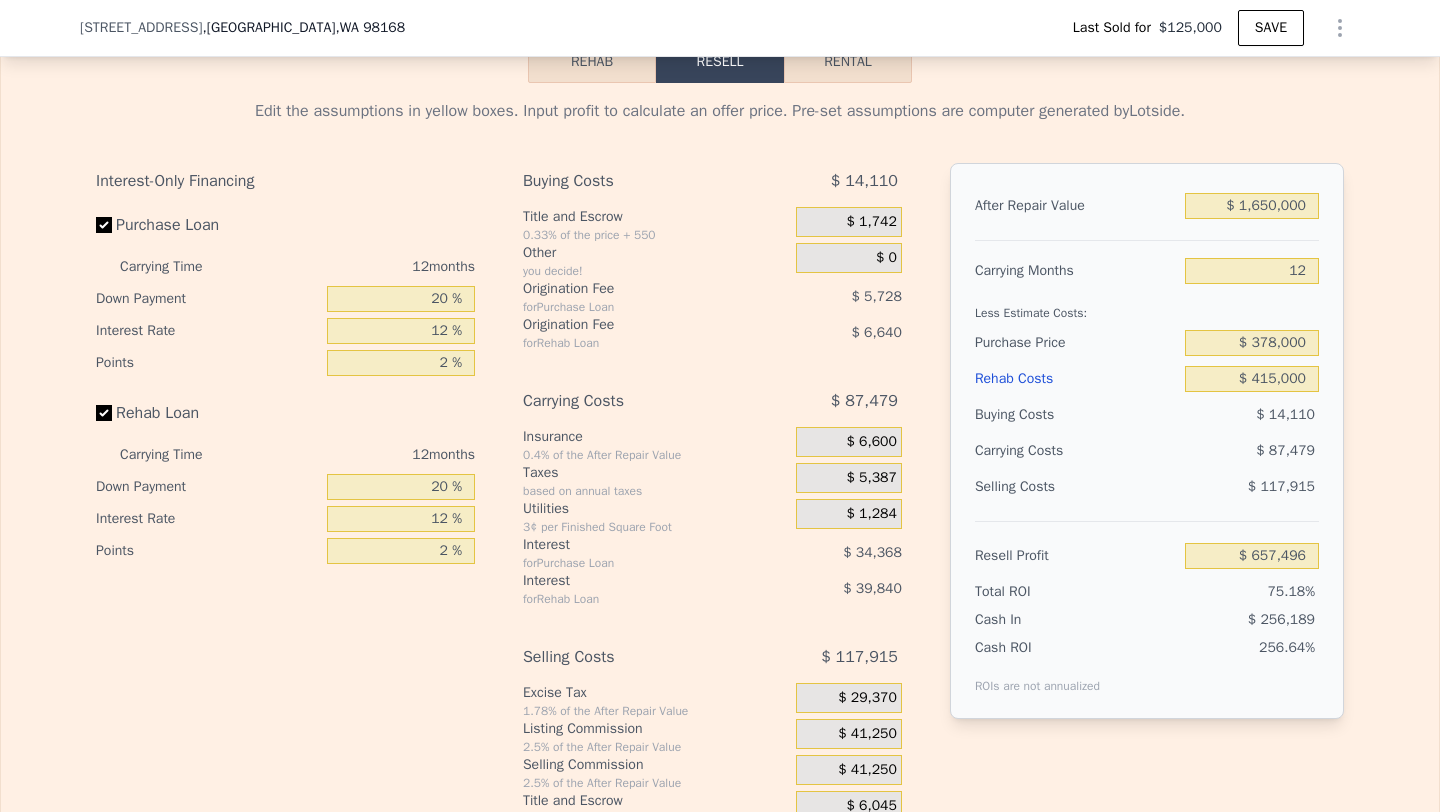 click on "$ 14,110" at bounding box center [1252, 415] 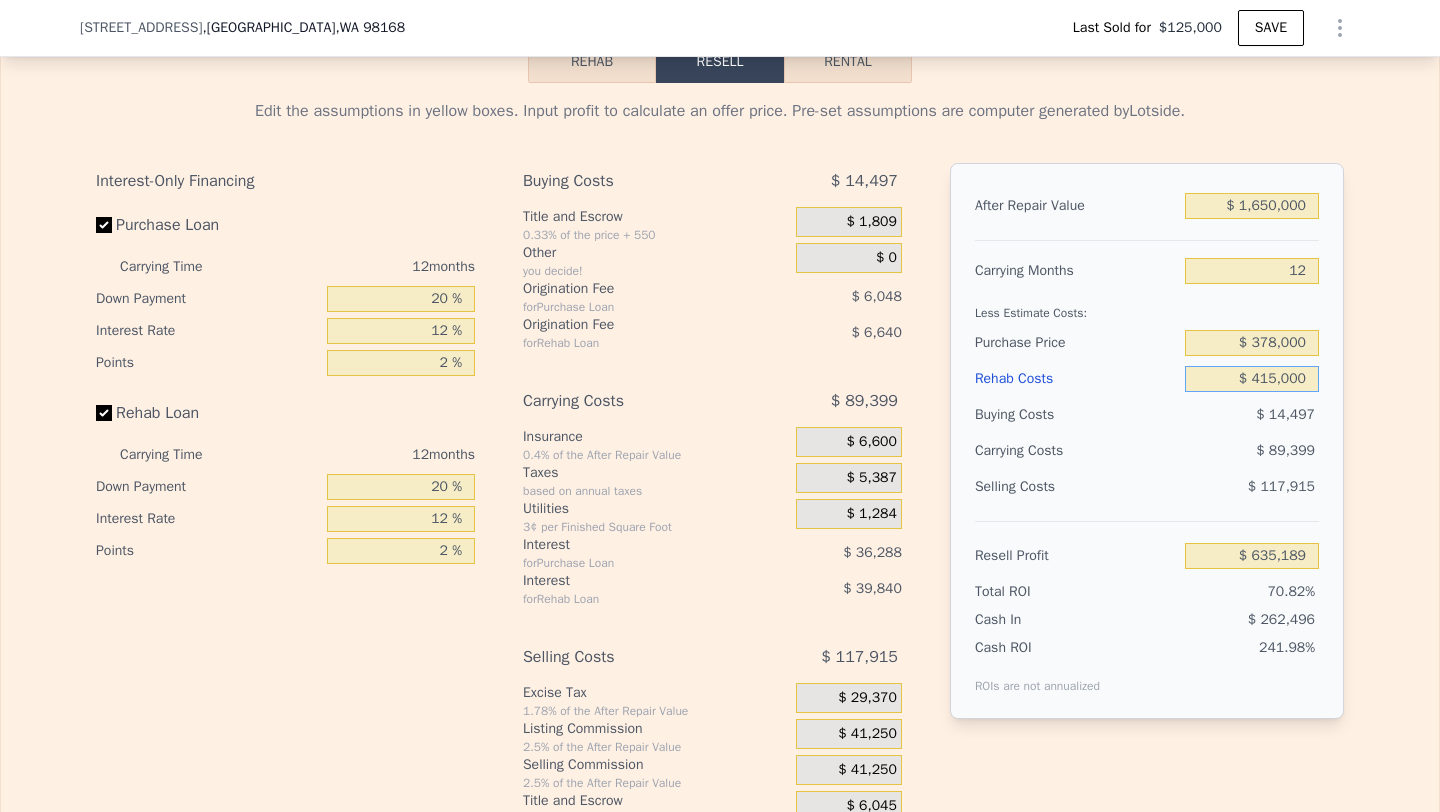 click on "$ 415,000" at bounding box center [1252, 379] 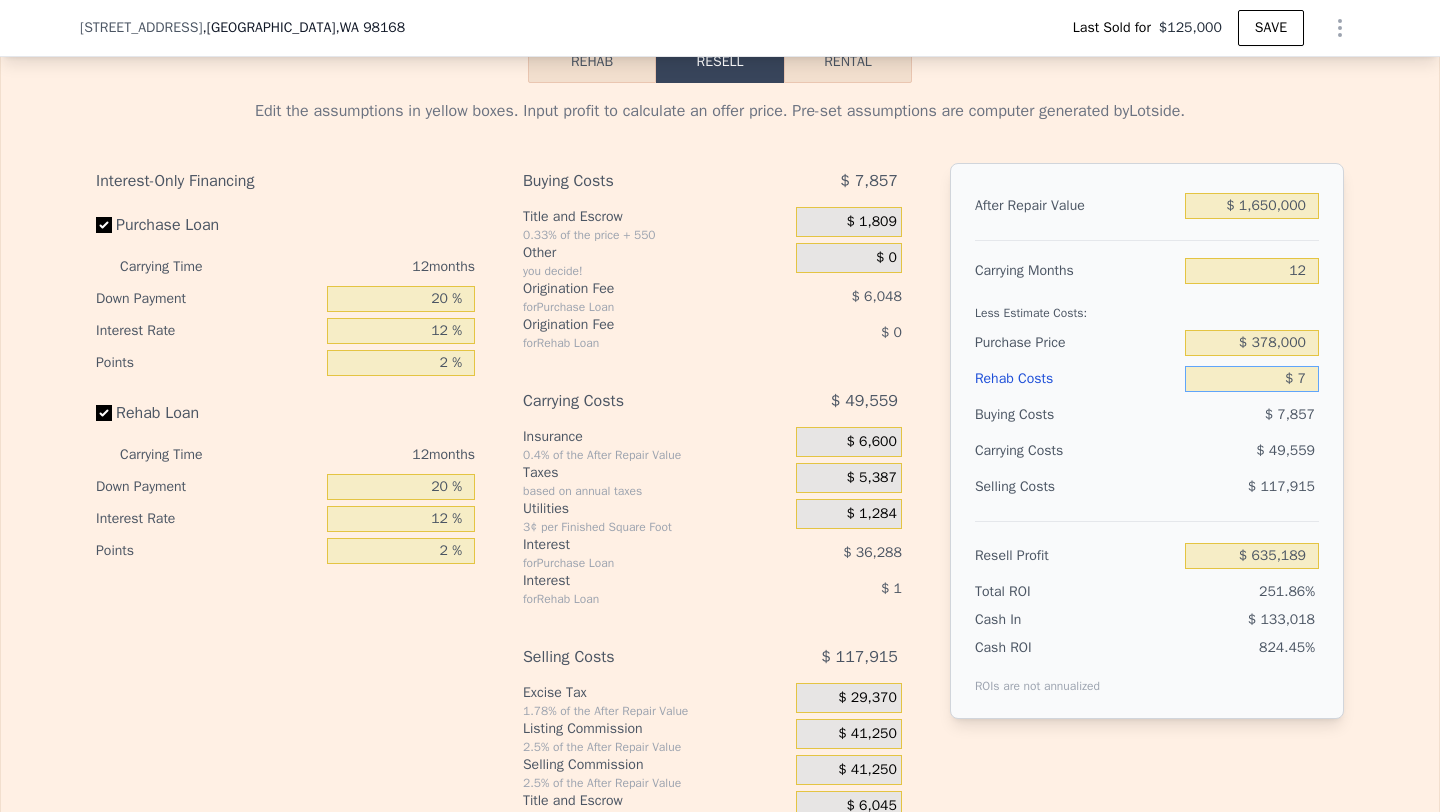 type on "$ 1,096,662" 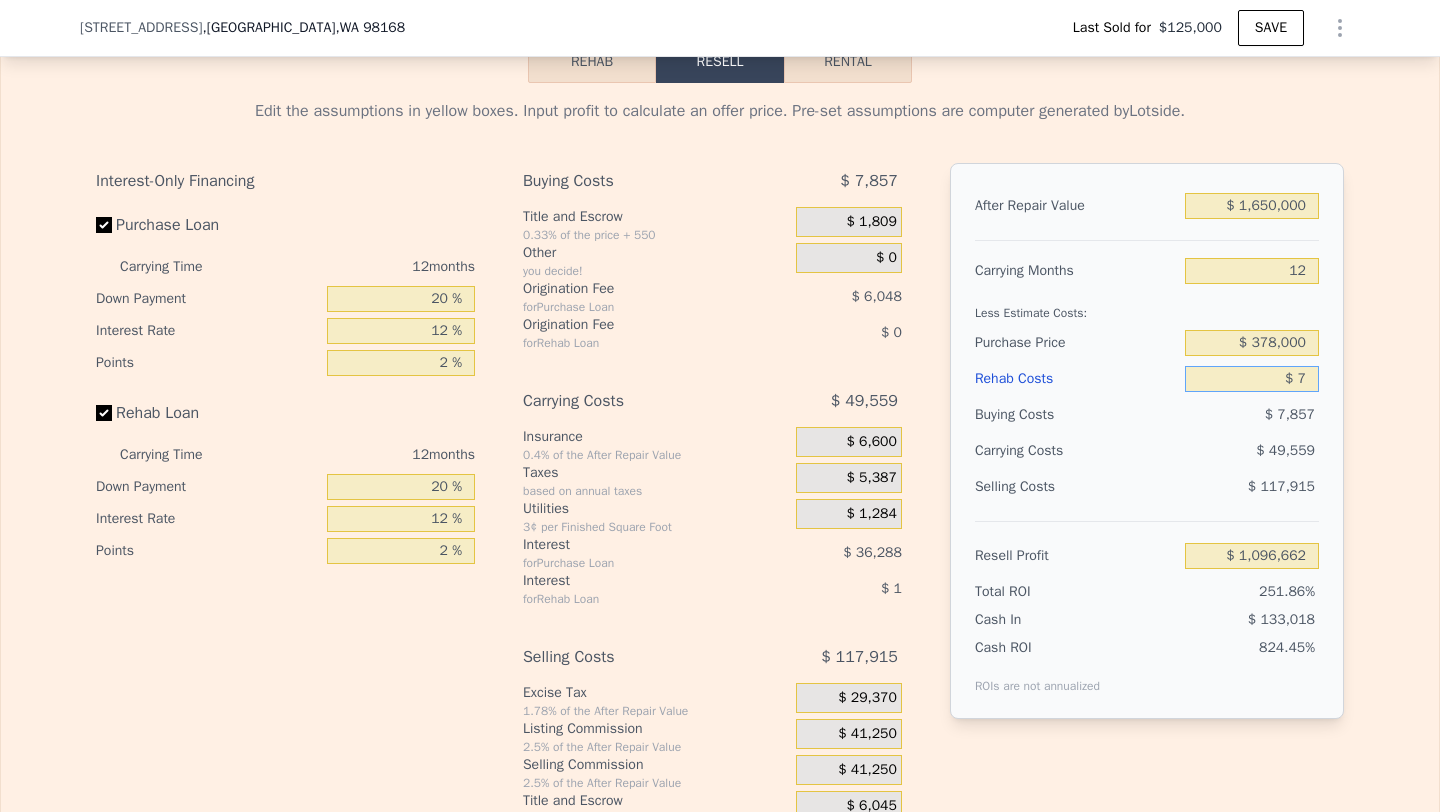 type on "$ 76" 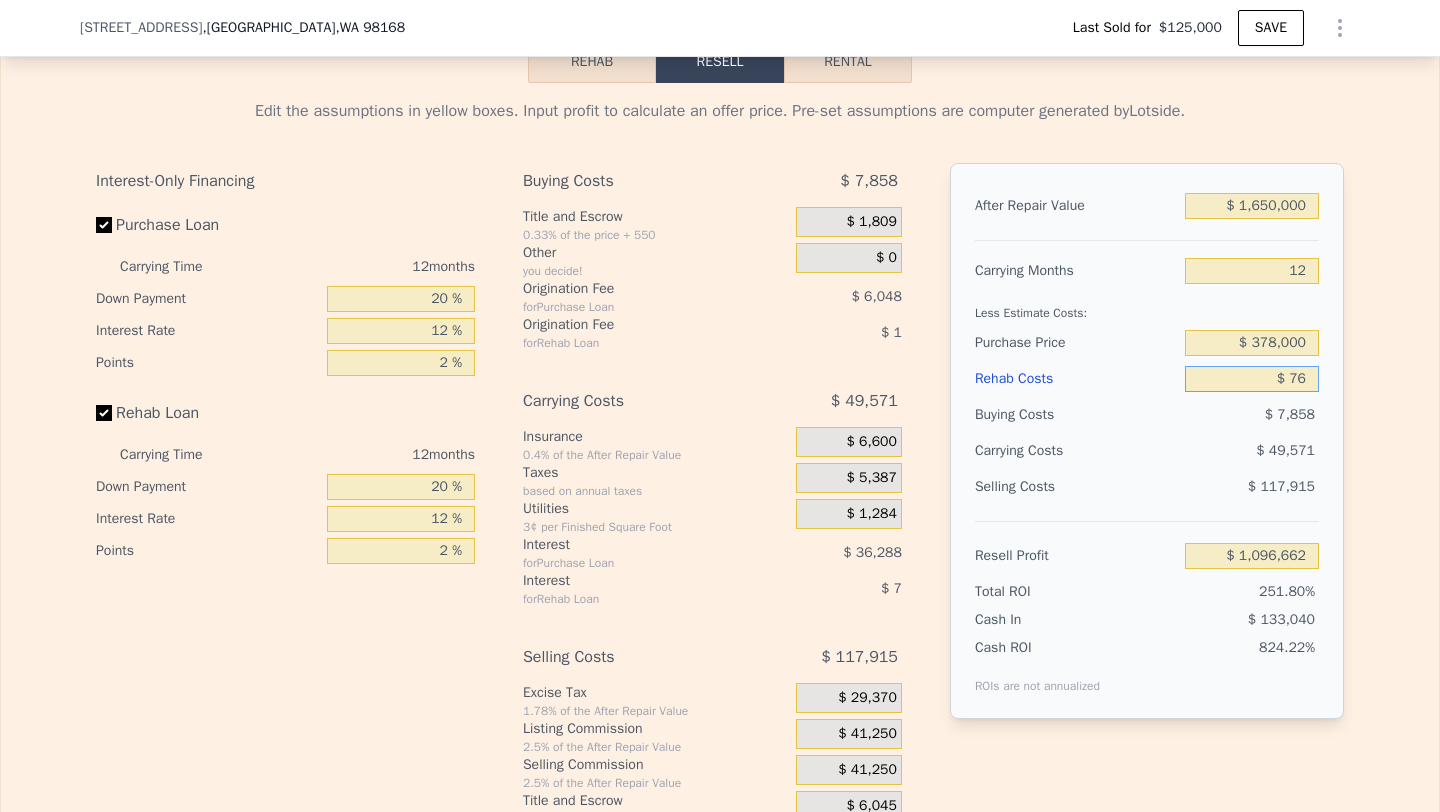 type on "$ 1,096,580" 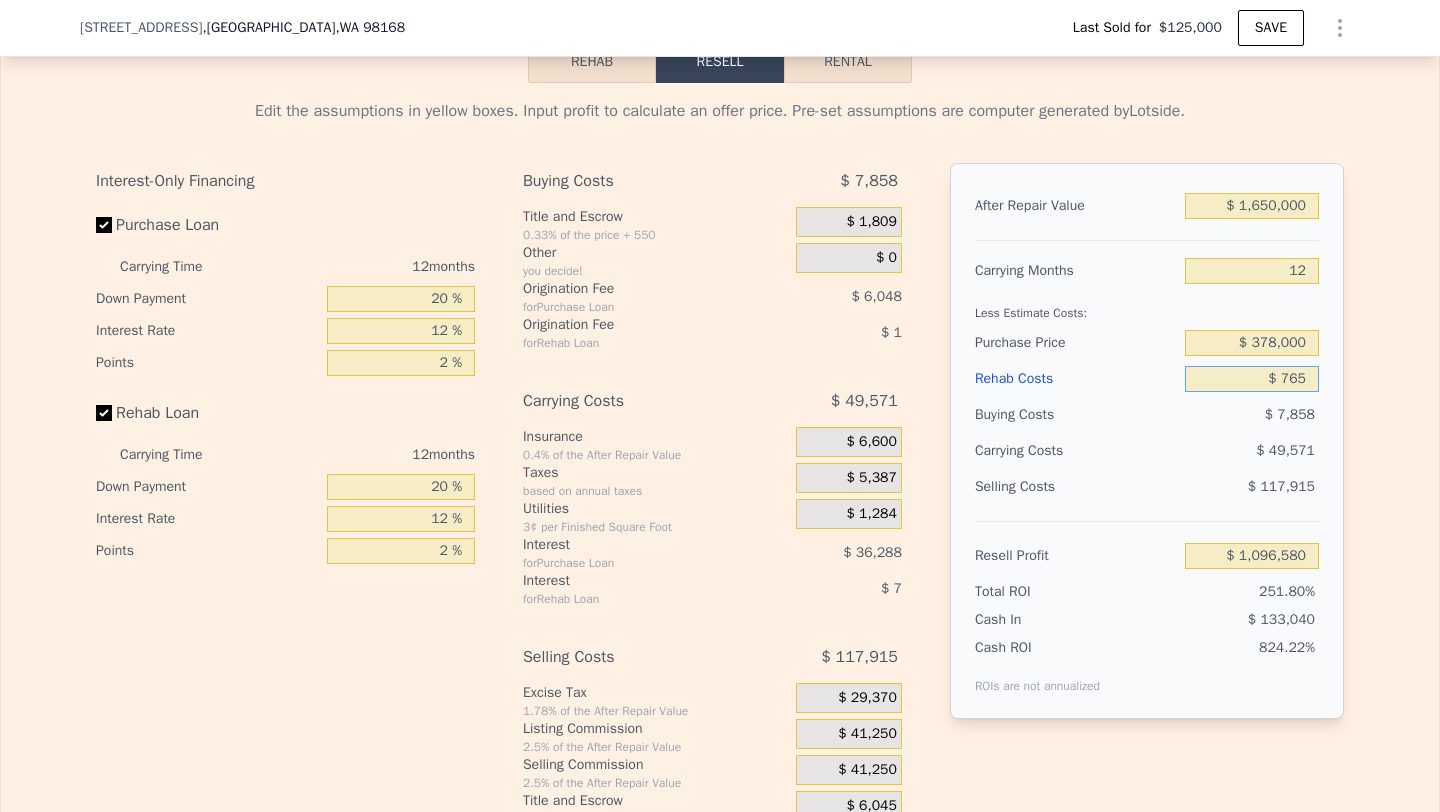 type on "$ 7,650" 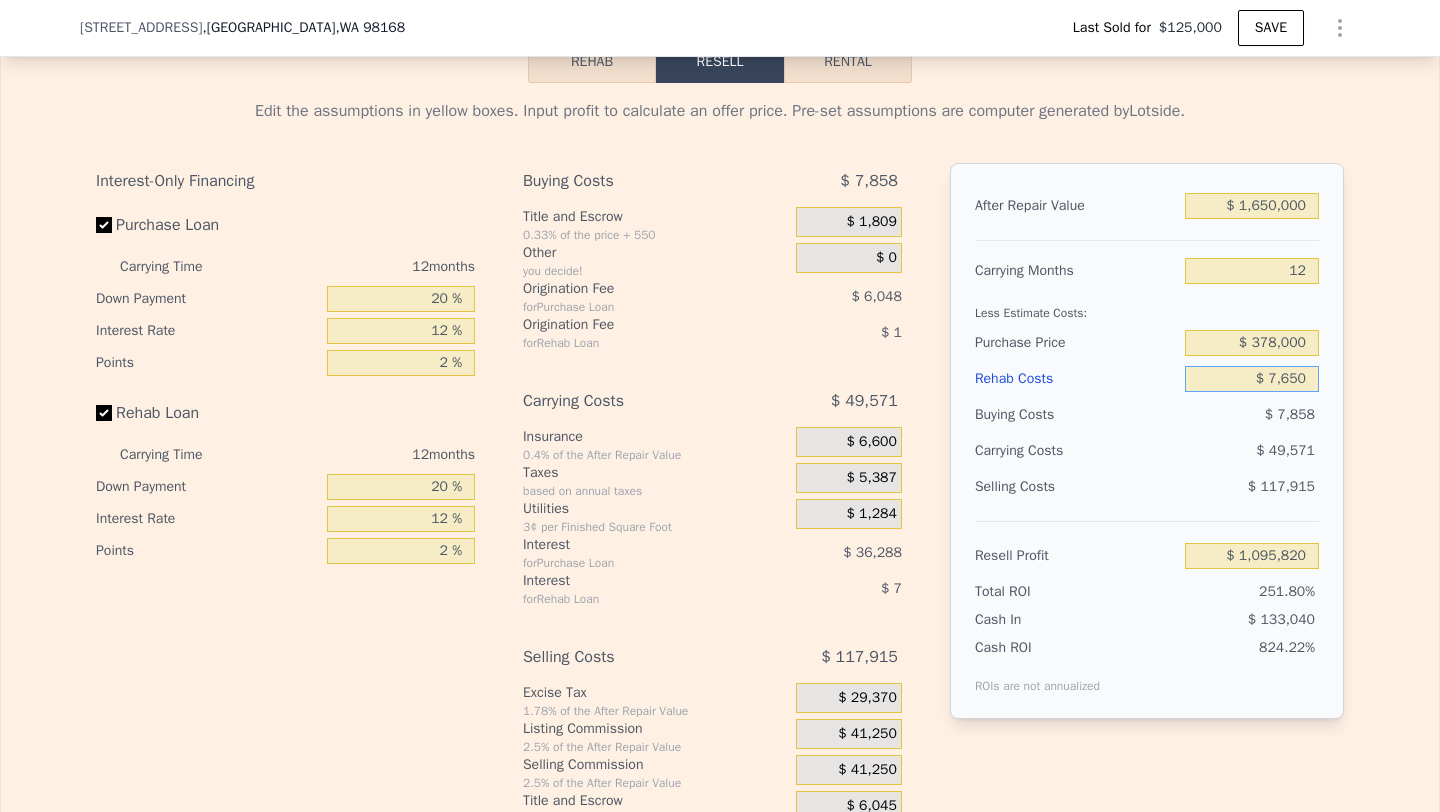 type on "$ 1,088,165" 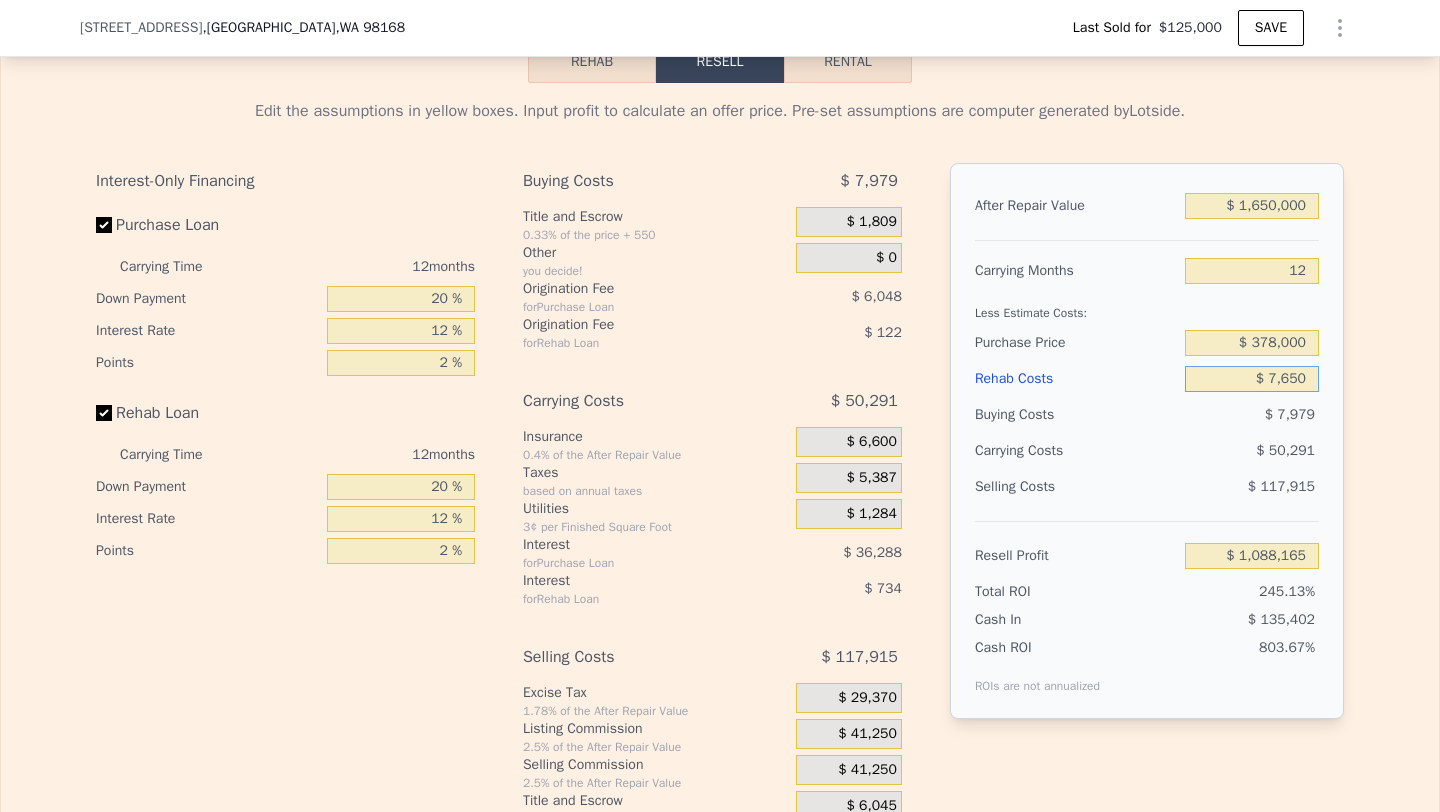 type on "$ 76,500" 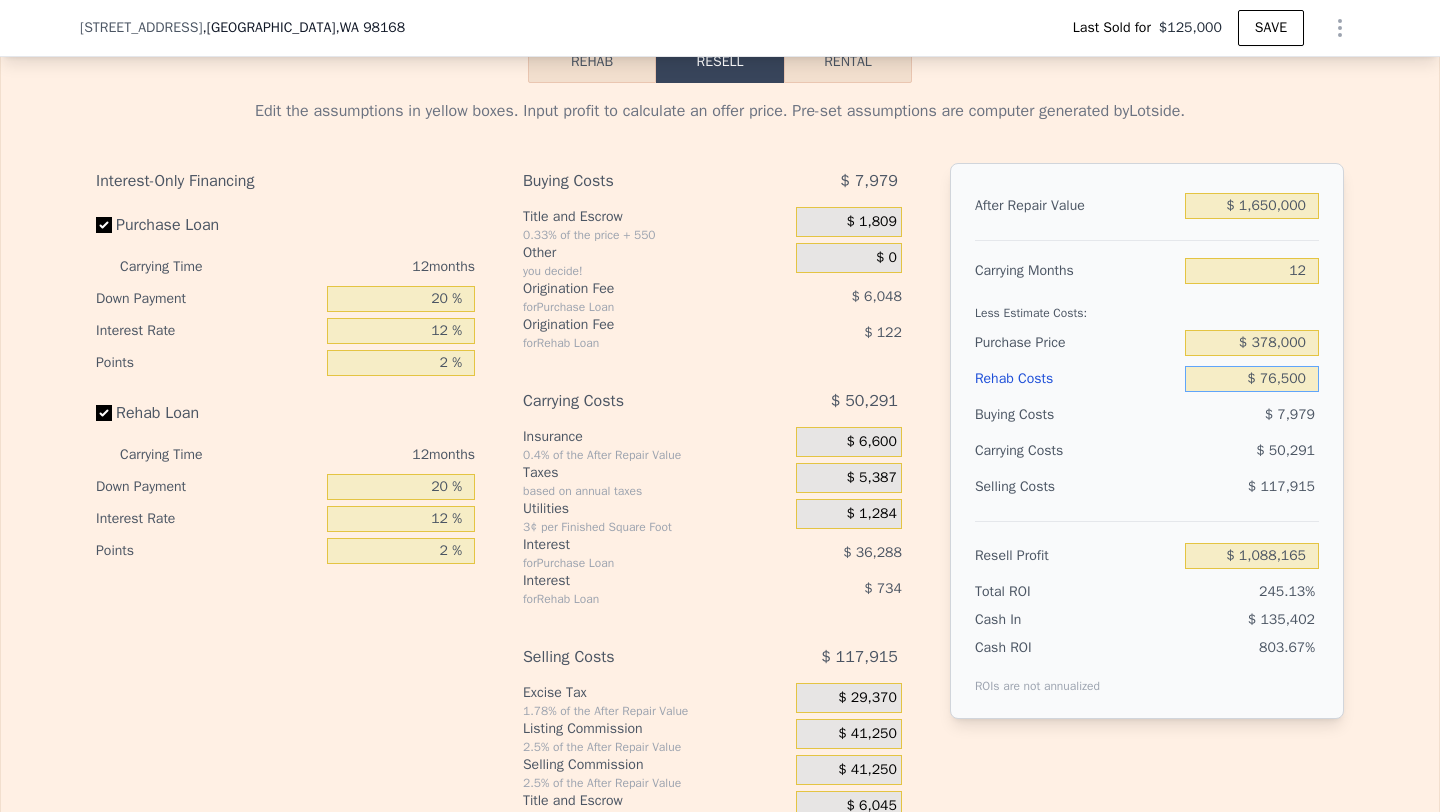 type on "$ 1,011,601" 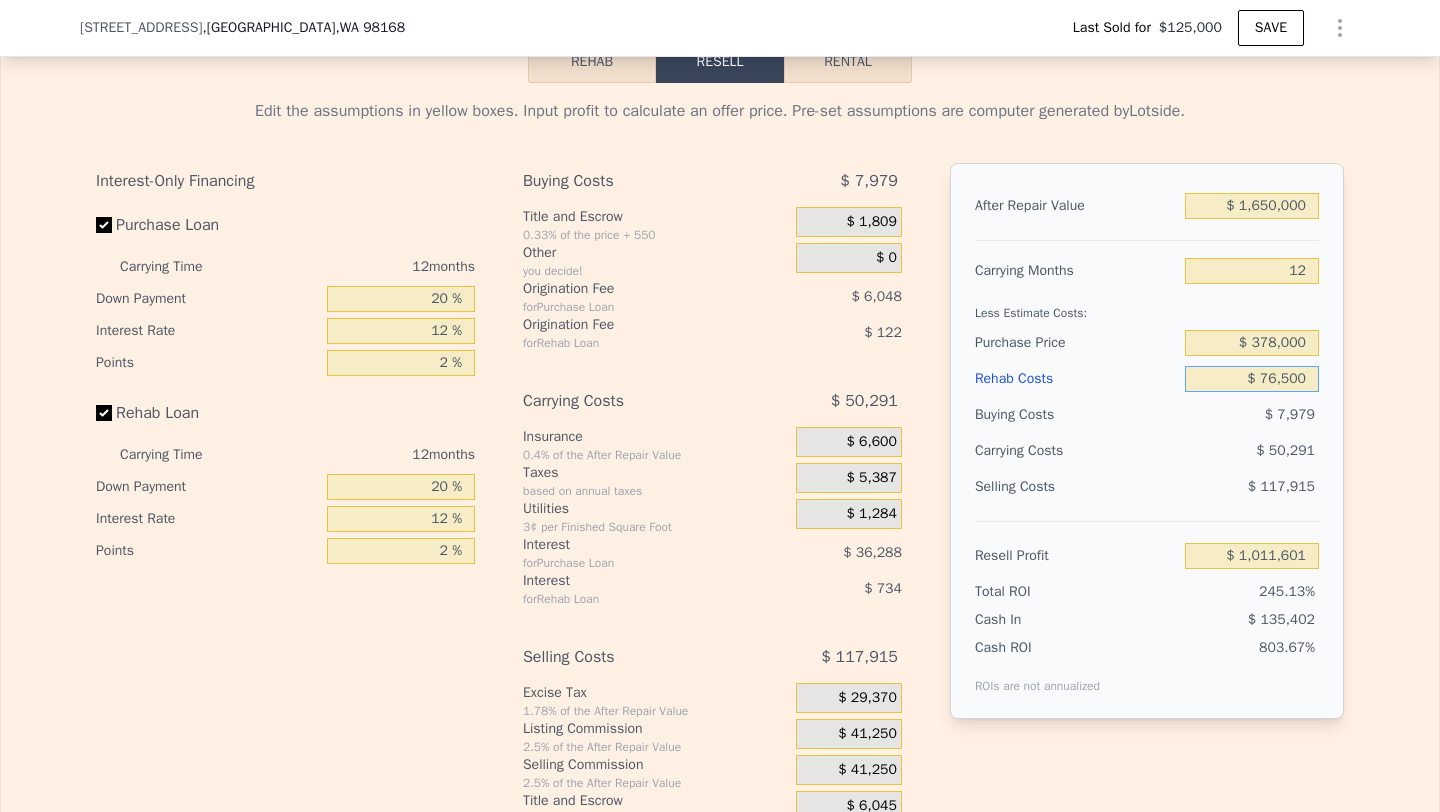 type on "$ 765,000" 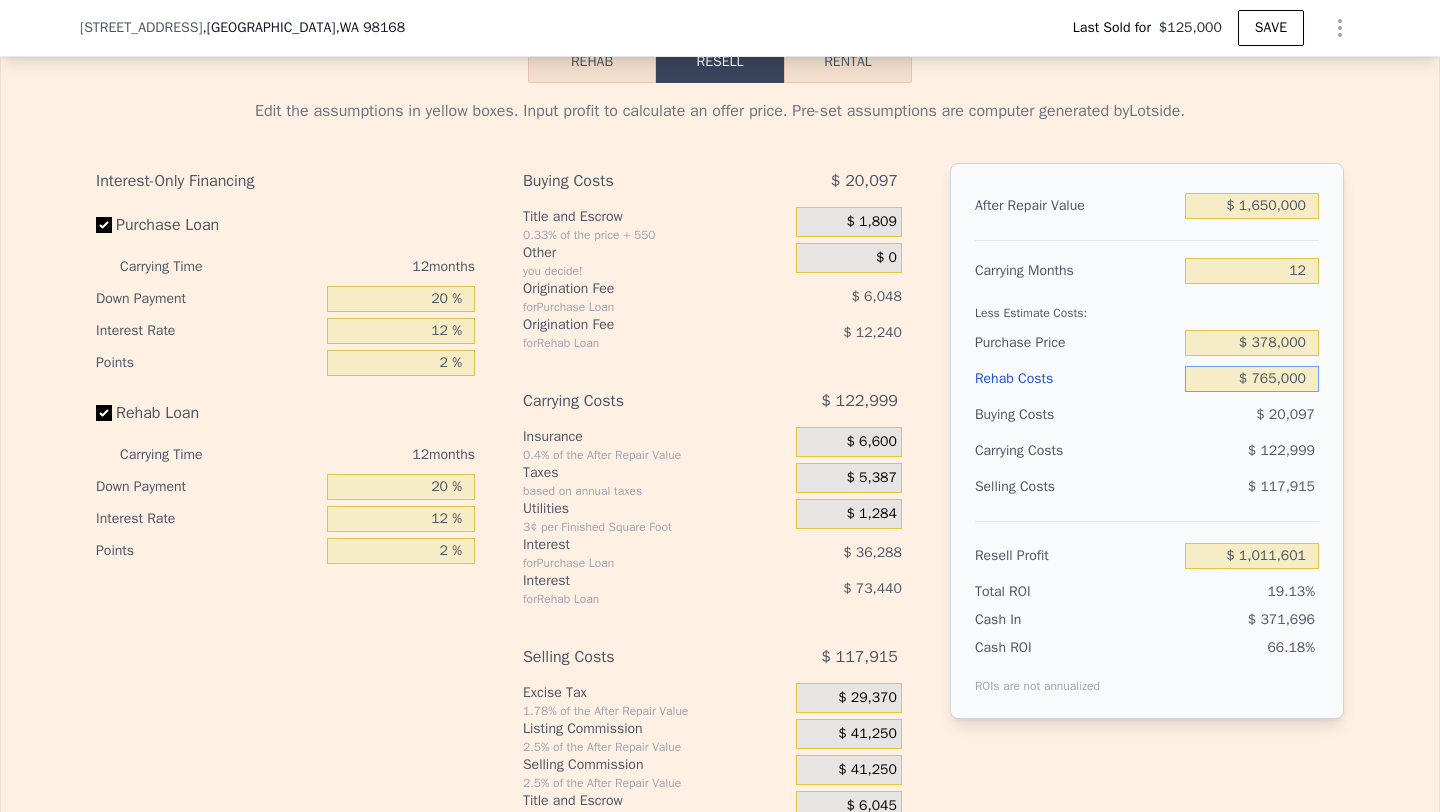 type on "$ 245,989" 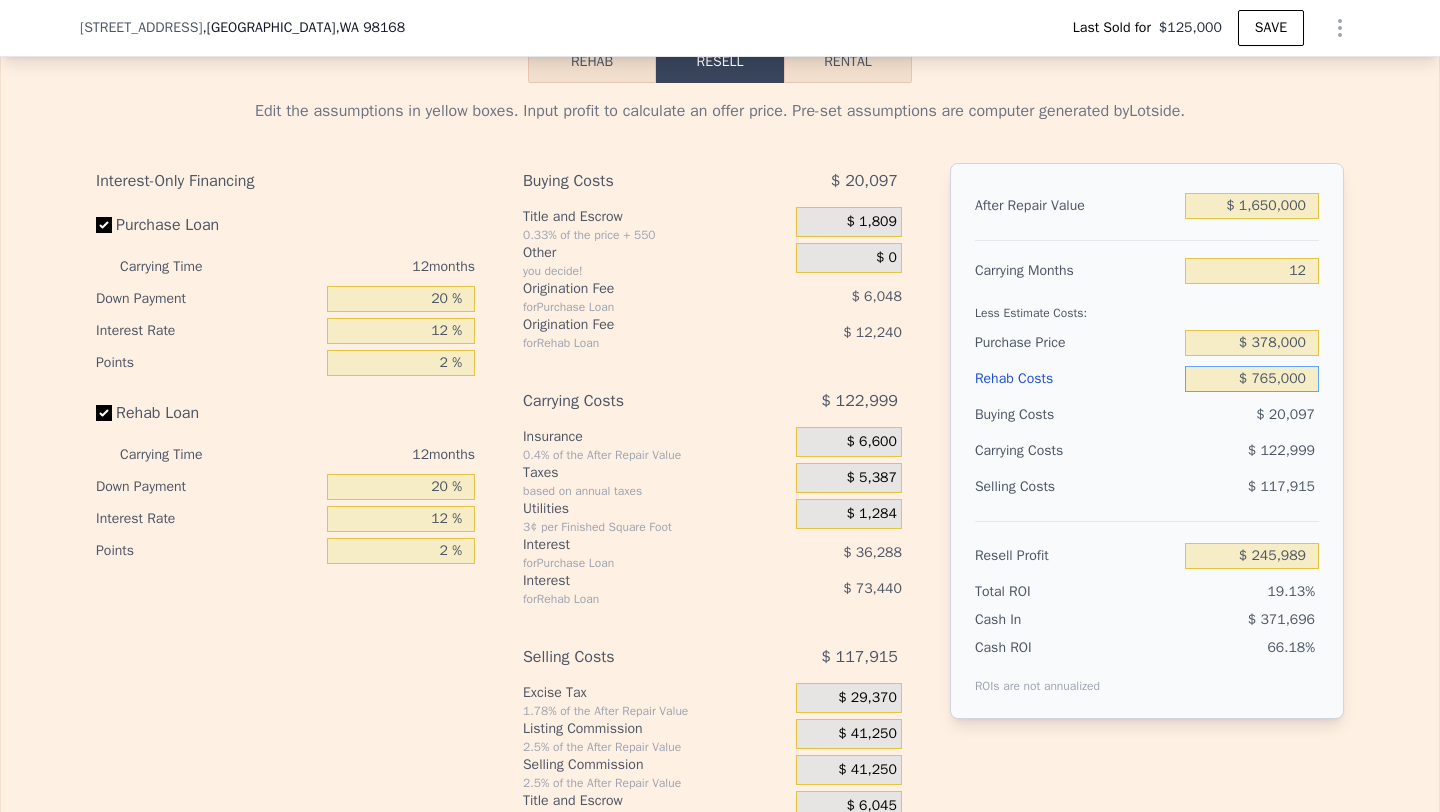 type on "$ 765,000" 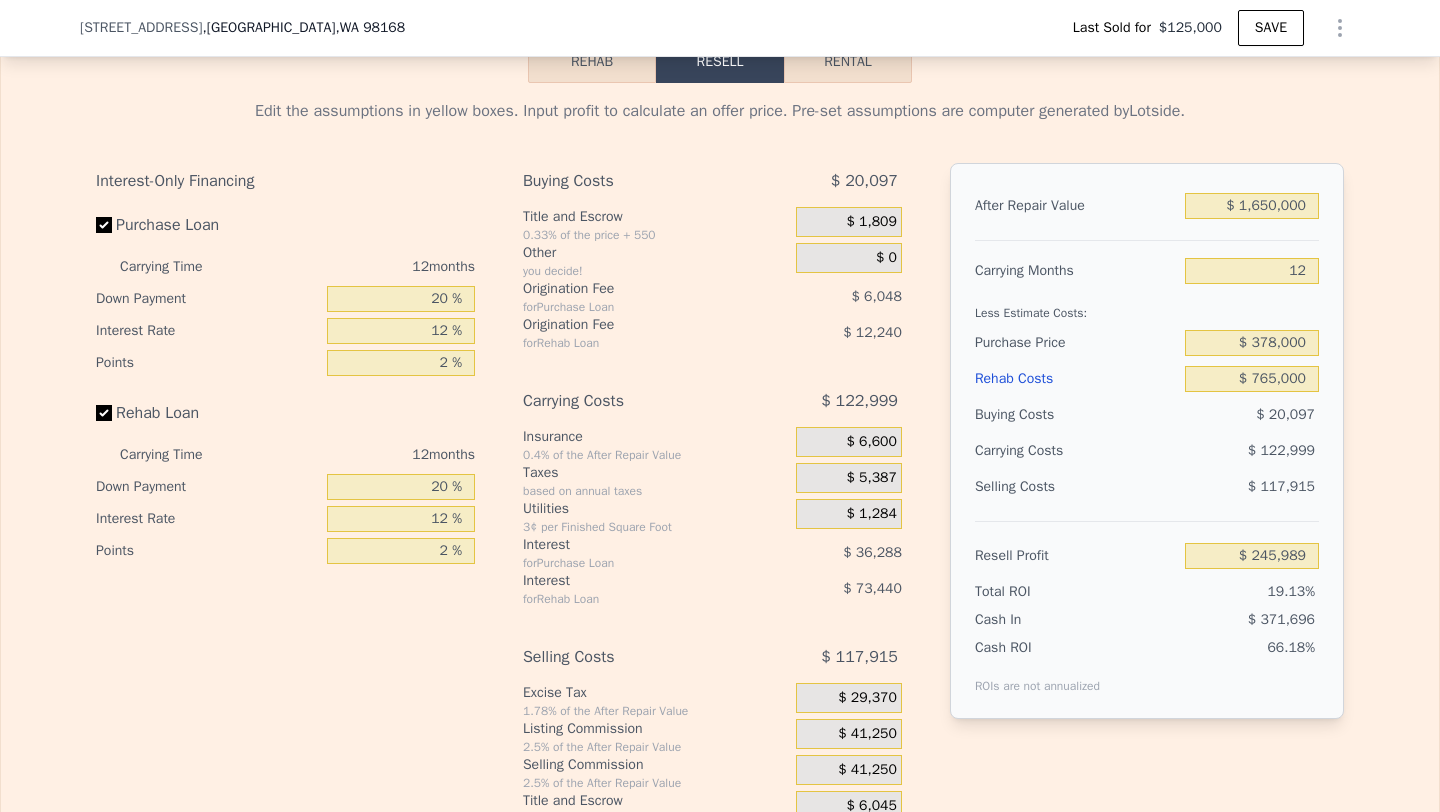 click on "$ 20,097" at bounding box center (1252, 415) 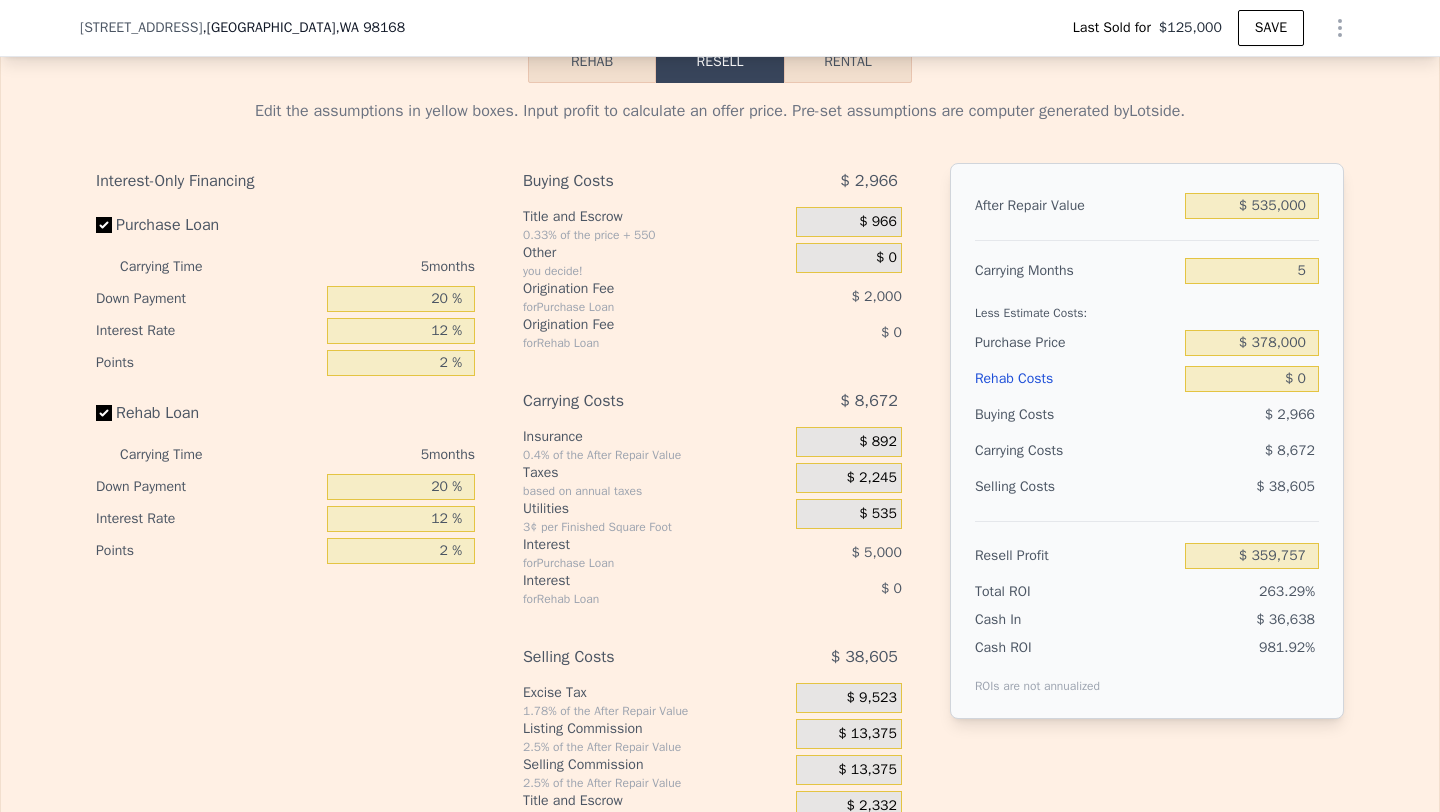 click on "$ 0" at bounding box center (828, 333) 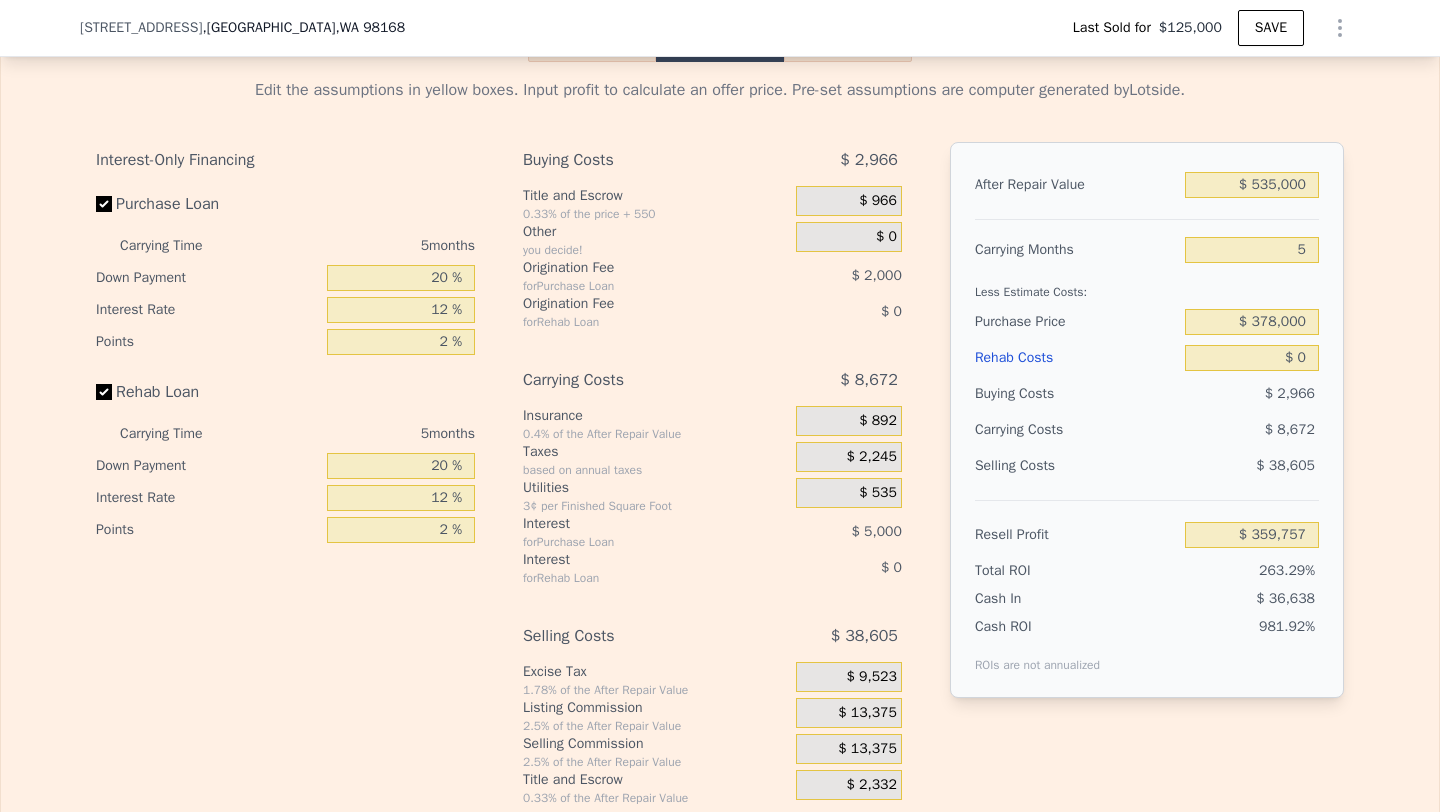 click on "Edit the assumptions in yellow boxes. Input profit to calculate an offer price. Pre-set assumptions are computer generated by  Lotside . Interest-Only Financing Purchase Loan Carrying Time 5  months Down Payment 20 % Interest Rate 12 % Points 2 % Rehab Loan Carrying Time 5  months Down Payment 20 % Interest Rate 12 % Points 2 % Buying Costs $ 2,966 Title and Escrow 0.33% of the price + 550 $ 966 Other you decide! $ 0 Origination Fee for  Purchase Loan $ 2,000 Origination Fee for  Rehab Loan $ 0 Carrying Costs $ 8,672 Insurance 0.4% of the After Repair Value $ 892 Taxes based on annual taxes $ 2,245 Utilities 3¢ per Finished Square Foot $ 535 Interest for  Purchase Loan $ 5,000 Interest for  Rehab Loan $ 0 Selling Costs $ 38,605 Excise Tax 1.78% of the After Repair Value $ 9,523 Listing Commission 2.5% of the After Repair Value $ 13,375 Selling Commission 2.5% of the After Repair Value $ 13,375 Title and Escrow 0.33% of the After Repair Value $ 2,332 After Repair Value $ 535,000 Carrying Months 5 $ 378,000" at bounding box center [720, 442] 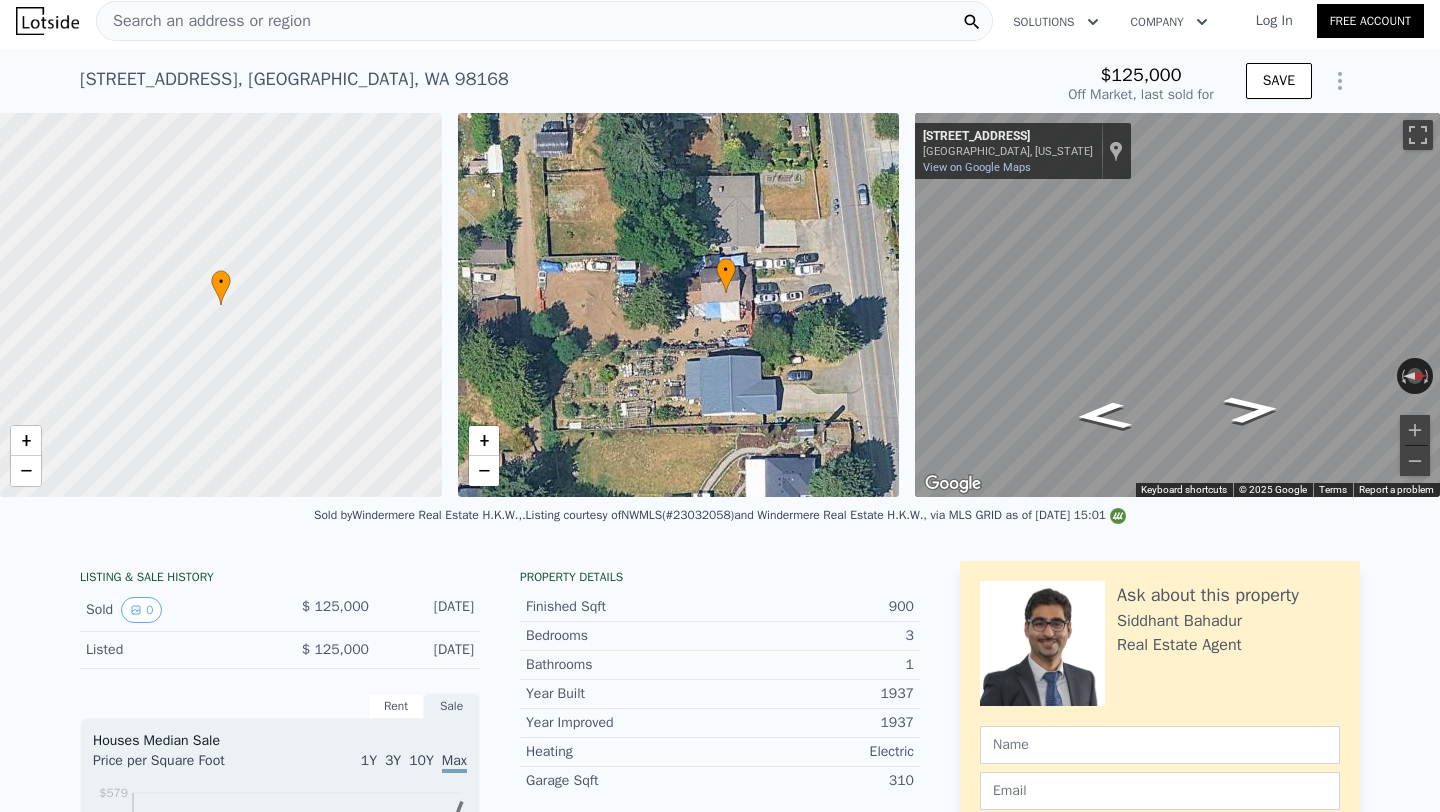 scroll, scrollTop: 0, scrollLeft: 0, axis: both 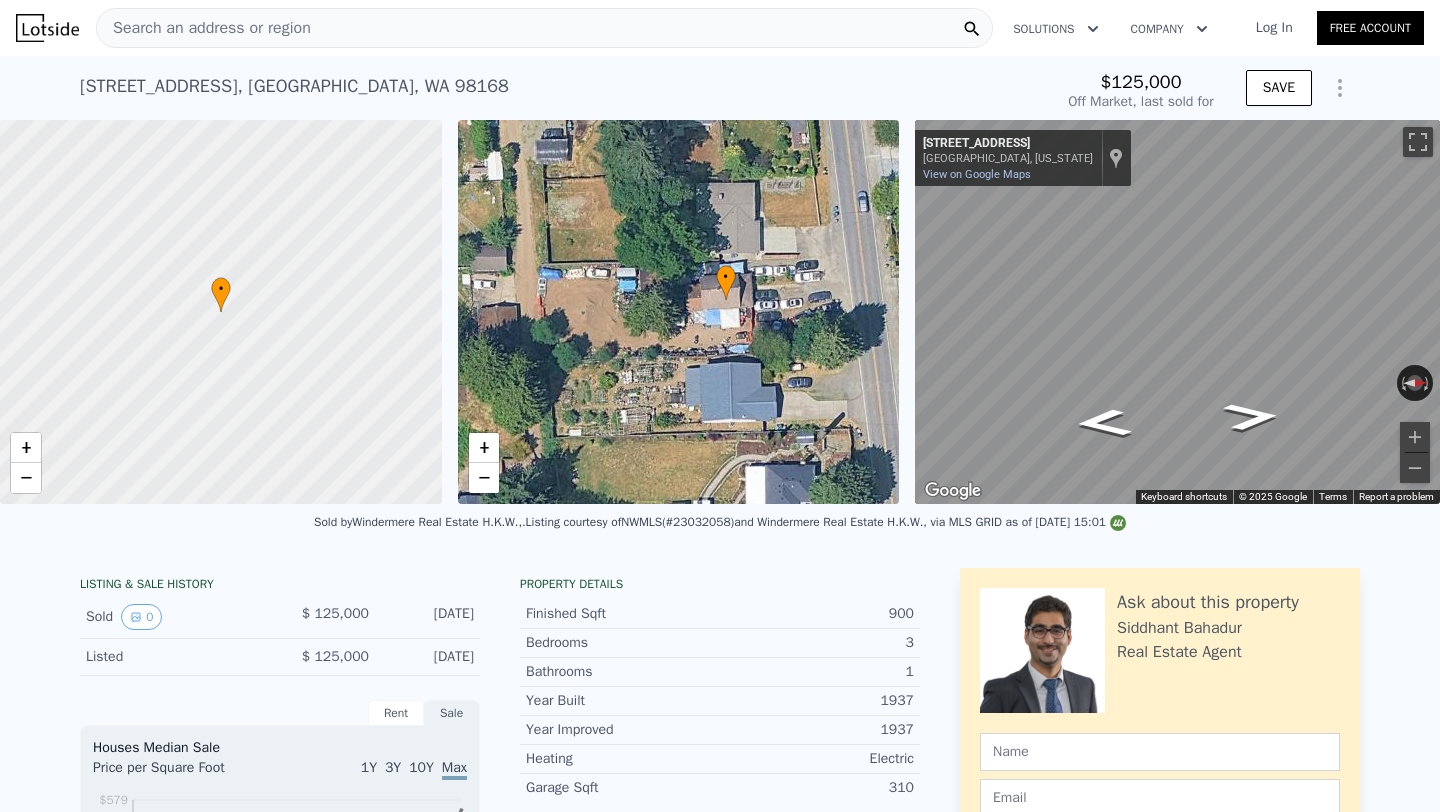 click on "Search an address or region" at bounding box center (544, 28) 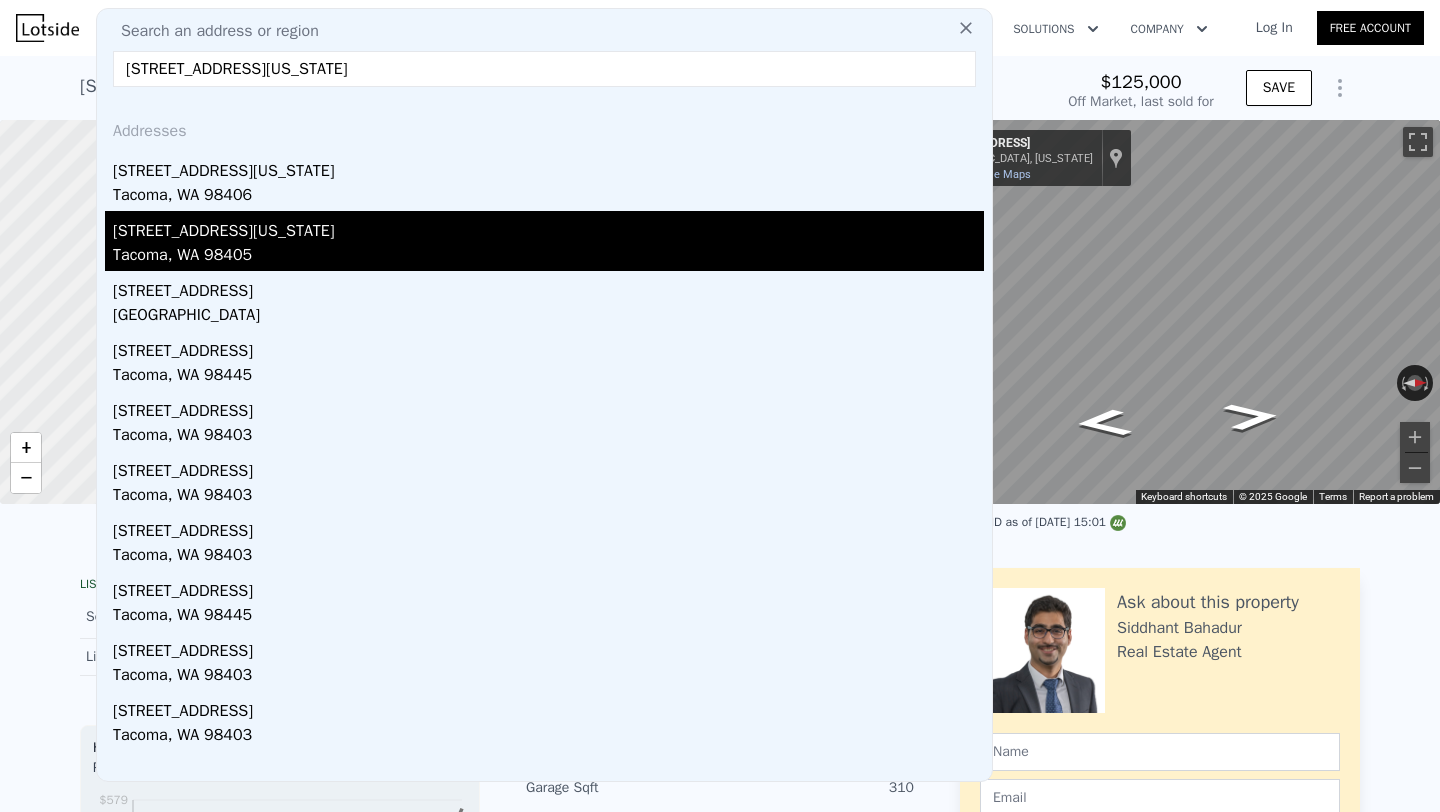 type on "[STREET_ADDRESS][US_STATE]" 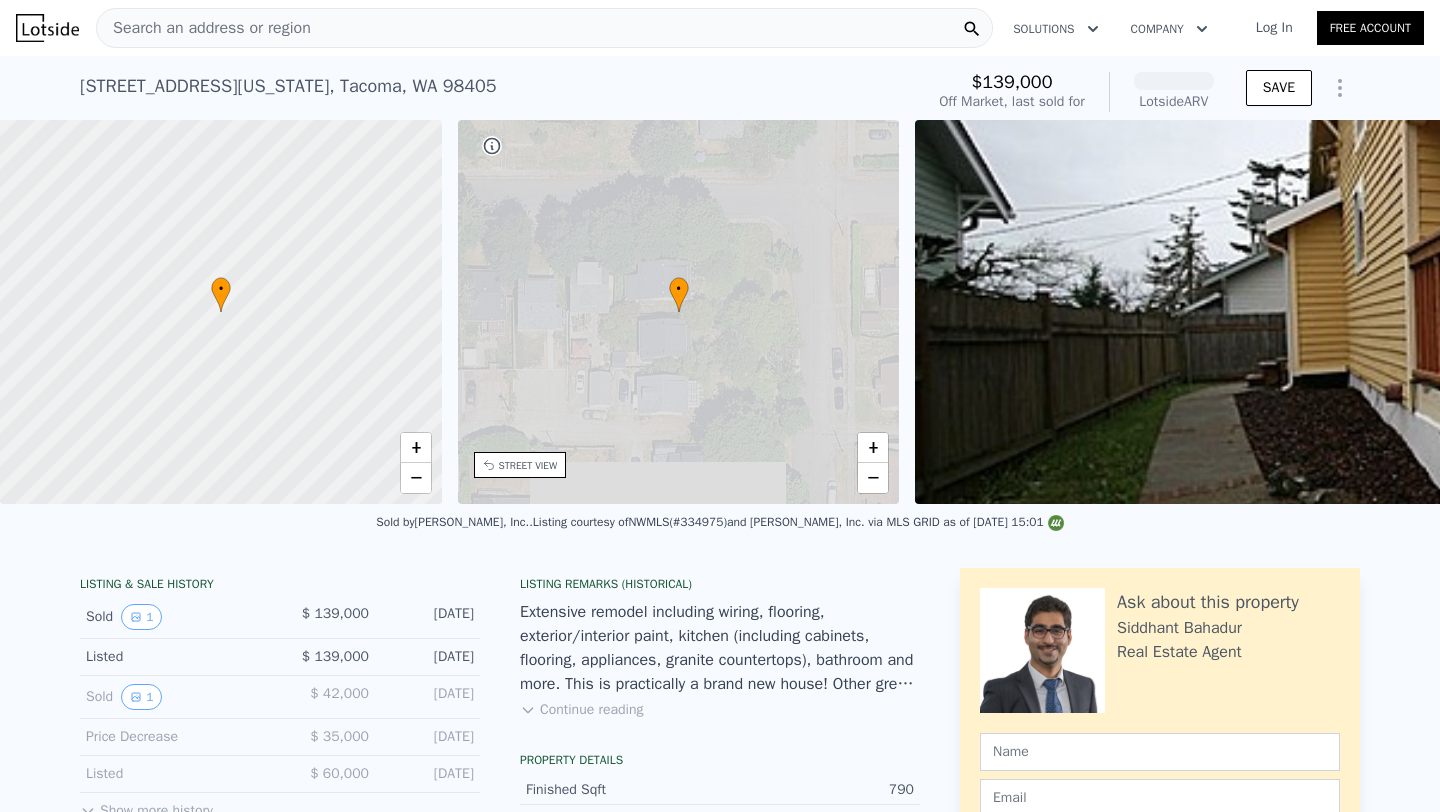 scroll, scrollTop: 0, scrollLeft: 465, axis: horizontal 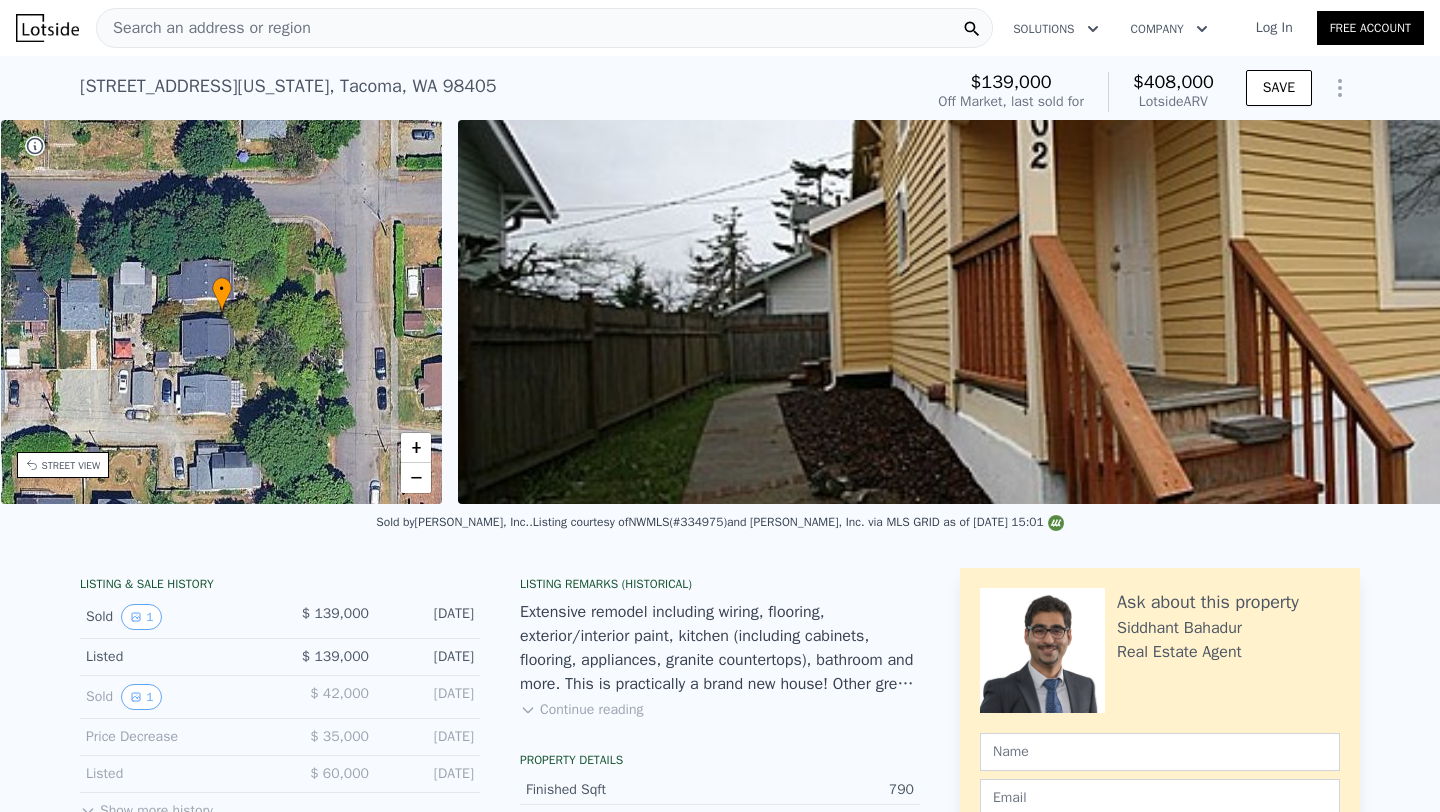 click on "[STREET_ADDRESS][US_STATE] Sold [DATE] for  $139k (~ARV  $408k )" at bounding box center [497, 92] 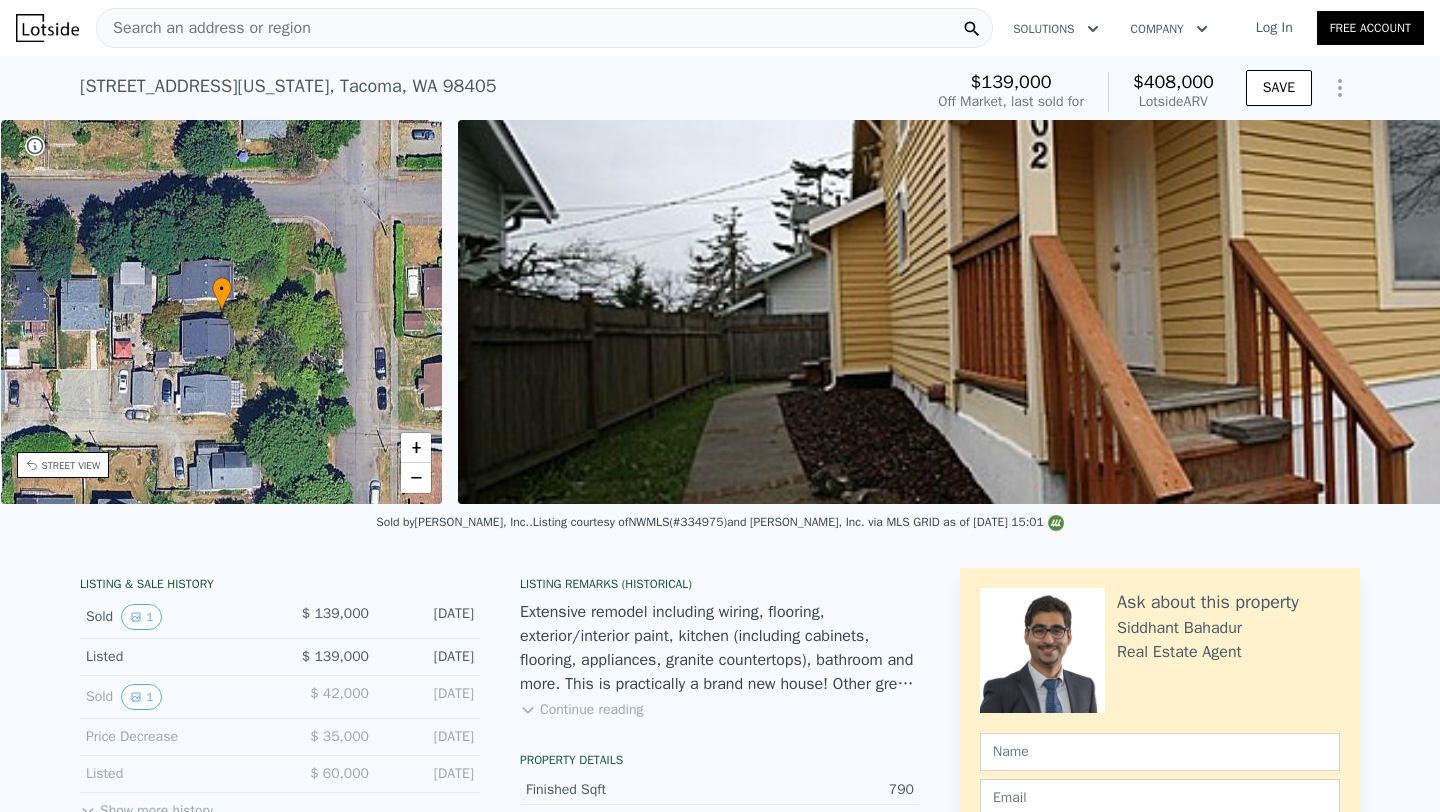 click on "[STREET_ADDRESS][US_STATE] Sold [DATE] for  $139k (~ARV  $408k )" at bounding box center [497, 92] 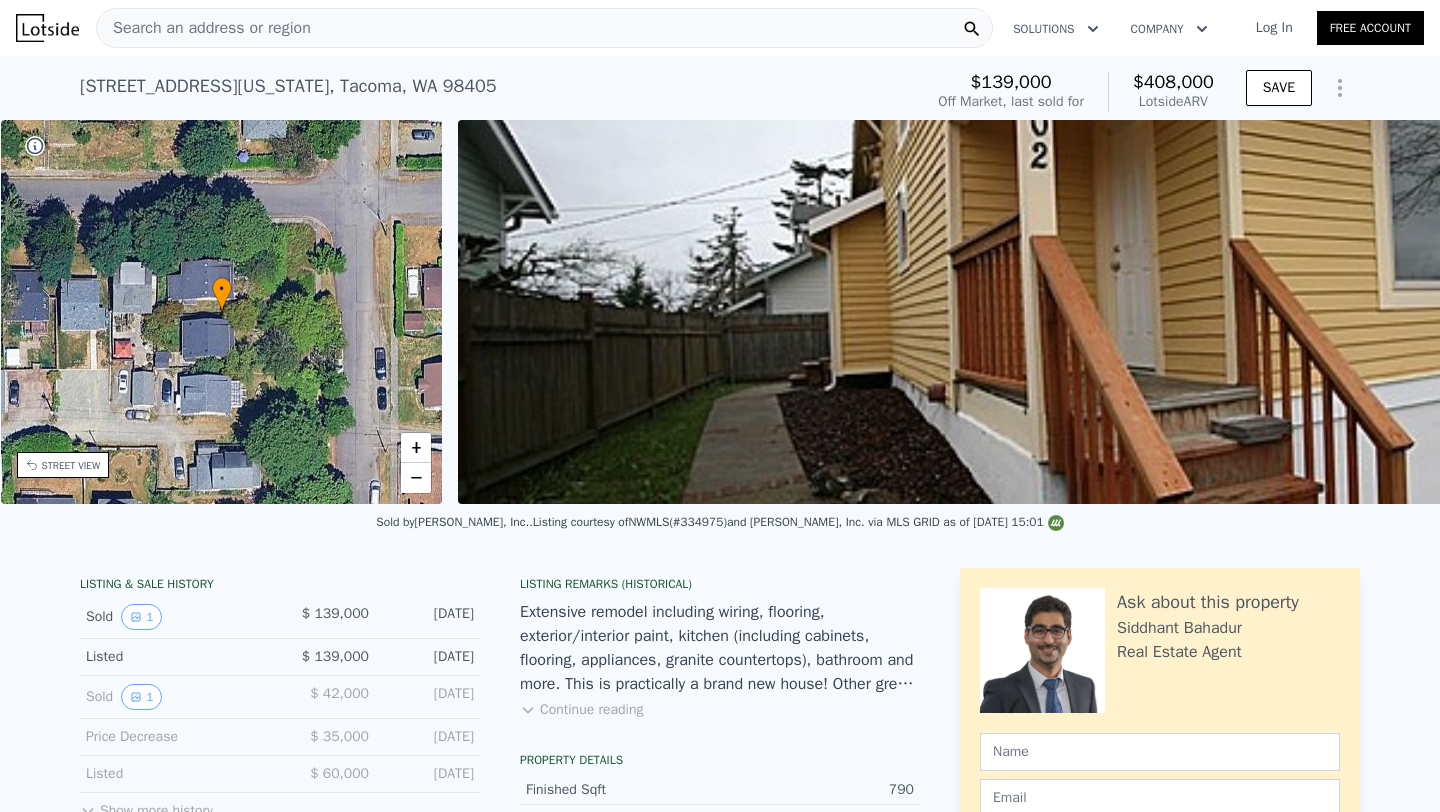 click on "[STREET_ADDRESS][US_STATE] Sold [DATE] for  $139k (~ARV  $408k )" at bounding box center (497, 92) 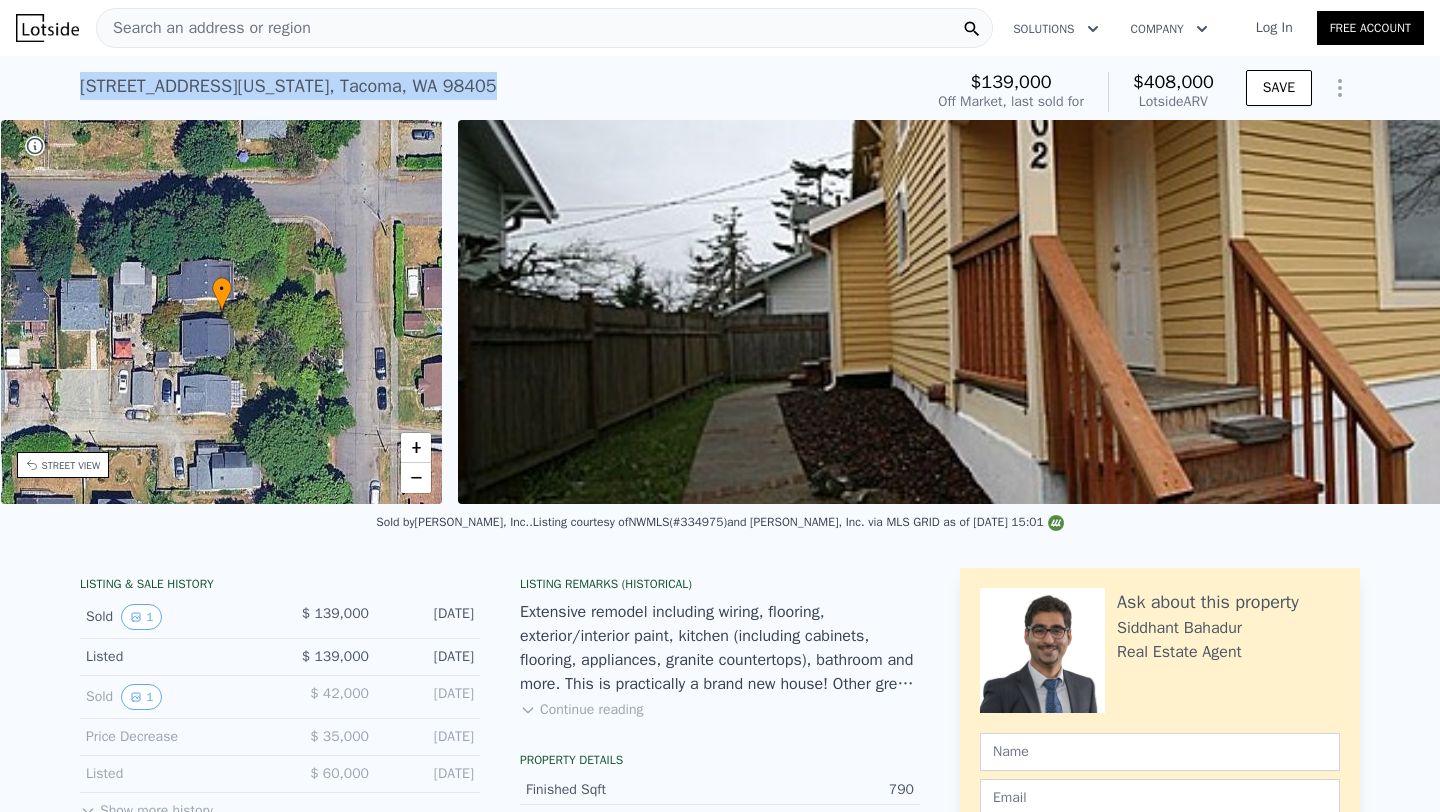 drag, startPoint x: 70, startPoint y: 89, endPoint x: 455, endPoint y: 76, distance: 385.21942 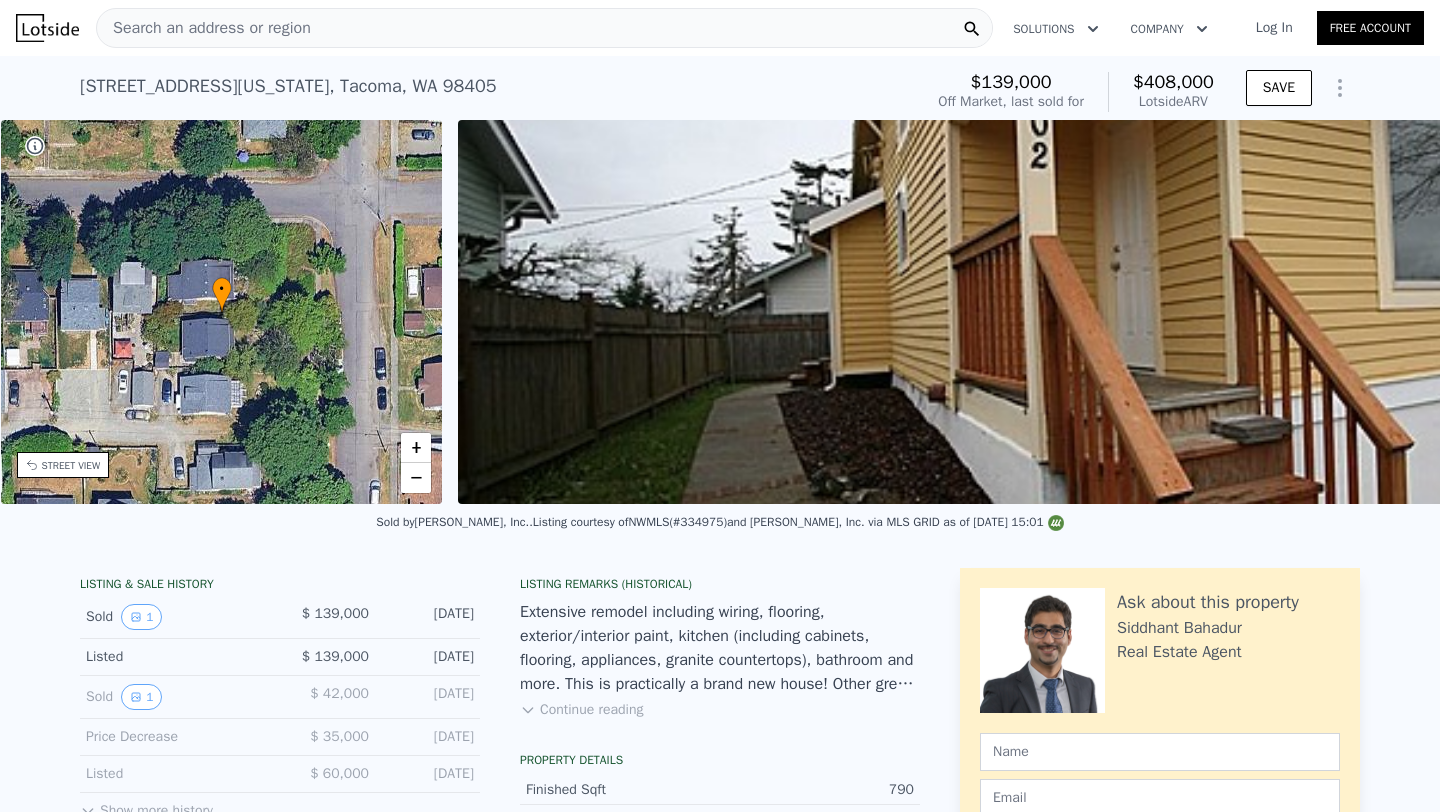 click on "[STREET_ADDRESS][US_STATE] Sold [DATE] for  $139k (~ARV  $408k )" at bounding box center (497, 92) 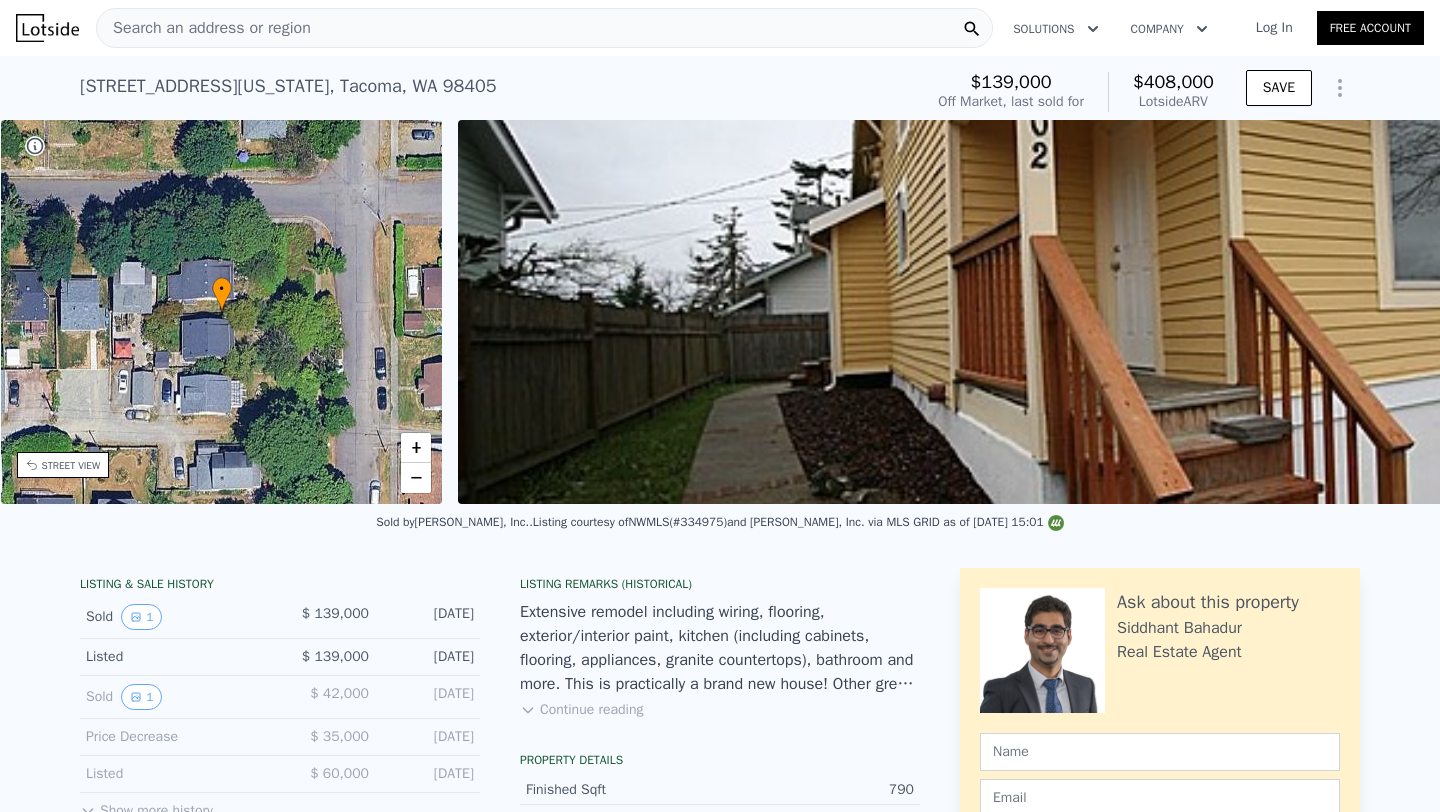 click on "[STREET_ADDRESS][US_STATE] Sold [DATE] for  $139k (~ARV  $408k ) $139,000 Off Market, last sold for $408,000 Lotside  ARV SAVE" at bounding box center [720, 88] 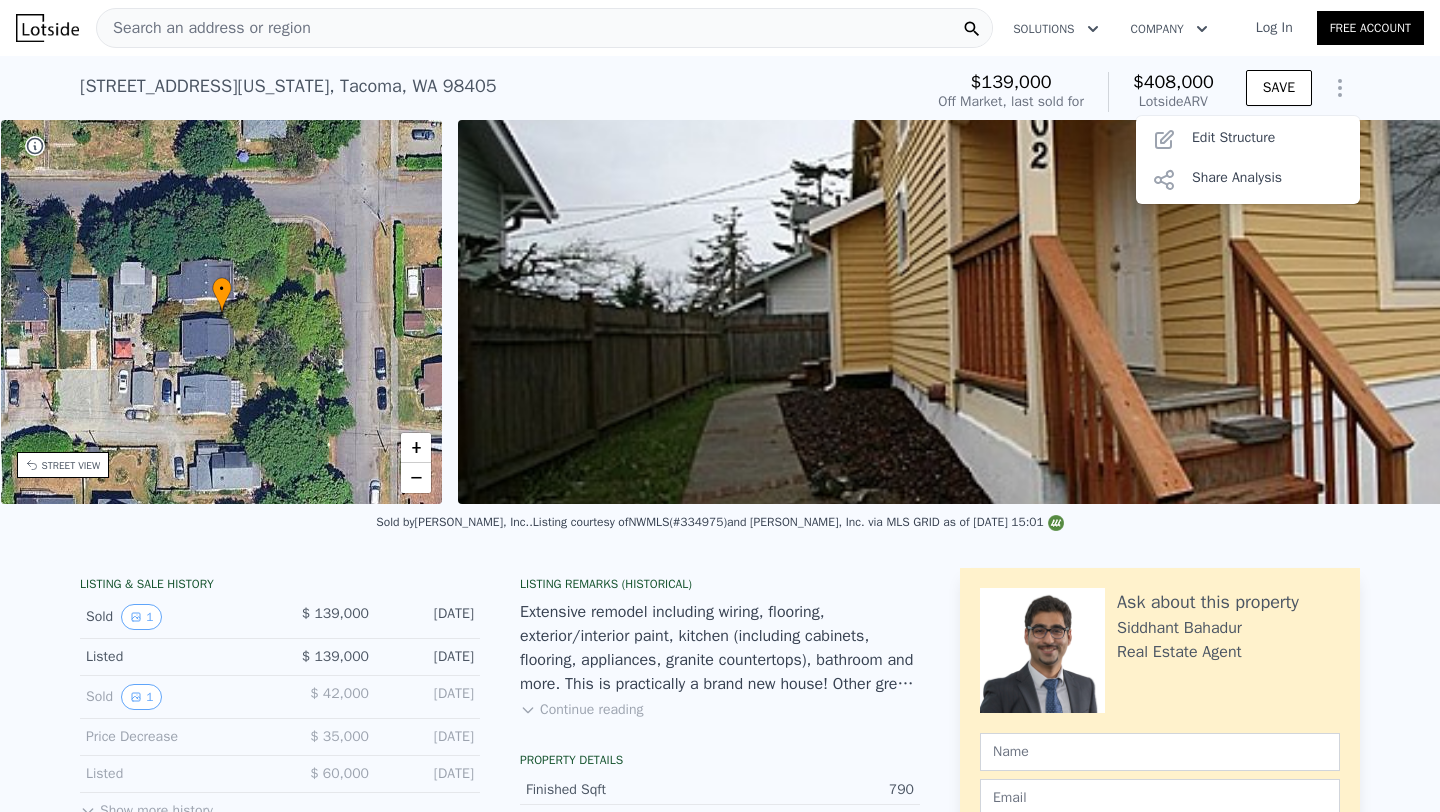 click on "[STREET_ADDRESS][US_STATE] Sold [DATE] for  $139k (~ARV  $408k )" at bounding box center (497, 92) 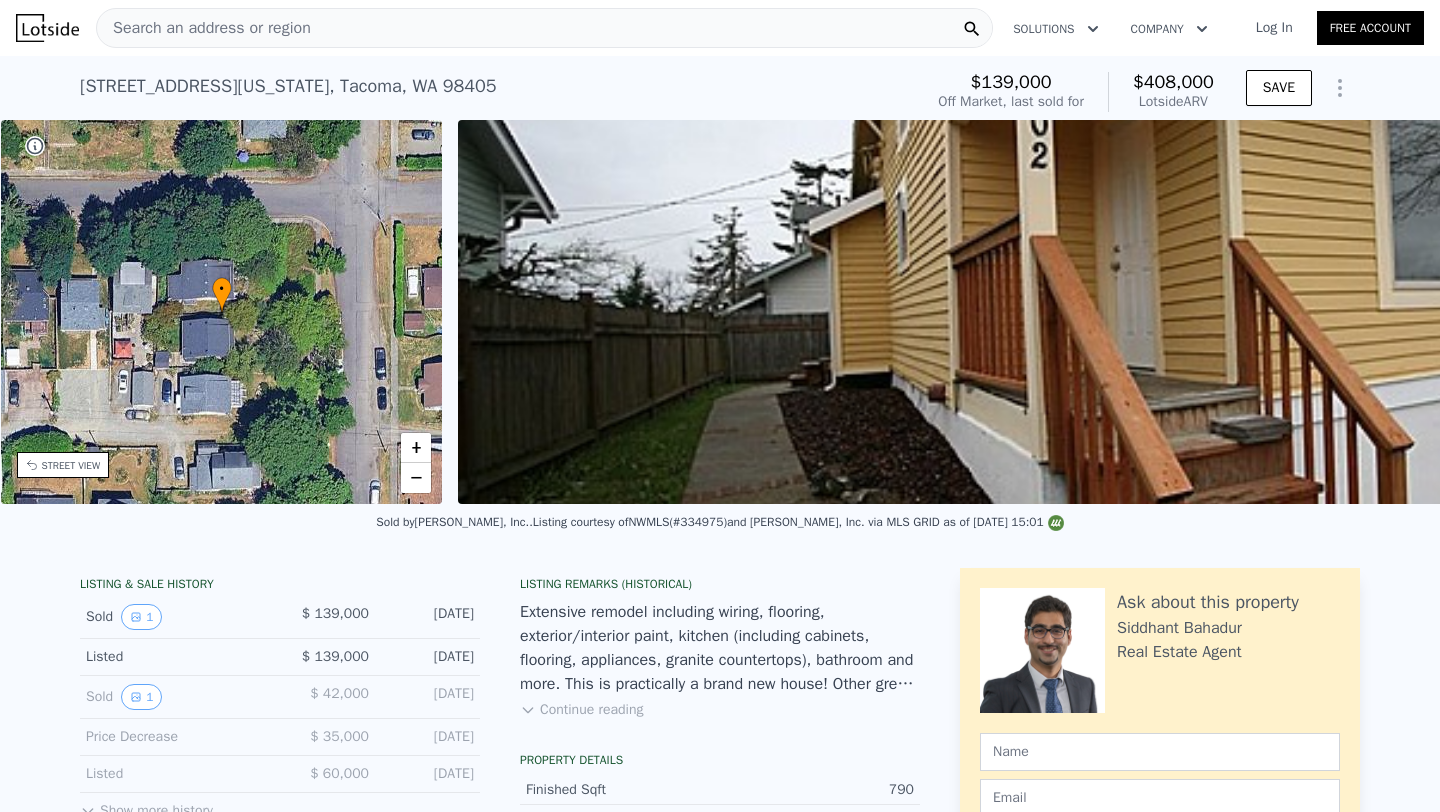 click on "[STREET_ADDRESS][US_STATE] Sold [DATE] for  $139k (~ARV  $408k )" at bounding box center [497, 92] 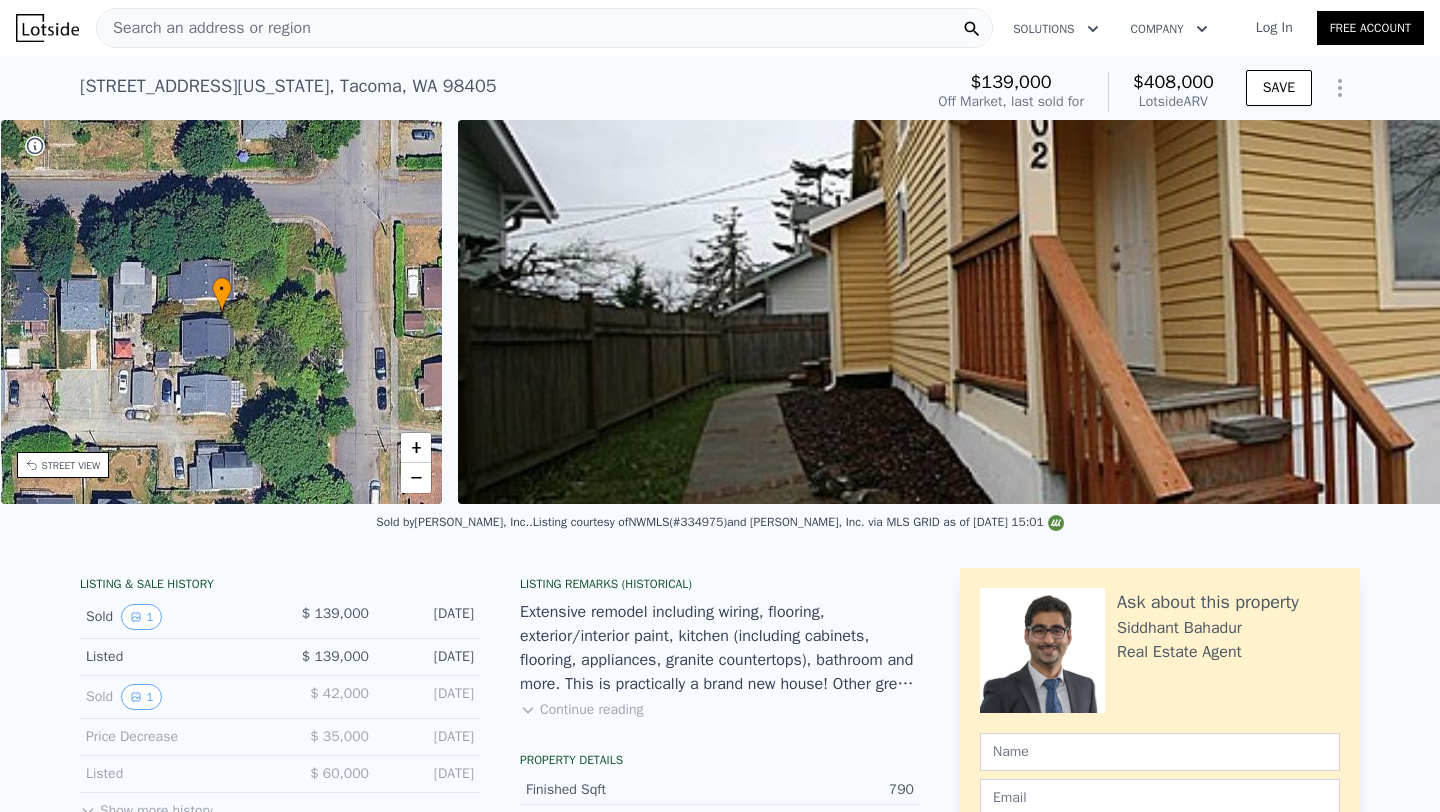 click on "[STREET_ADDRESS][US_STATE] Sold [DATE] for  $139k (~ARV  $408k )" at bounding box center (497, 92) 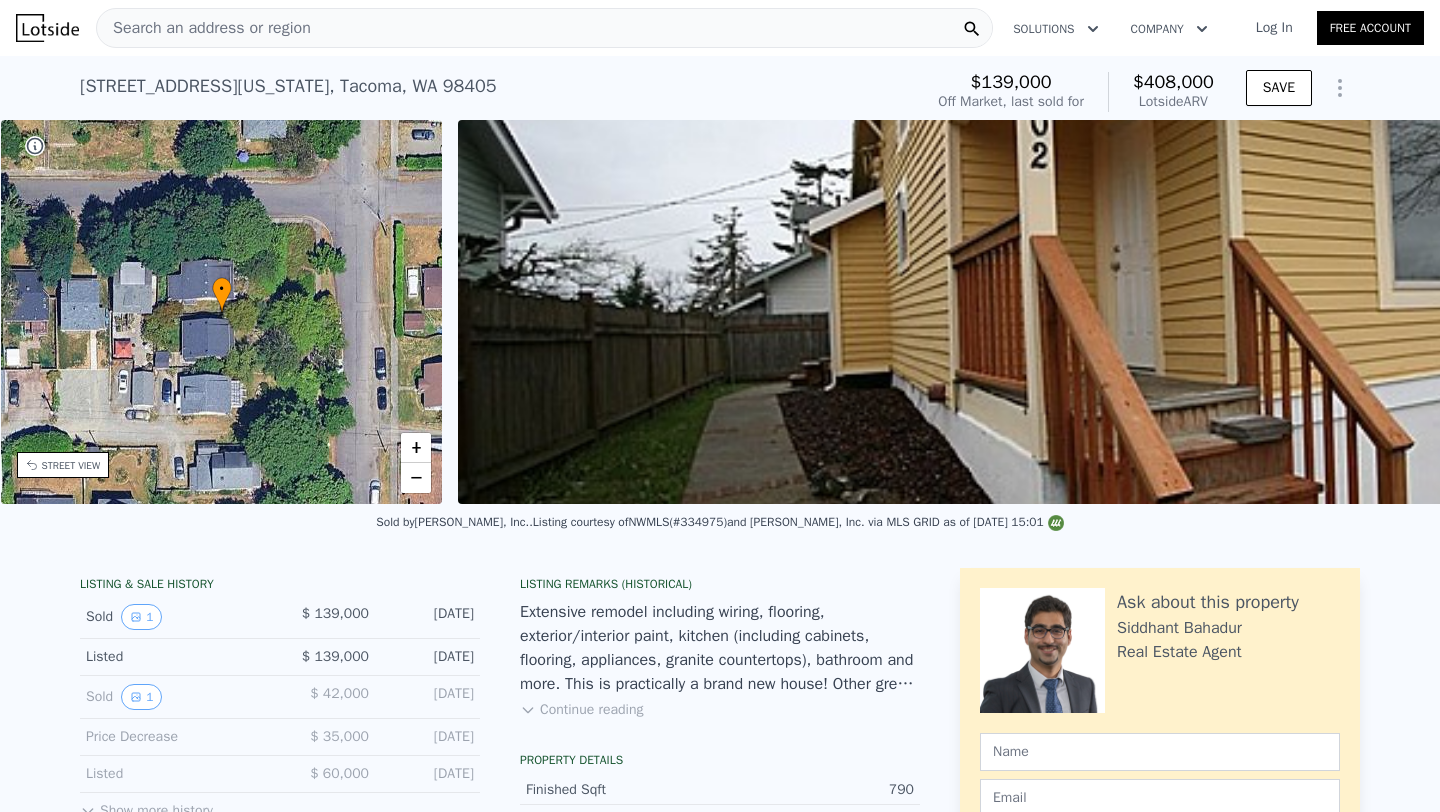 click on "[STREET_ADDRESS][US_STATE] Sold [DATE] for  $139k (~ARV  $408k )" at bounding box center [497, 92] 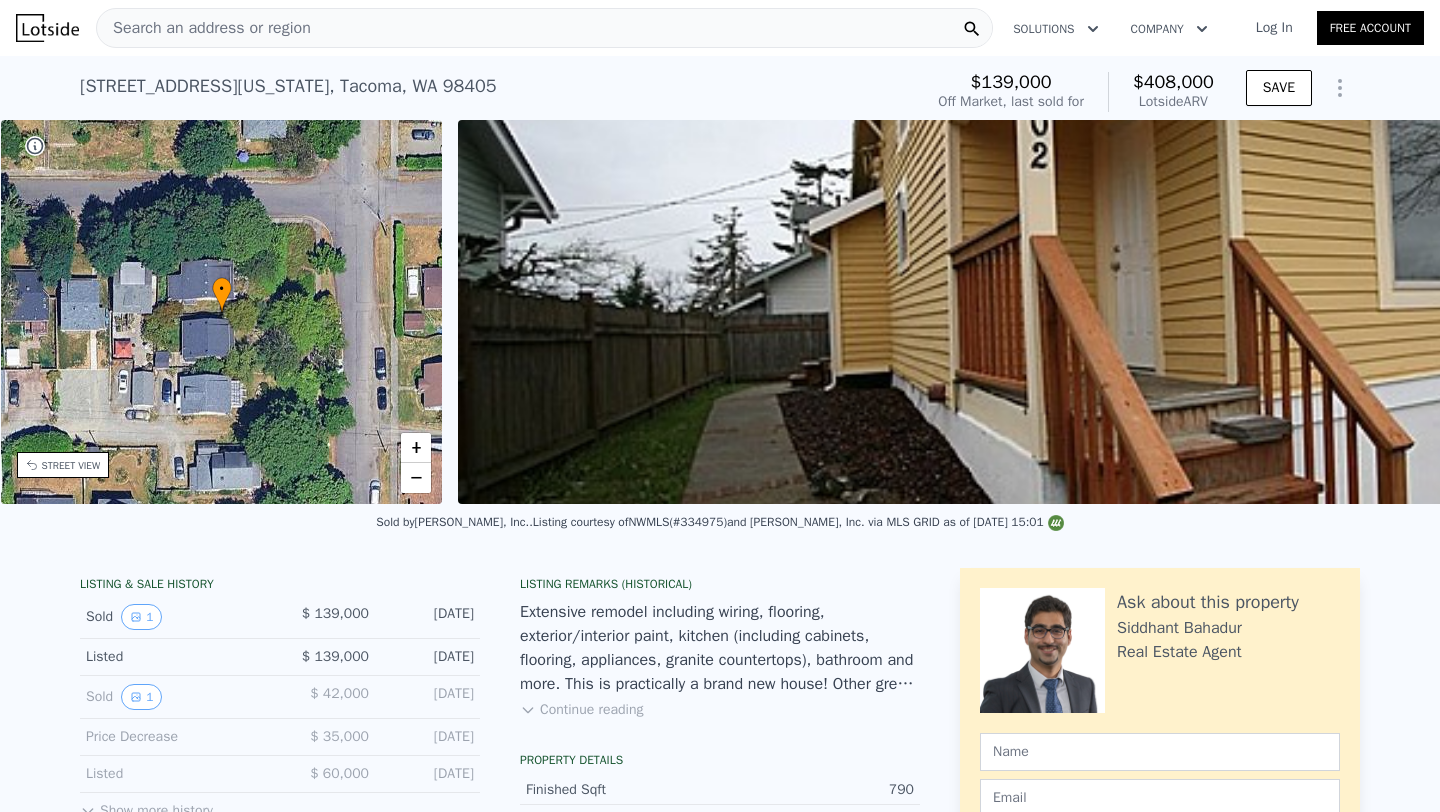 click on "[STREET_ADDRESS][US_STATE] Sold [DATE] for  $139k (~ARV  $408k )" at bounding box center [497, 92] 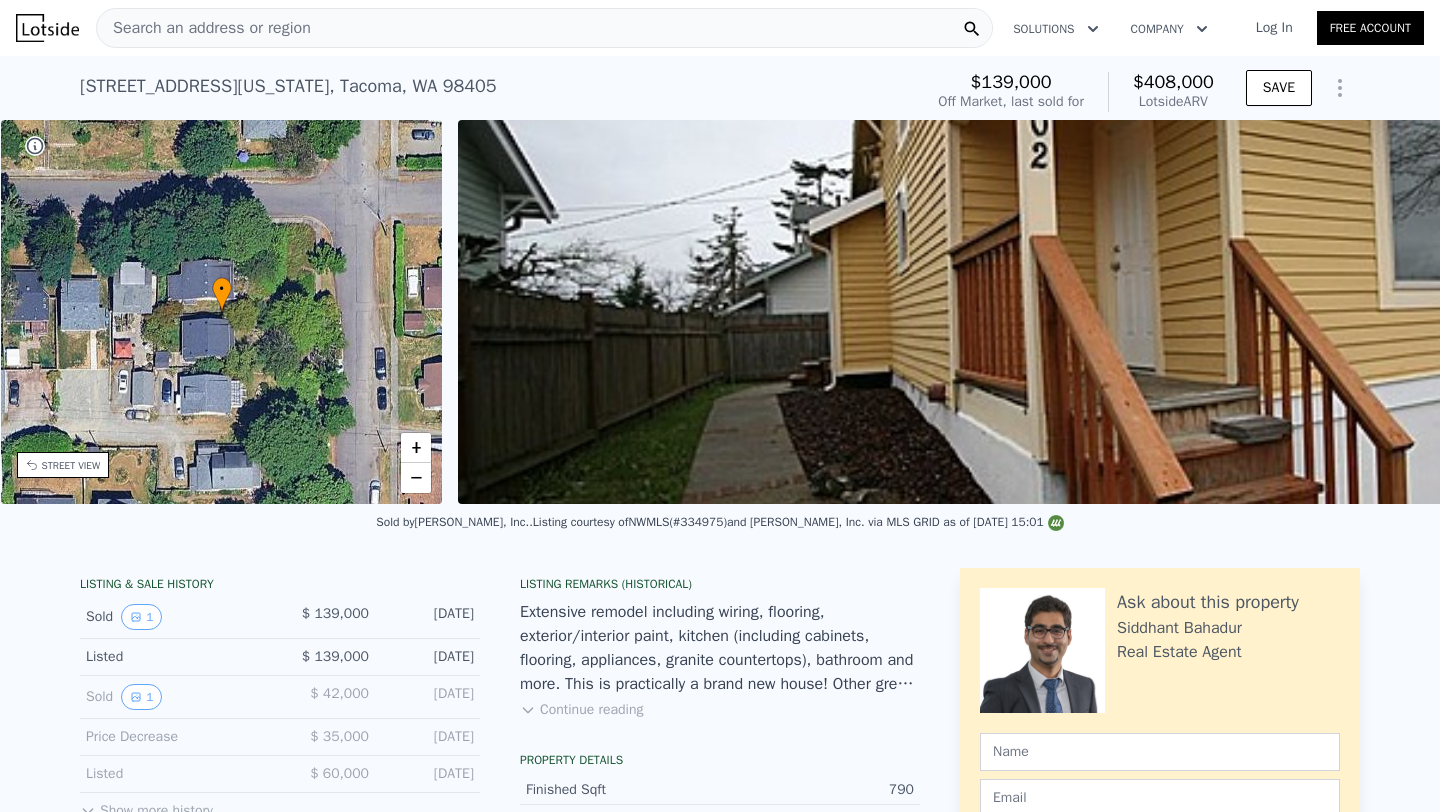 click on "[STREET_ADDRESS][US_STATE] Sold [DATE] for  $139k (~ARV  $408k )" at bounding box center [497, 92] 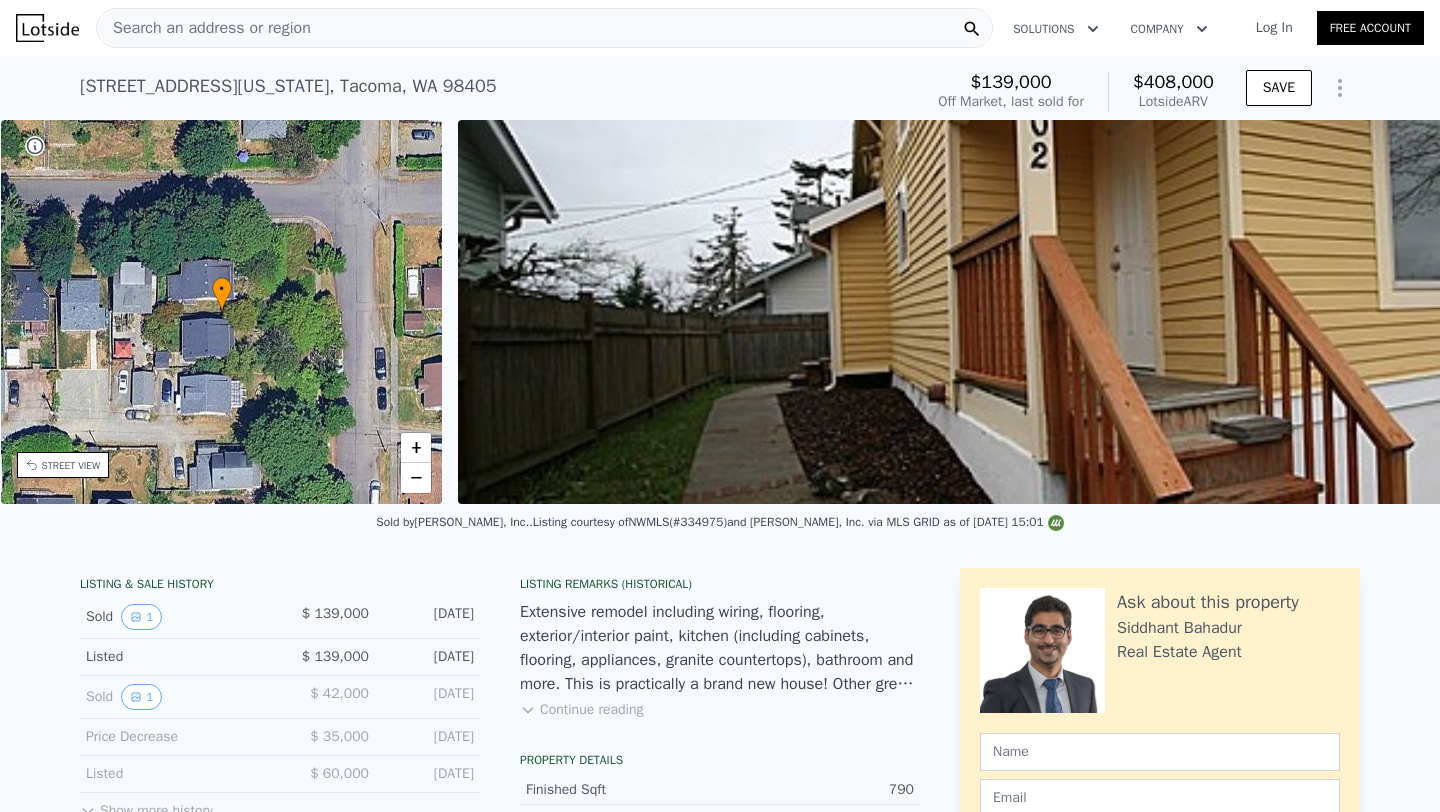 click on "[STREET_ADDRESS][US_STATE] Sold [DATE] for  $139k (~ARV  $408k )" at bounding box center [497, 92] 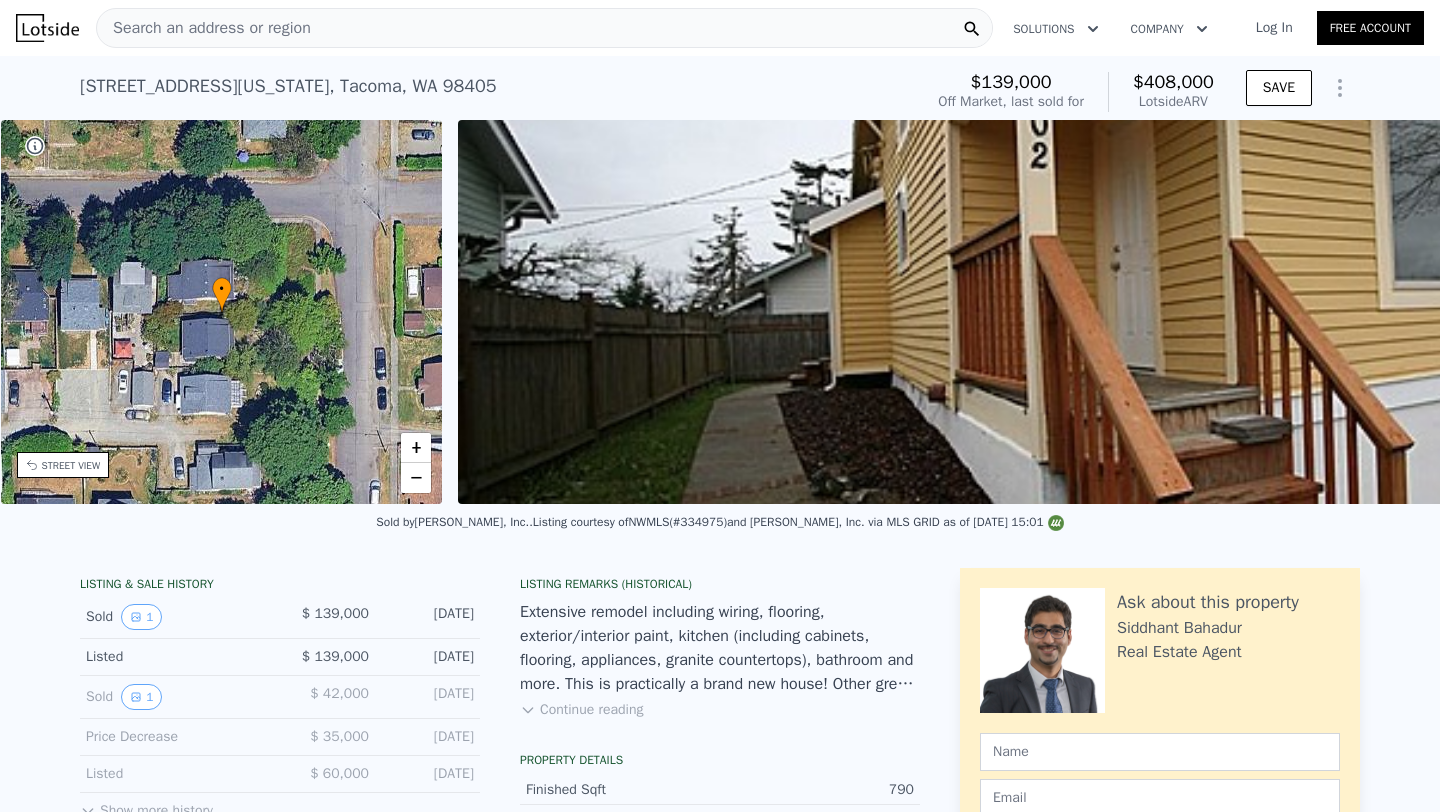 click on "[STREET_ADDRESS][US_STATE] Sold [DATE] for  $139k (~ARV  $408k )" at bounding box center [497, 92] 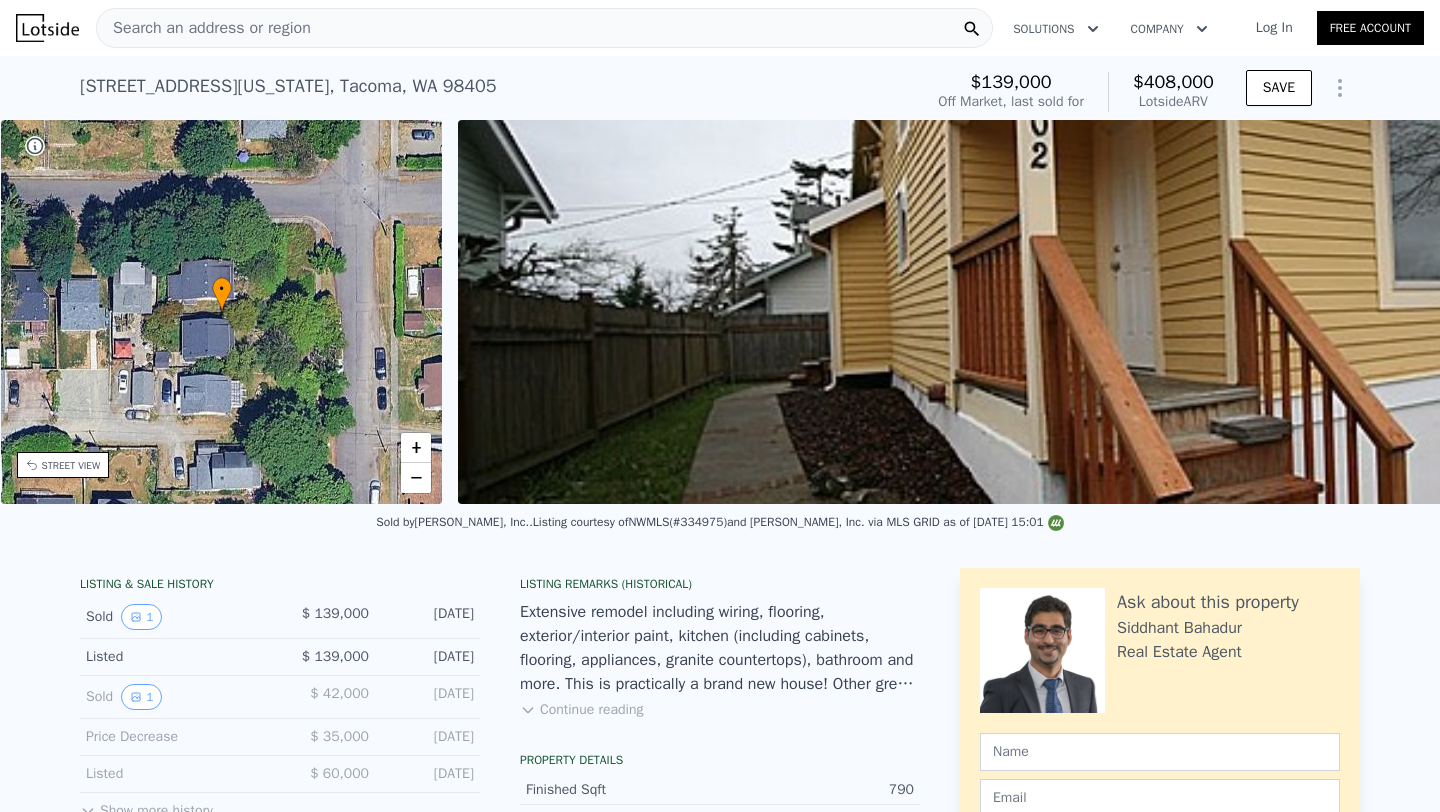 click on "[STREET_ADDRESS][US_STATE] Sold [DATE] for  $139k (~ARV  $408k )" at bounding box center [497, 92] 